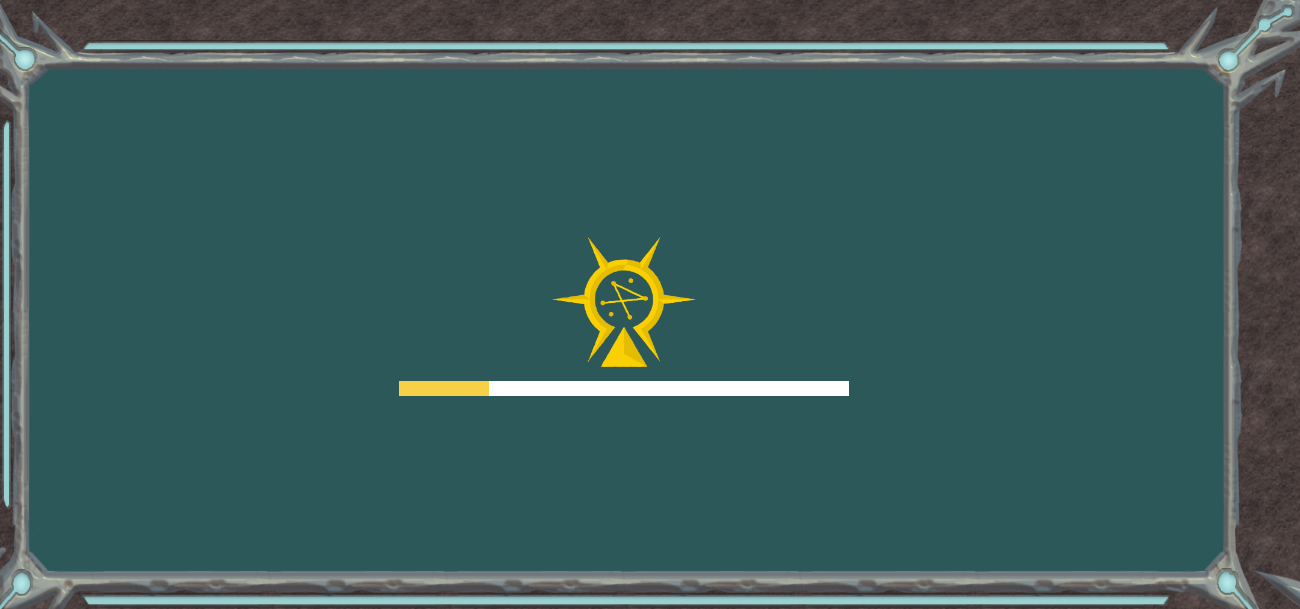 scroll, scrollTop: 0, scrollLeft: 0, axis: both 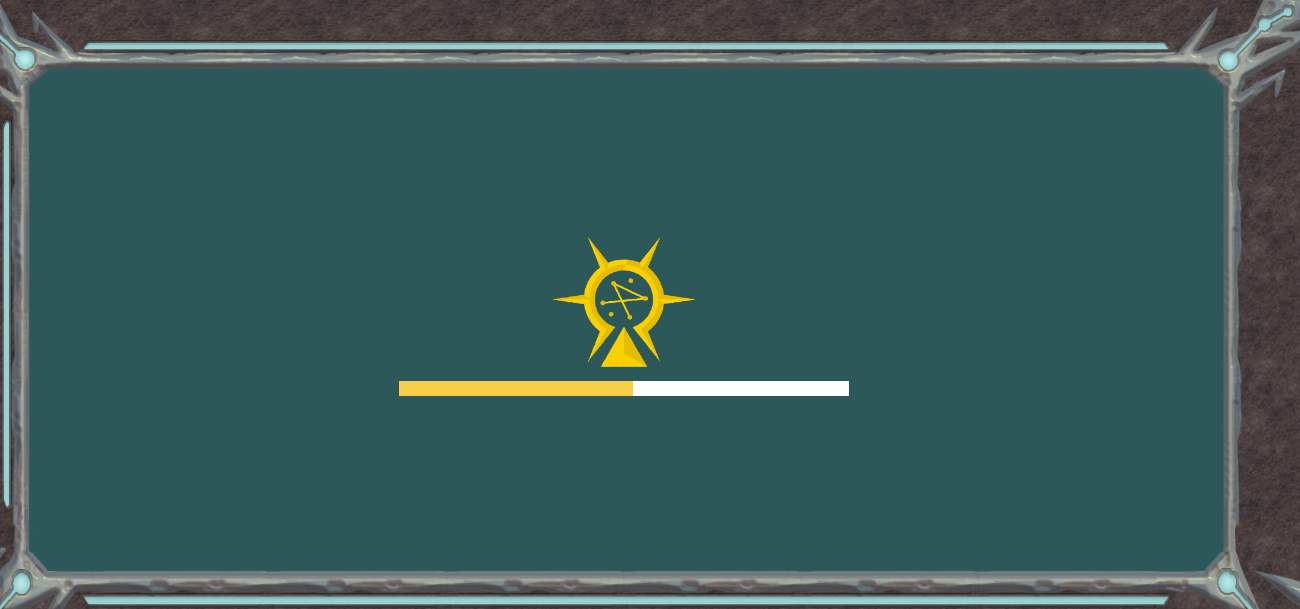 click on "Goals Error loading from server. Try refreshing the page. You'll need to join a course to play this level. Back to Classes Ask your teacher to assign you a license so you can continue to play [PERSON_NAME]! Back to Classes This level is locked. Back to Classes" at bounding box center (650, 304) 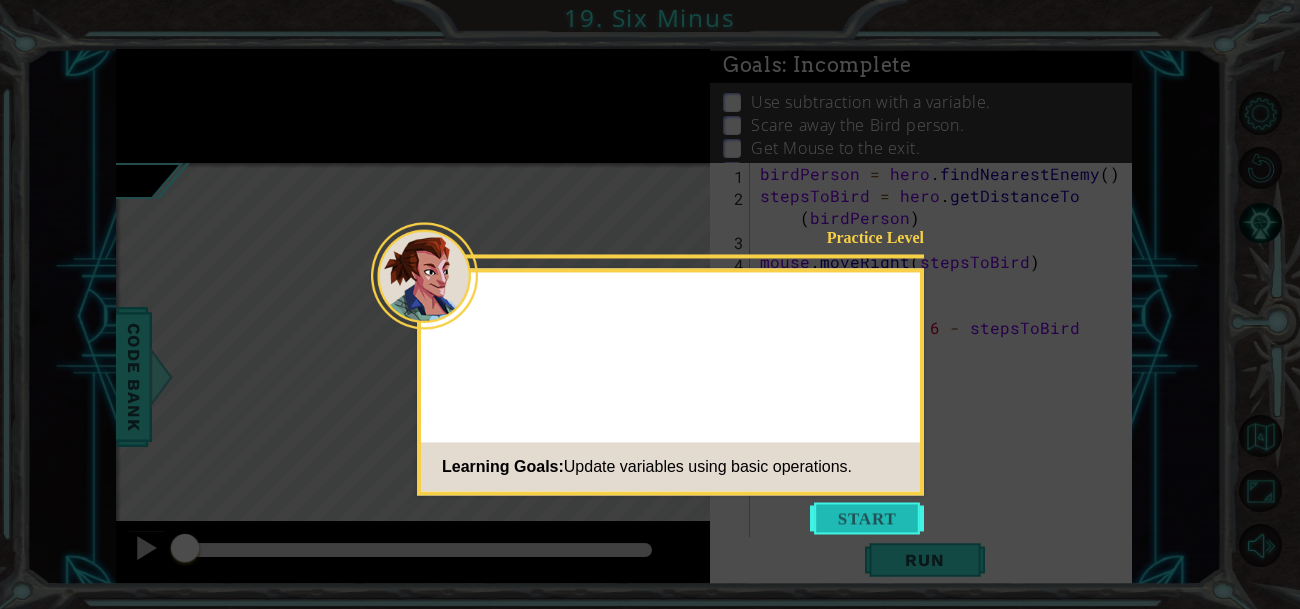 click at bounding box center [867, 518] 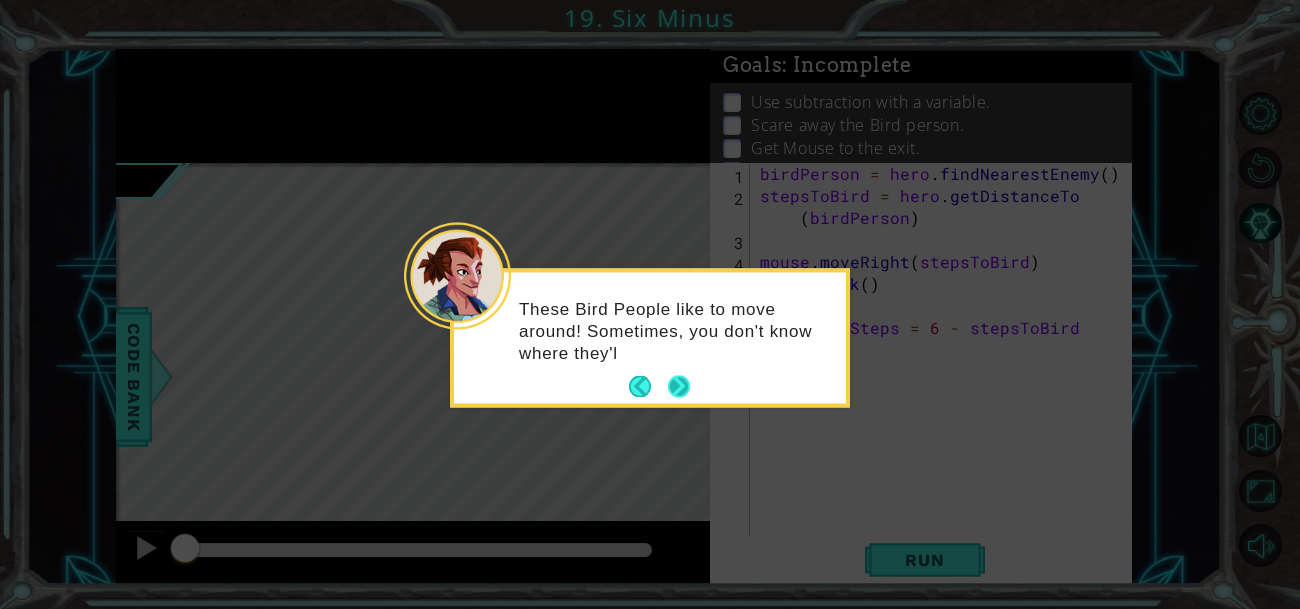click at bounding box center (679, 387) 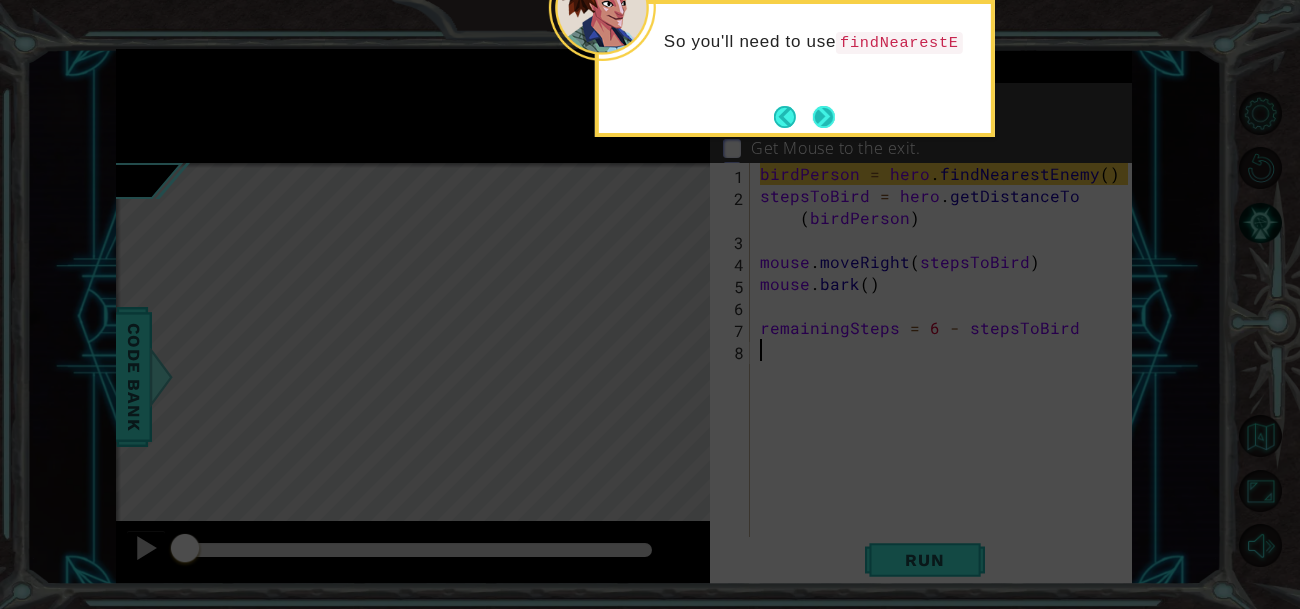 click at bounding box center (824, 116) 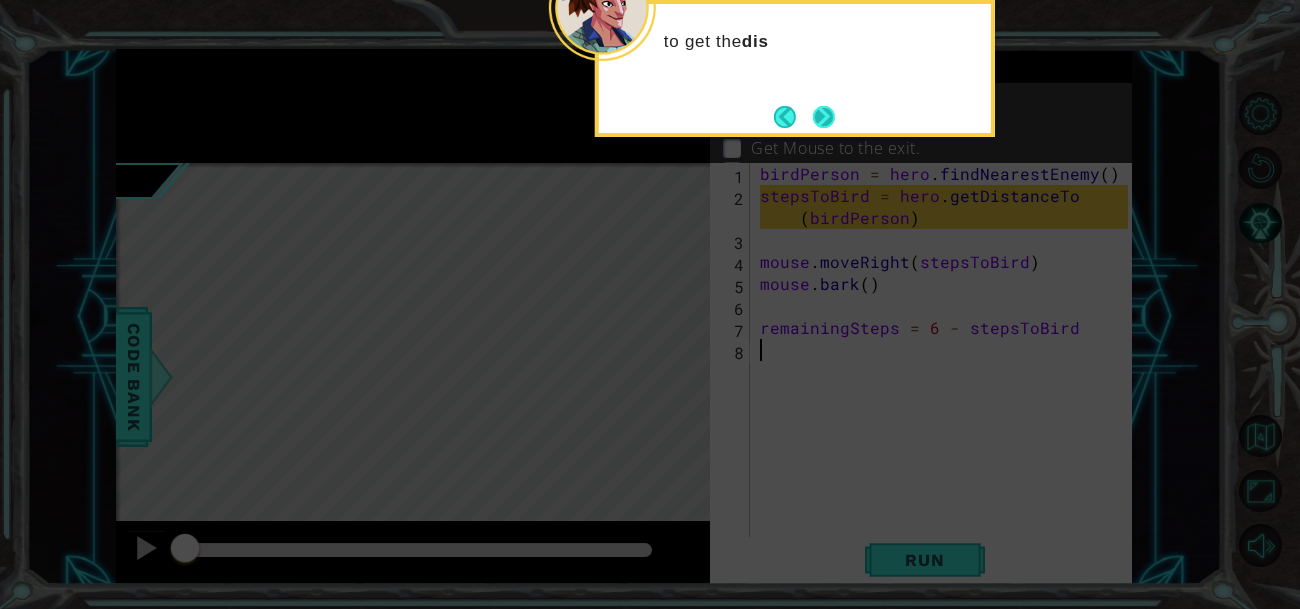 click at bounding box center (824, 117) 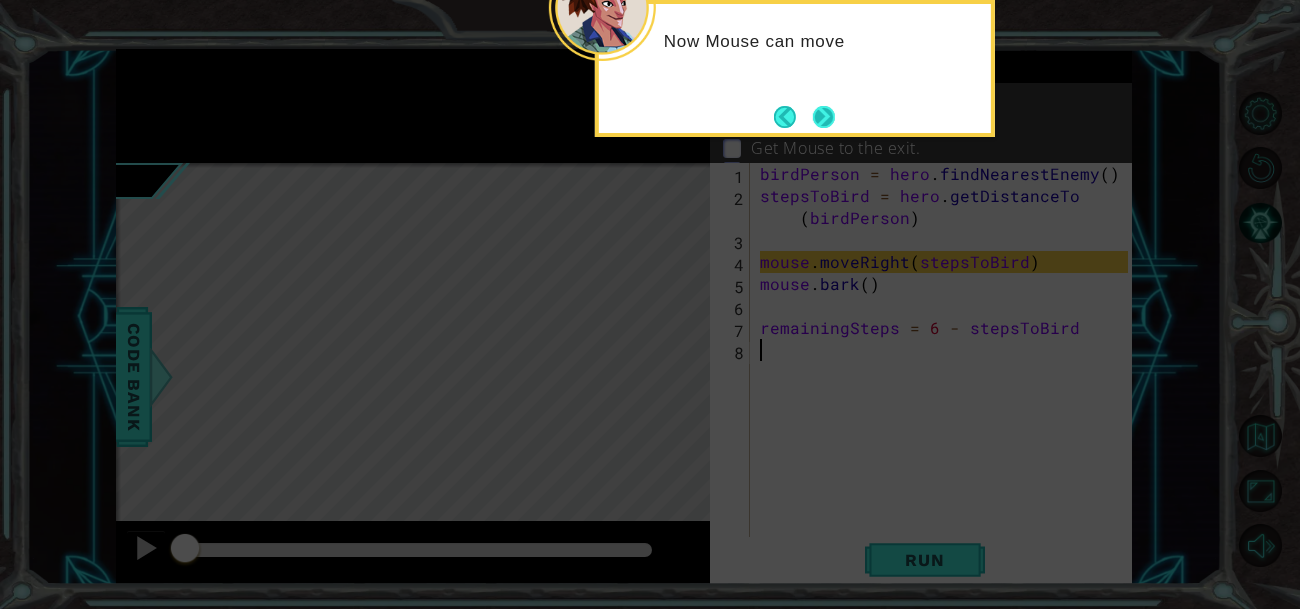 click at bounding box center (823, 116) 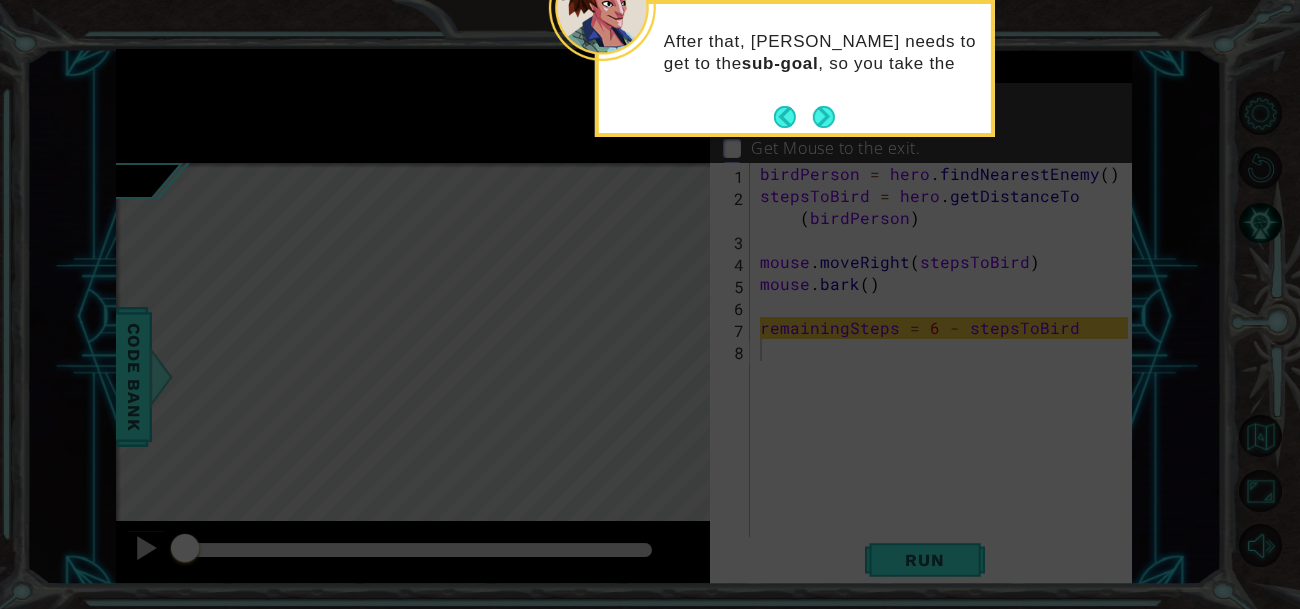 click at bounding box center (804, 117) 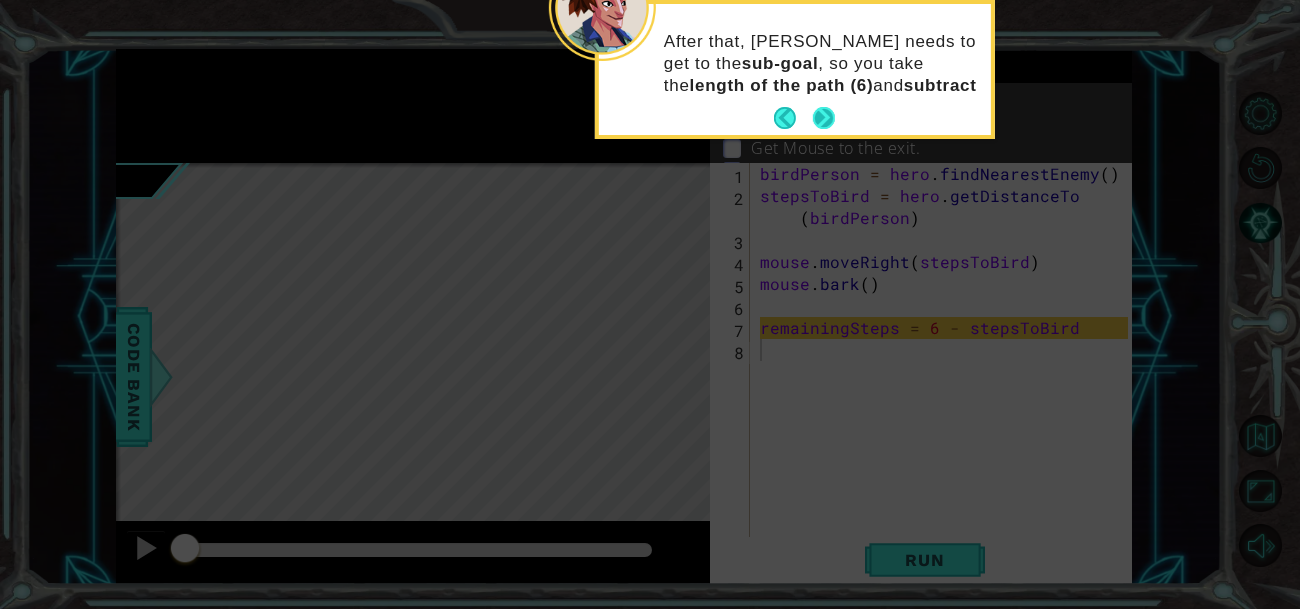 click at bounding box center (824, 118) 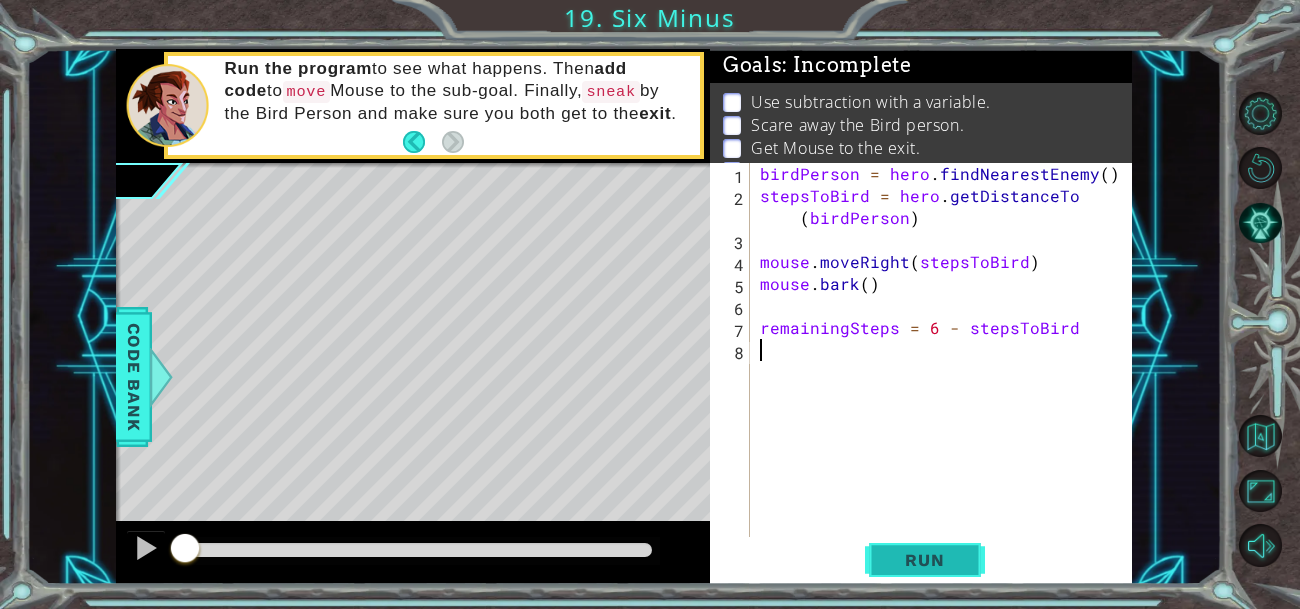 click on "Run" at bounding box center [924, 560] 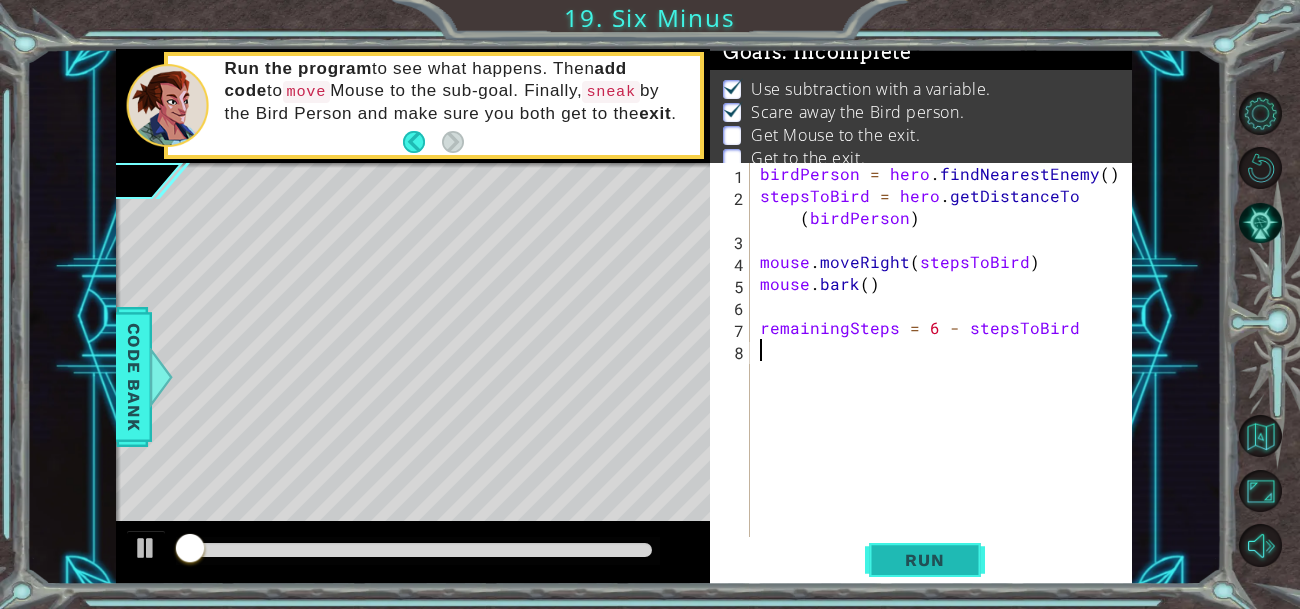 scroll, scrollTop: 15, scrollLeft: 0, axis: vertical 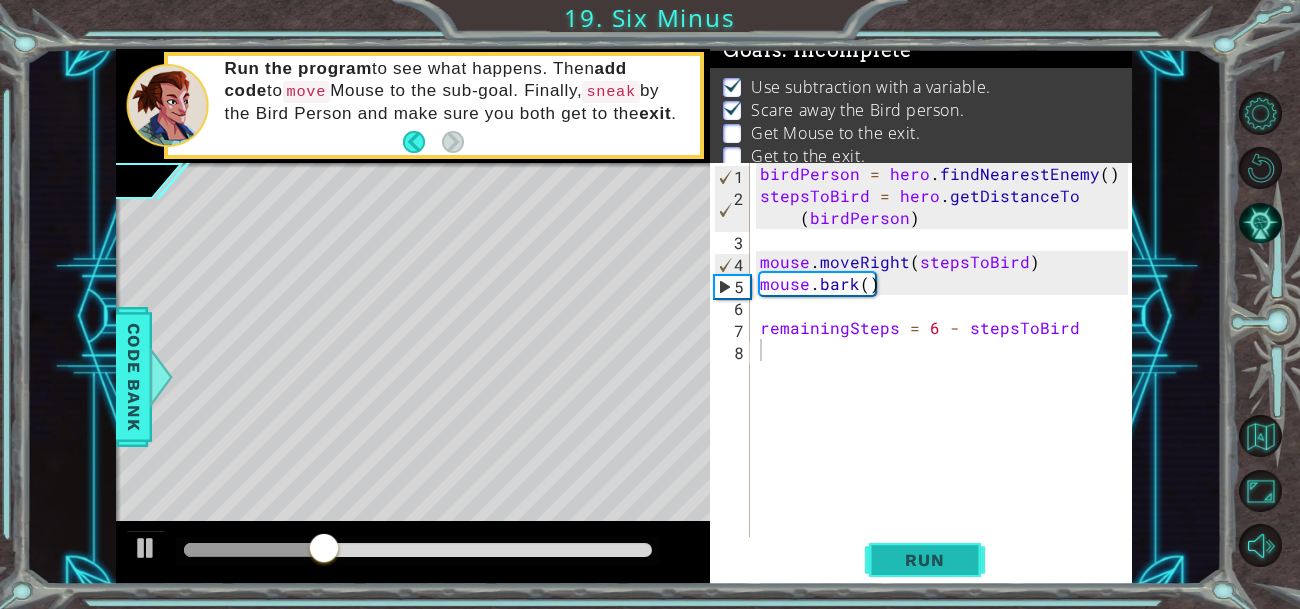 click on "Run" at bounding box center (924, 560) 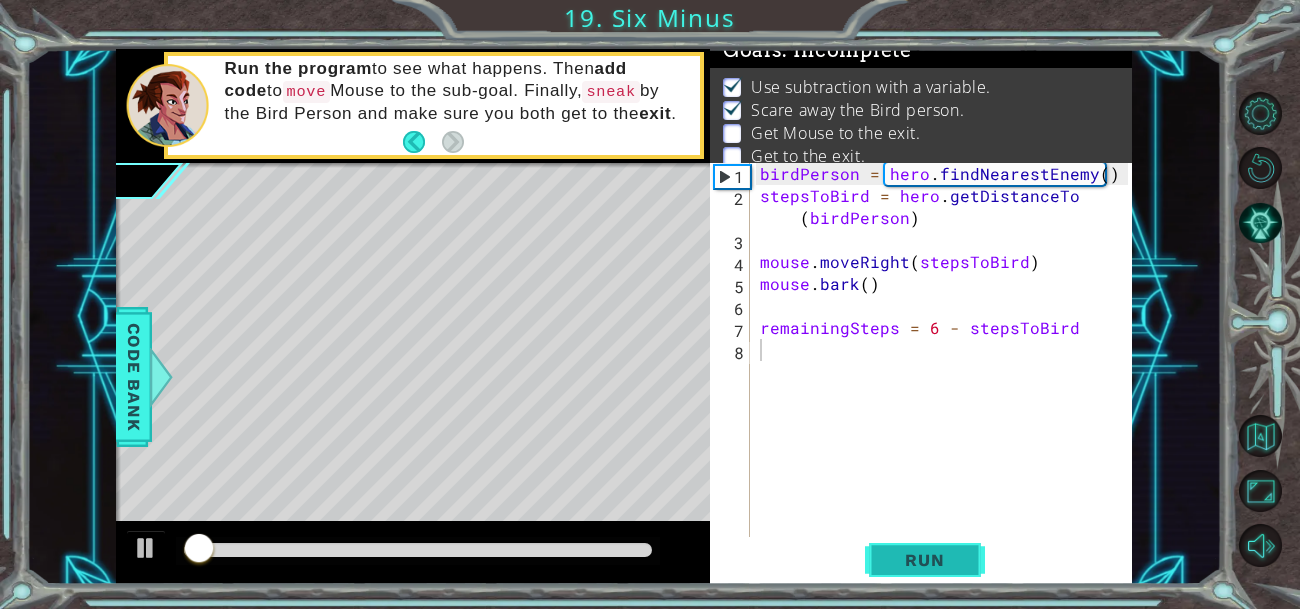 click on "Run" at bounding box center (924, 560) 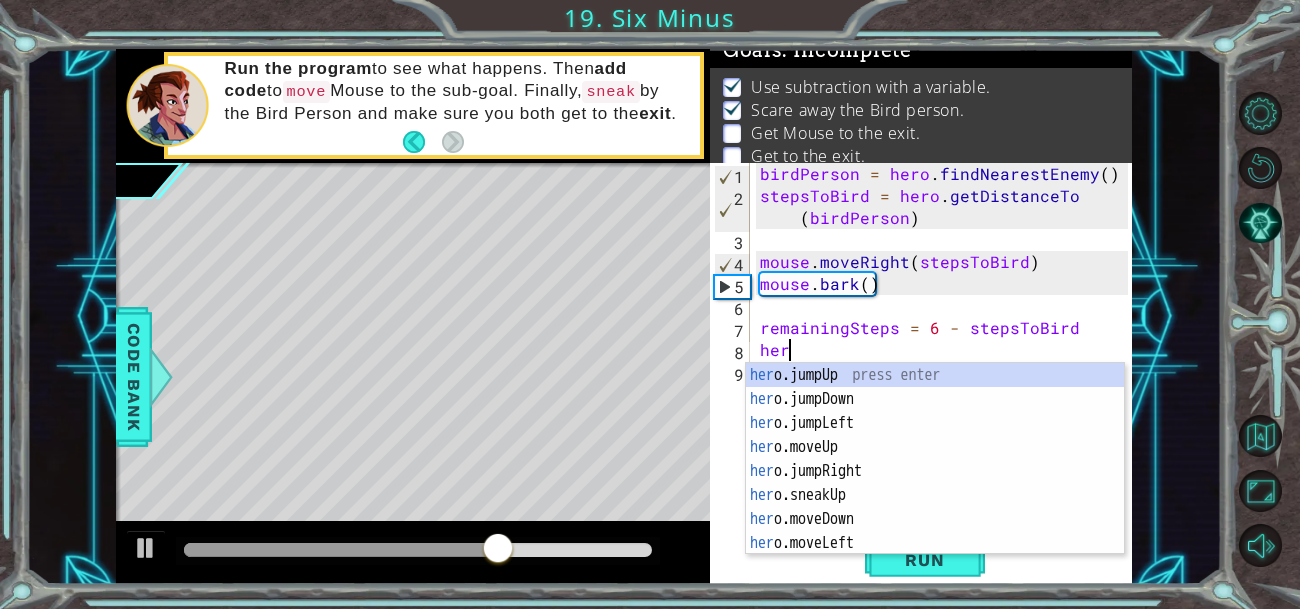 scroll, scrollTop: 0, scrollLeft: 1, axis: horizontal 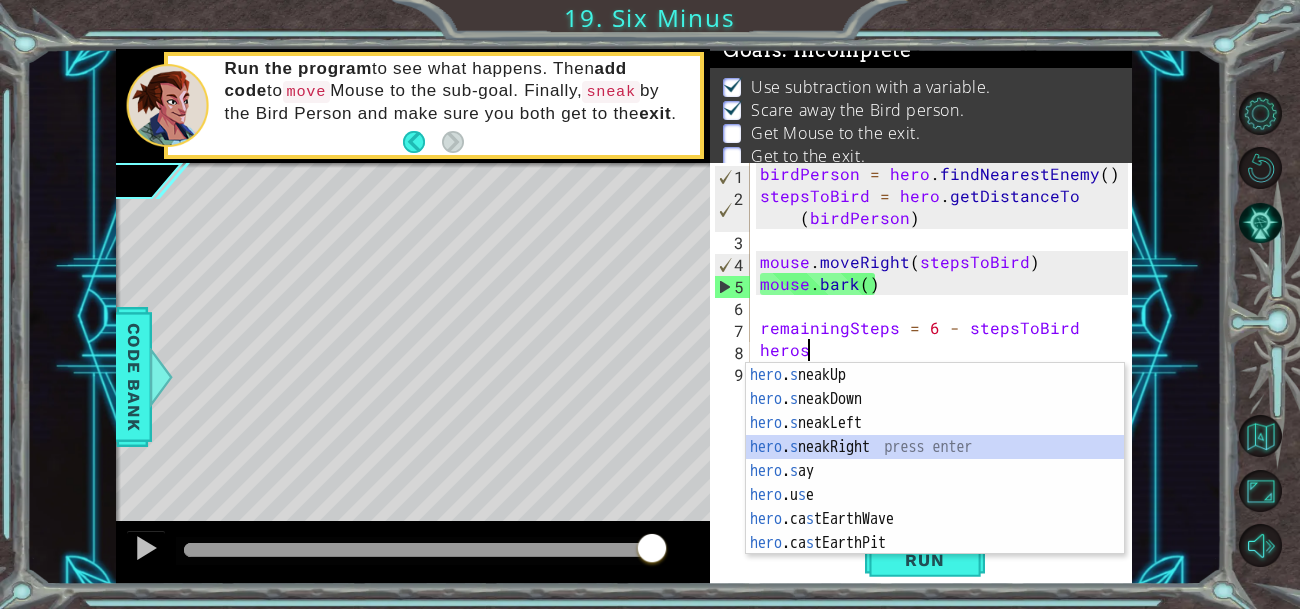 click on "hero . s neakUp press enter hero . s neakDown press enter hero . s neakLeft press enter hero . s neakRight press enter hero . s ay press enter hero .u s e press enter hero .ca s tEarthWave press enter hero .ca s tEarthPit press enter hero .ca s tIllusionMist press enter" at bounding box center (935, 483) 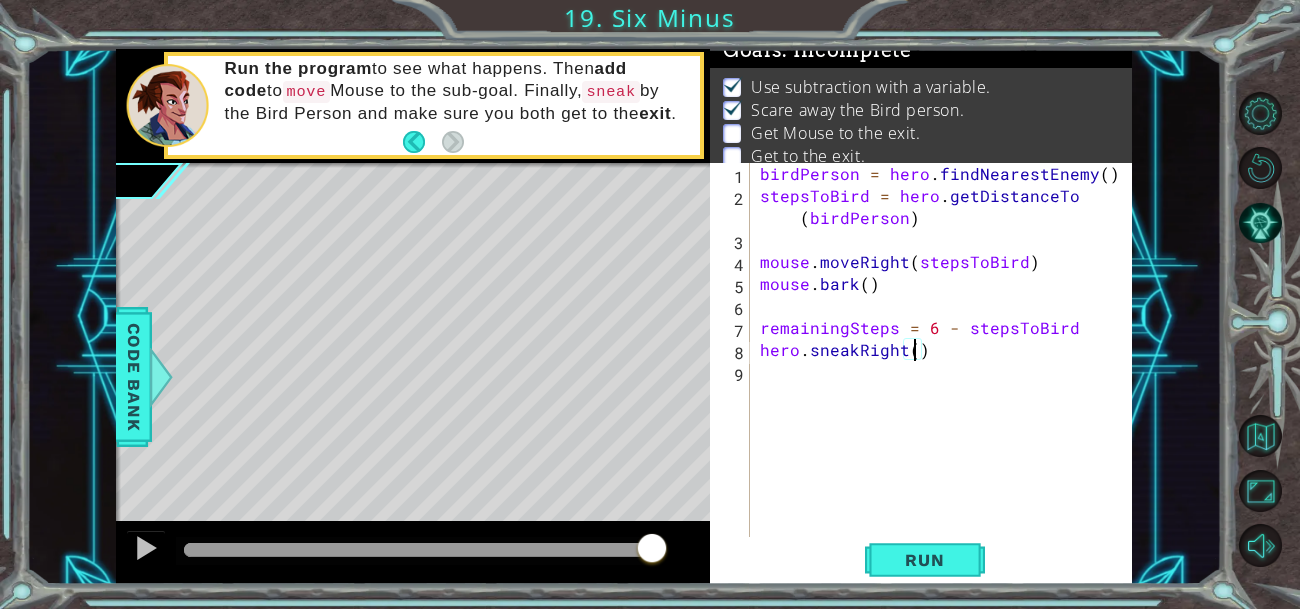 type on "hero.sneakRight(5)" 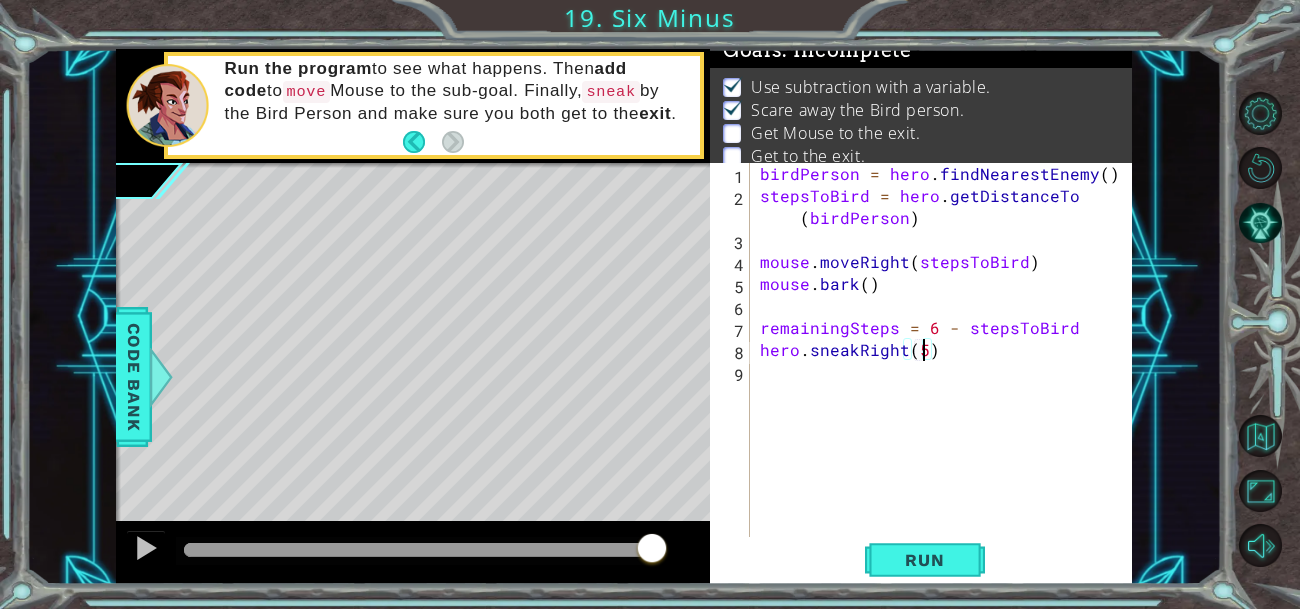 click on "birdPerson   =   hero . findNearestEnemy ( ) stepsToBird   =   hero . getDistanceTo      ( birdPerson ) mouse . moveRight ( stepsToBird ) mouse . bark ( ) remainingSteps   =   6   -   stepsToBird hero . sneakRight ( 5 )" at bounding box center (947, 372) 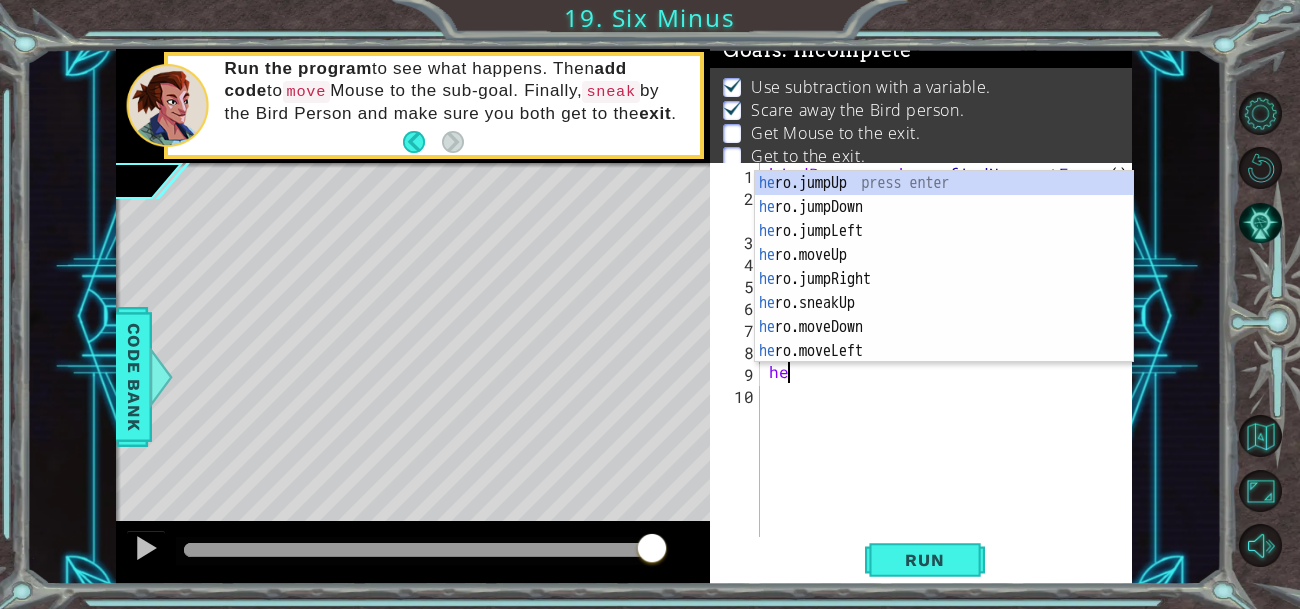 scroll, scrollTop: 0, scrollLeft: 0, axis: both 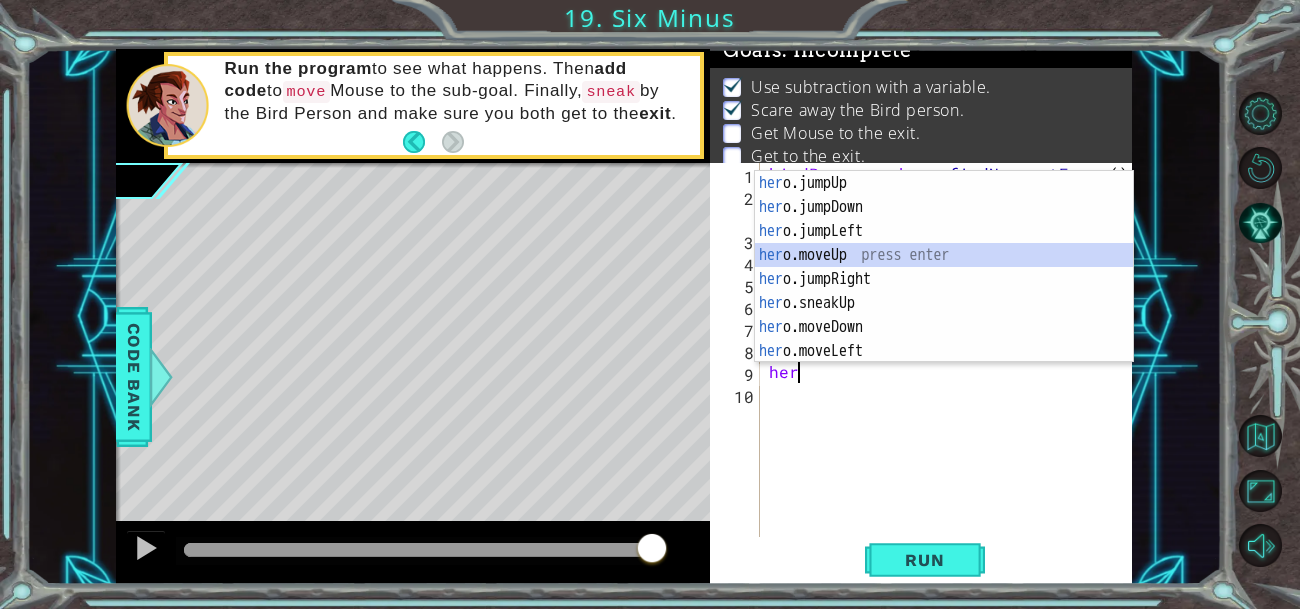 click on "her o.jumpUp press enter her o.jumpDown press enter her o.jumpLeft press enter her o.moveUp press enter her o.jumpRight press enter her o.sneakUp press enter her o.moveDown press enter her o.moveLeft press enter her o.moveRight press enter" at bounding box center (944, 291) 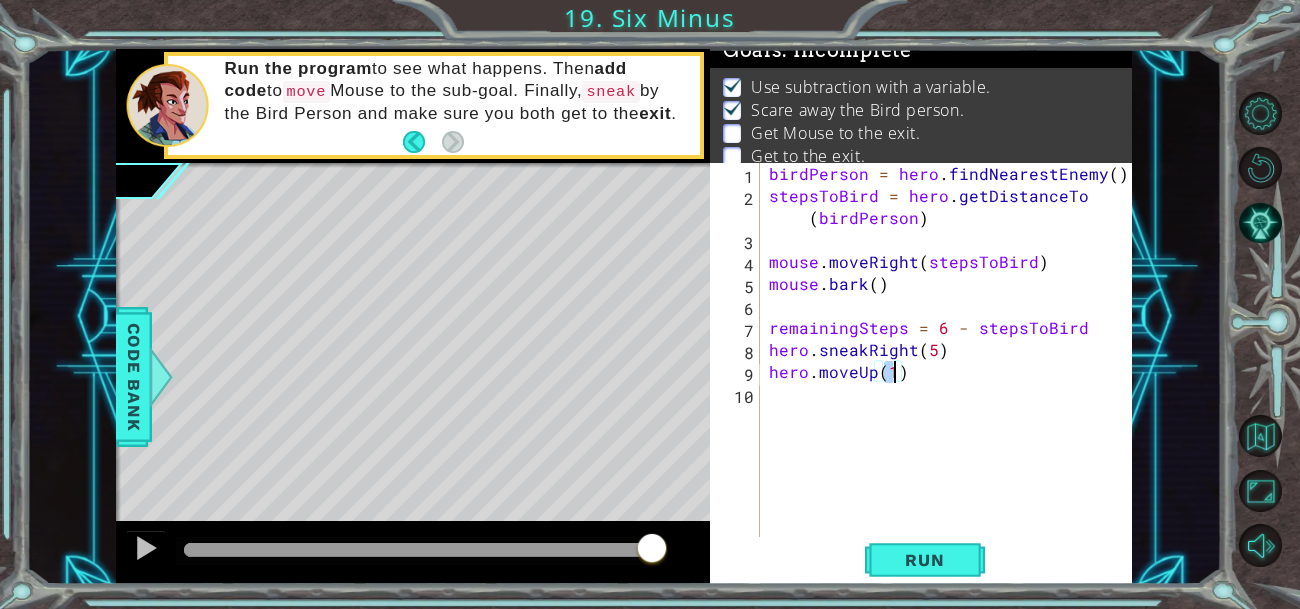 click on "birdPerson   =   hero . findNearestEnemy ( ) stepsToBird   =   hero . getDistanceTo      ( birdPerson ) mouse . moveRight ( stepsToBird ) mouse . bark ( ) remainingSteps   =   6   -   stepsToBird hero . sneakRight ( 5 ) hero . moveUp ( 1 )" at bounding box center [951, 372] 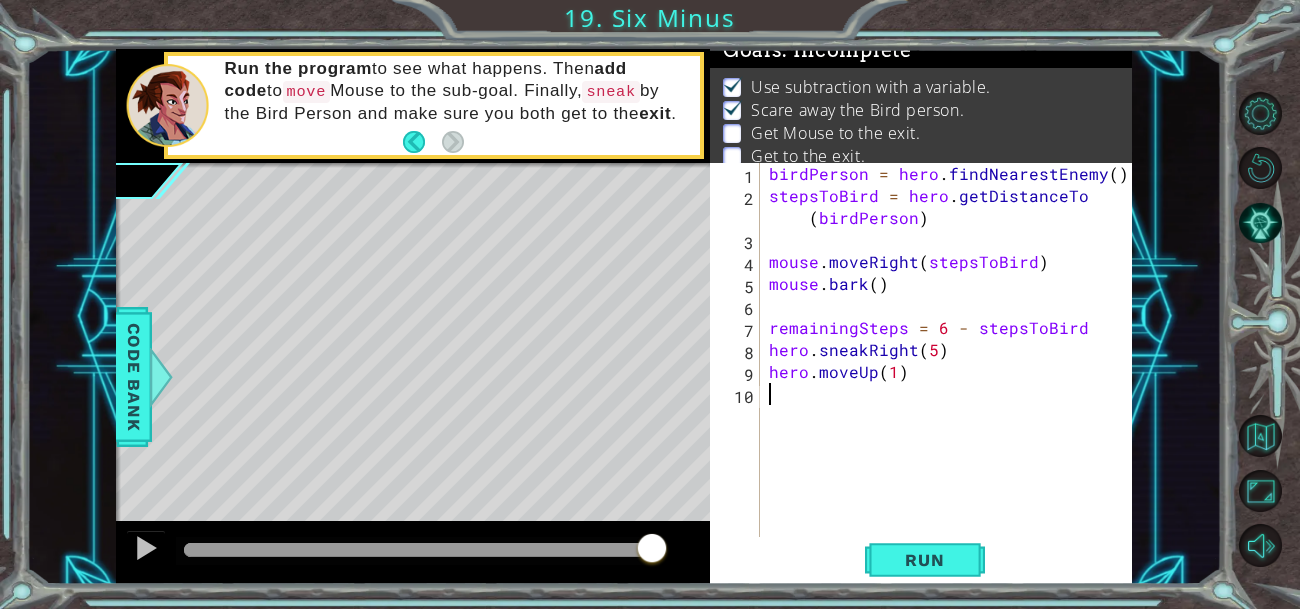scroll, scrollTop: 0, scrollLeft: 0, axis: both 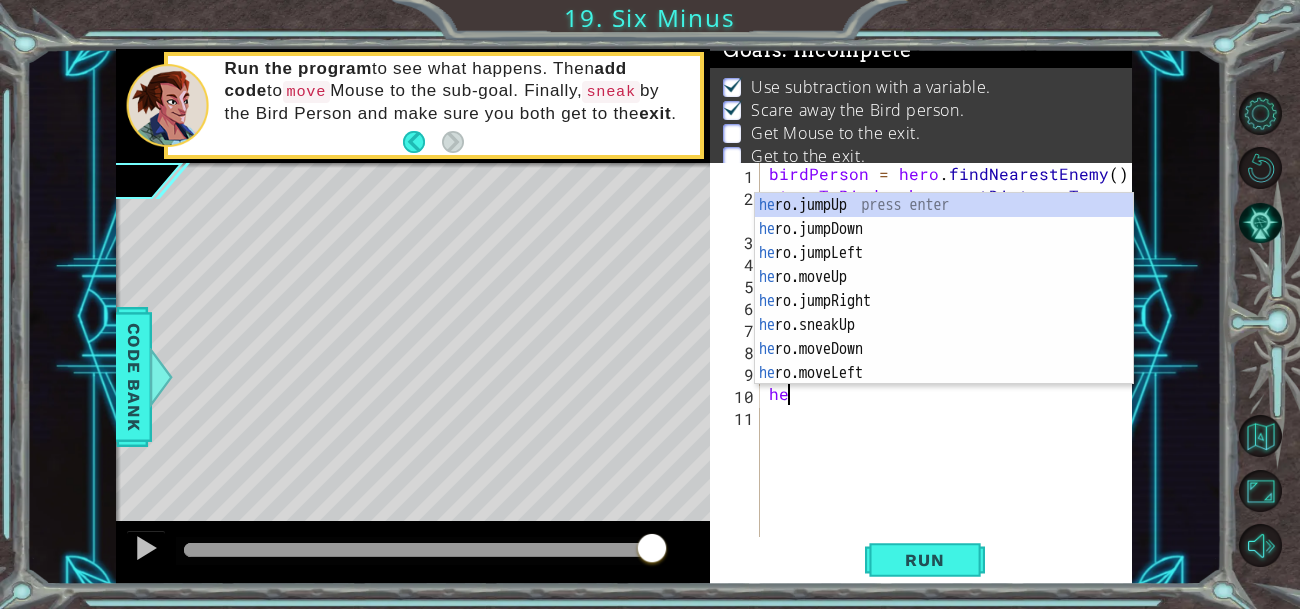 type on "her" 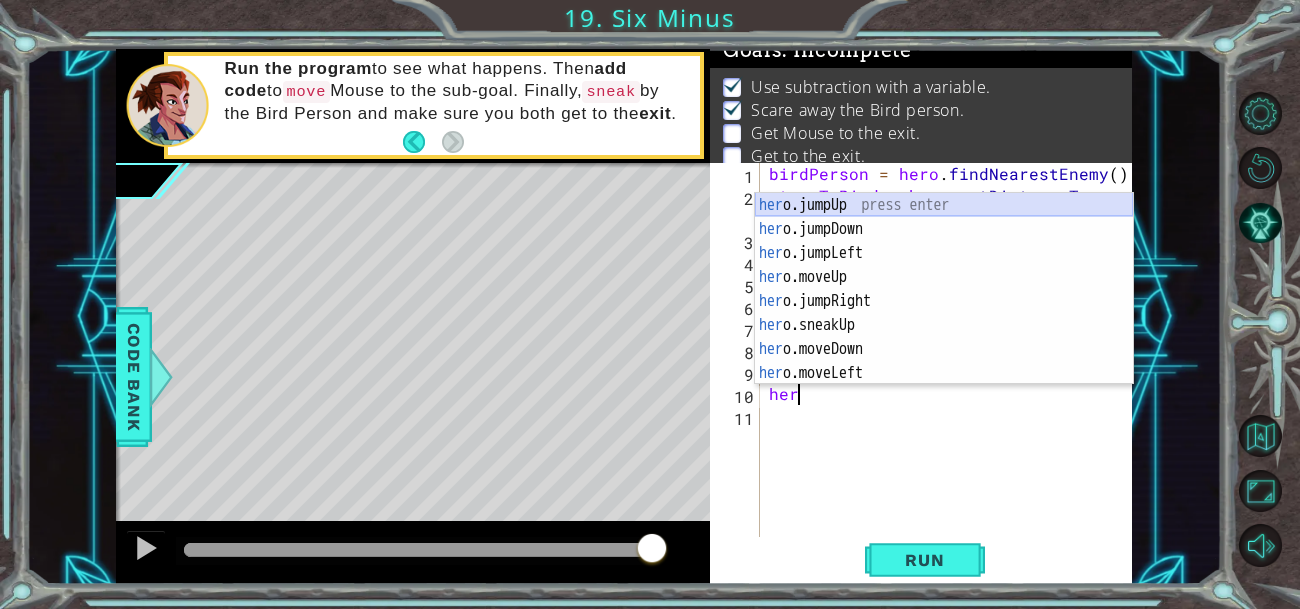 click on "her o.jumpUp press enter her o.jumpDown press enter her o.jumpLeft press enter her o.moveUp press enter her o.jumpRight press enter her o.sneakUp press enter her o.moveDown press enter her o.moveLeft press enter her o.moveRight press enter" at bounding box center (944, 313) 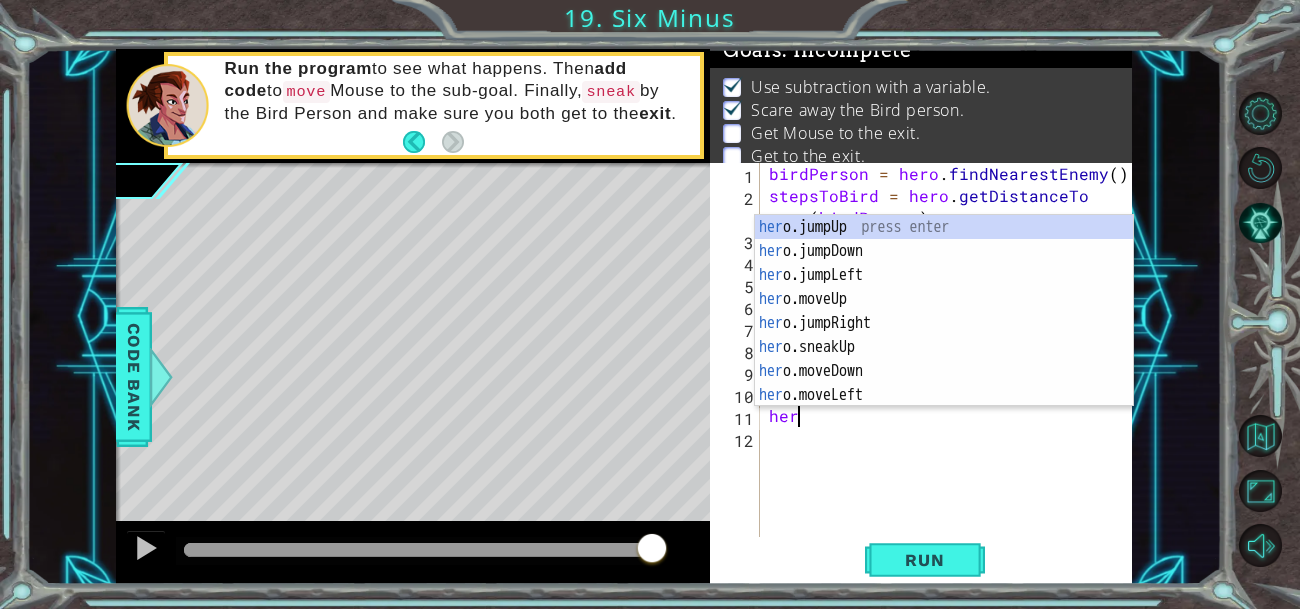 scroll, scrollTop: 0, scrollLeft: 0, axis: both 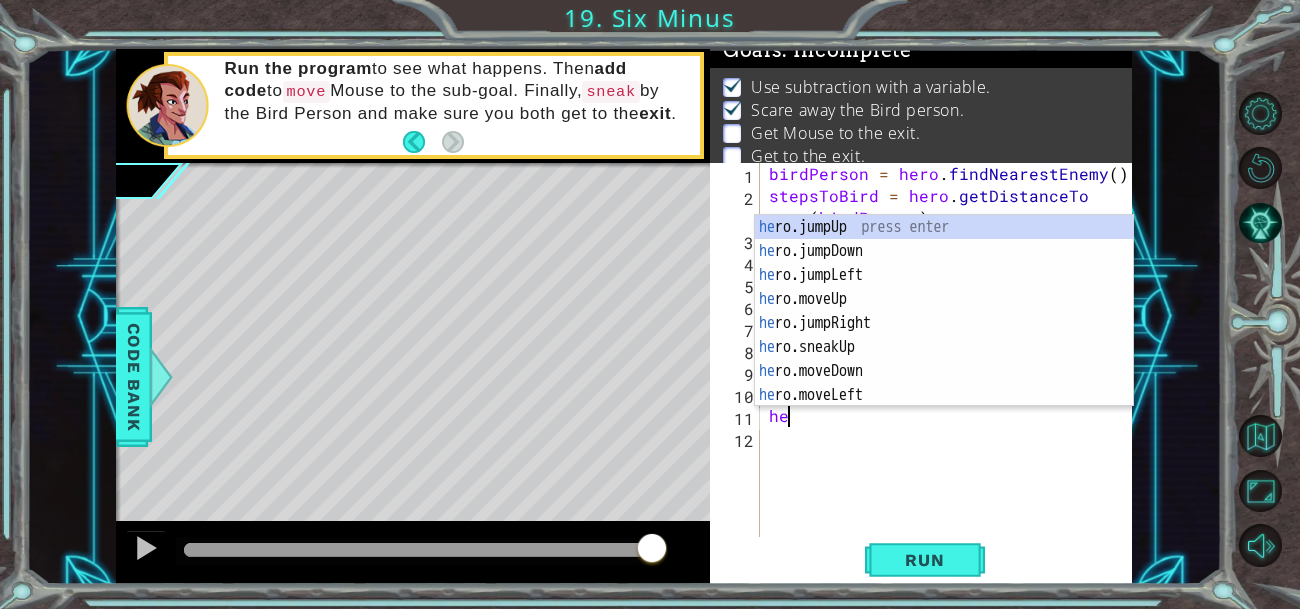 type on "h" 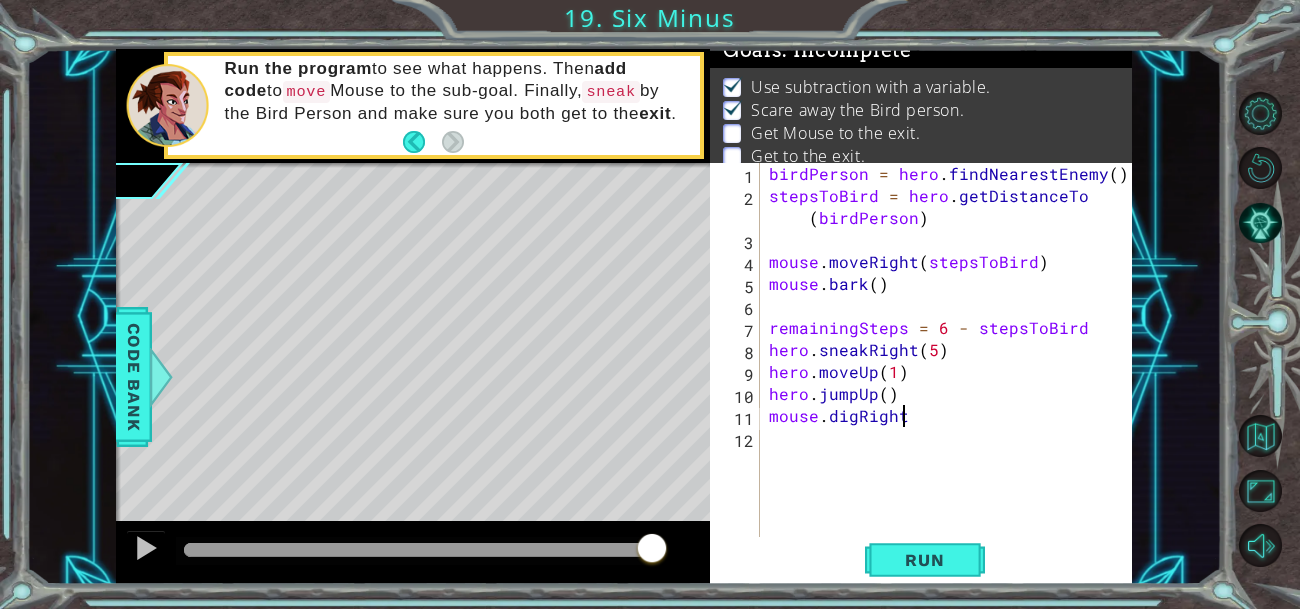 scroll, scrollTop: 0, scrollLeft: 7, axis: horizontal 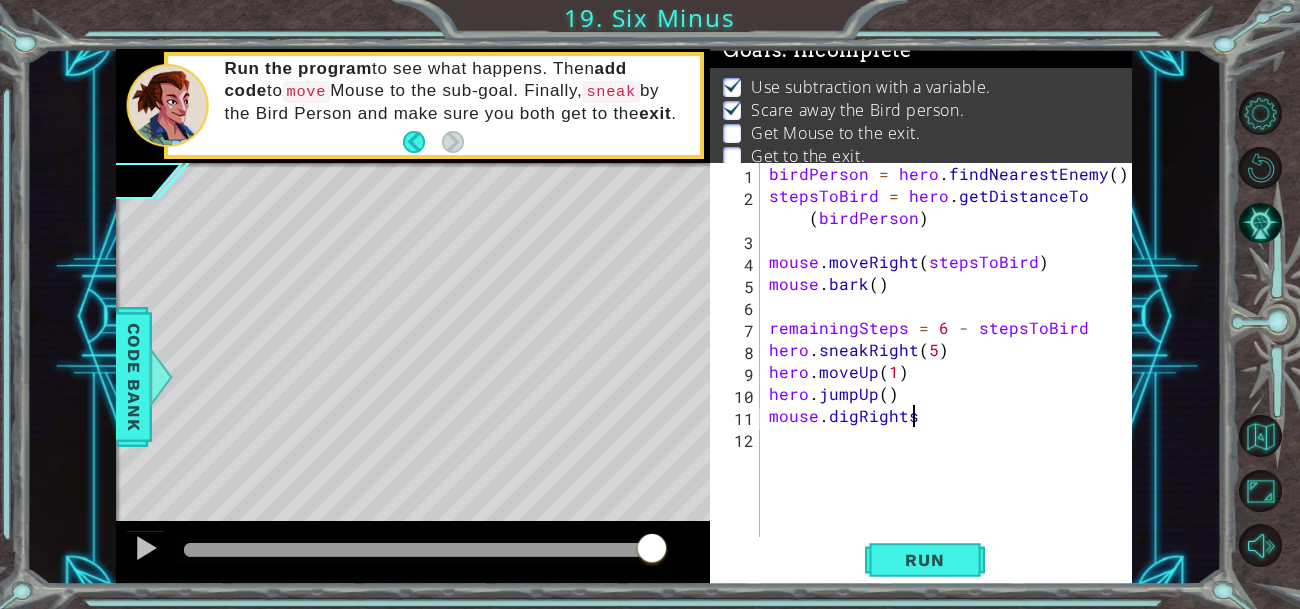 type on "mouse.digRight" 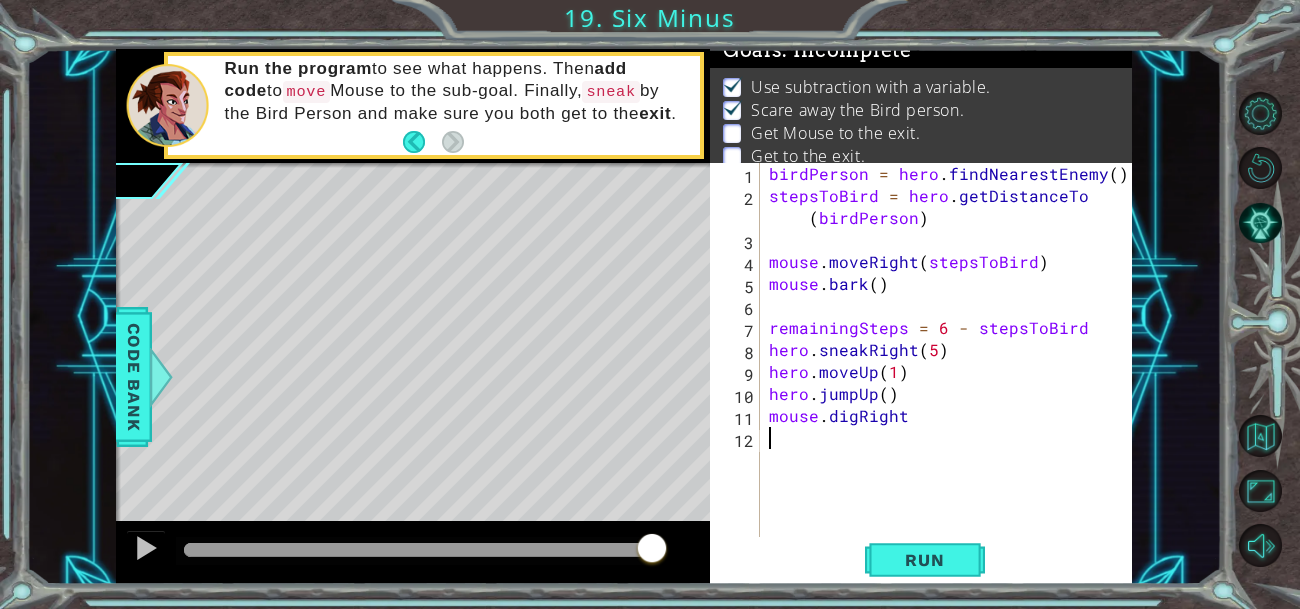 click on "birdPerson   =   hero . findNearestEnemy ( ) stepsToBird   =   hero . getDistanceTo      ( birdPerson ) mouse . moveRight ( stepsToBird ) mouse . bark ( ) remainingSteps   =   6   -   stepsToBird hero . sneakRight ( 5 ) hero . moveUp ( 1 ) hero . jumpUp ( ) mouse . digRight" at bounding box center [951, 372] 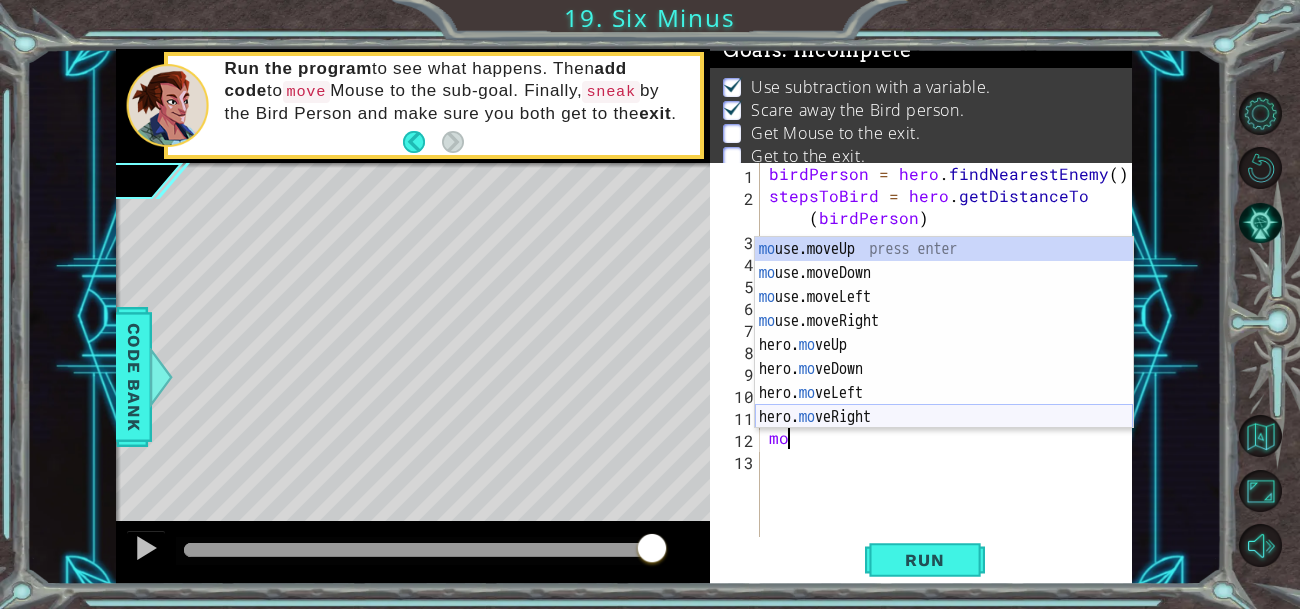 click on "mo use.moveUp press enter mo use.moveDown press enter mo use.moveLeft press enter mo use.moveRight press enter hero. mo veUp press enter hero. mo veDown press enter hero. mo veLeft press enter hero. mo veRight press enter hero.can Mo veUp press enter" at bounding box center (944, 357) 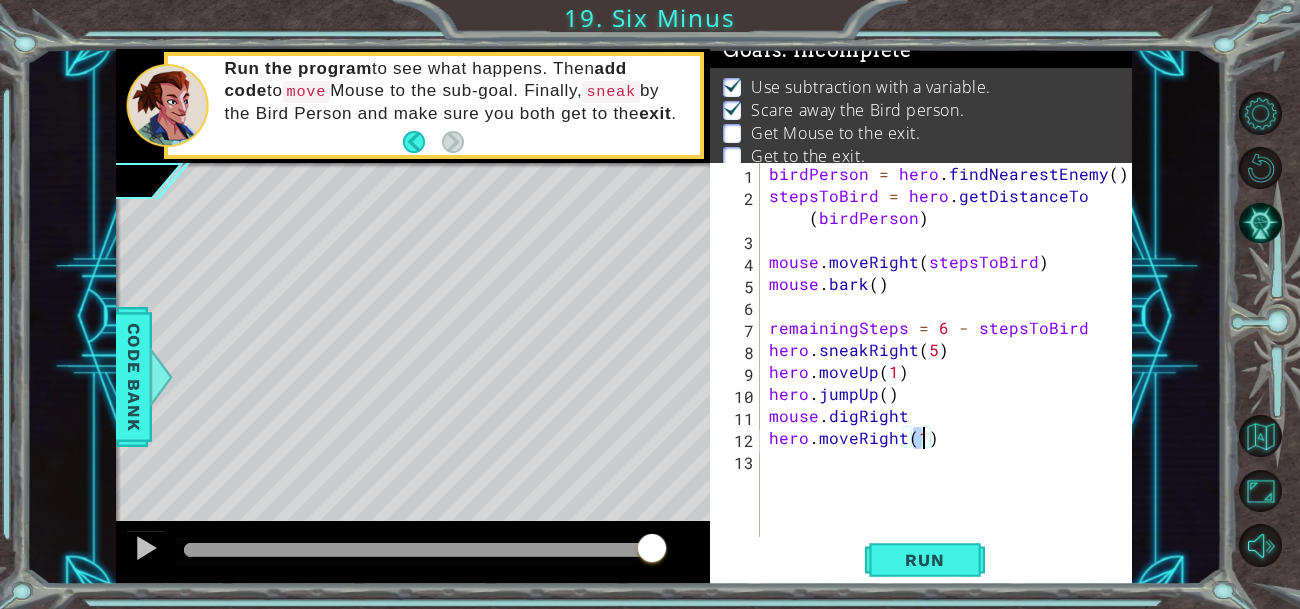 click on "birdPerson   =   hero . findNearestEnemy ( ) stepsToBird   =   hero . getDistanceTo      ( birdPerson ) mouse . moveRight ( stepsToBird ) mouse . bark ( ) remainingSteps   =   6   -   stepsToBird hero . sneakRight ( 5 ) hero . moveUp ( 1 ) hero . jumpUp ( ) mouse . digRight hero . moveRight ( 1 )" at bounding box center [951, 372] 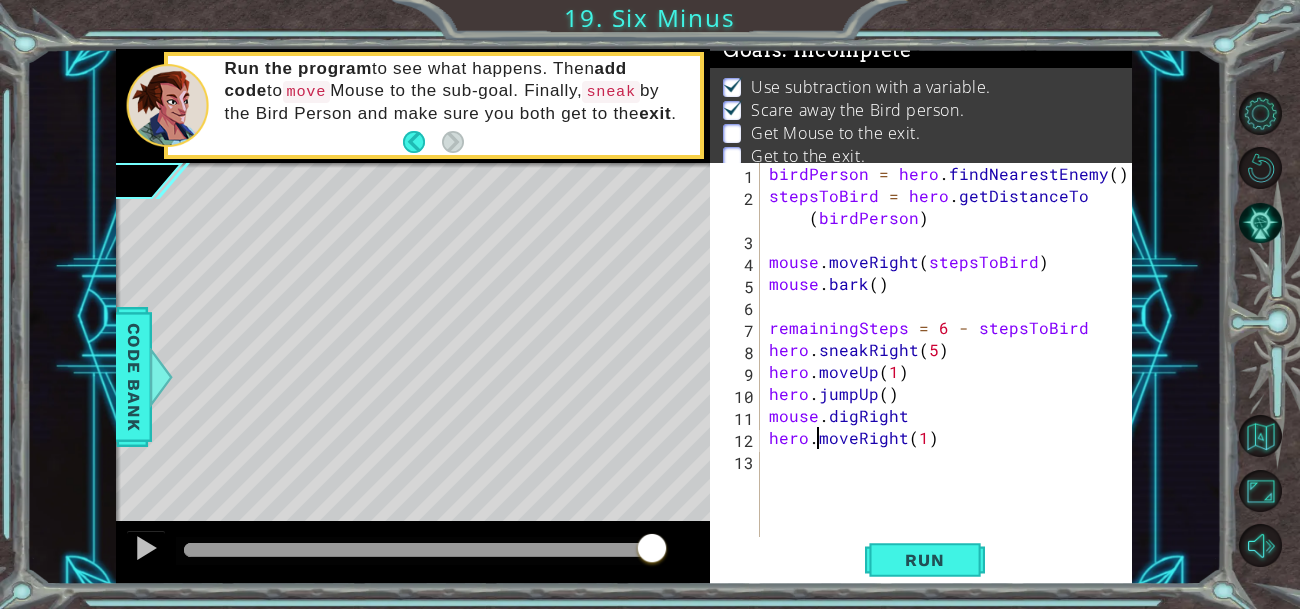 click on "birdPerson   =   hero . findNearestEnemy ( ) stepsToBird   =   hero . getDistanceTo      ( birdPerson ) mouse . moveRight ( stepsToBird ) mouse . bark ( ) remainingSteps   =   6   -   stepsToBird hero . sneakRight ( 5 ) hero . moveUp ( 1 ) hero . jumpUp ( ) mouse . digRight hero . moveRight ( 1 )" at bounding box center [951, 372] 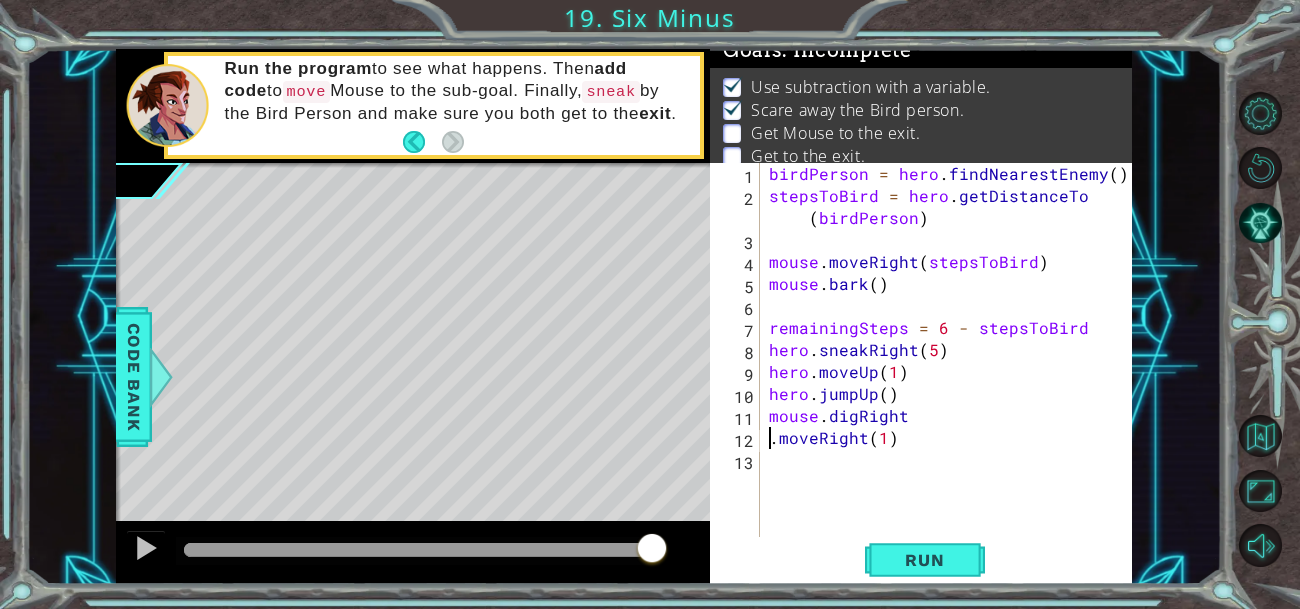 scroll, scrollTop: 0, scrollLeft: 0, axis: both 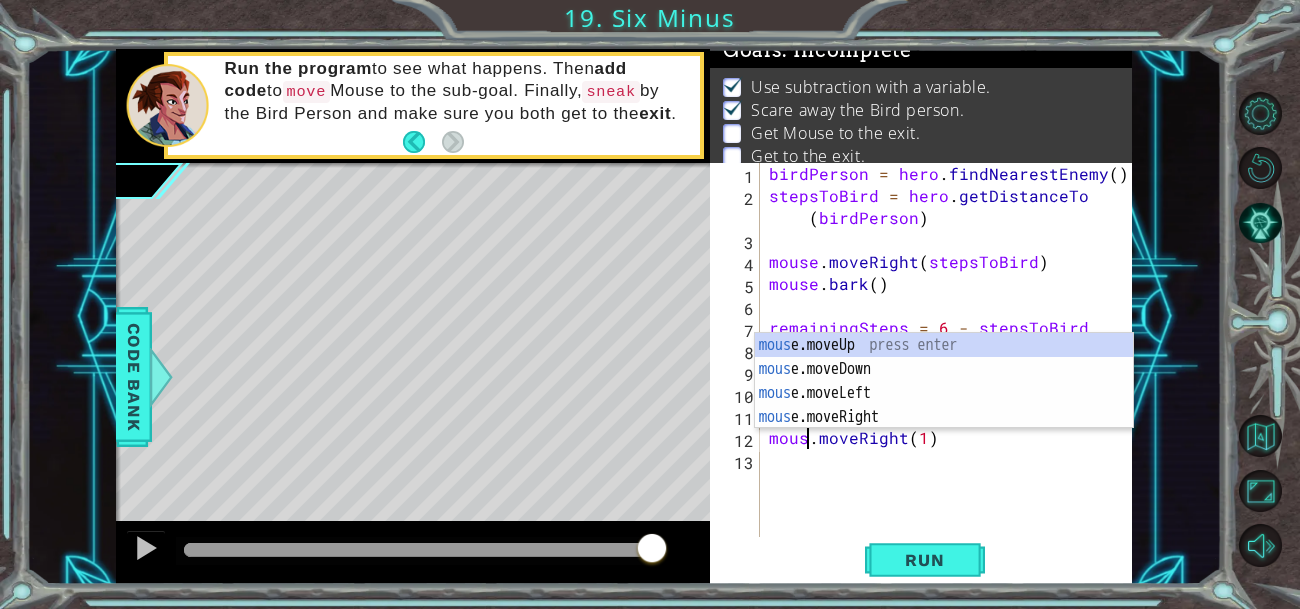 type on "mouse.moveRight(1)" 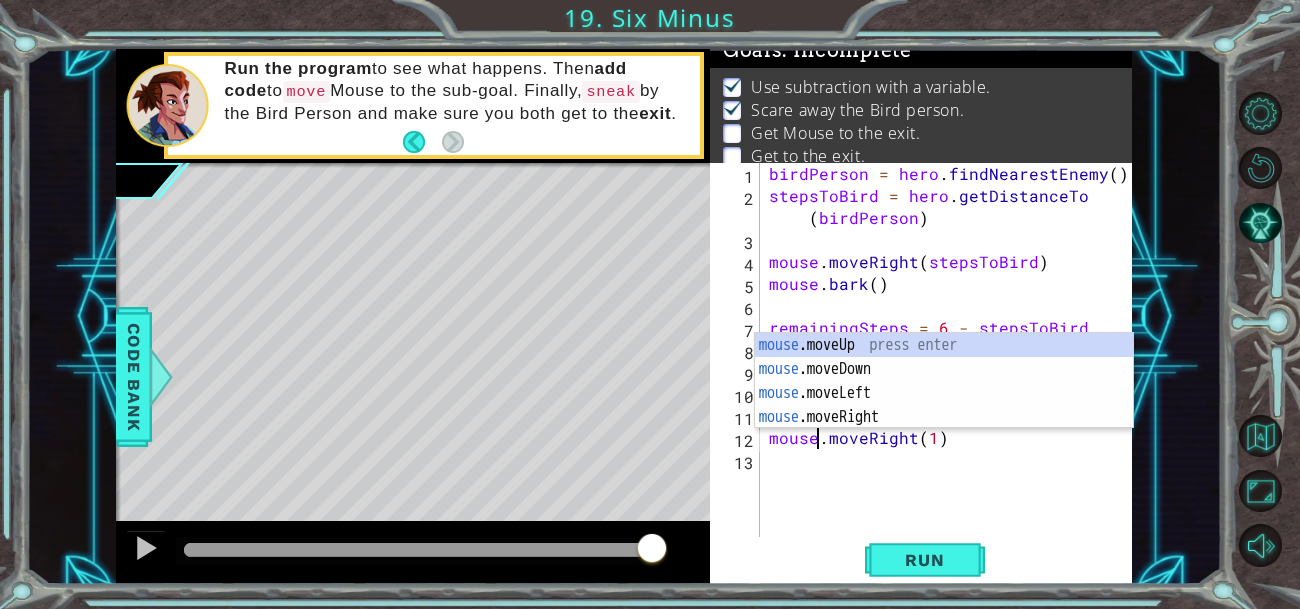 click on "birdPerson   =   hero . findNearestEnemy ( ) stepsToBird   =   hero . getDistanceTo      ( birdPerson ) mouse . moveRight ( stepsToBird ) mouse . bark ( ) remainingSteps   =   6   -   stepsToBird hero . sneakRight ( 5 ) hero . moveUp ( 1 ) hero . jumpUp ( ) mouse . digRight mouse . moveRight ( 1 )" at bounding box center [951, 372] 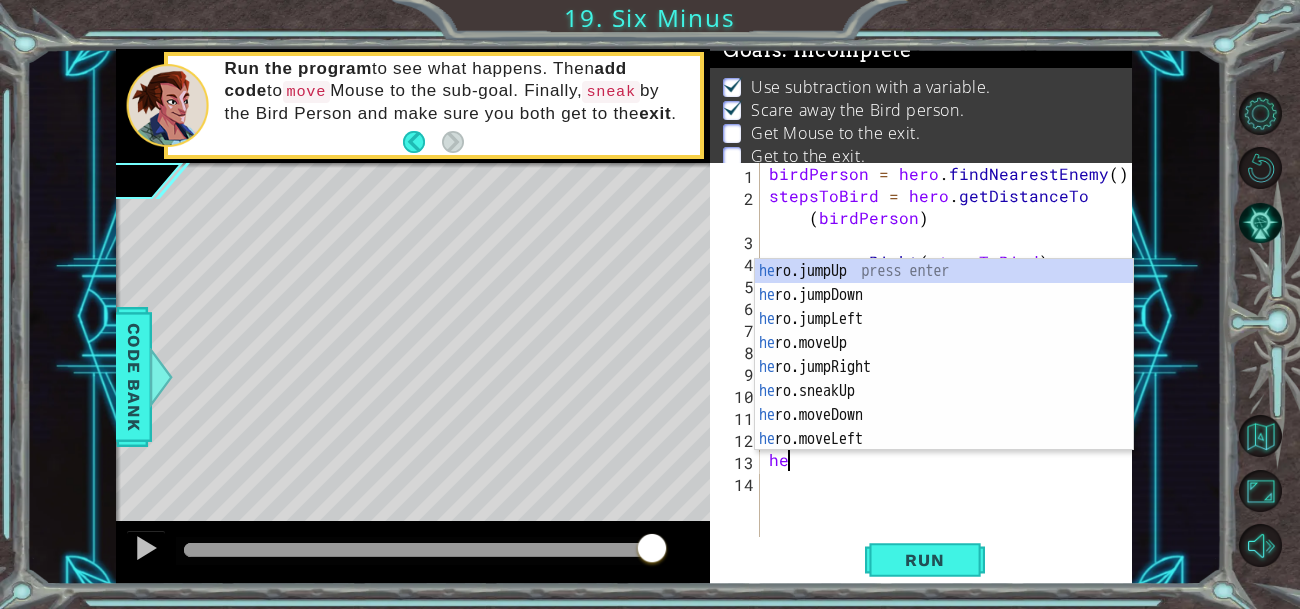 scroll, scrollTop: 0, scrollLeft: 0, axis: both 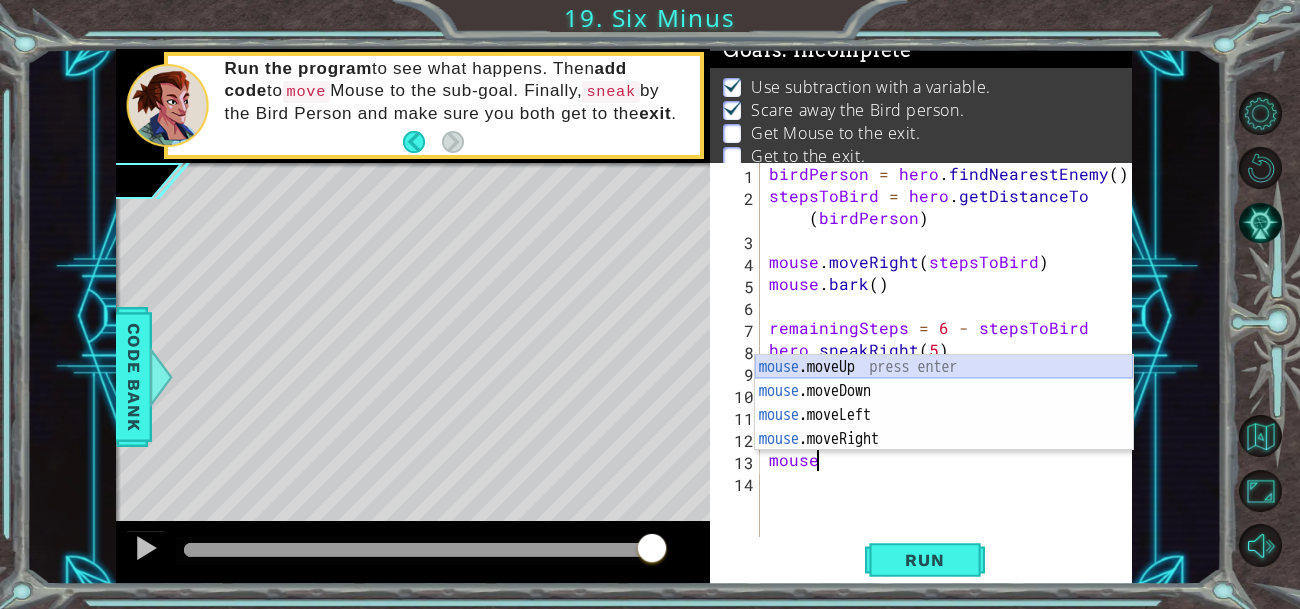click on "mouse .moveUp press enter mouse .moveDown press enter mouse .moveLeft press enter mouse .moveRight press enter" at bounding box center [944, 427] 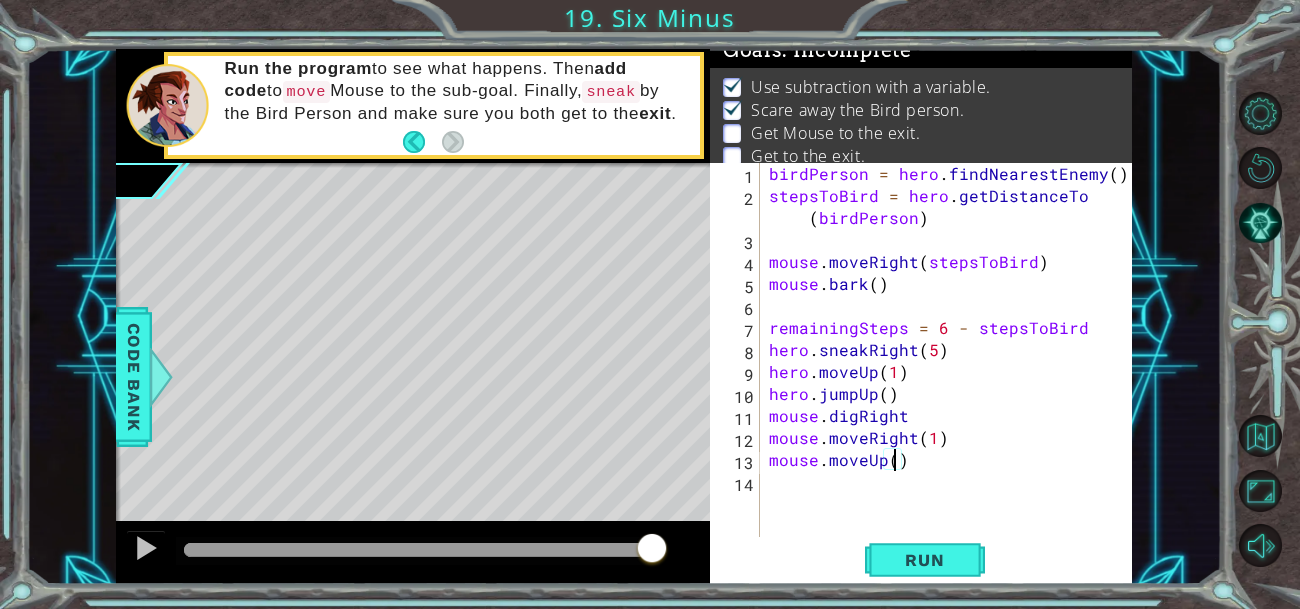 type on "mouse.moveUp(5)" 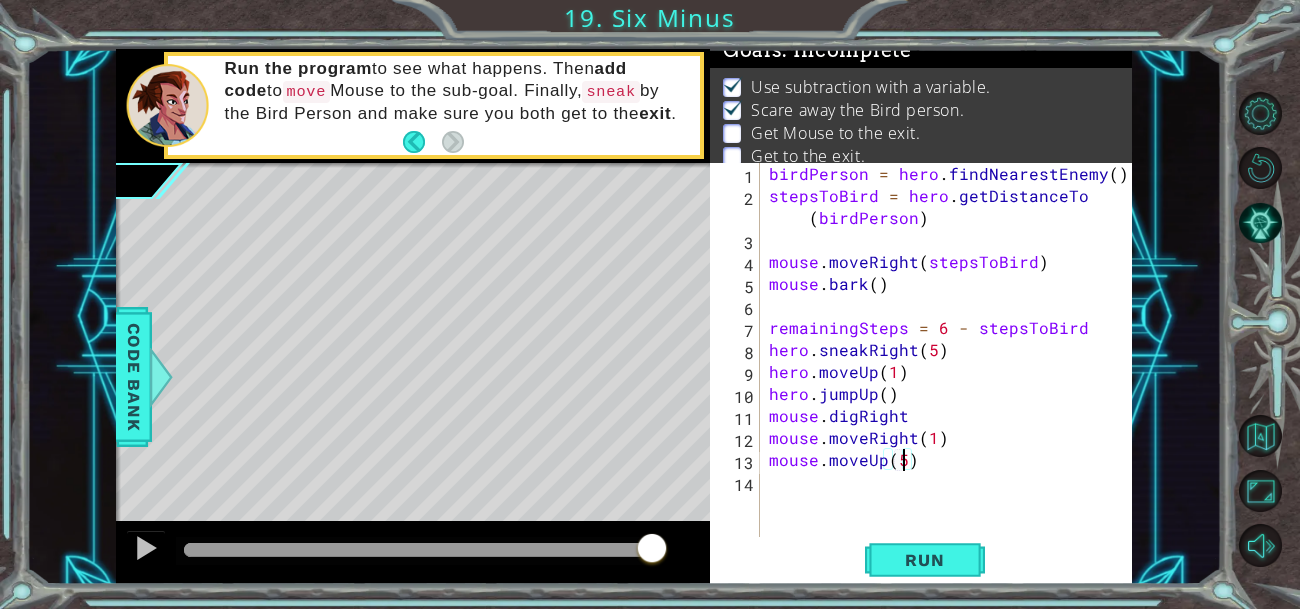 click on "birdPerson   =   hero . findNearestEnemy ( ) stepsToBird   =   hero . getDistanceTo      ( birdPerson ) mouse . moveRight ( stepsToBird ) mouse . bark ( ) remainingSteps   =   6   -   stepsToBird hero . sneakRight ( 5 ) hero . moveUp ( 1 ) hero . jumpUp ( ) mouse . digRight mouse . moveRight ( 1 ) mouse . moveUp ( 5 )" at bounding box center [951, 372] 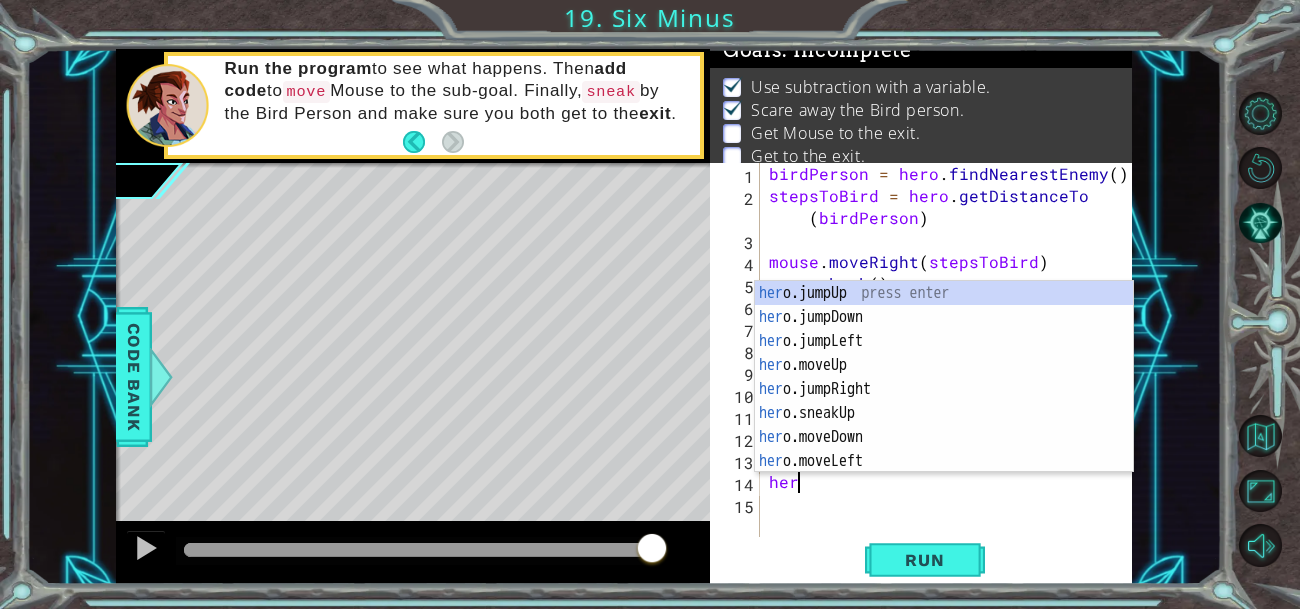 scroll, scrollTop: 0, scrollLeft: 0, axis: both 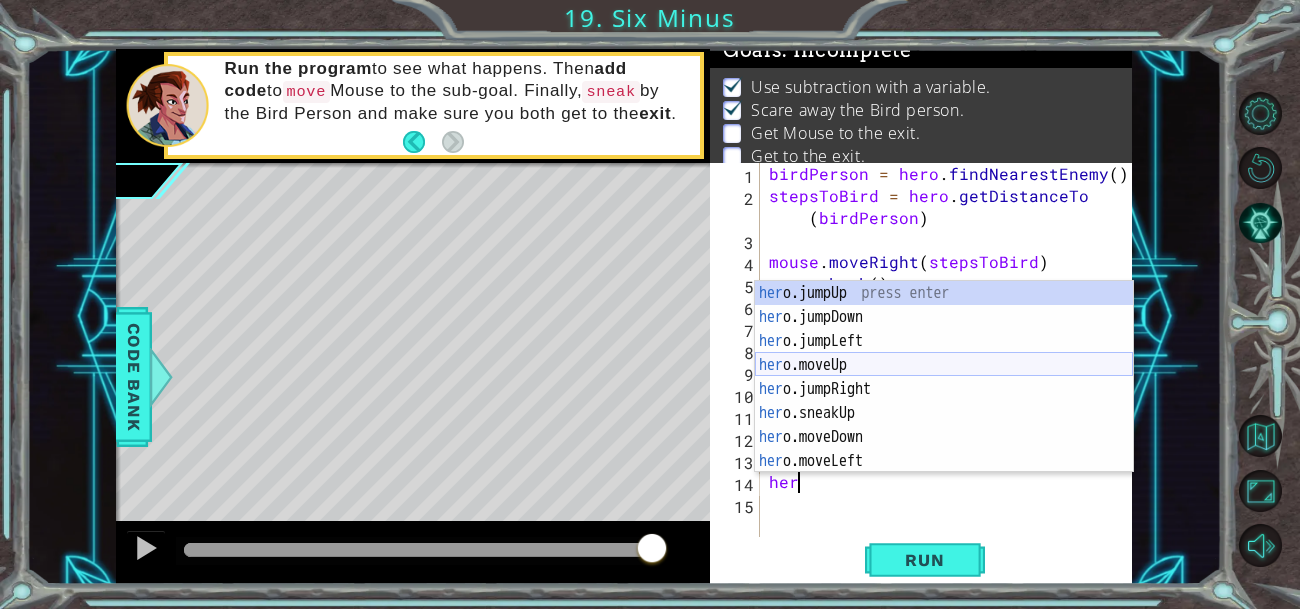click on "her o.jumpUp press enter her o.jumpDown press enter her o.jumpLeft press enter her o.moveUp press enter her o.jumpRight press enter her o.sneakUp press enter her o.moveDown press enter her o.moveLeft press enter her o.moveRight press enter" at bounding box center [944, 401] 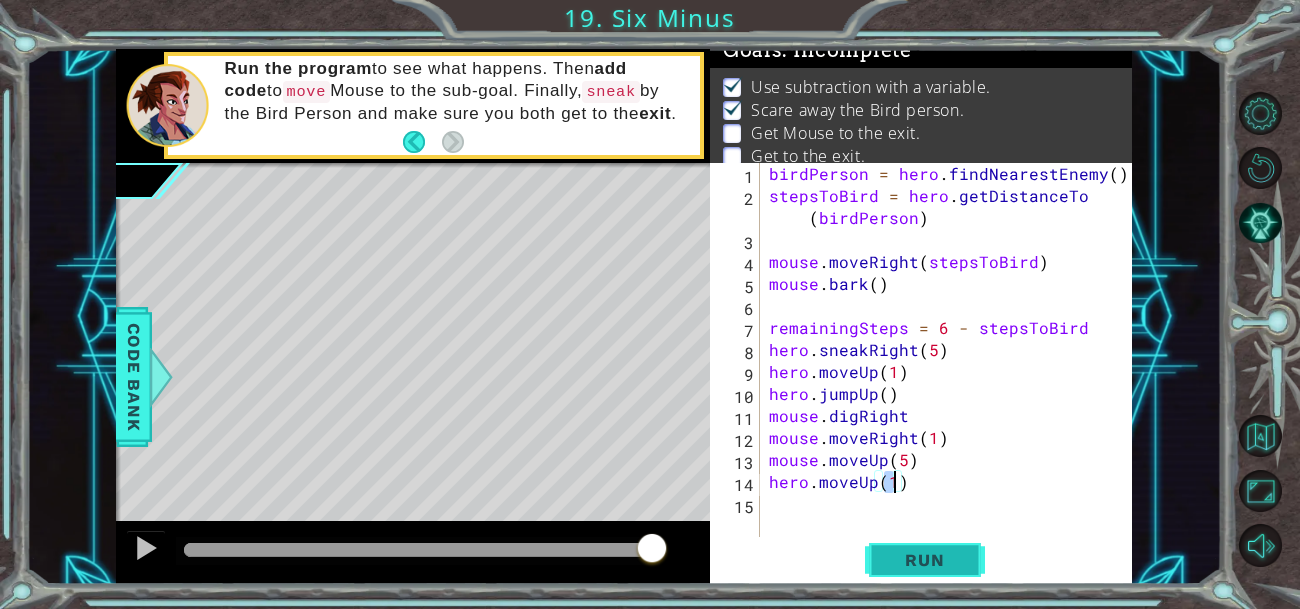 click on "Run" at bounding box center (925, 559) 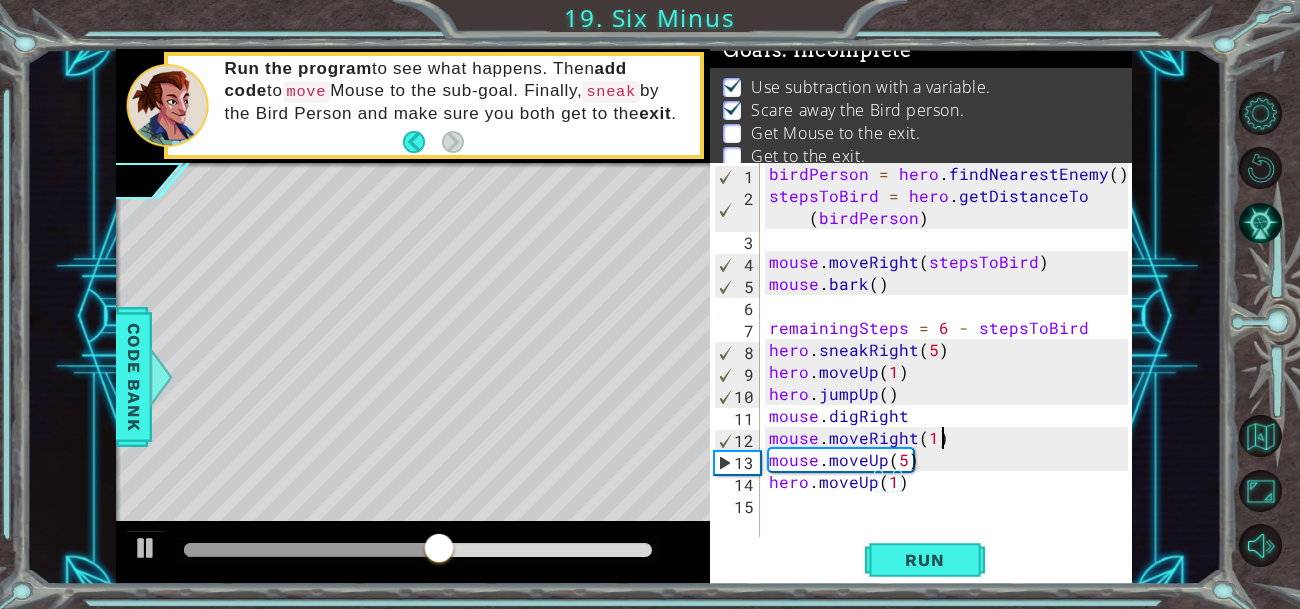 click on "birdPerson   =   hero . findNearestEnemy ( ) stepsToBird   =   hero . getDistanceTo      ( birdPerson ) mouse . moveRight ( stepsToBird ) mouse . bark ( ) remainingSteps   =   6   -   stepsToBird hero . sneakRight ( 5 ) hero . moveUp ( 1 ) hero . jumpUp ( ) mouse . digRight mouse . moveRight ( 1 ) mouse . moveUp ( 5 ) hero . moveUp ( 1 )" at bounding box center [951, 372] 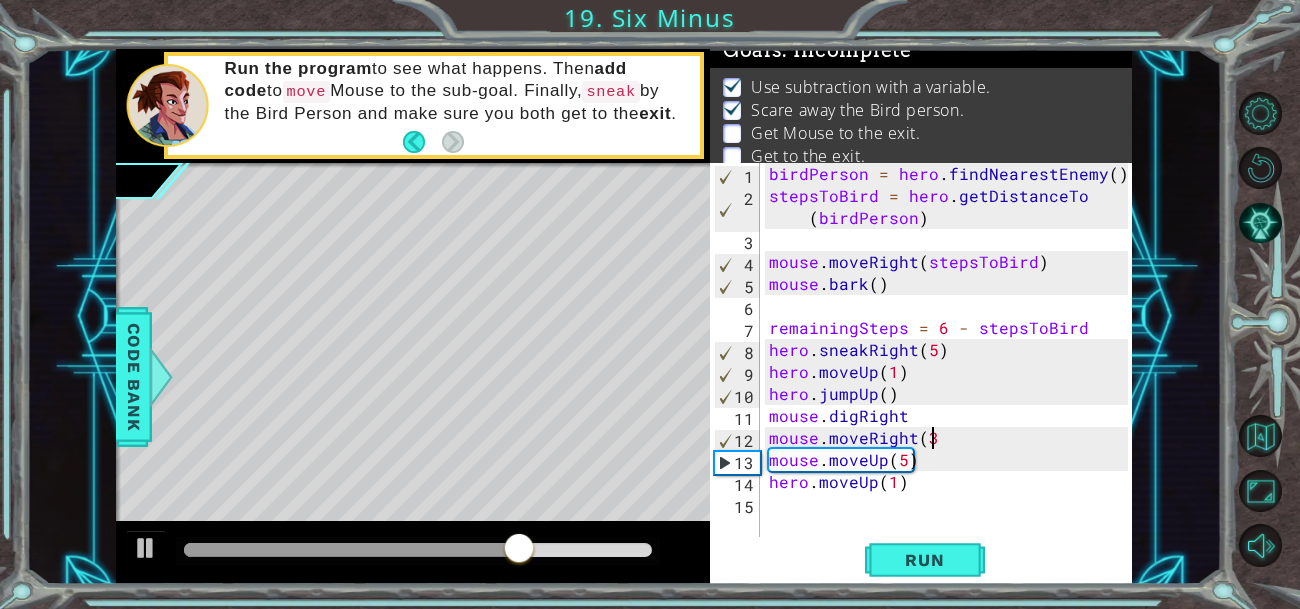 scroll, scrollTop: 0, scrollLeft: 2, axis: horizontal 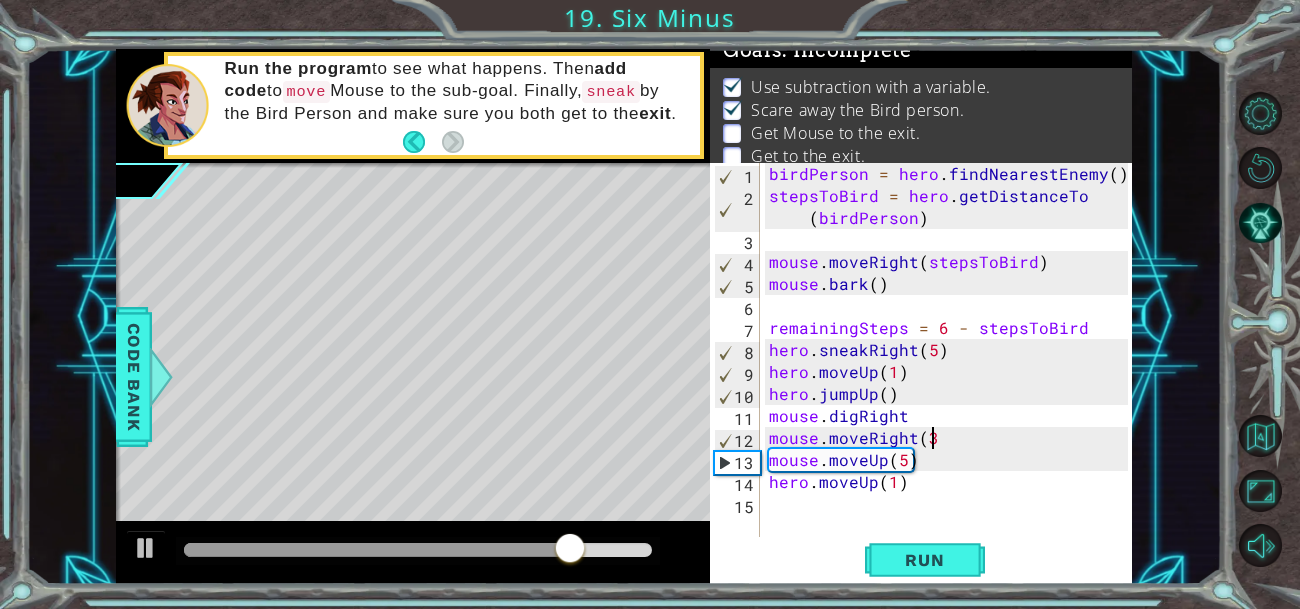 click on "birdPerson   =   hero . findNearestEnemy ( ) stepsToBird   =   hero . getDistanceTo      ( birdPerson ) mouse . moveRight ( stepsToBird ) mouse . bark ( ) remainingSteps   =   6   -   stepsToBird hero . sneakRight ( 5 ) hero . moveUp ( 1 ) hero . jumpUp ( ) mouse . digRight mouse . moveRight ( 3 mouse . moveUp ( 5 ) hero . moveUp ( 1 )" at bounding box center [951, 372] 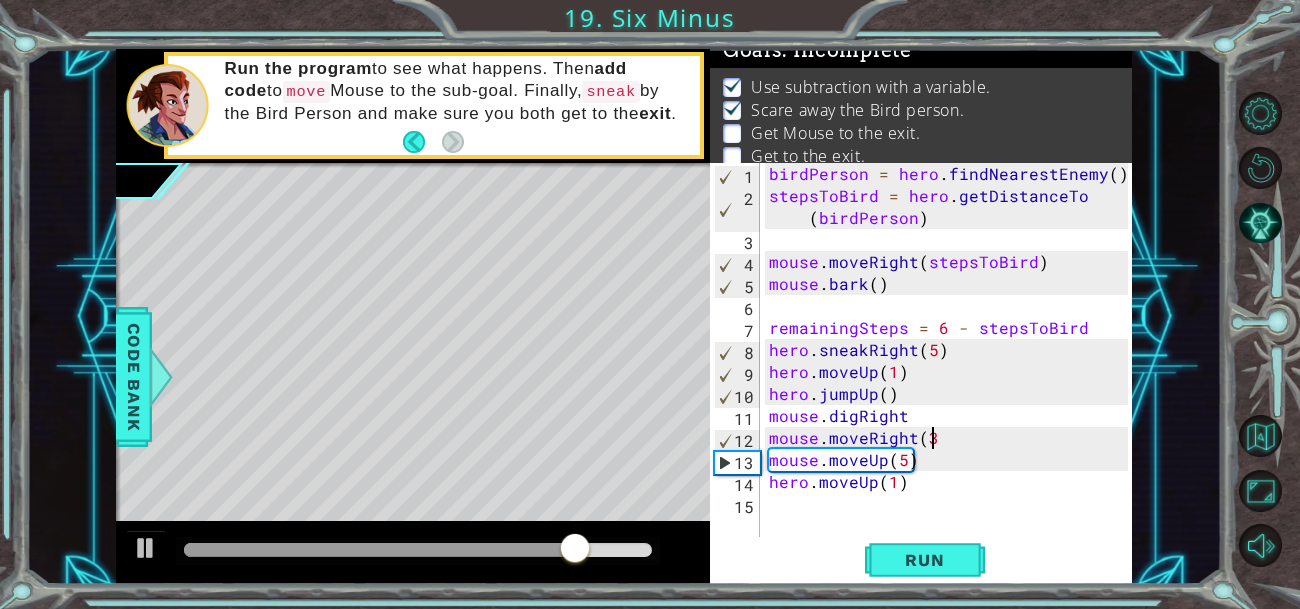 scroll, scrollTop: 0, scrollLeft: 9, axis: horizontal 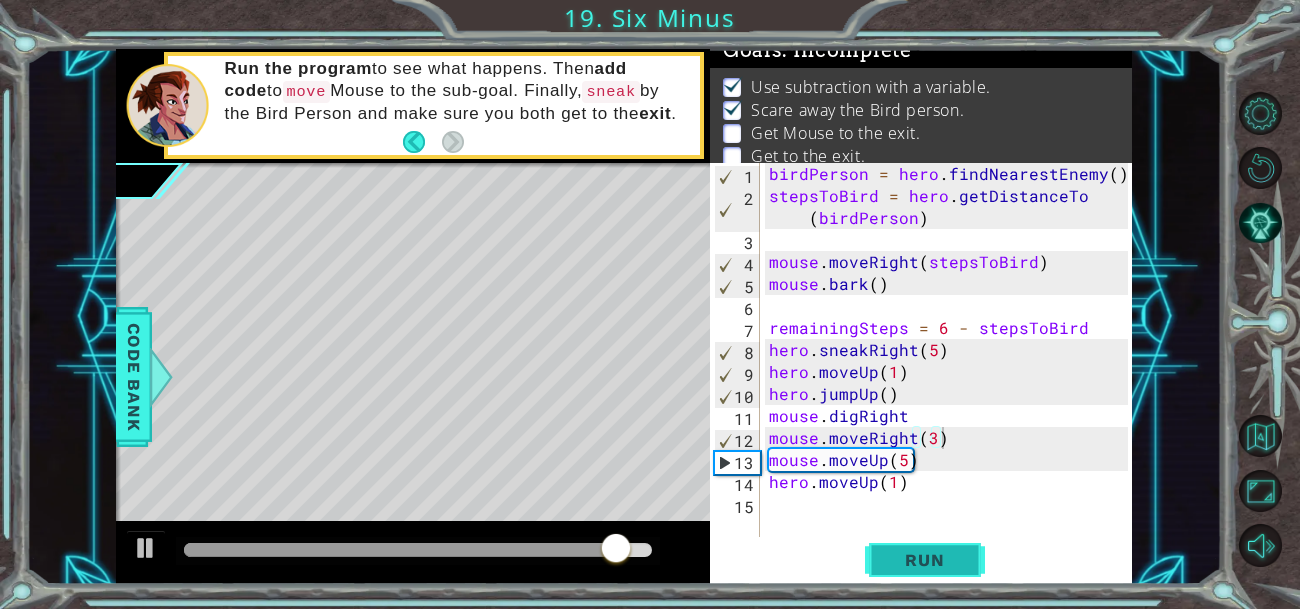 click on "Run" at bounding box center [925, 559] 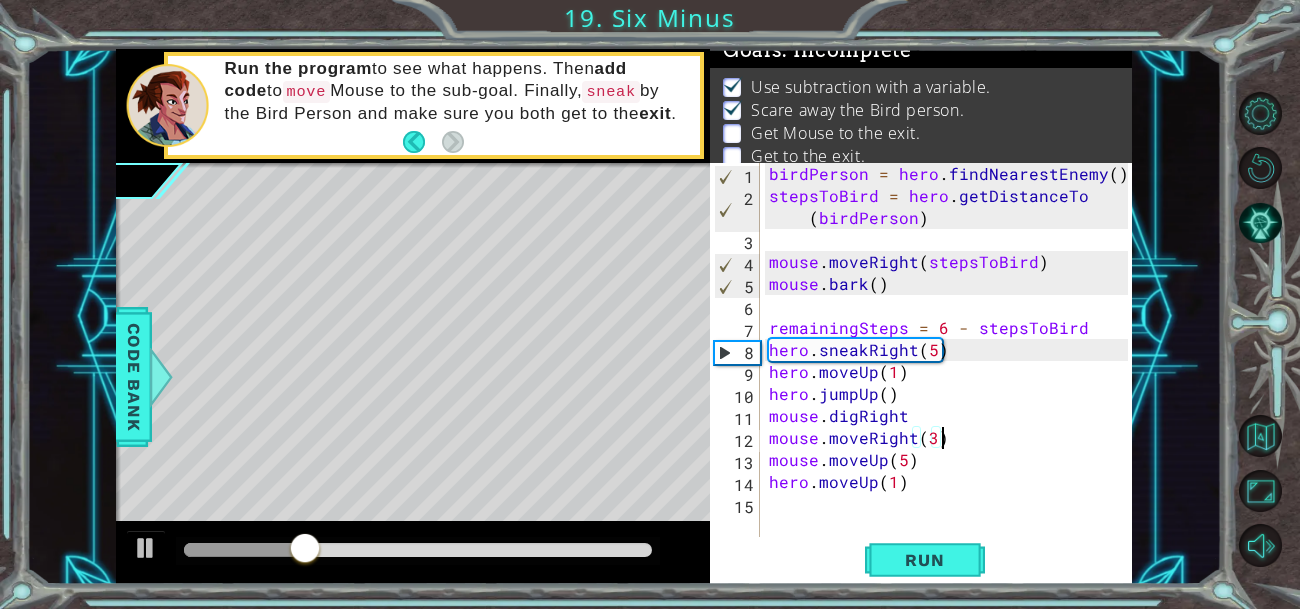 click on "birdPerson   =   hero . findNearestEnemy ( ) stepsToBird   =   hero . getDistanceTo      ( birdPerson ) mouse . moveRight ( stepsToBird ) mouse . bark ( ) remainingSteps   =   6   -   stepsToBird hero . sneakRight ( 5 ) hero . moveUp ( 1 ) hero . jumpUp ( ) mouse . digRight mouse . moveRight ( 3 ) mouse . moveUp ( 5 ) hero . moveUp ( 1 )" at bounding box center [951, 372] 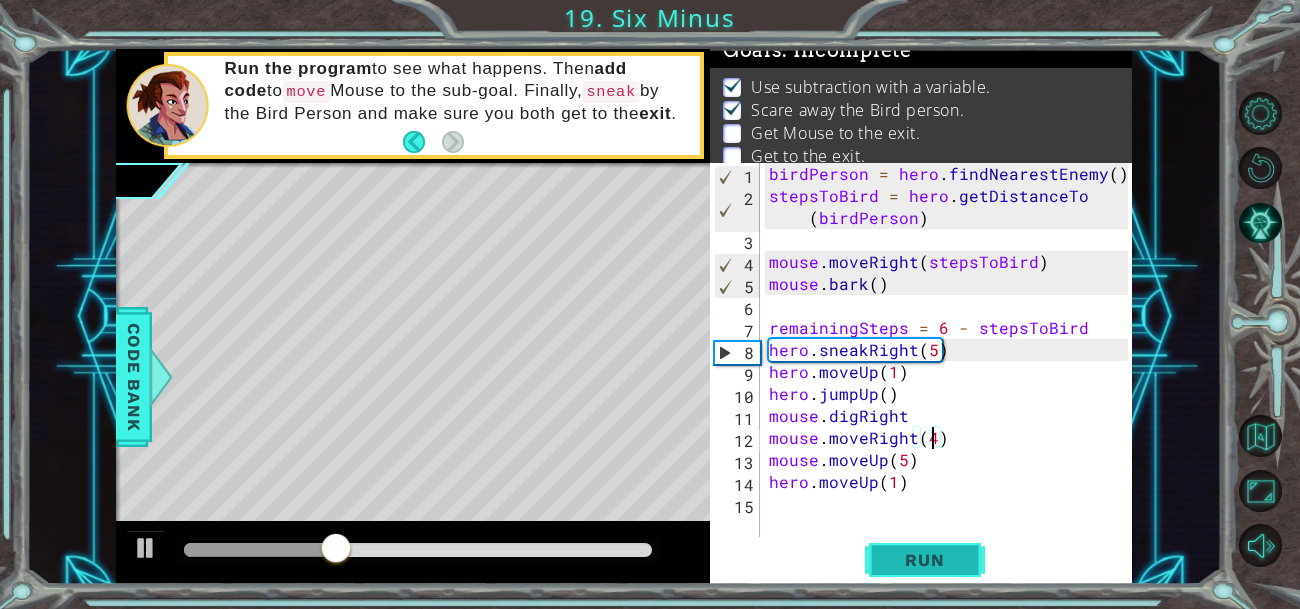 type on "mouse.moveRight(4)" 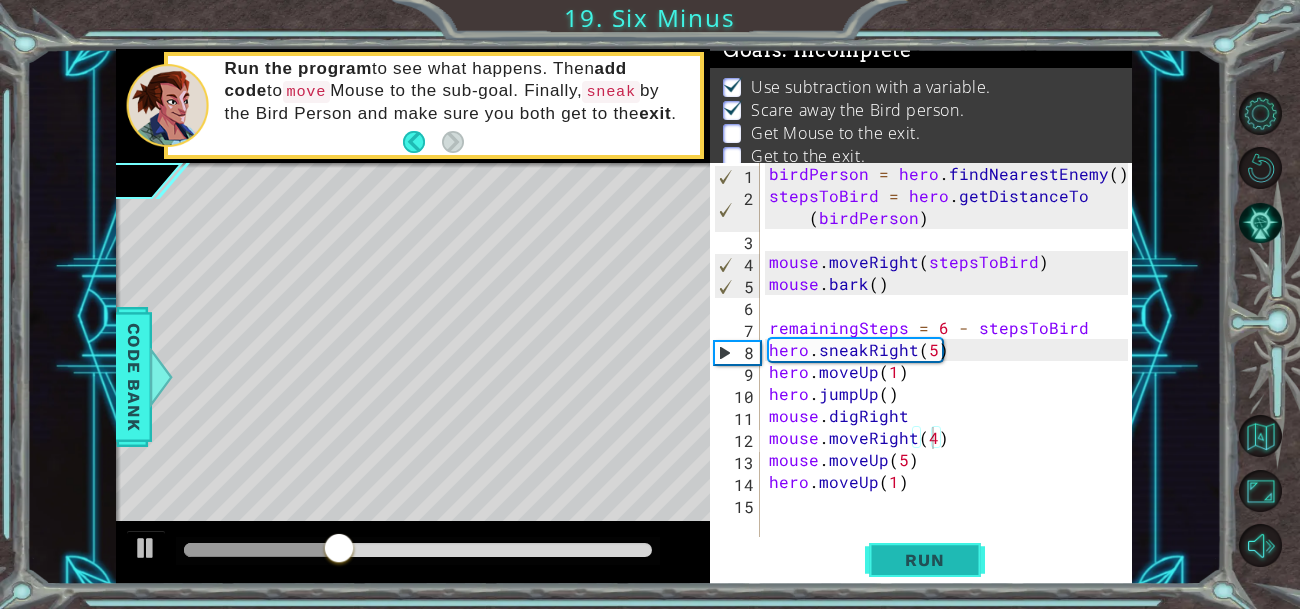 click on "Run" at bounding box center [925, 559] 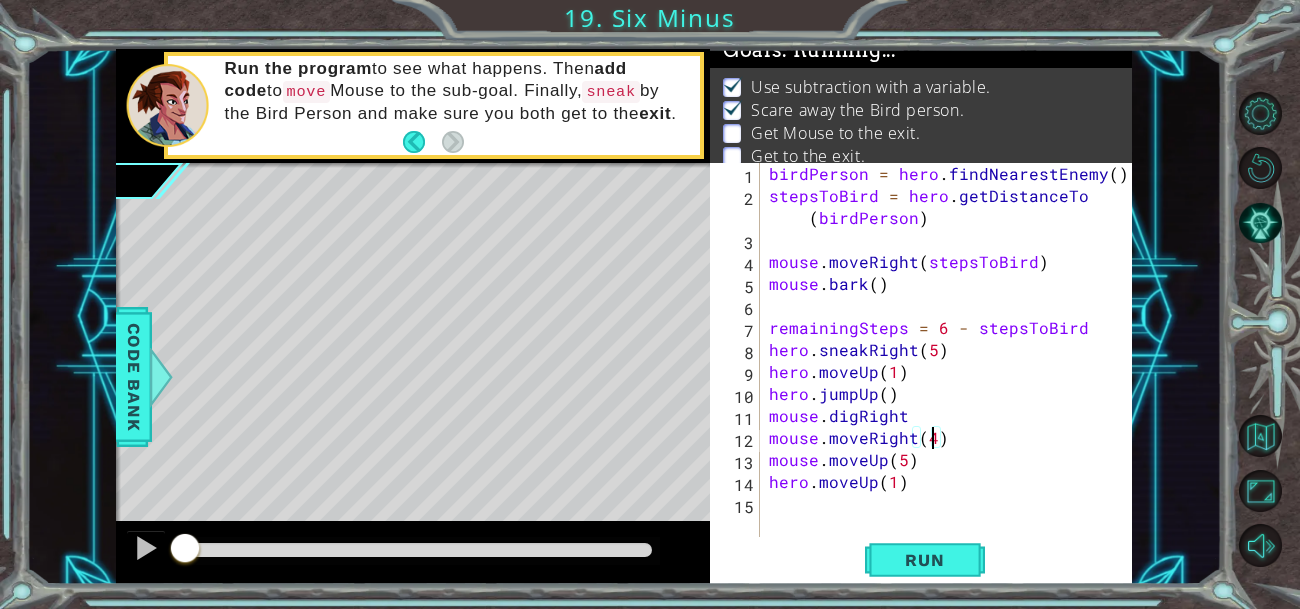 click at bounding box center (946, 527) 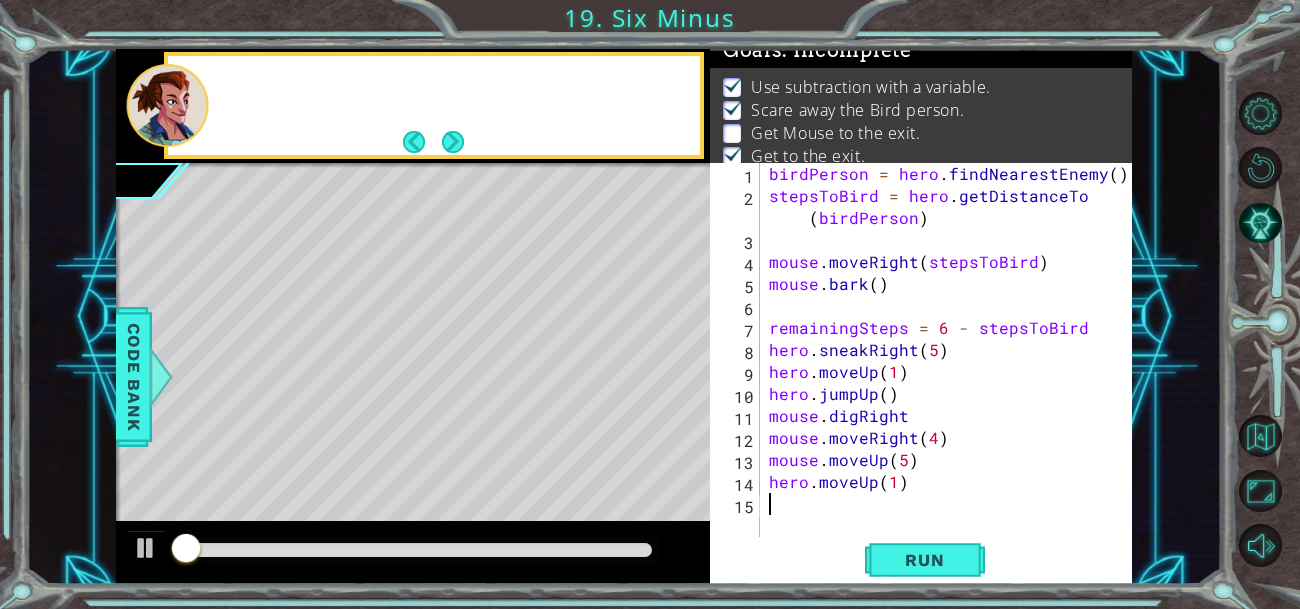 scroll, scrollTop: 0, scrollLeft: 0, axis: both 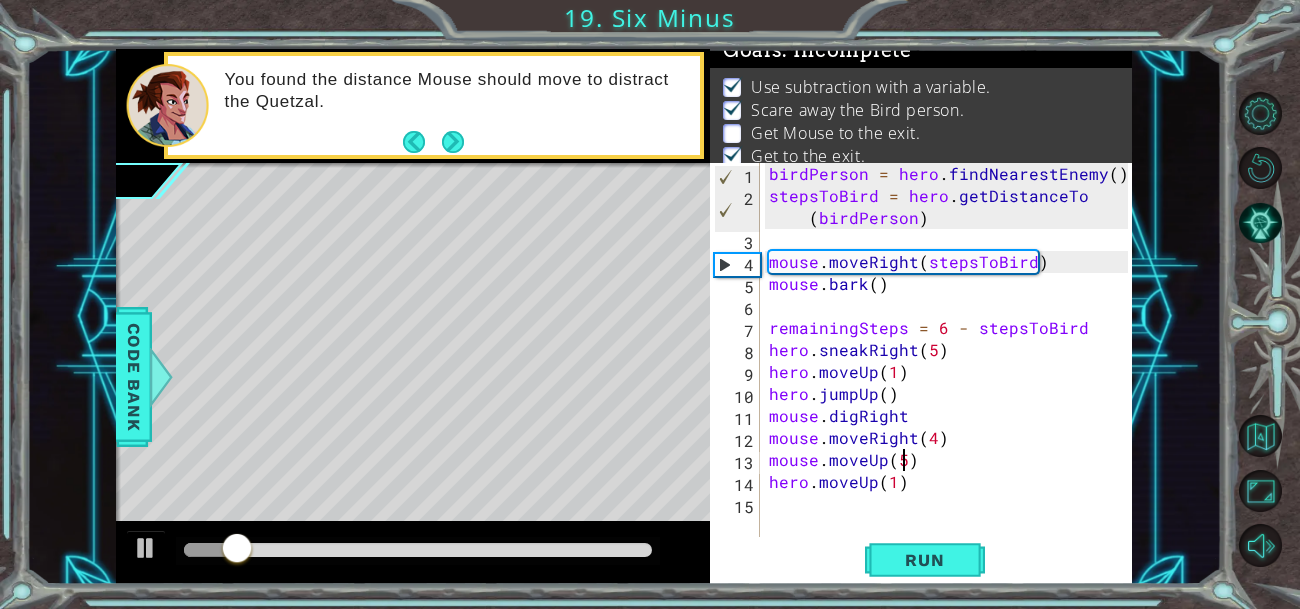 click on "birdPerson   =   hero . findNearestEnemy ( ) stepsToBird   =   hero . getDistanceTo      ( birdPerson ) mouse . moveRight ( stepsToBird ) mouse . bark ( ) remainingSteps   =   6   -   stepsToBird hero . sneakRight ( 5 ) hero . moveUp ( 1 ) hero . jumpUp ( ) mouse . digRight mouse . moveRight ( 4 ) mouse . moveUp ( 5 ) hero . moveUp ( 1 )" at bounding box center (951, 372) 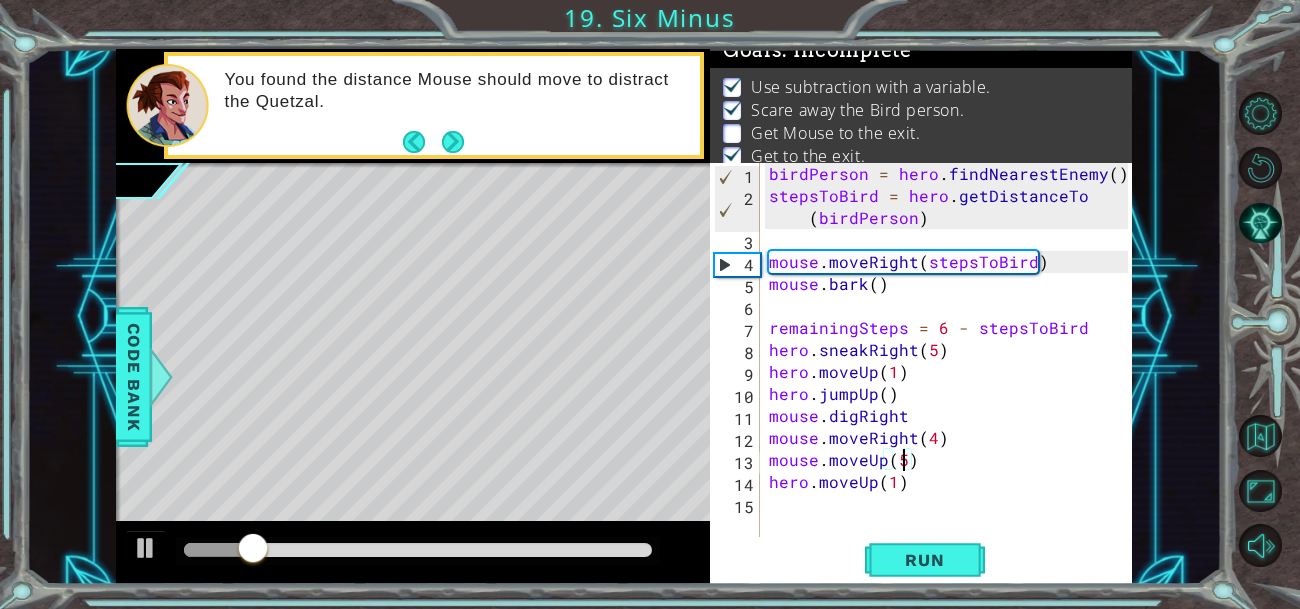 click on "birdPerson   =   hero . findNearestEnemy ( ) stepsToBird   =   hero . getDistanceTo      ( birdPerson ) mouse . moveRight ( stepsToBird ) mouse . bark ( ) remainingSteps   =   6   -   stepsToBird hero . sneakRight ( 5 ) hero . moveUp ( 1 ) hero . jumpUp ( ) mouse . digRight mouse . moveRight ( 4 ) mouse . moveUp ( 5 ) hero . moveUp ( 1 )" at bounding box center [951, 372] 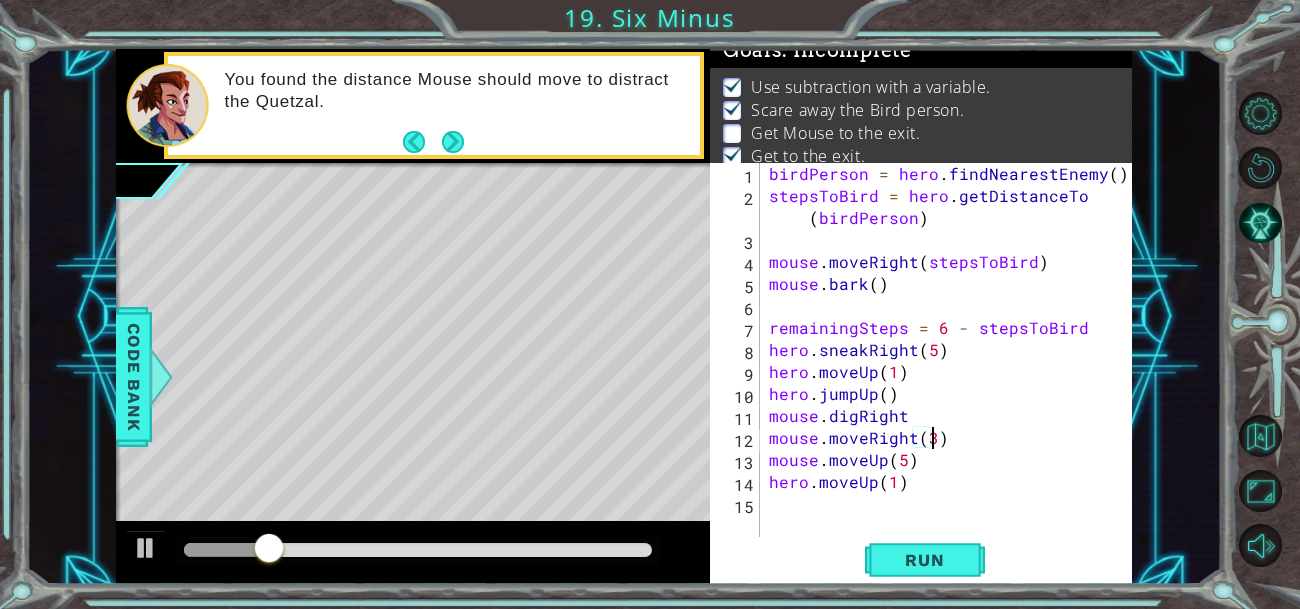 scroll, scrollTop: 0, scrollLeft: 9, axis: horizontal 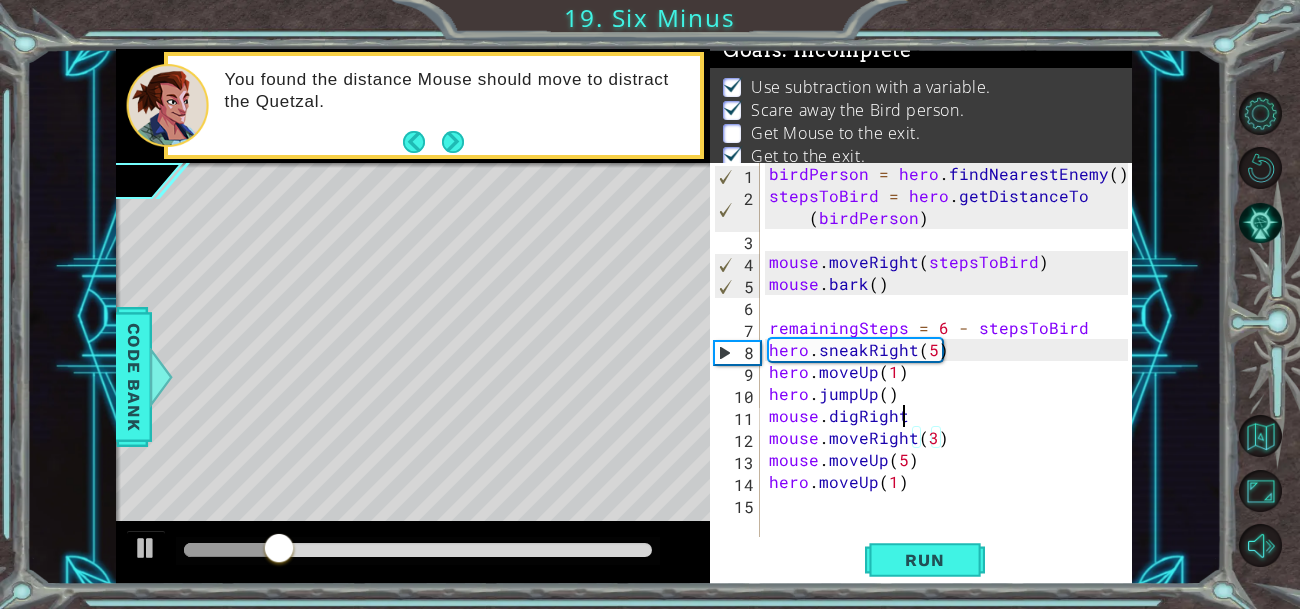 click on "birdPerson   =   hero . findNearestEnemy ( ) stepsToBird   =   hero . getDistanceTo      ( birdPerson ) mouse . moveRight ( stepsToBird ) mouse . bark ( ) remainingSteps   =   6   -   stepsToBird hero . sneakRight ( 5 ) hero . moveUp ( 1 ) hero . jumpUp ( ) mouse . digRight mouse . moveRight ( 3 ) mouse . moveUp ( 5 ) hero . moveUp ( 1 )" at bounding box center (951, 372) 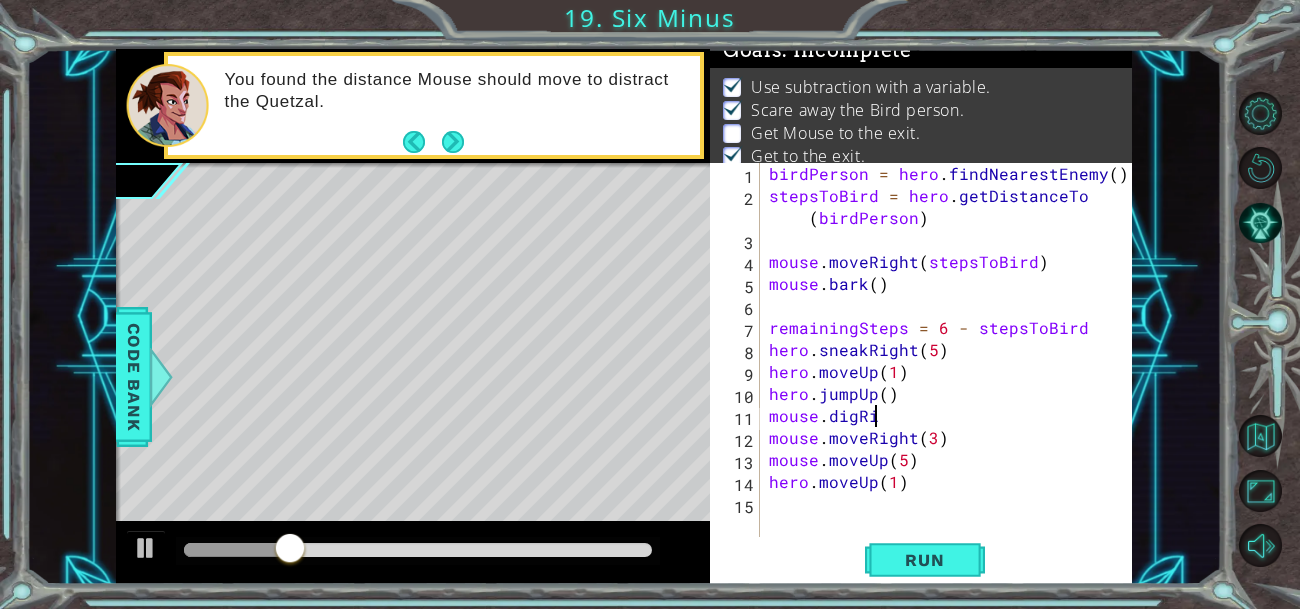 scroll, scrollTop: 0, scrollLeft: 2, axis: horizontal 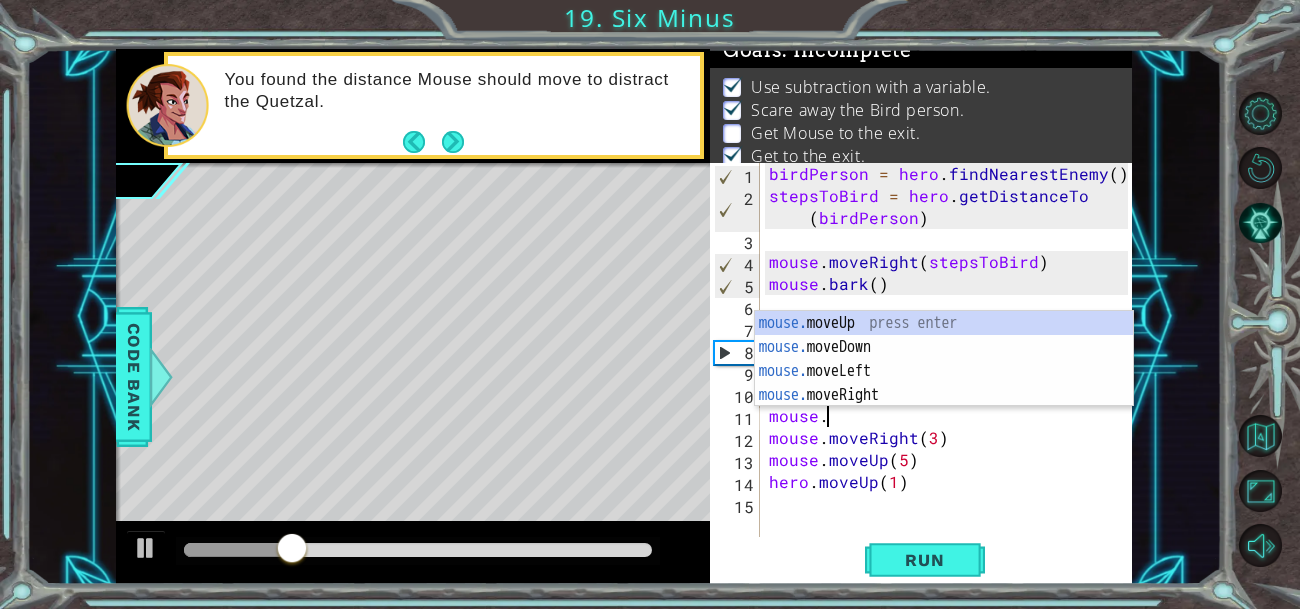 type on "m" 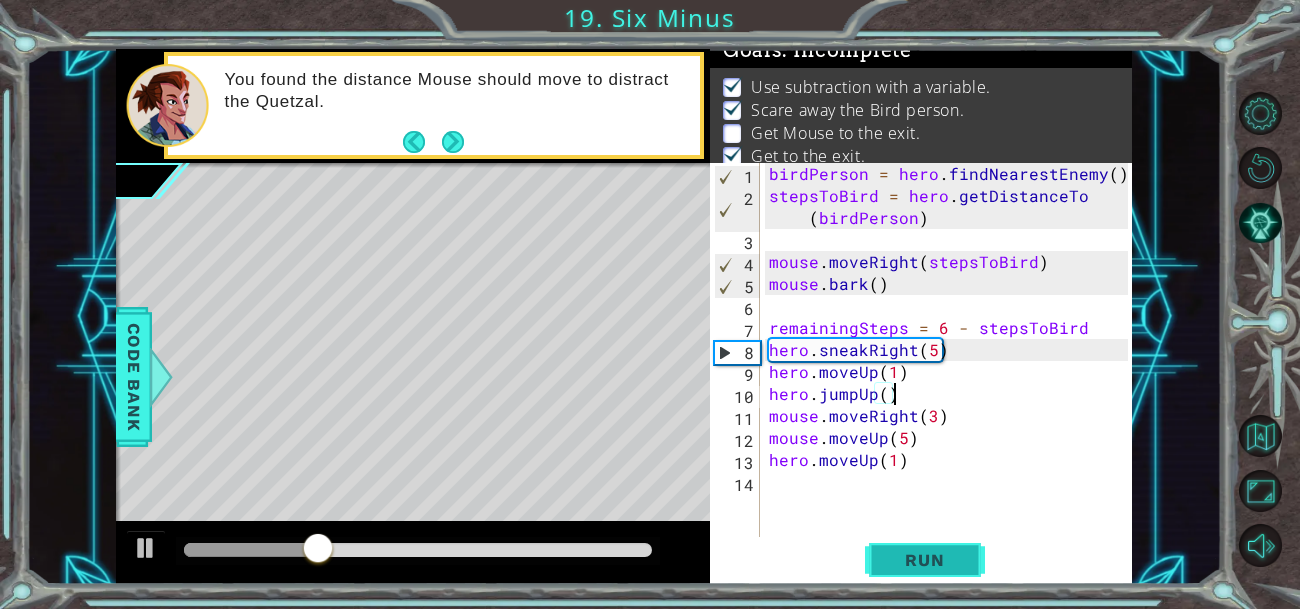 type on "hero.jumpUp()" 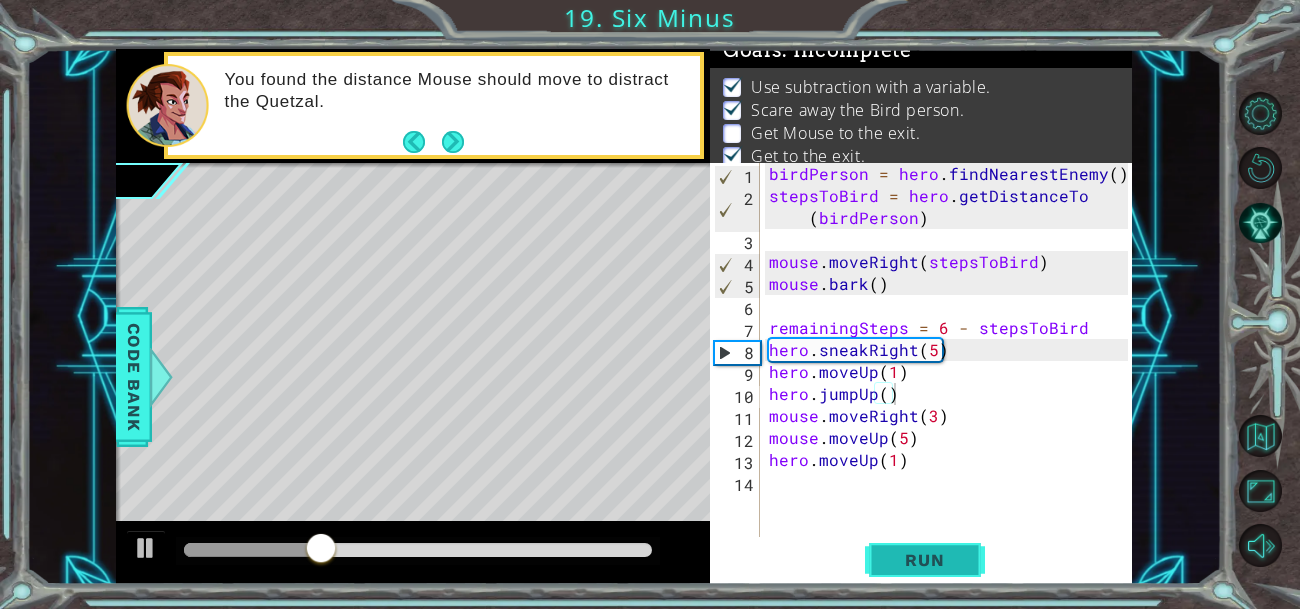 click on "Run" at bounding box center [924, 560] 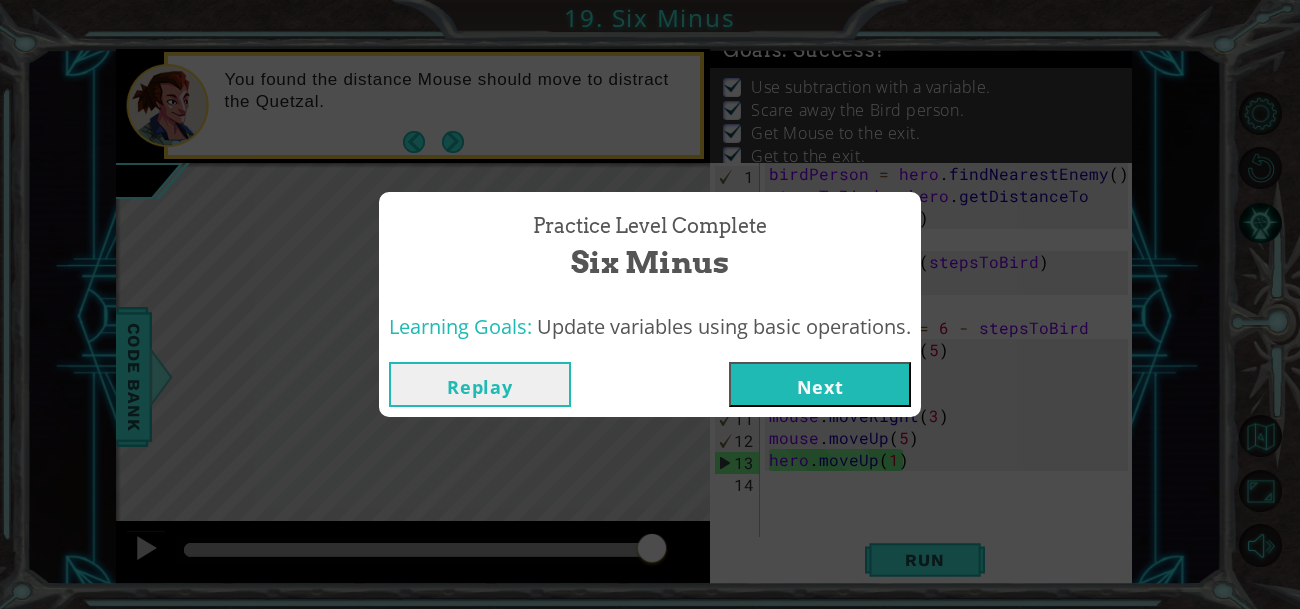 click on "Next" at bounding box center (820, 384) 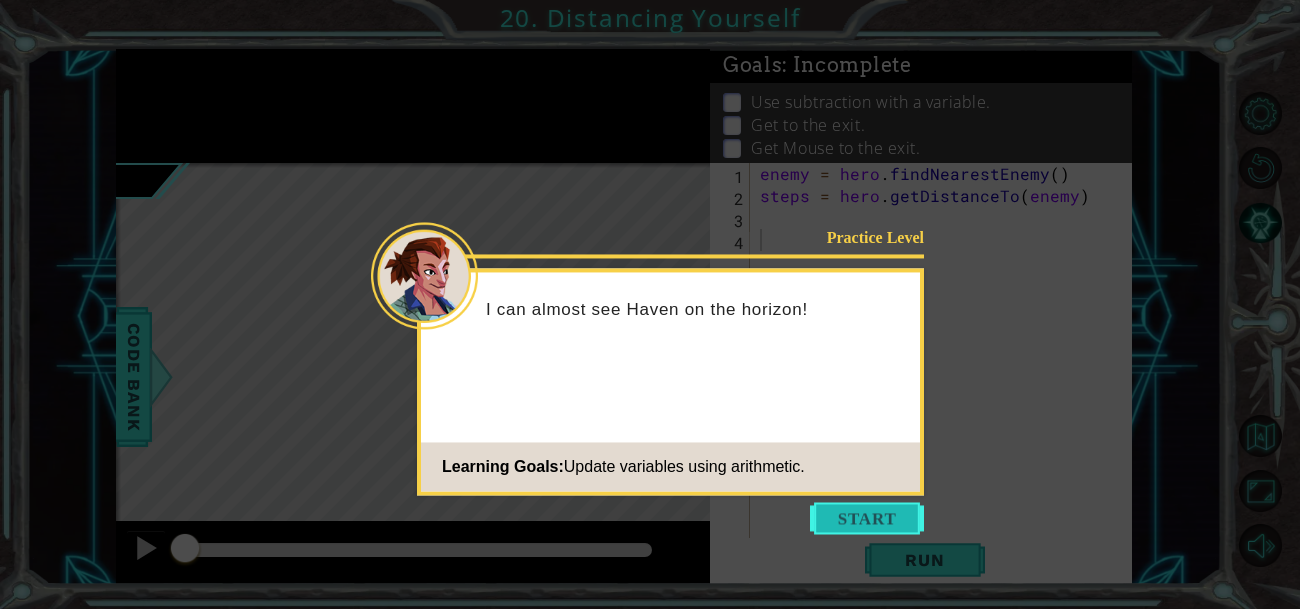 click at bounding box center [867, 518] 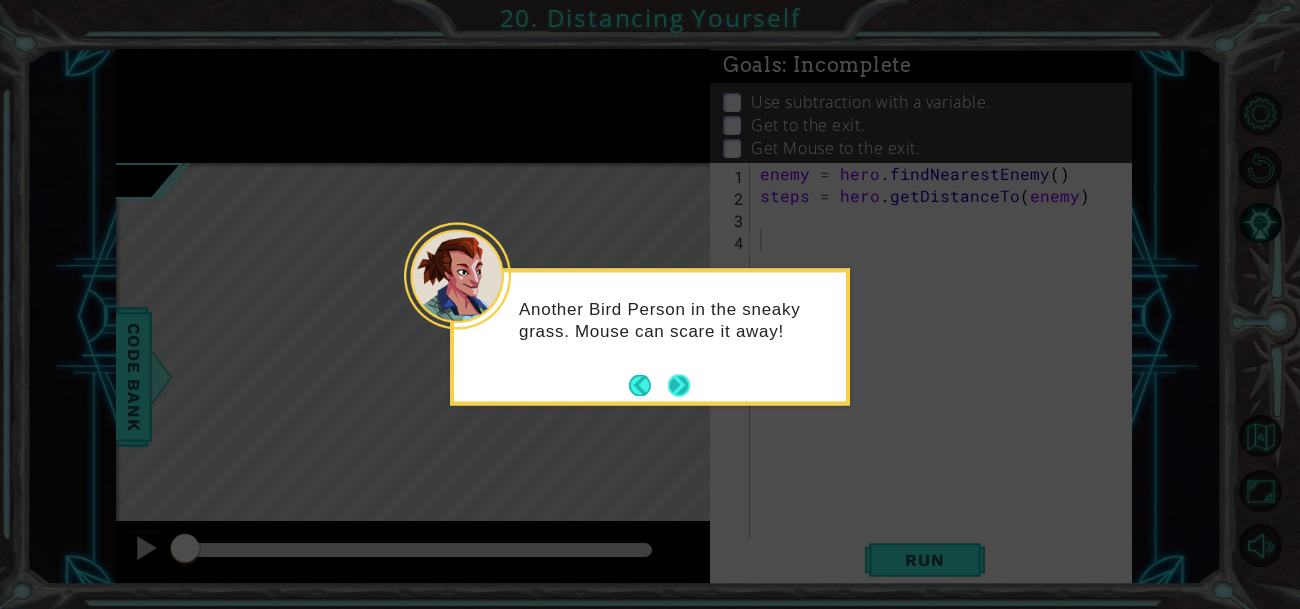click at bounding box center (679, 385) 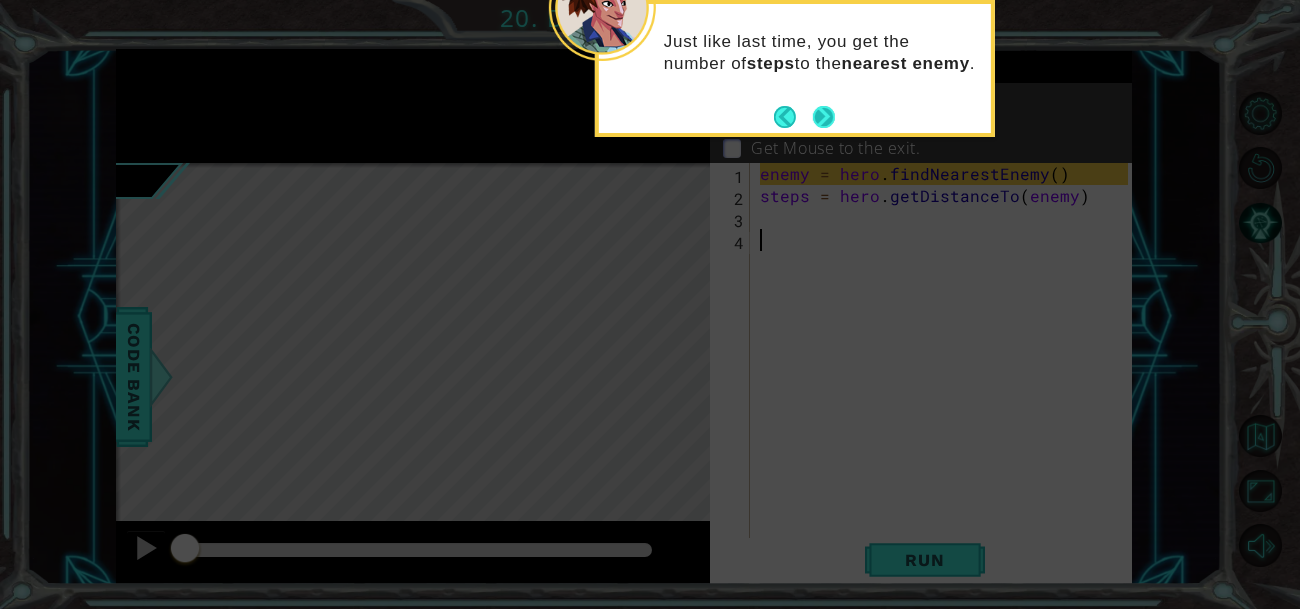 click at bounding box center (823, 116) 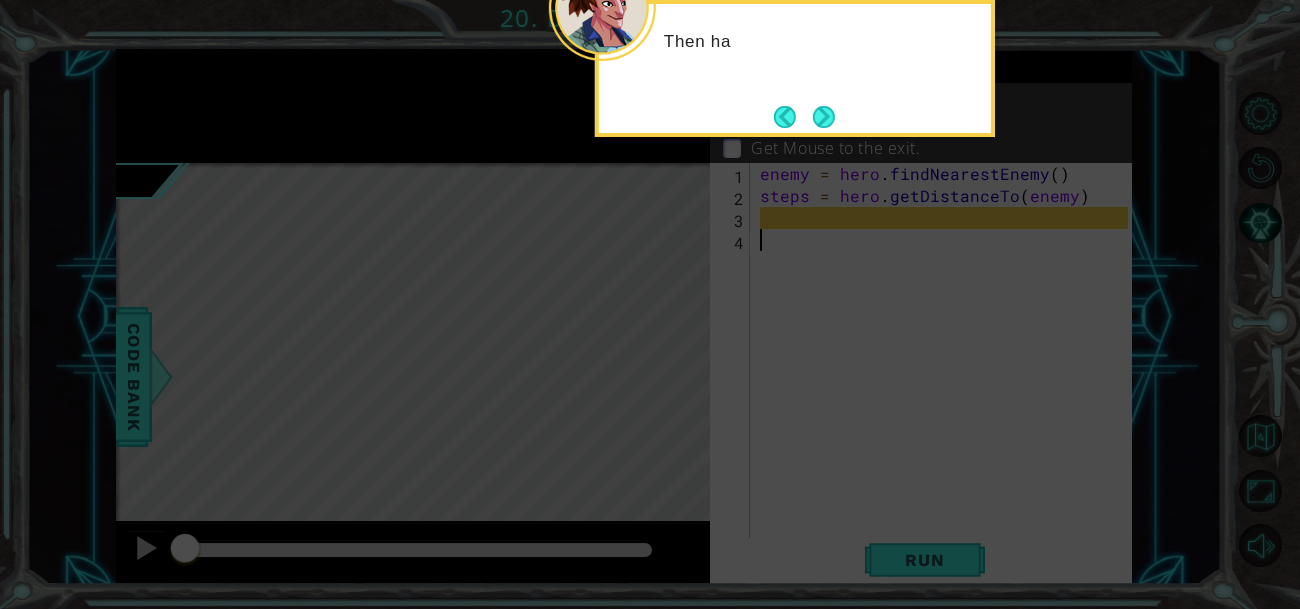 click at bounding box center (823, 116) 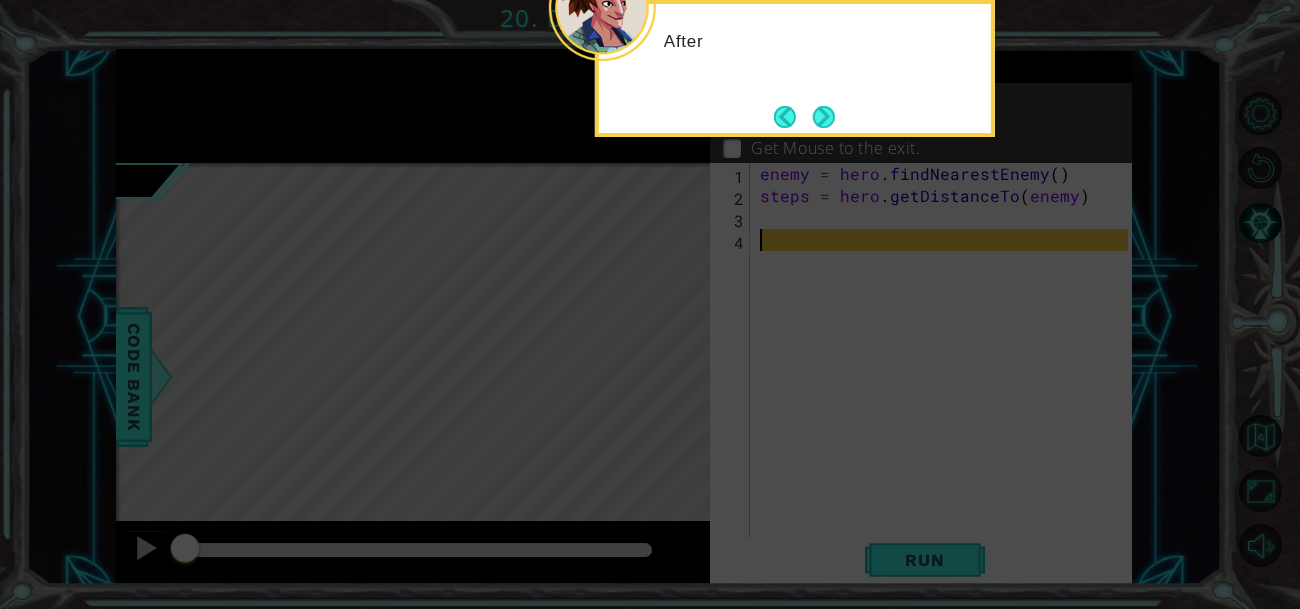click at bounding box center [824, 117] 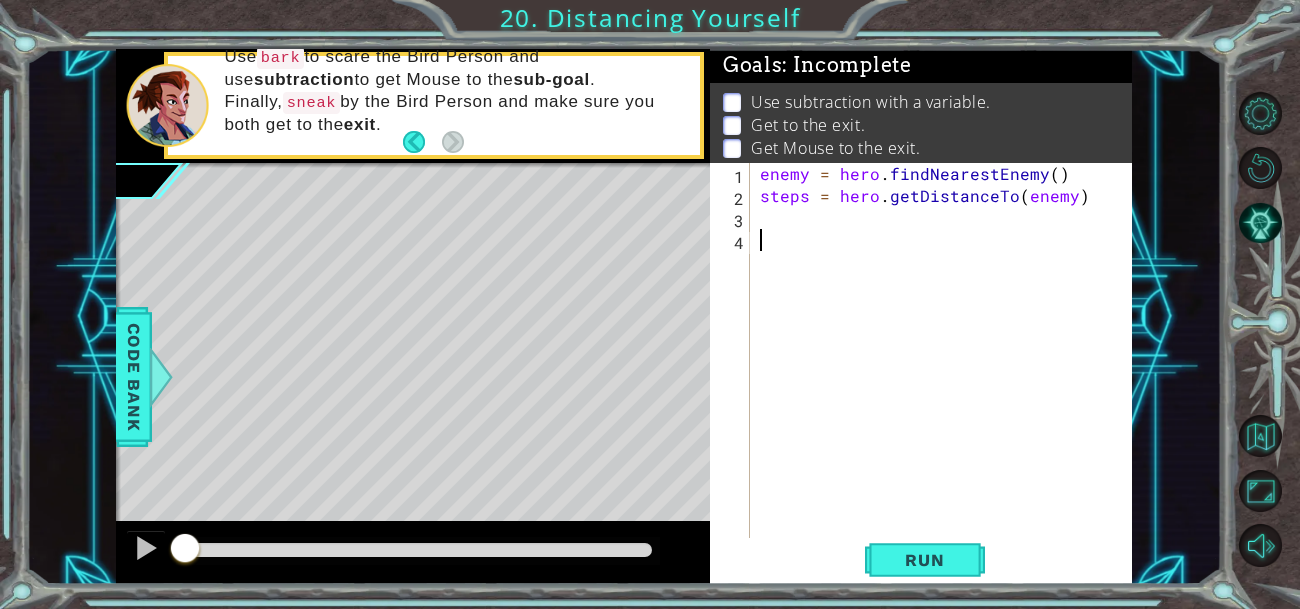 click on "enemy   =   hero . findNearestEnemy ( ) steps   =   hero . getDistanceTo ( enemy )" at bounding box center [947, 383] 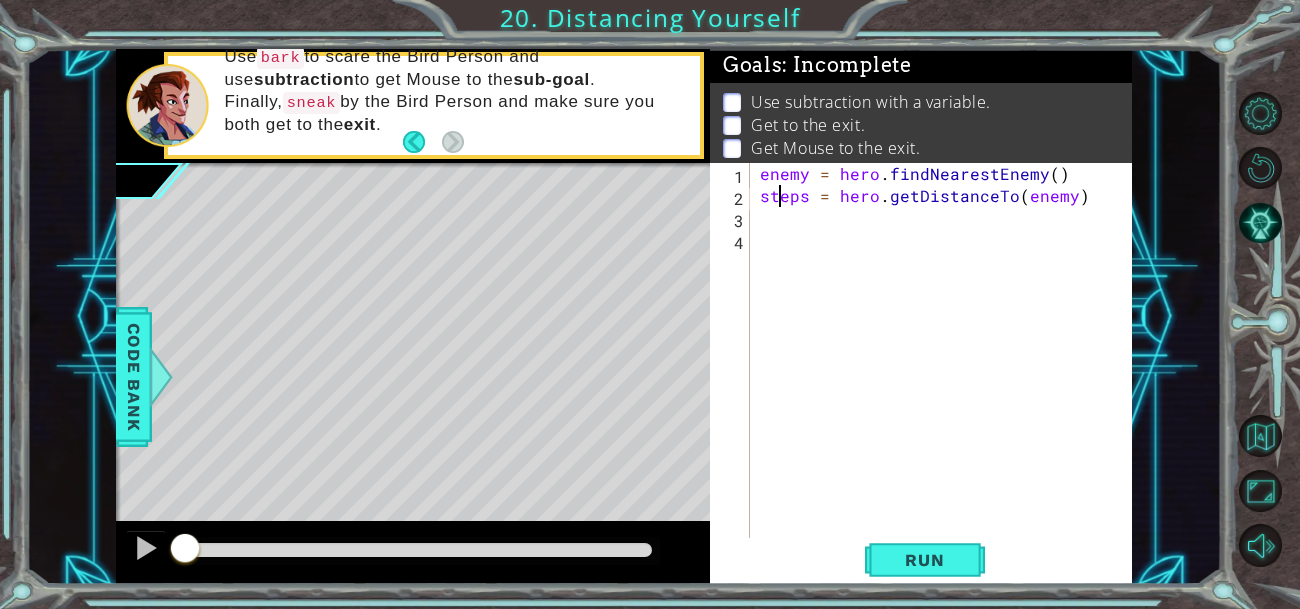 click on "enemy   =   hero . findNearestEnemy ( ) steps   =   hero . getDistanceTo ( enemy )" at bounding box center [947, 383] 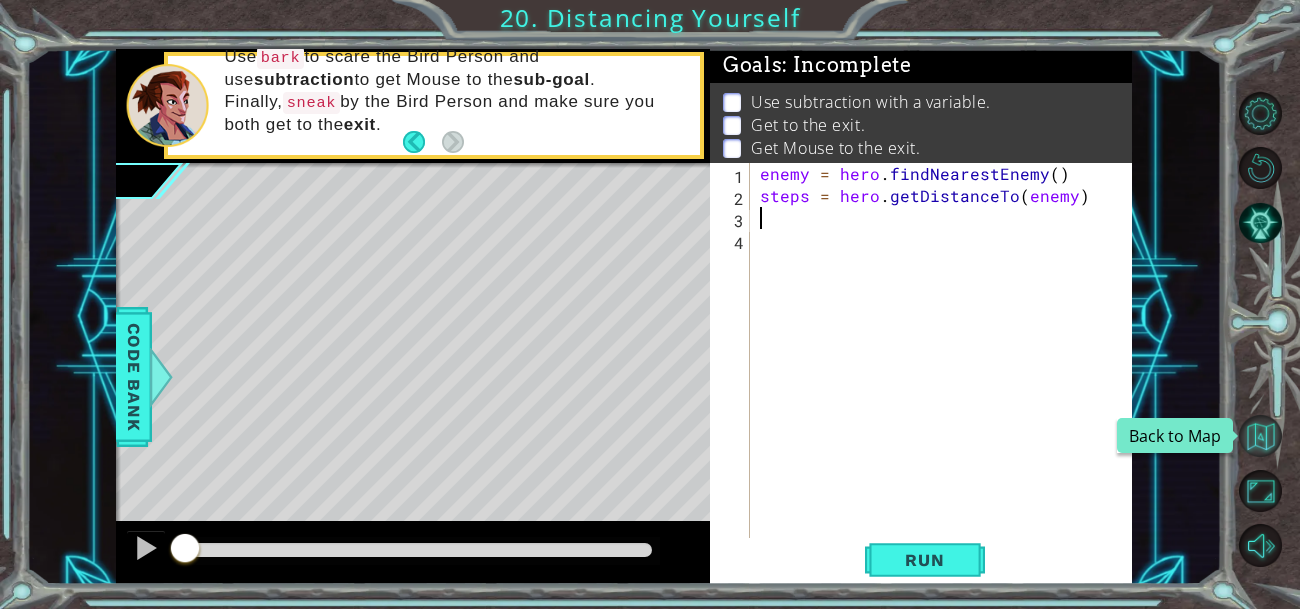 click at bounding box center (1260, 436) 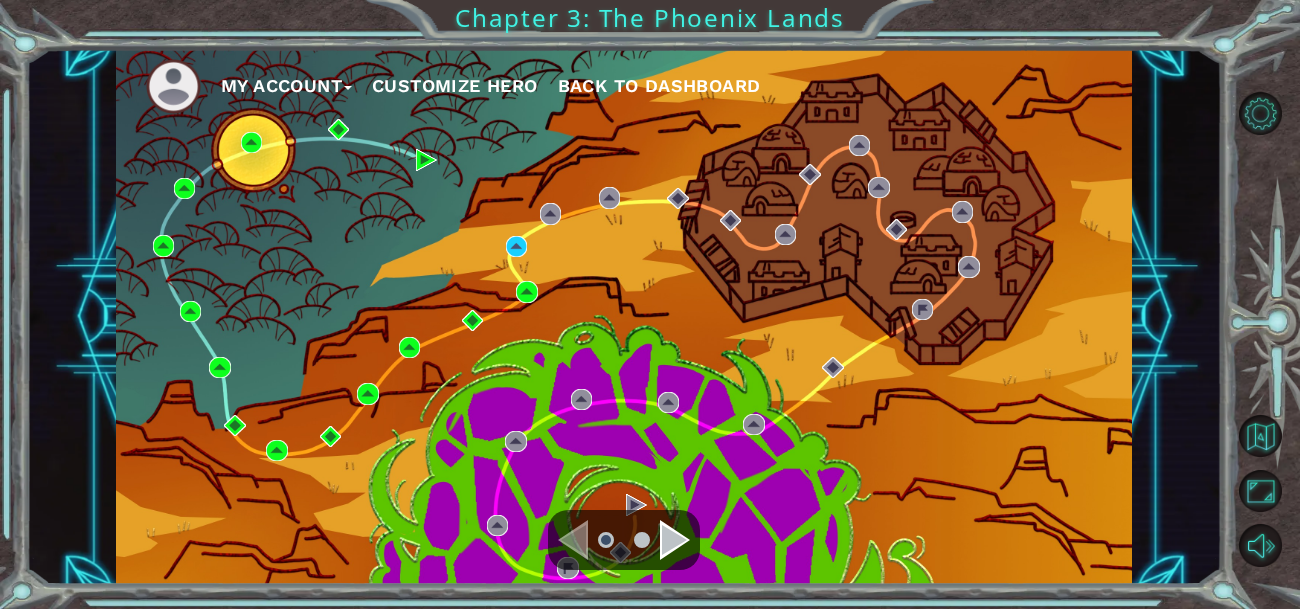 click on "My Account
Customize Hero
Back to Dashboard" at bounding box center (624, 317) 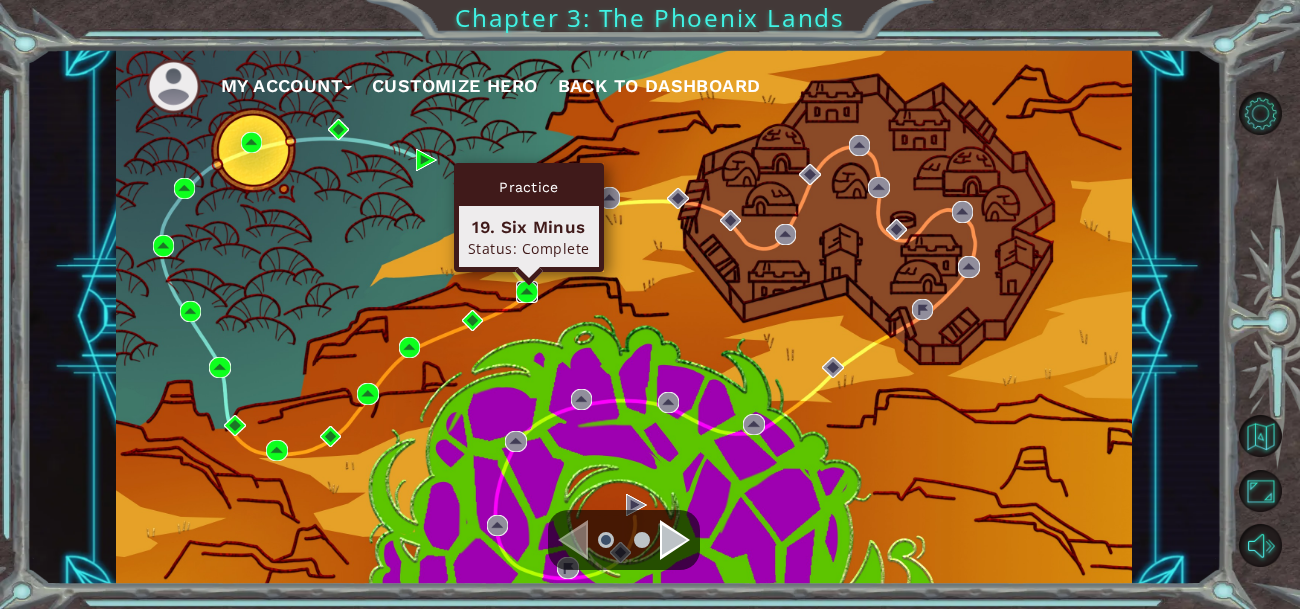 click at bounding box center [526, 291] 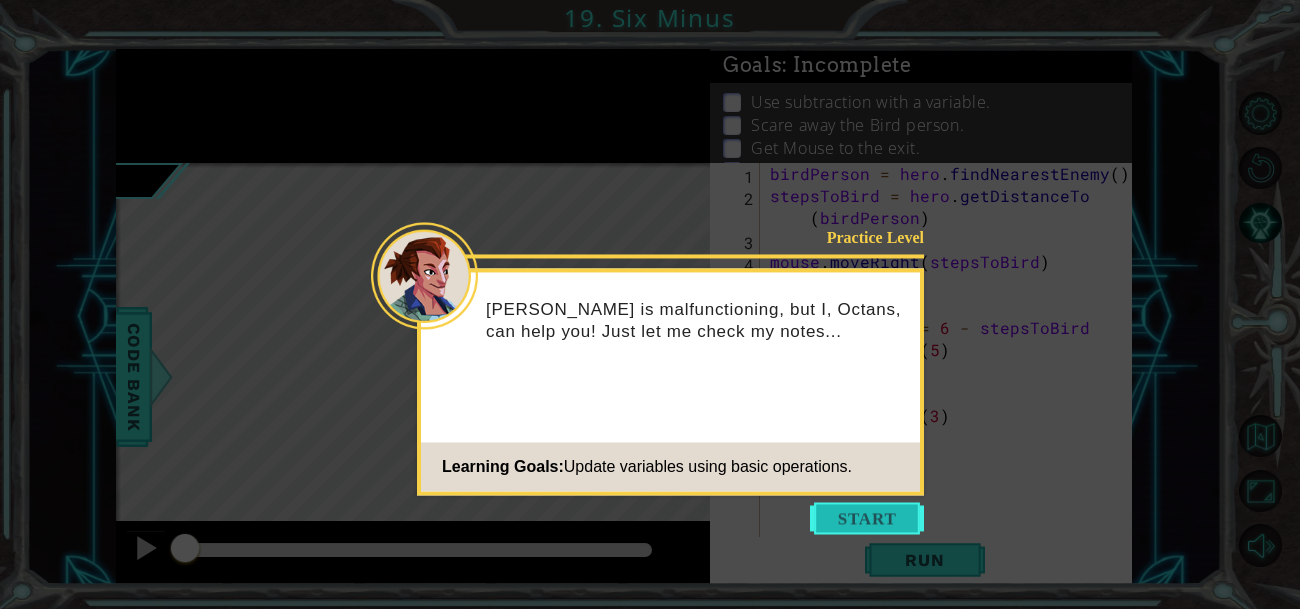 click at bounding box center [867, 518] 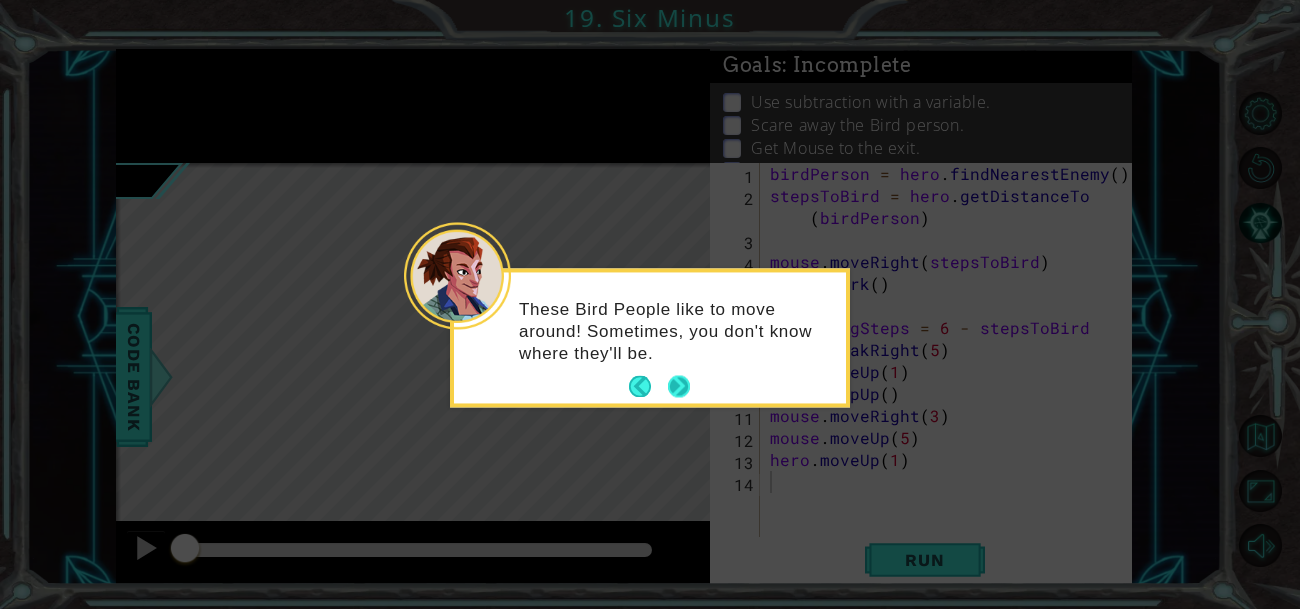 click at bounding box center [679, 387] 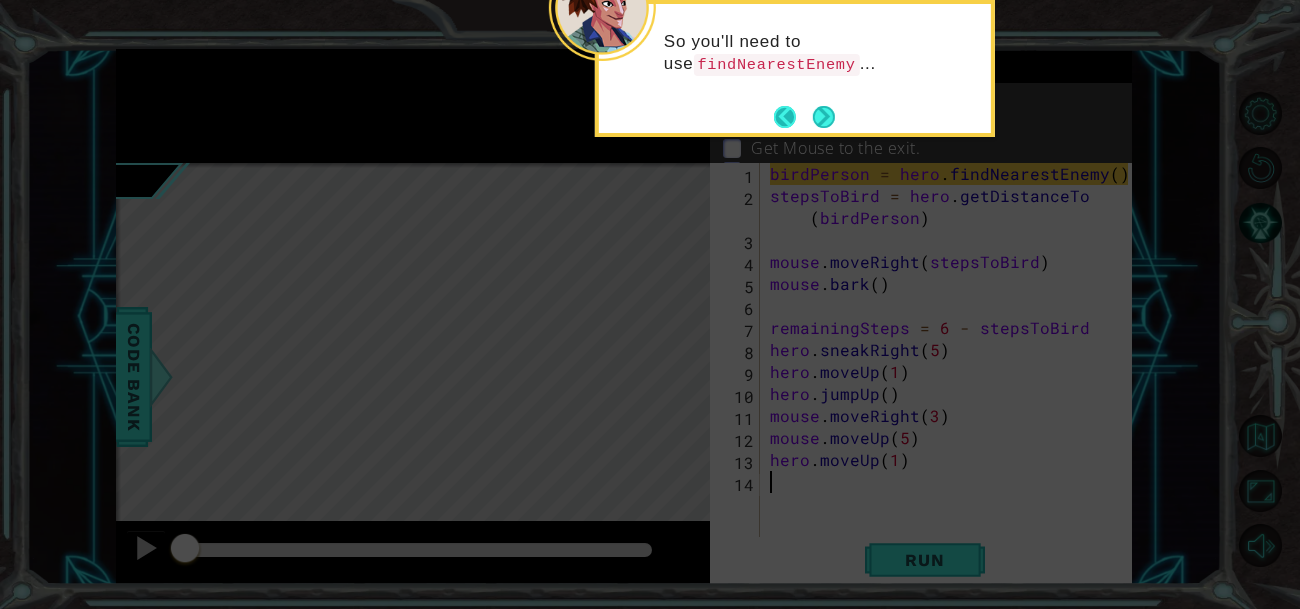 click at bounding box center [793, 117] 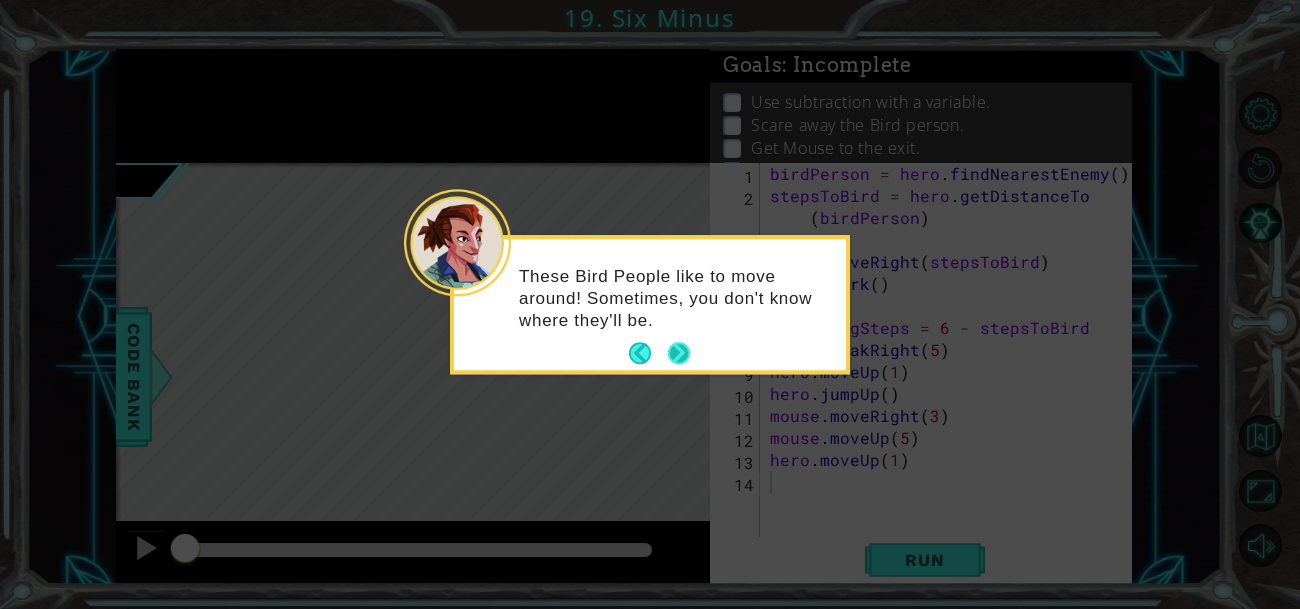 click at bounding box center [679, 354] 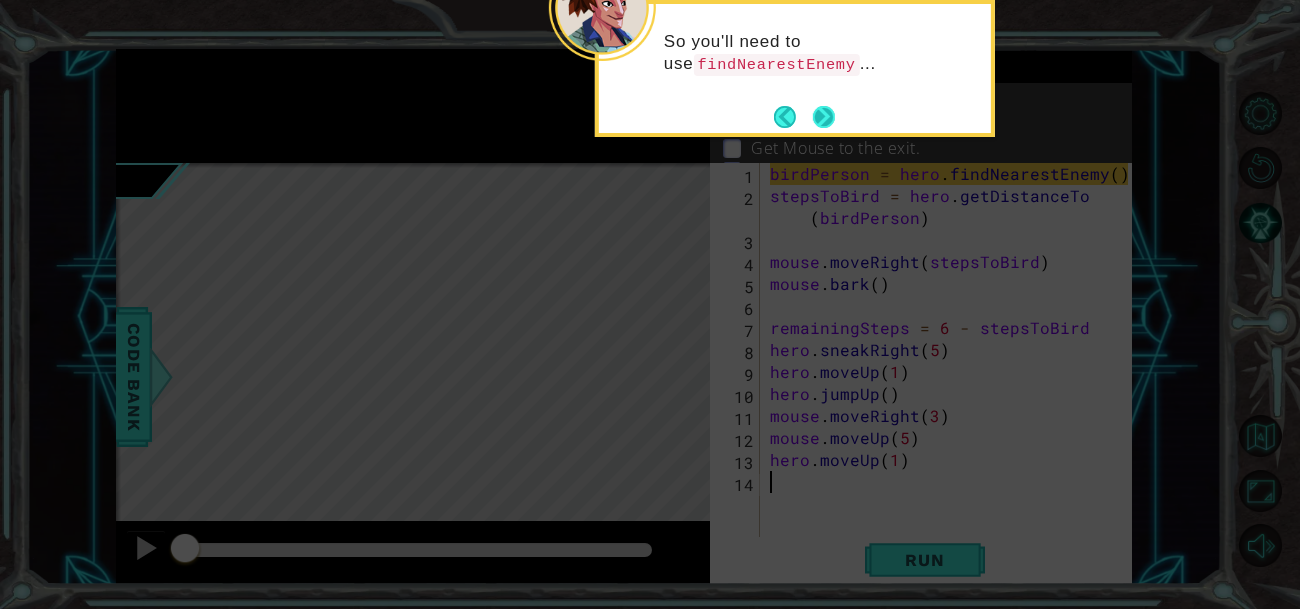click at bounding box center [824, 117] 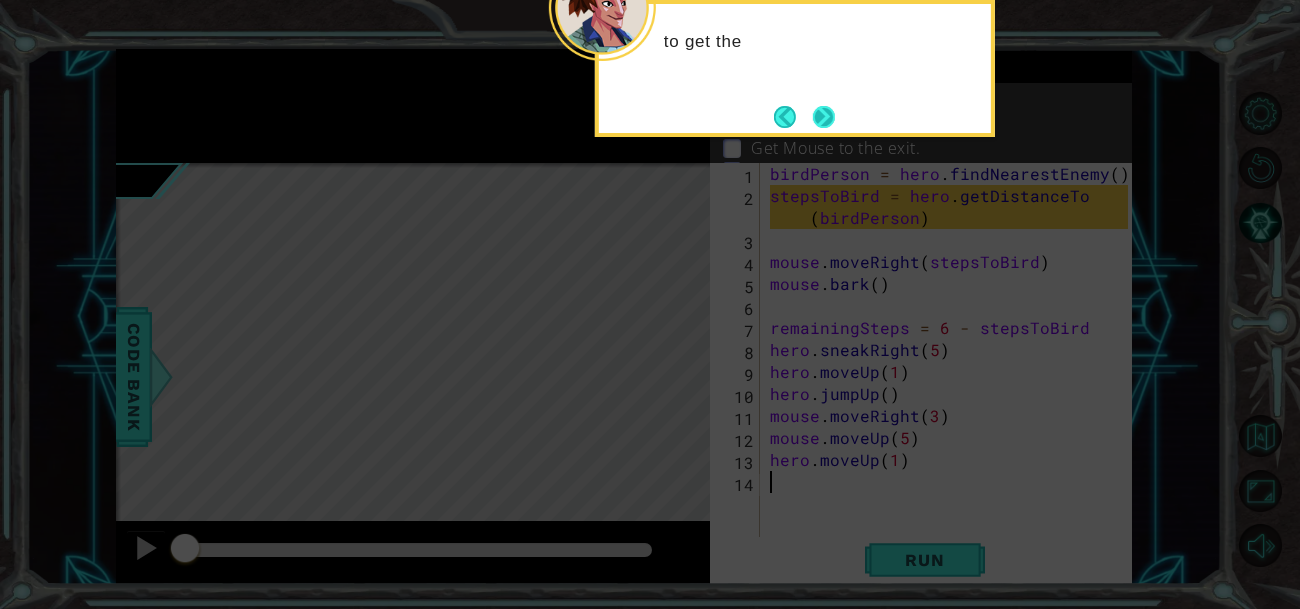 click at bounding box center [824, 116] 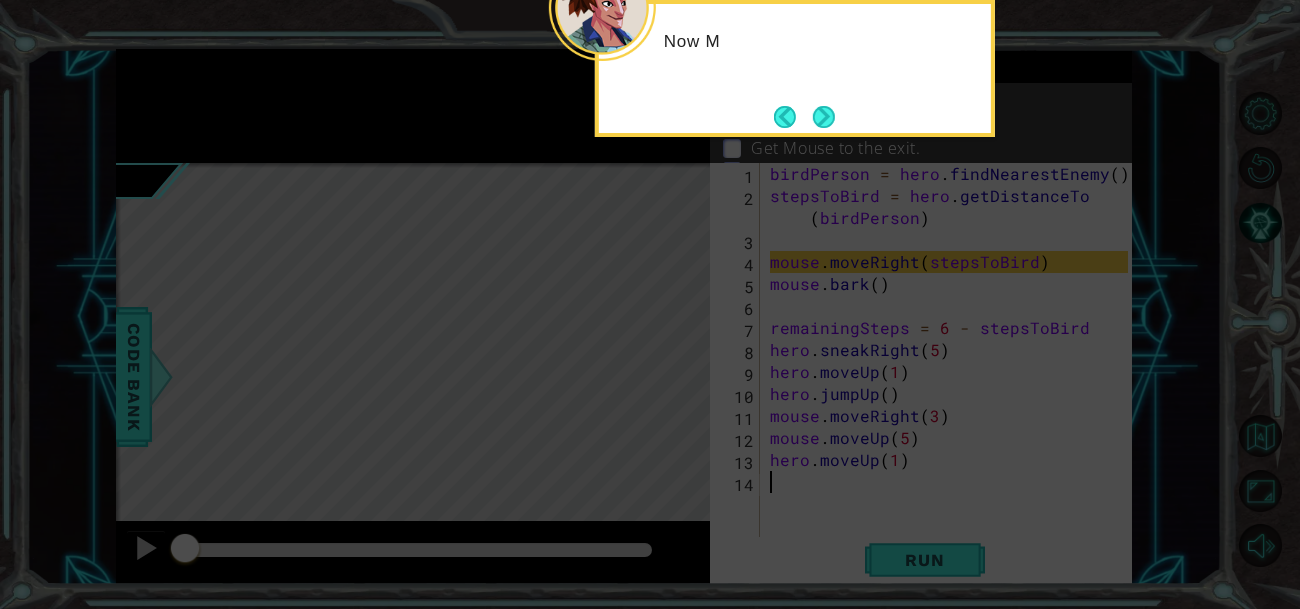 click at bounding box center [823, 116] 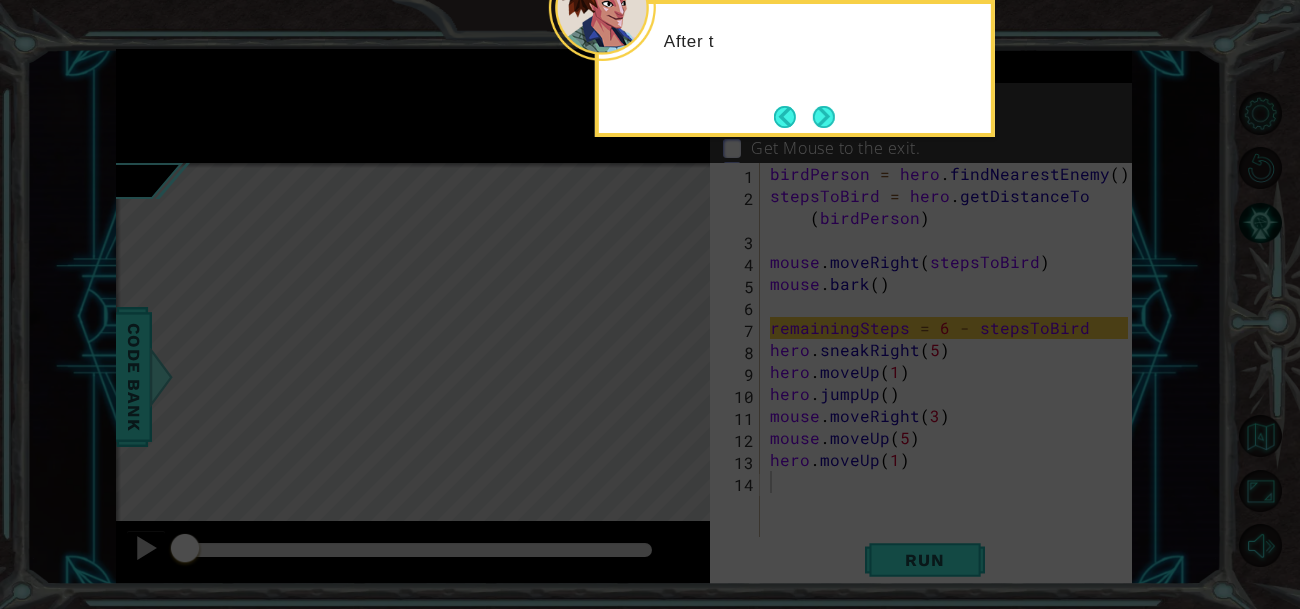 click at bounding box center (823, 116) 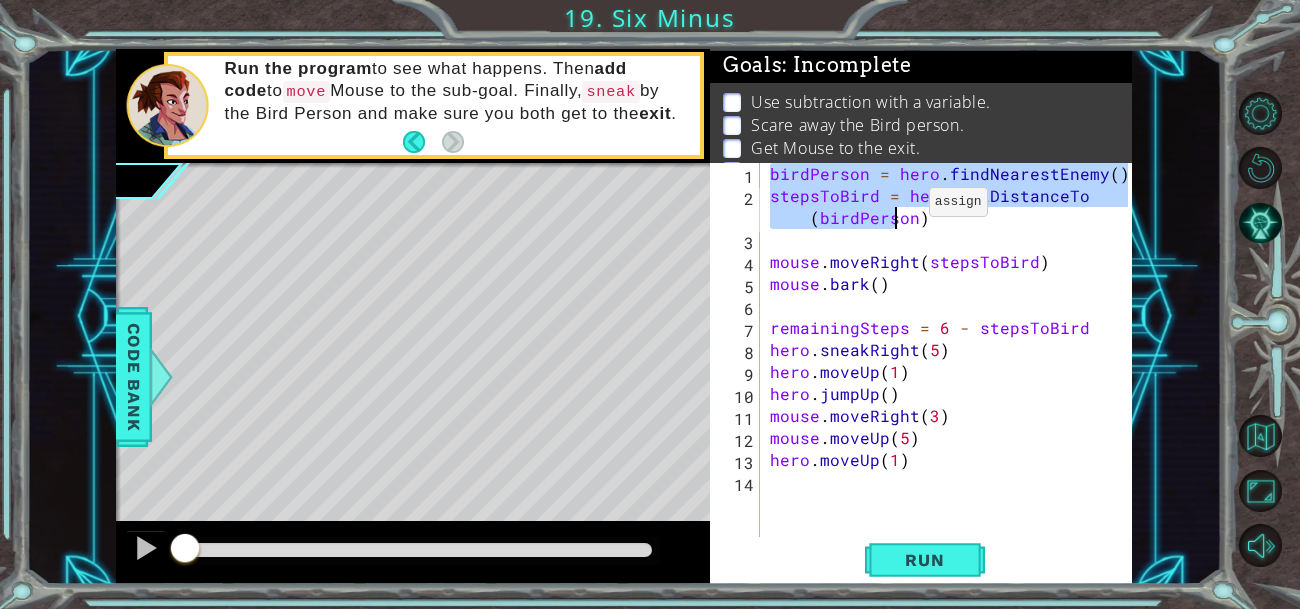 drag, startPoint x: 766, startPoint y: 171, endPoint x: 924, endPoint y: 204, distance: 161.40942 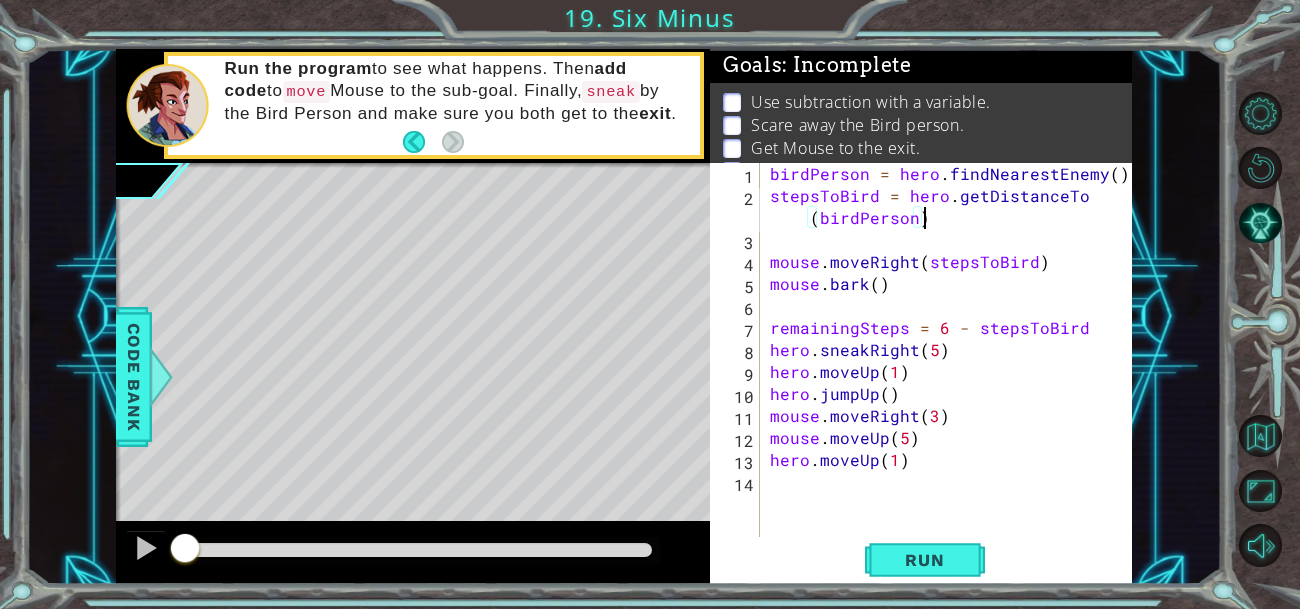 click on "birdPerson   =   hero . findNearestEnemy ( ) stepsToBird   =   hero . getDistanceTo      ( birdPerson ) mouse . moveRight ( stepsToBird ) mouse . bark ( ) remainingSteps   =   6   -   stepsToBird hero . sneakRight ( 5 ) hero . moveUp ( 1 ) hero . jumpUp ( ) mouse . moveRight ( 3 ) mouse . moveUp ( 5 ) hero . moveUp ( 1 )" at bounding box center (952, 372) 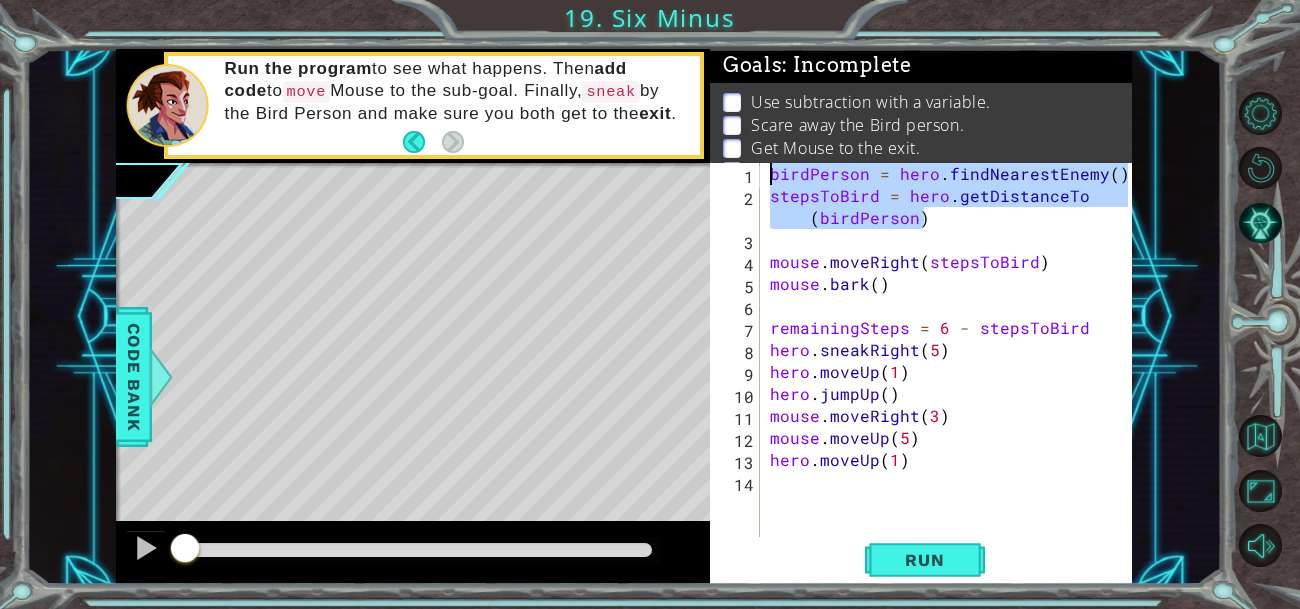 drag, startPoint x: 932, startPoint y: 214, endPoint x: 745, endPoint y: 157, distance: 195.49425 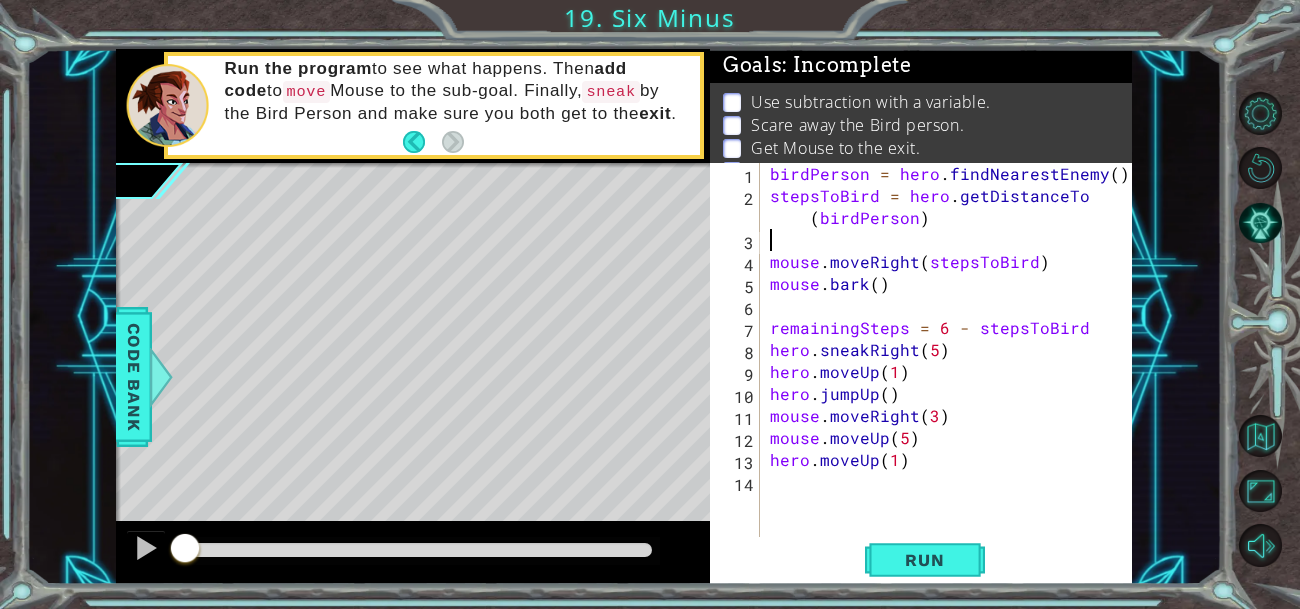 click on "birdPerson   =   hero . findNearestEnemy ( ) stepsToBird   =   hero . getDistanceTo      ( birdPerson ) mouse . moveRight ( stepsToBird ) mouse . bark ( ) remainingSteps   =   6   -   stepsToBird hero . sneakRight ( 5 ) hero . moveUp ( 1 ) hero . jumpUp ( ) mouse . moveRight ( 3 ) mouse . moveUp ( 5 ) hero . moveUp ( 1 )" at bounding box center [952, 372] 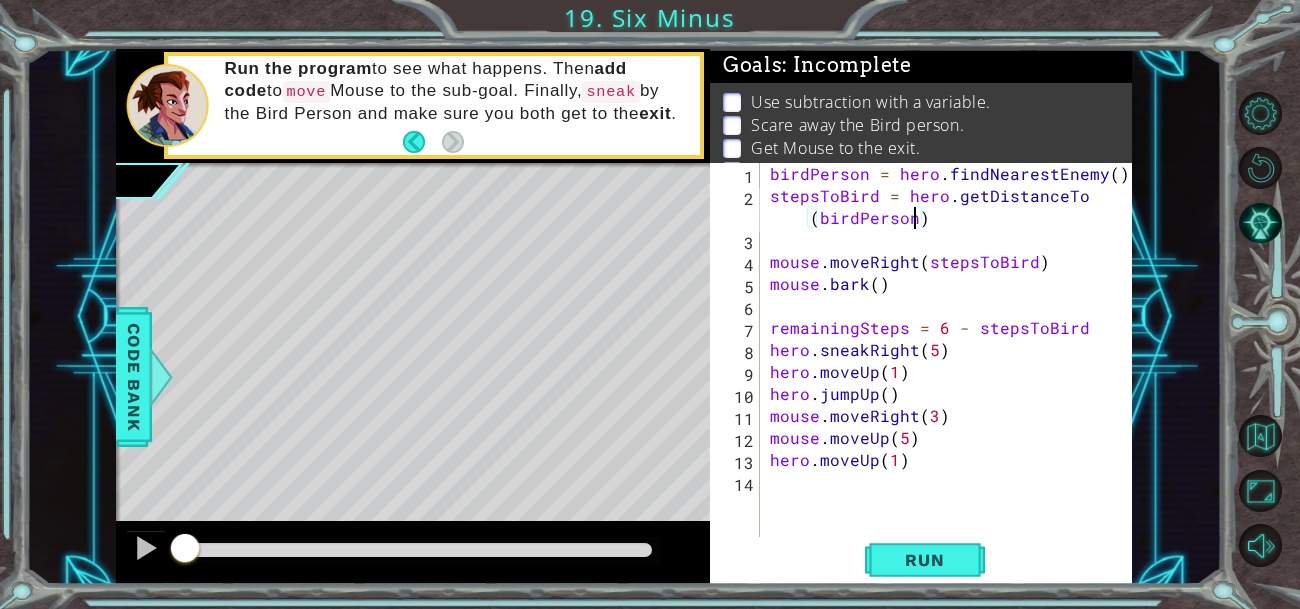 click on "birdPerson   =   hero . findNearestEnemy ( ) stepsToBird   =   hero . getDistanceTo      ( birdPerson ) mouse . moveRight ( stepsToBird ) mouse . bark ( ) remainingSteps   =   6   -   stepsToBird hero . sneakRight ( 5 ) hero . moveUp ( 1 ) hero . jumpUp ( ) mouse . moveRight ( 3 ) mouse . moveUp ( 5 ) hero . moveUp ( 1 )" at bounding box center [952, 372] 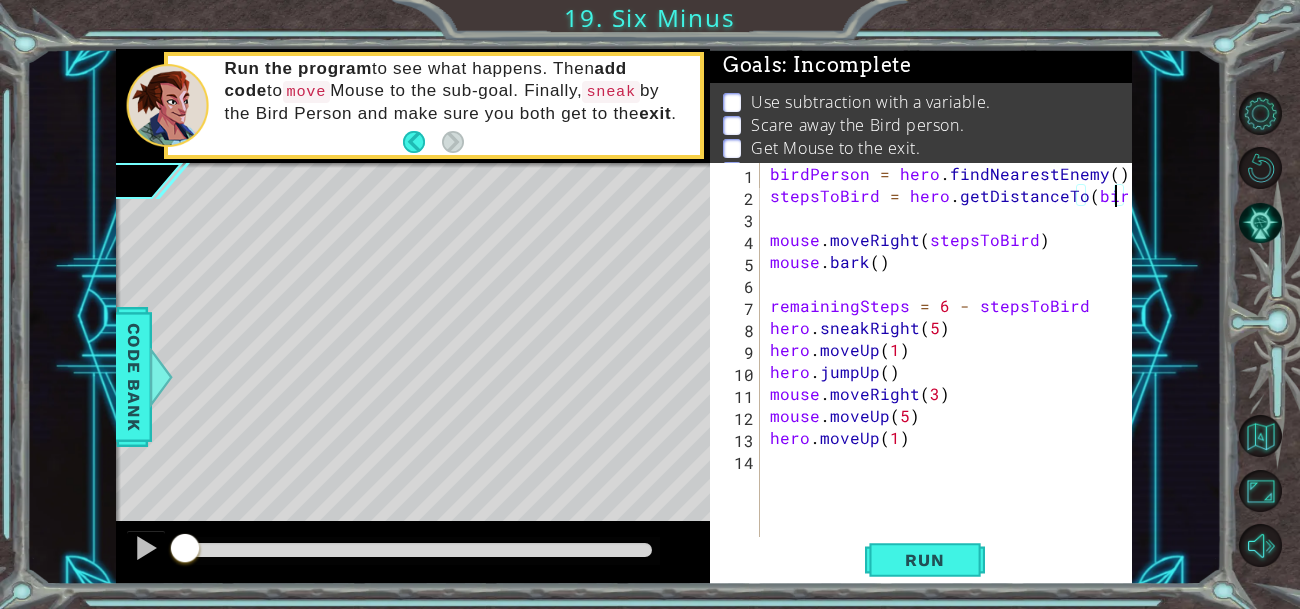 scroll, scrollTop: 0, scrollLeft: 20, axis: horizontal 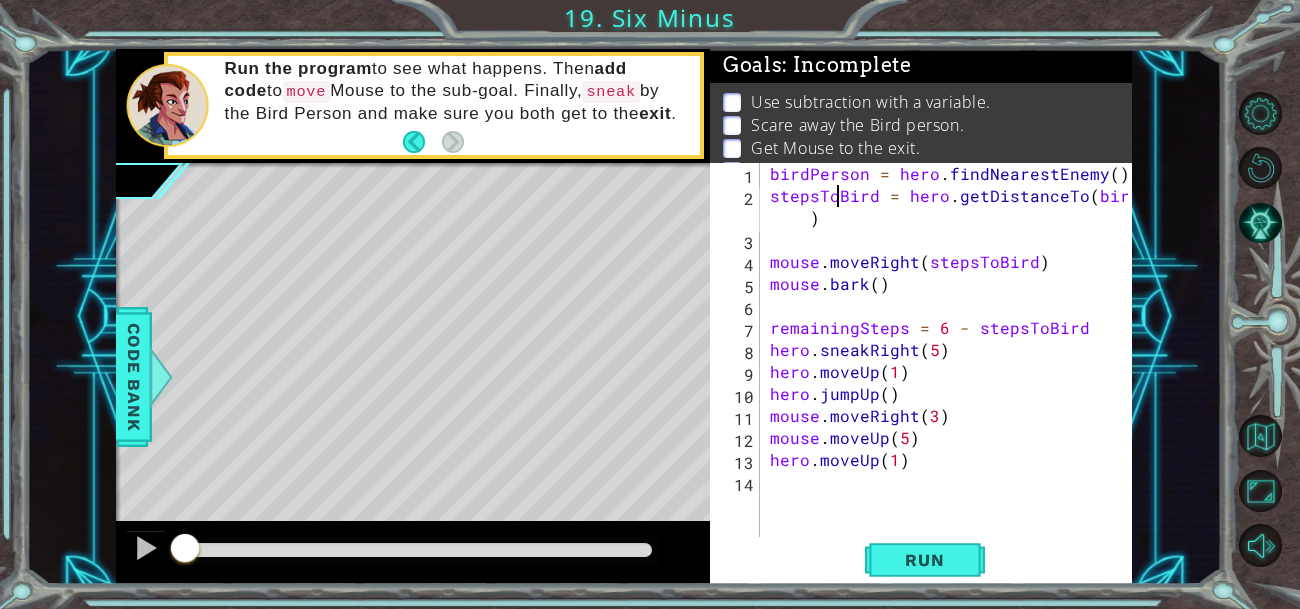 click on "birdPerson   =   hero . findNearestEnemy ( ) stepsToBird   =   hero . getDistanceTo ( bird      ) mouse . moveRight ( stepsToBird ) mouse . bark ( ) remainingSteps   =   6   -   stepsToBird hero . sneakRight ( 5 ) hero . moveUp ( 1 ) hero . jumpUp ( ) mouse . moveRight ( 3 ) mouse . moveUp ( 5 ) hero . moveUp ( 1 )" at bounding box center [952, 372] 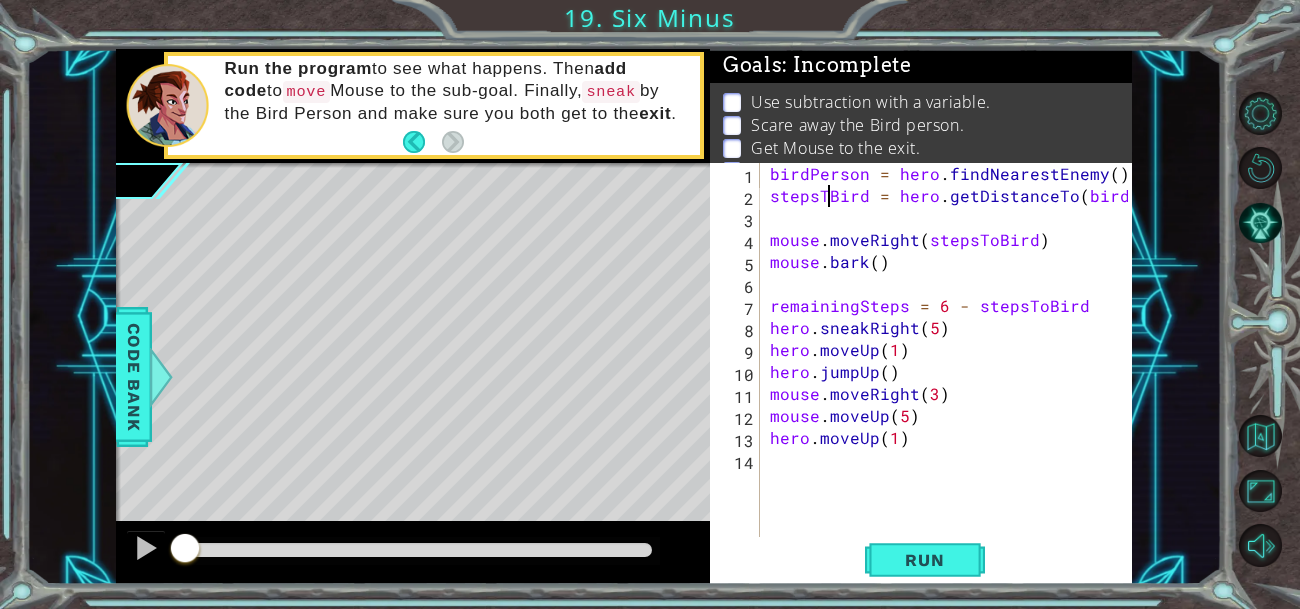scroll, scrollTop: 0, scrollLeft: 4, axis: horizontal 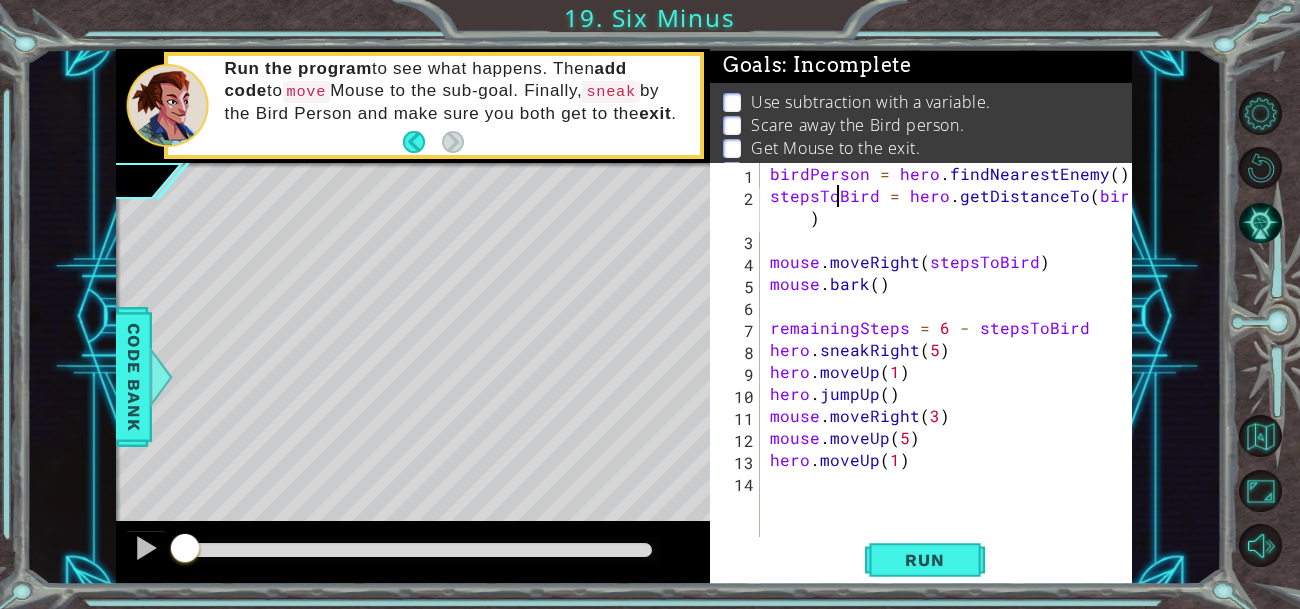 click on "birdPerson   =   hero . findNearestEnemy ( ) stepsToBird   =   hero . getDistanceTo ( bird      ) mouse . moveRight ( stepsToBird ) mouse . bark ( ) remainingSteps   =   6   -   stepsToBird hero . sneakRight ( 5 ) hero . moveUp ( 1 ) hero . jumpUp ( ) mouse . moveRight ( 3 ) mouse . moveUp ( 5 ) hero . moveUp ( 1 )" at bounding box center [952, 372] 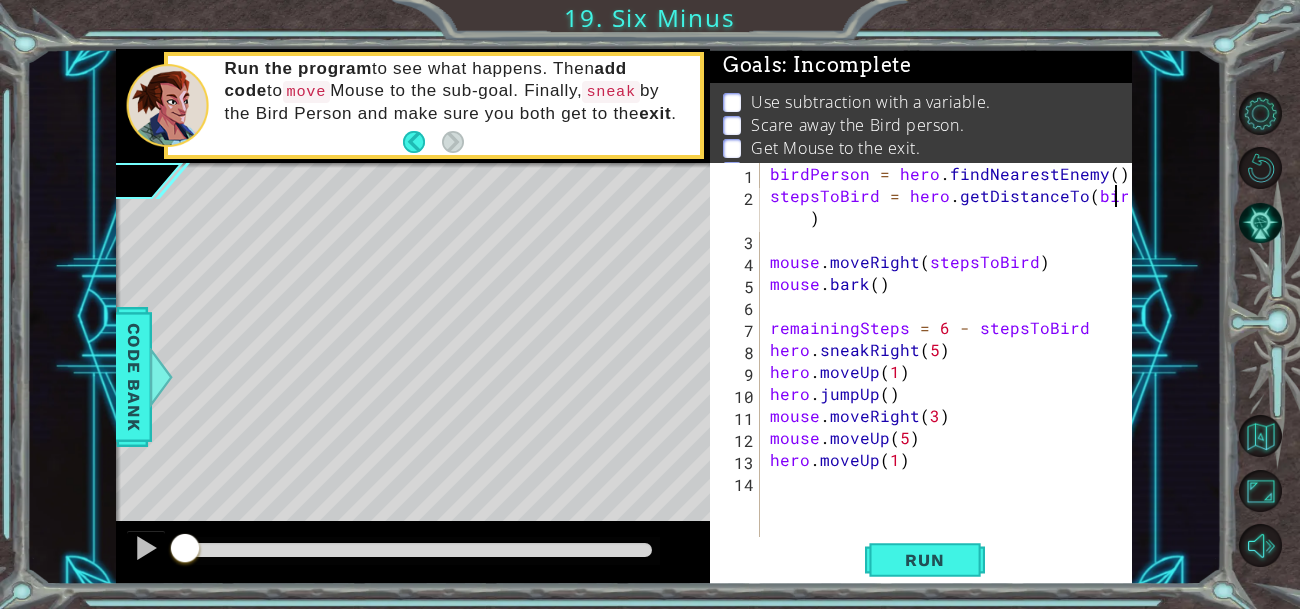 click on "birdPerson   =   hero . findNearestEnemy ( ) stepsToBird   =   hero . getDistanceTo ( bird      ) mouse . moveRight ( stepsToBird ) mouse . bark ( ) remainingSteps   =   6   -   stepsToBird hero . sneakRight ( 5 ) hero . moveUp ( 1 ) hero . jumpUp ( ) mouse . moveRight ( 3 ) mouse . moveUp ( 5 ) hero . moveUp ( 1 )" at bounding box center (952, 372) 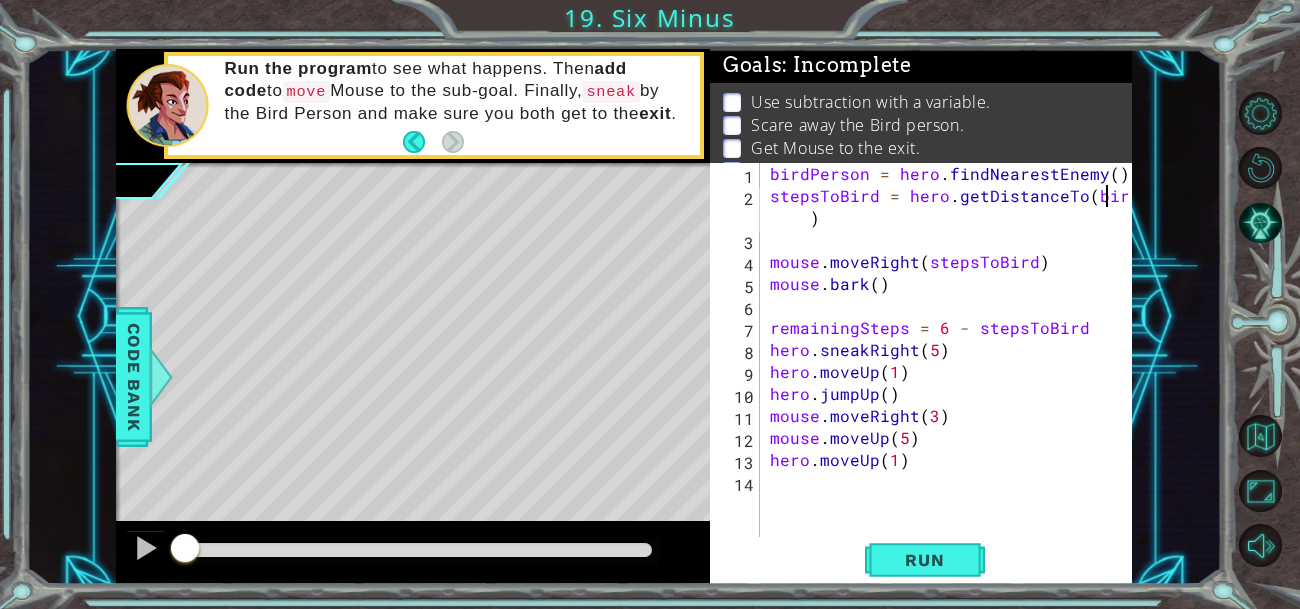 click on "birdPerson   =   hero . findNearestEnemy ( ) stepsToBird   =   hero . getDistanceTo ( bird      ) mouse . moveRight ( stepsToBird ) mouse . bark ( ) remainingSteps   =   6   -   stepsToBird hero . sneakRight ( 5 ) hero . moveUp ( 1 ) hero . jumpUp ( ) mouse . moveRight ( 3 ) mouse . moveUp ( 5 ) hero . moveUp ( 1 )" at bounding box center (952, 372) 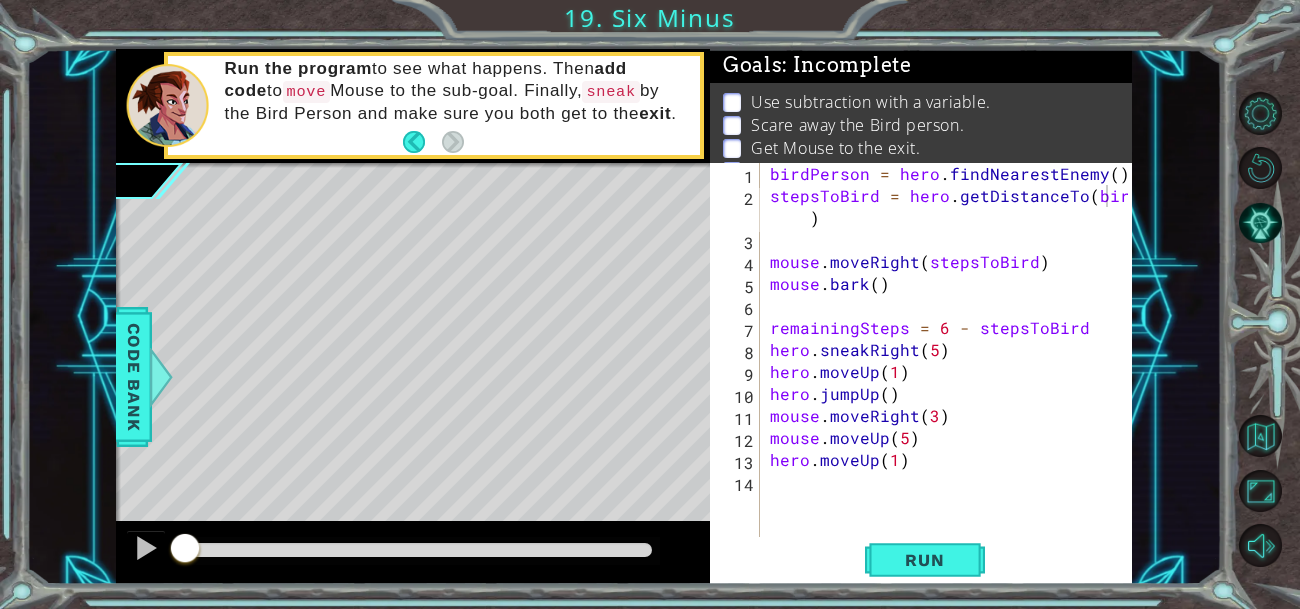 click on "stepsToBird = hero.getDistanceTo(bird) 1 2 3 4 5 6 7 8 9 10 11 12 13 14 birdPerson   =   hero . findNearestEnemy ( ) stepsToBird   =   hero . getDistanceTo ( bird      ) mouse . moveRight ( stepsToBird ) mouse . bark ( ) remainingSteps   =   6   -   stepsToBird hero . sneakRight ( 5 ) hero . moveUp ( 1 ) hero . jumpUp ( ) mouse . moveRight ( 3 ) mouse . moveUp ( 5 ) hero . moveUp ( 1 )     הההההההההההההההההההההההההההההההההההההההההההההההההההההההההההההההההההההההההההההההההההההההההההההההההההההההההההההההההההההההההההההההההההההההההההההההההההההההההההההההההההההההההההההההההההההההההההההההההההההההההההההההההההההההההההההההההההההההההההההההההההההההההההההההה Code Saved Run Statement   /  Call   /  assign" at bounding box center [921, 374] 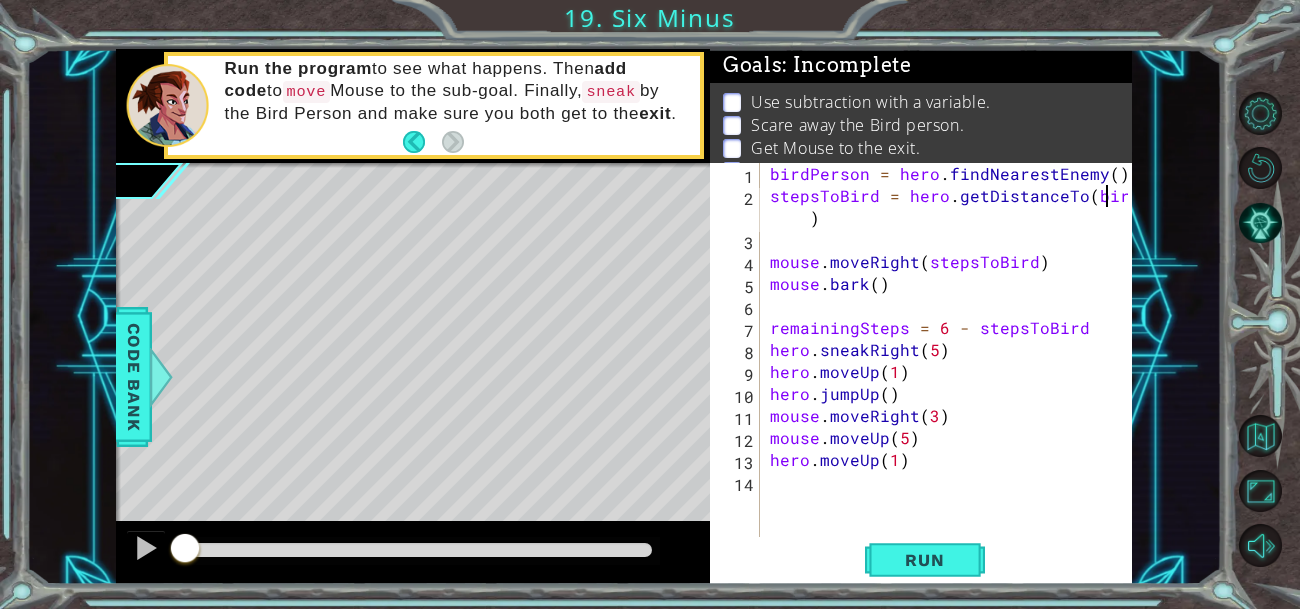 click on "birdPerson   =   hero . findNearestEnemy ( ) stepsToBird   =   hero . getDistanceTo ( bird      ) mouse . moveRight ( stepsToBird ) mouse . bark ( ) remainingSteps   =   6   -   stepsToBird hero . sneakRight ( 5 ) hero . moveUp ( 1 ) hero . jumpUp ( ) mouse . moveRight ( 3 ) mouse . moveUp ( 5 ) hero . moveUp ( 1 )" at bounding box center [952, 372] 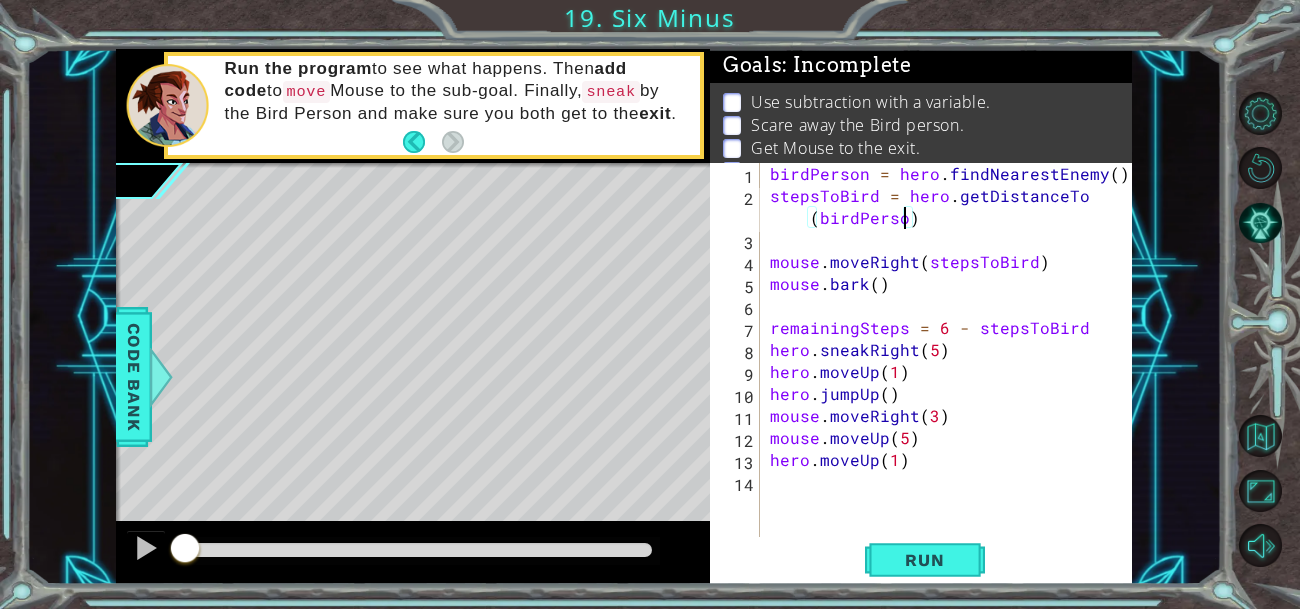 scroll, scrollTop: 0, scrollLeft: 25, axis: horizontal 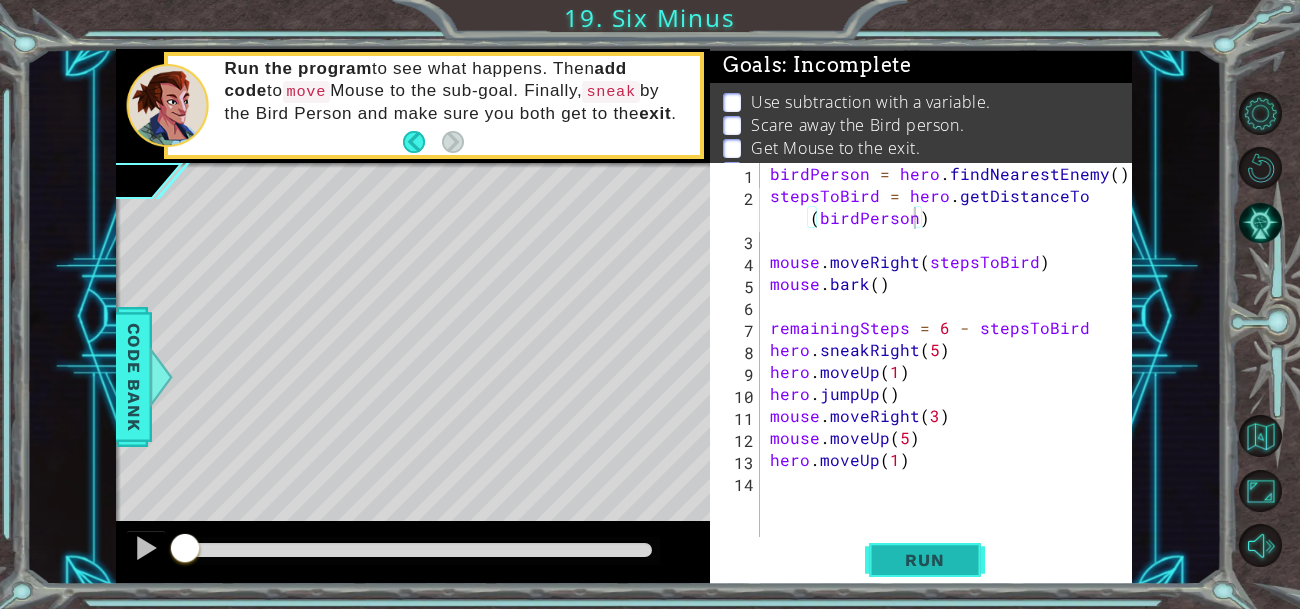 click on "Run" at bounding box center (924, 560) 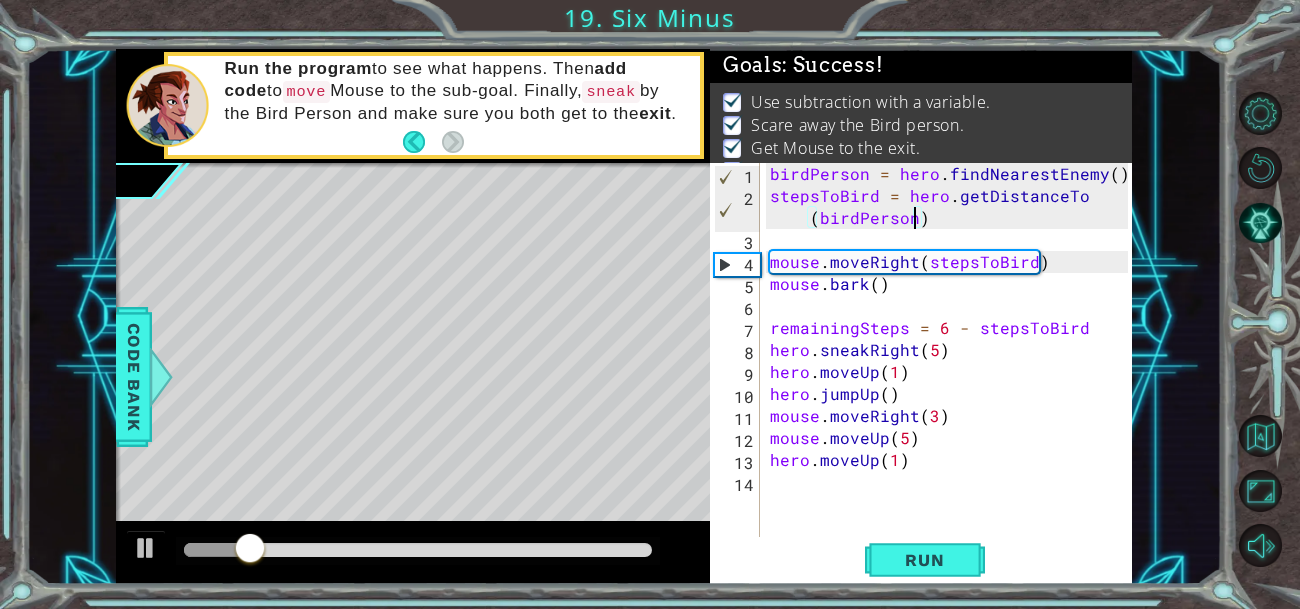 click on "birdPerson   =   hero . findNearestEnemy ( ) stepsToBird   =   hero . getDistanceTo      ( birdPerson ) mouse . moveRight ( stepsToBird ) mouse . bark ( ) remainingSteps   =   6   -   stepsToBird hero . sneakRight ( 5 ) hero . moveUp ( 1 ) hero . jumpUp ( ) mouse . moveRight ( 3 ) mouse . moveUp ( 5 ) hero . moveUp ( 1 )" at bounding box center [952, 372] 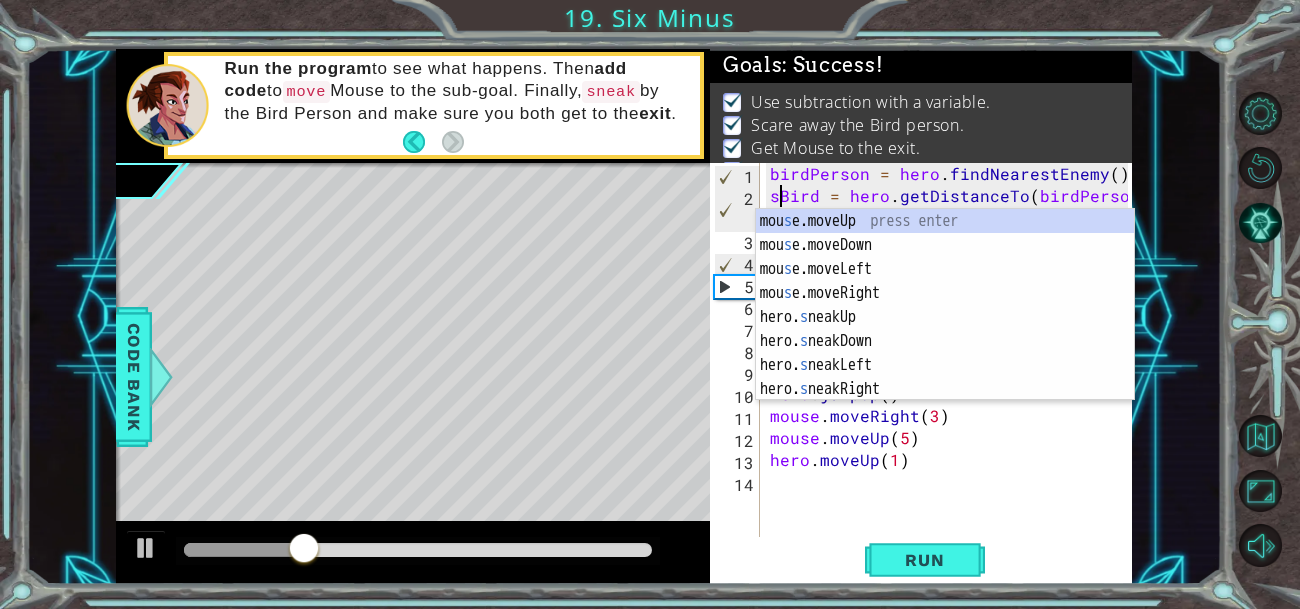 scroll, scrollTop: 0, scrollLeft: 20, axis: horizontal 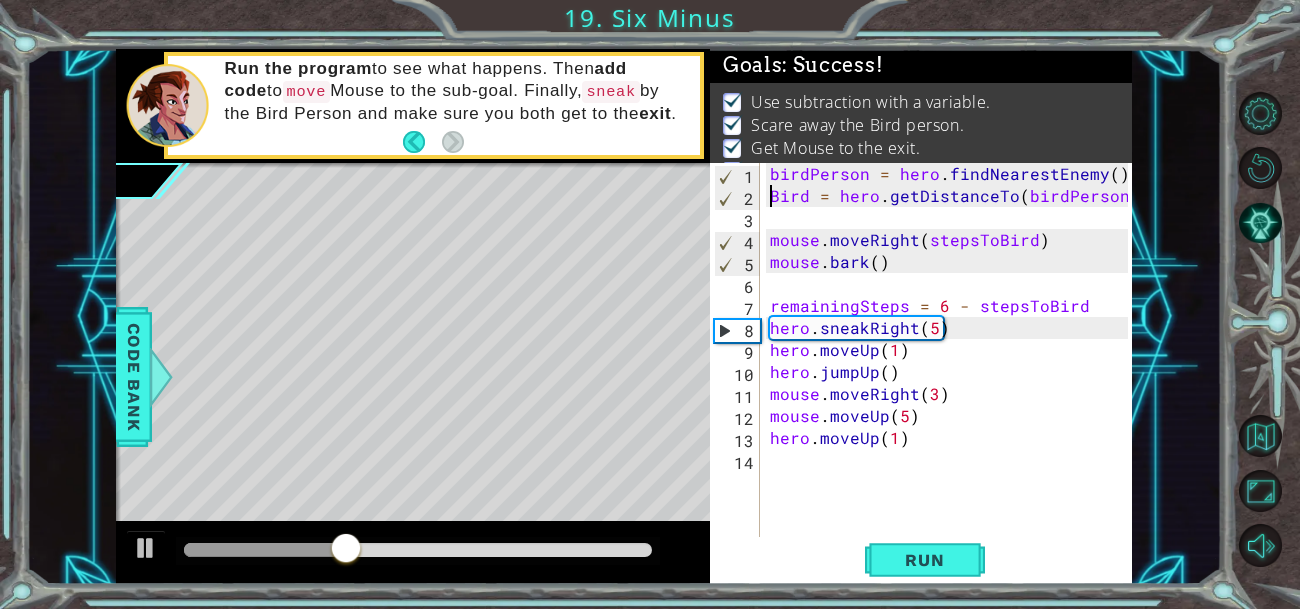 click on "birdPerson   =   hero . findNearestEnemy ( ) Bird   =   hero . getDistanceTo ( birdPerson ) mouse . moveRight ( stepsToBird ) mouse . bark ( ) remainingSteps   =   6   -   stepsToBird hero . sneakRight ( 5 ) hero . moveUp ( 1 ) hero . jumpUp ( ) mouse . moveRight ( 3 ) mouse . moveUp ( 5 ) hero . moveUp ( 1 )" at bounding box center (952, 372) 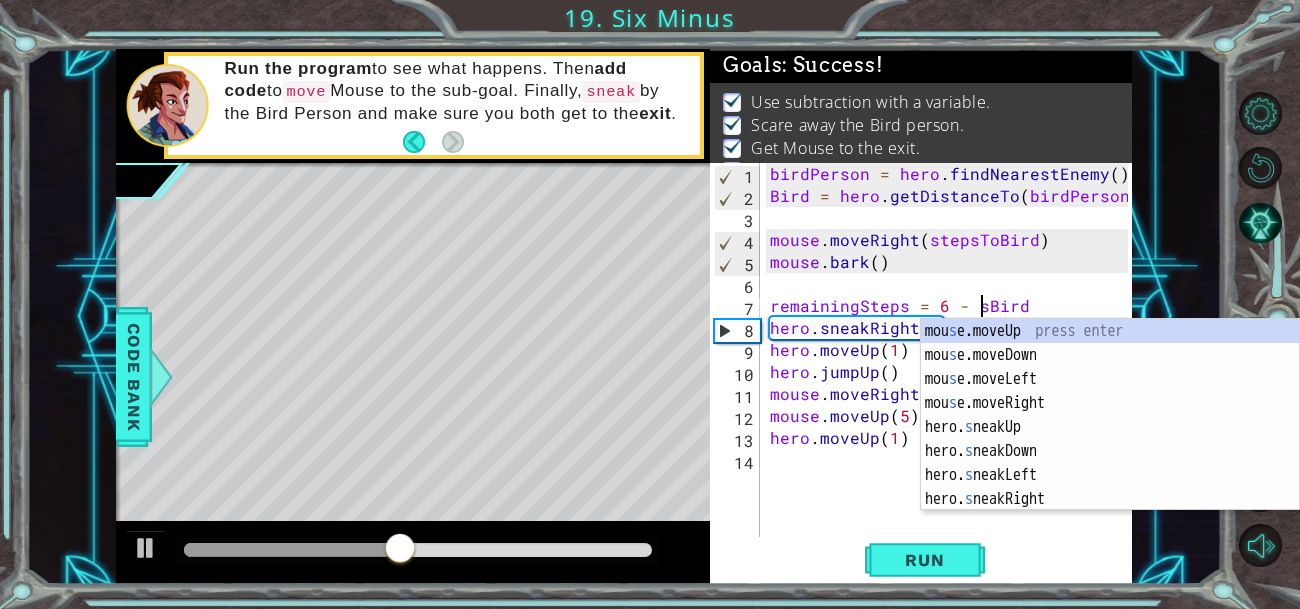 scroll, scrollTop: 0, scrollLeft: 14, axis: horizontal 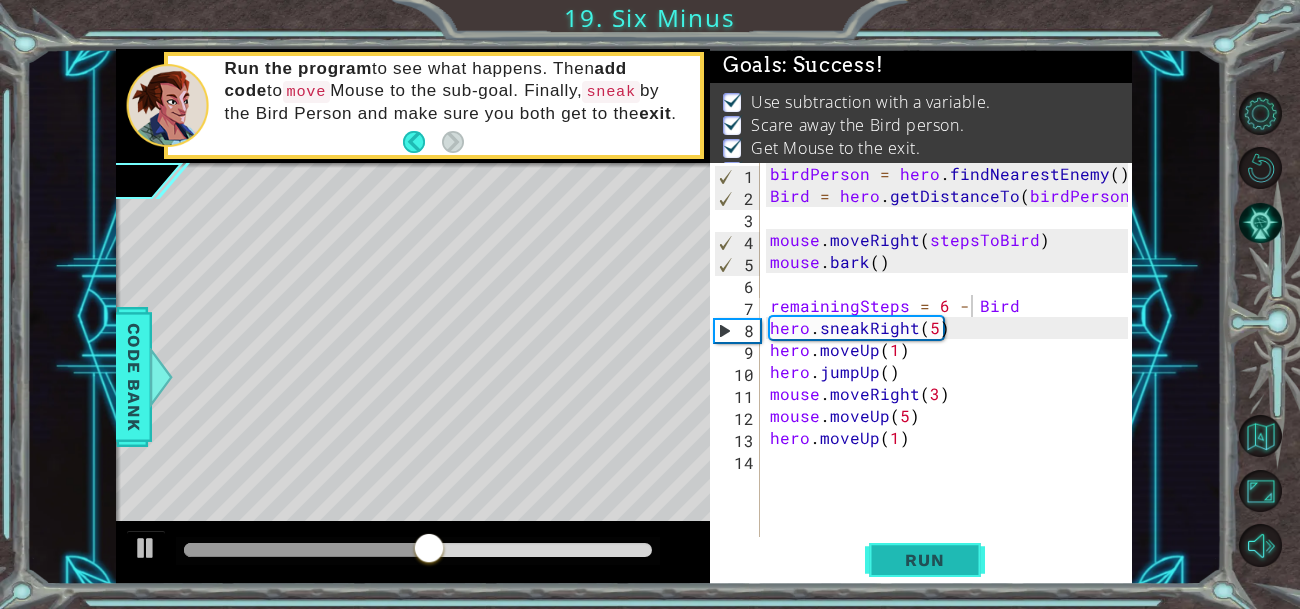click on "Run" at bounding box center [924, 560] 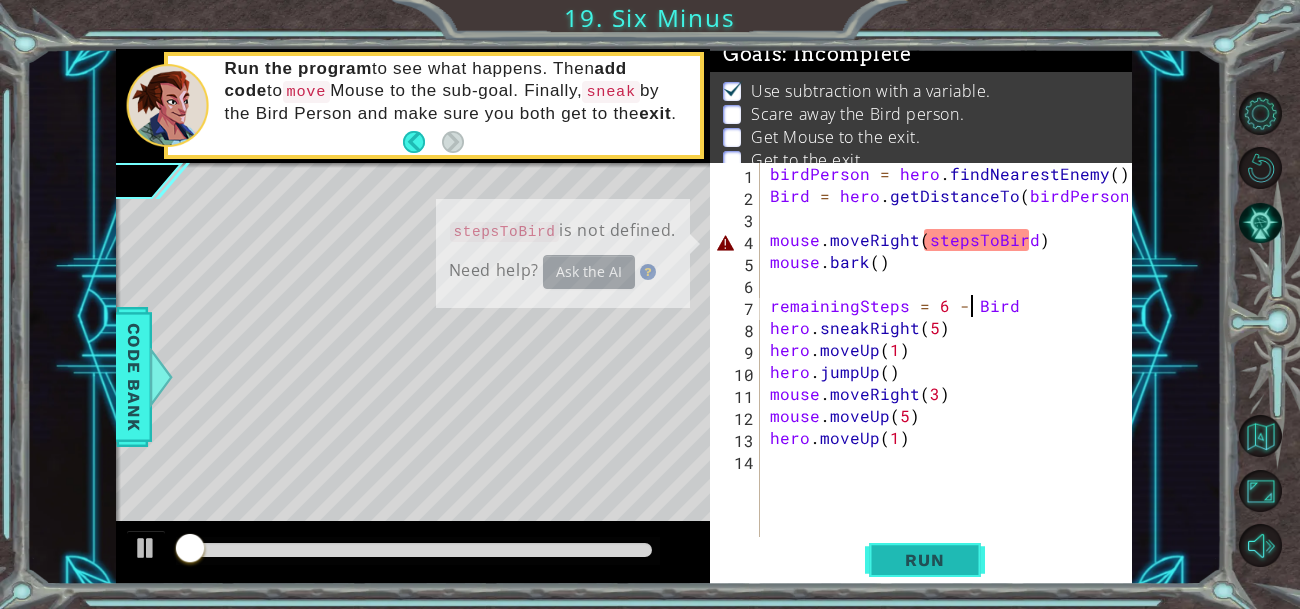 scroll, scrollTop: 15, scrollLeft: 0, axis: vertical 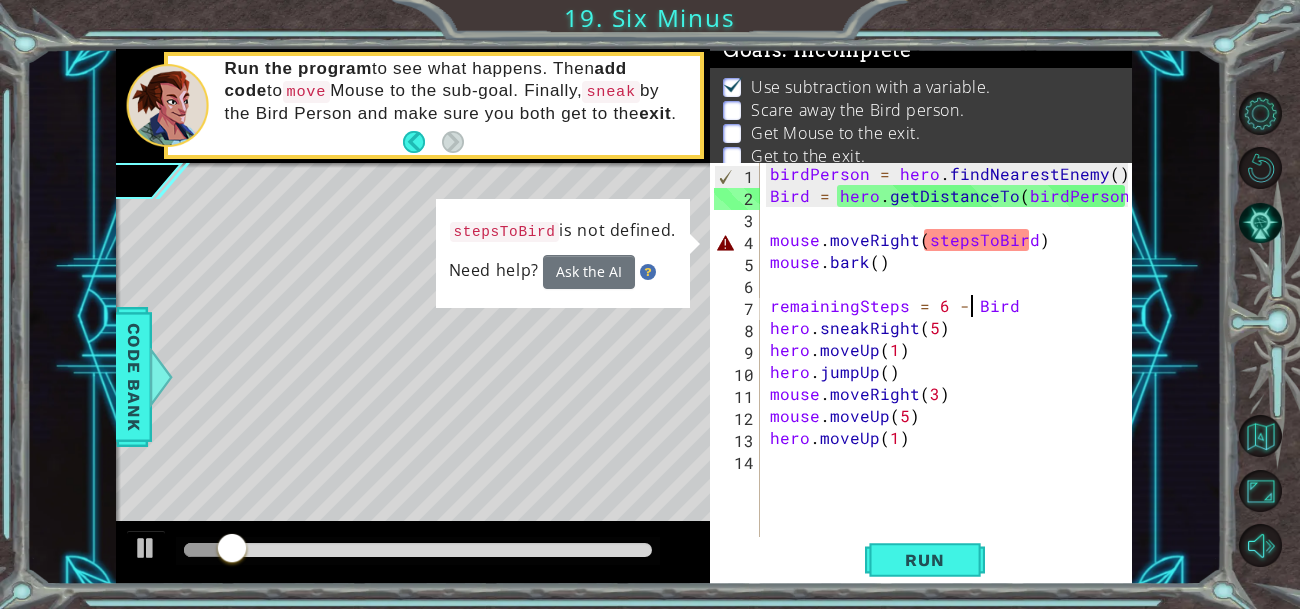click on "birdPerson   =   hero . findNearestEnemy ( ) Bird   =   hero . getDistanceTo ( birdPerson ) mouse . moveRight ( stepsToBird ) mouse . bark ( ) remainingSteps   =   6   -   Bird hero . sneakRight ( 5 ) hero . moveUp ( 1 ) hero . jumpUp ( ) mouse . moveRight ( 3 ) mouse . moveUp ( 5 ) hero . moveUp ( 1 )" at bounding box center [952, 372] 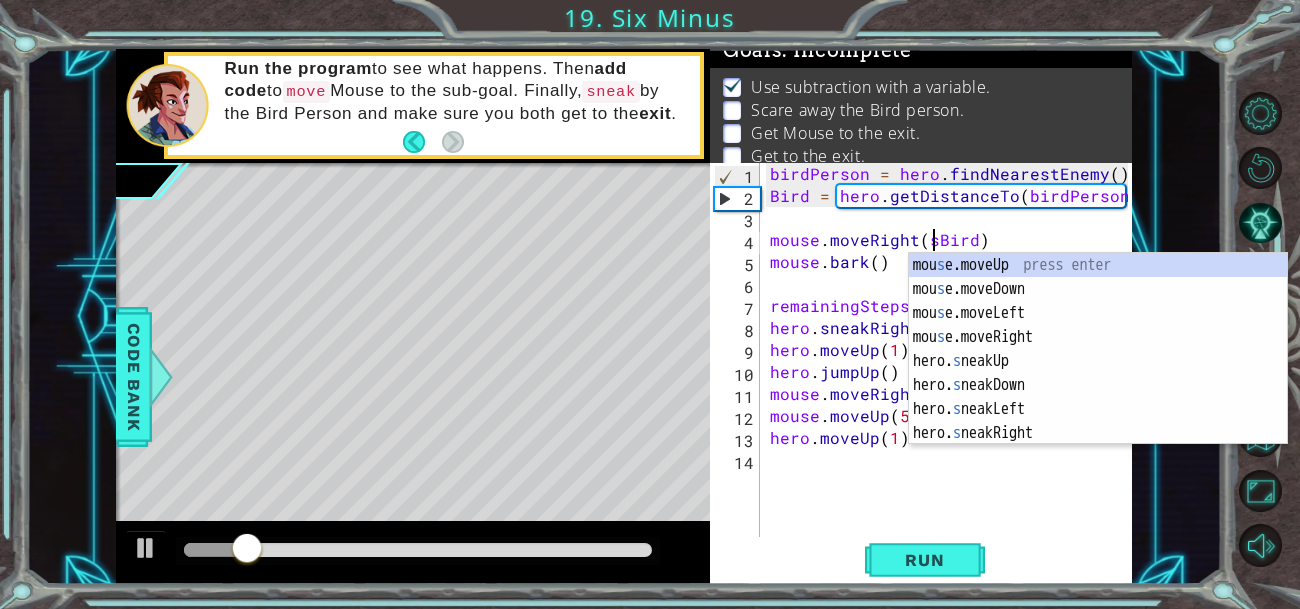 scroll, scrollTop: 0, scrollLeft: 12, axis: horizontal 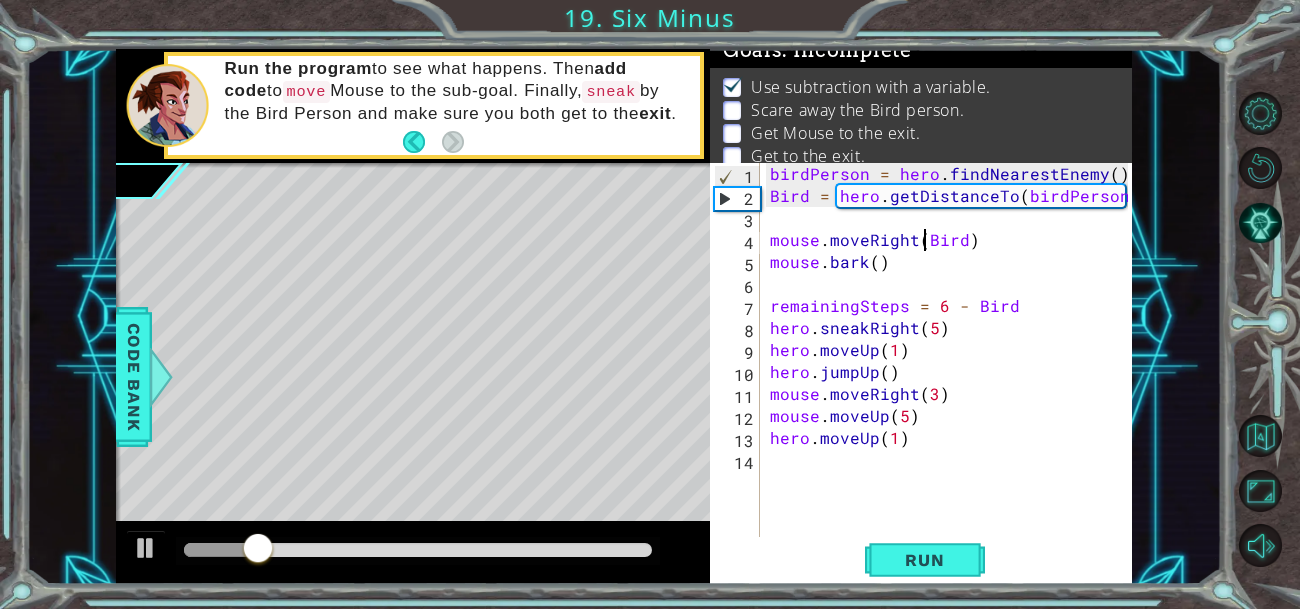 type on "mouse.moveRight(Bird)" 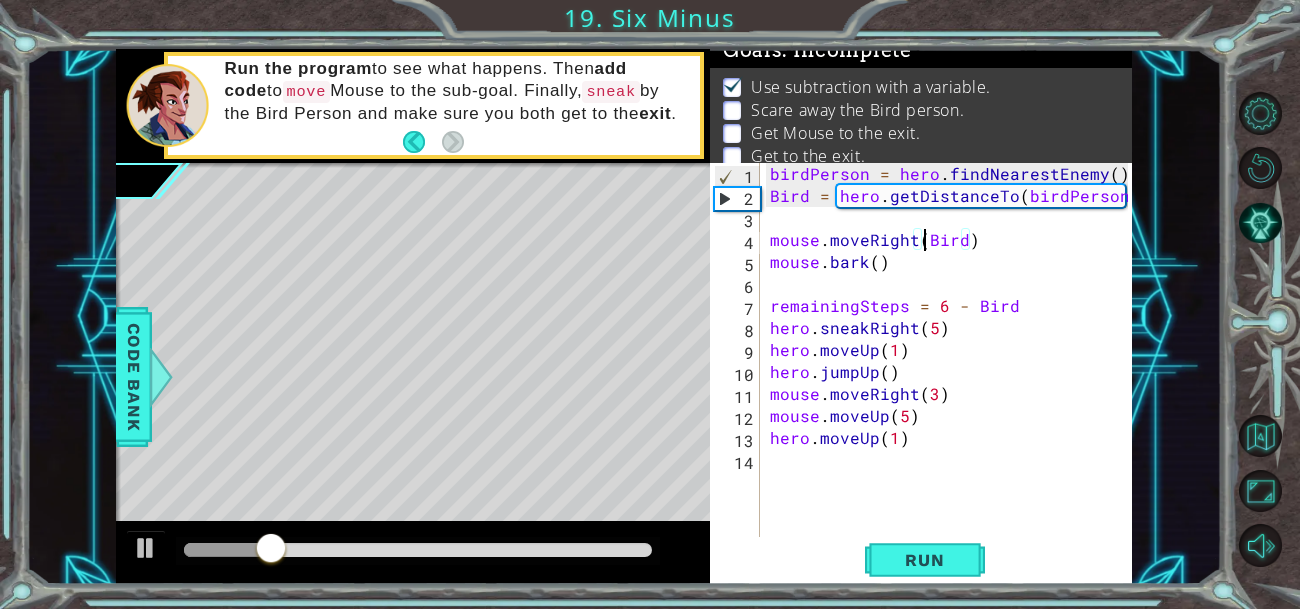 click on "birdPerson   =   hero . findNearestEnemy ( ) Bird   =   hero . getDistanceTo ( birdPerson ) mouse . moveRight ( Bird ) mouse . bark ( ) remainingSteps   =   6   -   Bird hero . sneakRight ( 5 ) hero . moveUp ( 1 ) hero . jumpUp ( ) mouse . moveRight ( 3 ) mouse . moveUp ( 5 ) hero . moveUp ( 1 )" at bounding box center [952, 372] 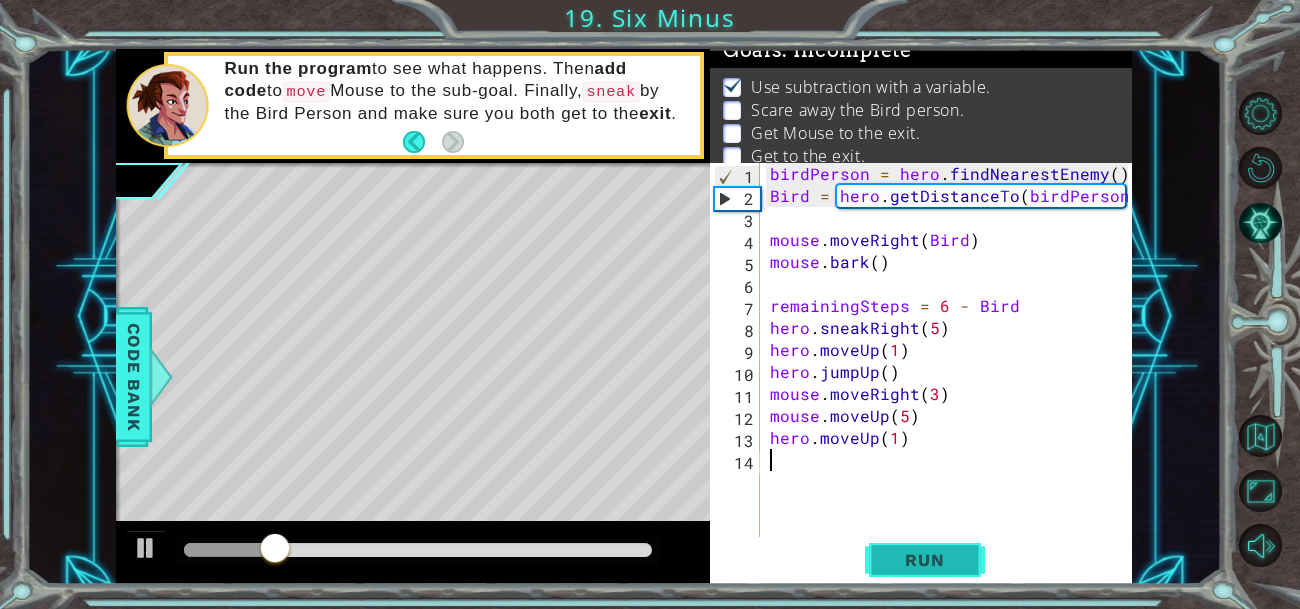 click on "Run" at bounding box center [924, 560] 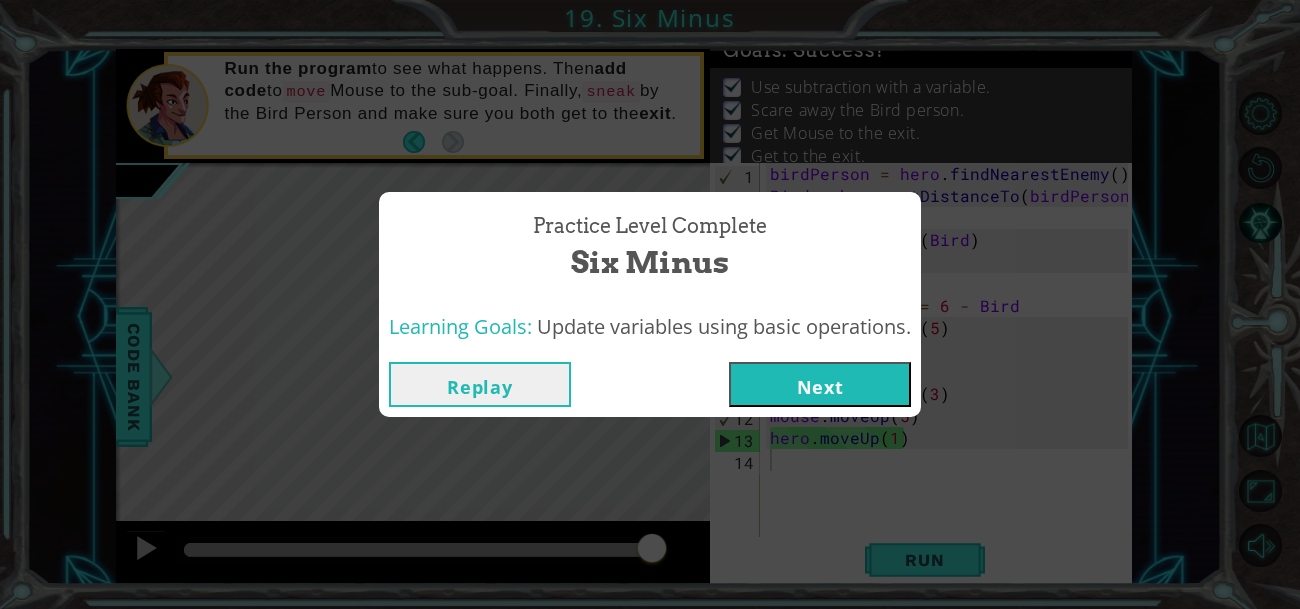 click on "Next" at bounding box center [820, 384] 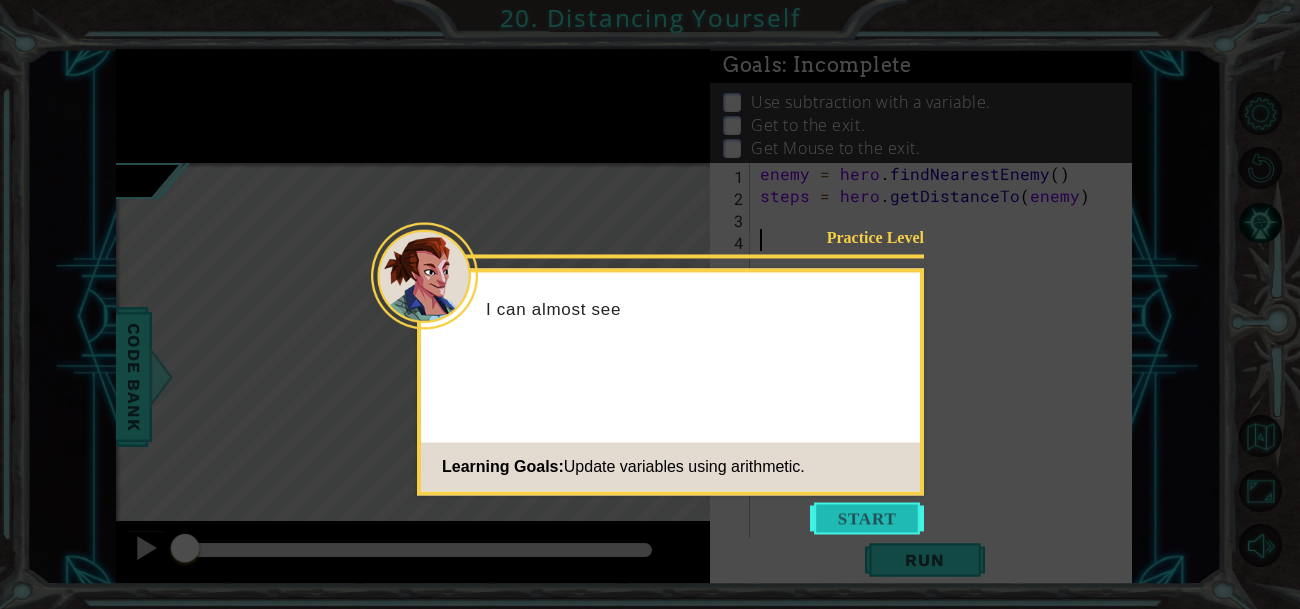 click at bounding box center (867, 518) 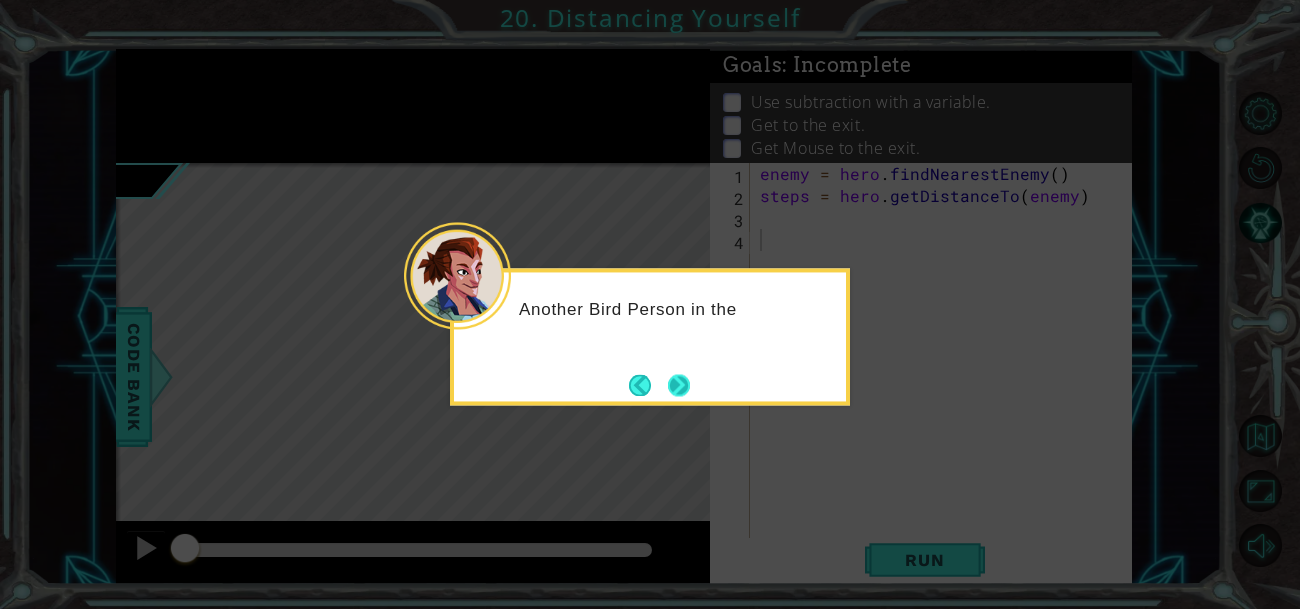 click at bounding box center (679, 385) 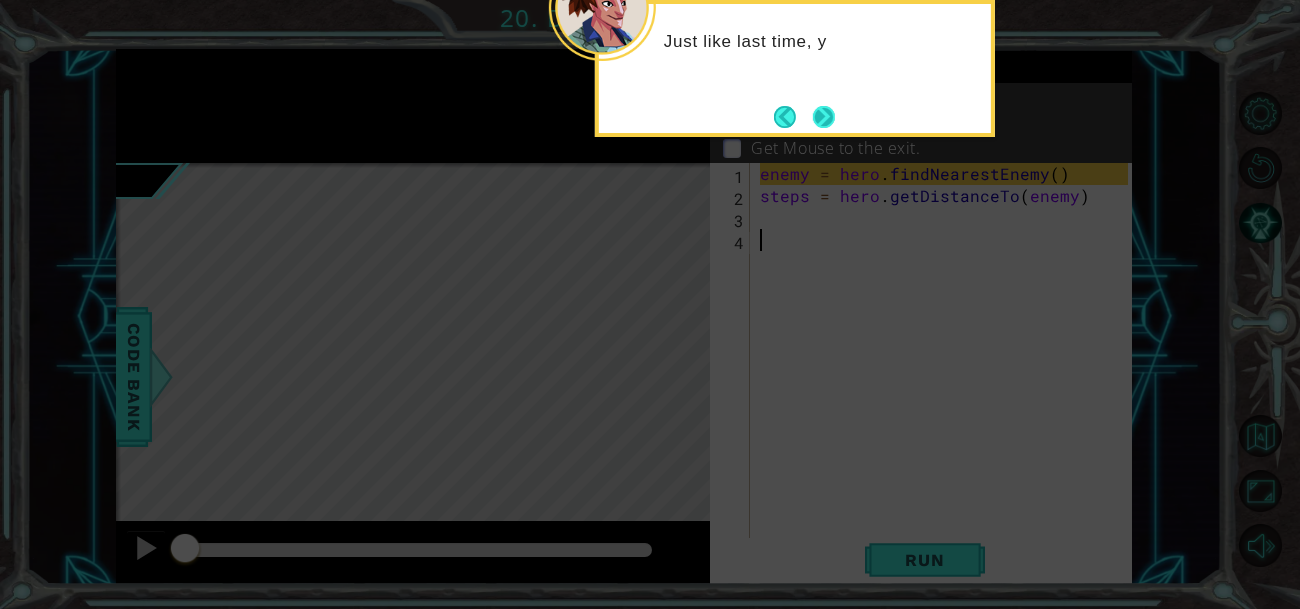 click at bounding box center (824, 116) 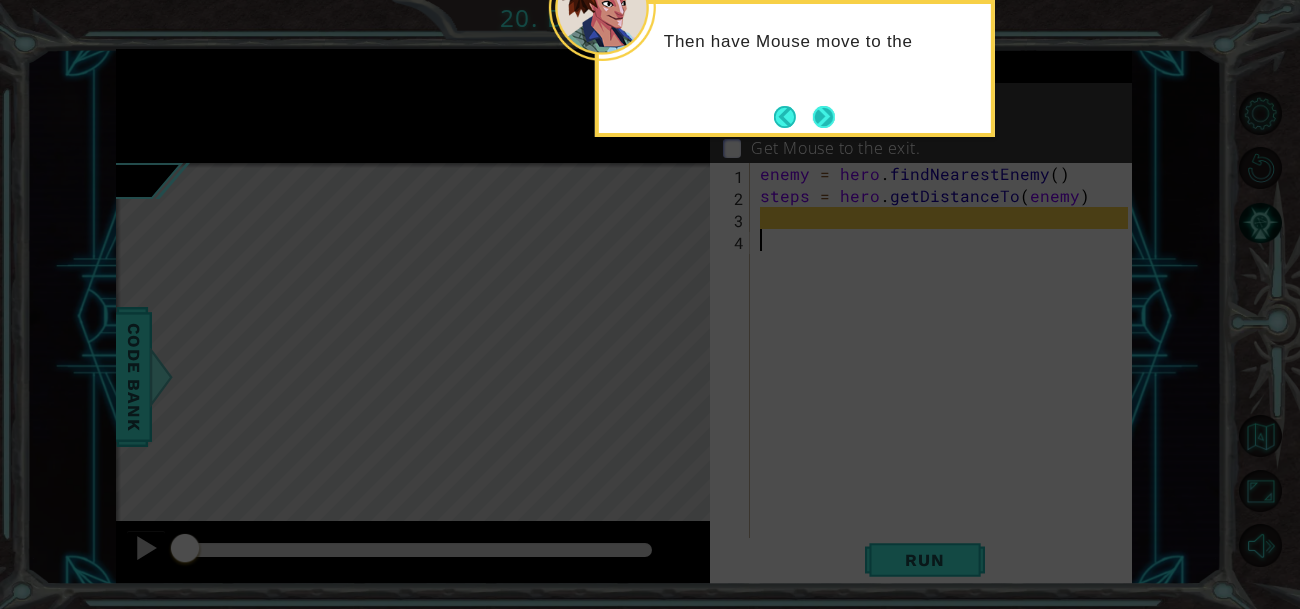 click at bounding box center [823, 116] 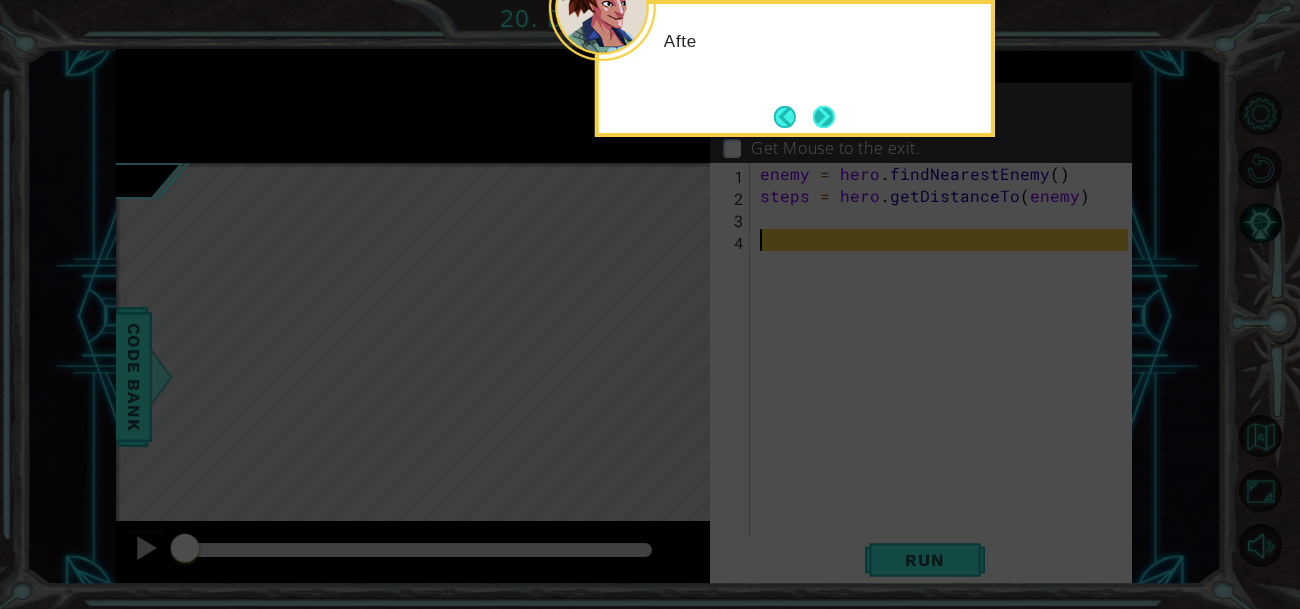 click at bounding box center (823, 116) 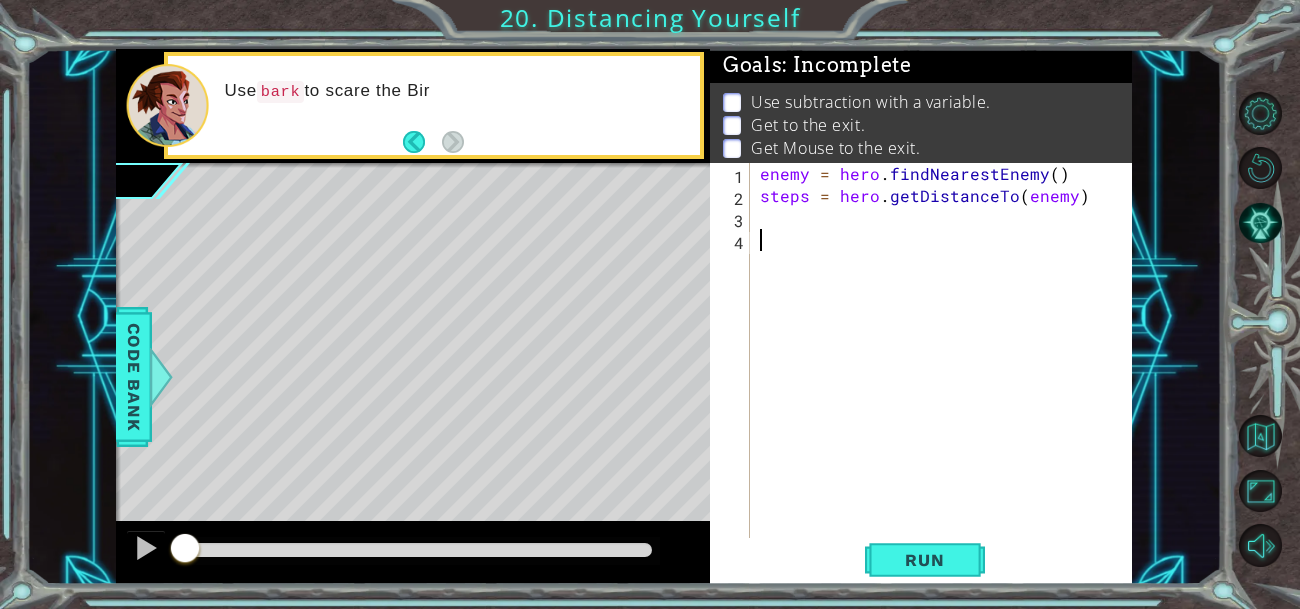 click on "enemy   =   hero . findNearestEnemy ( ) steps   =   hero . getDistanceTo ( enemy )" at bounding box center [947, 383] 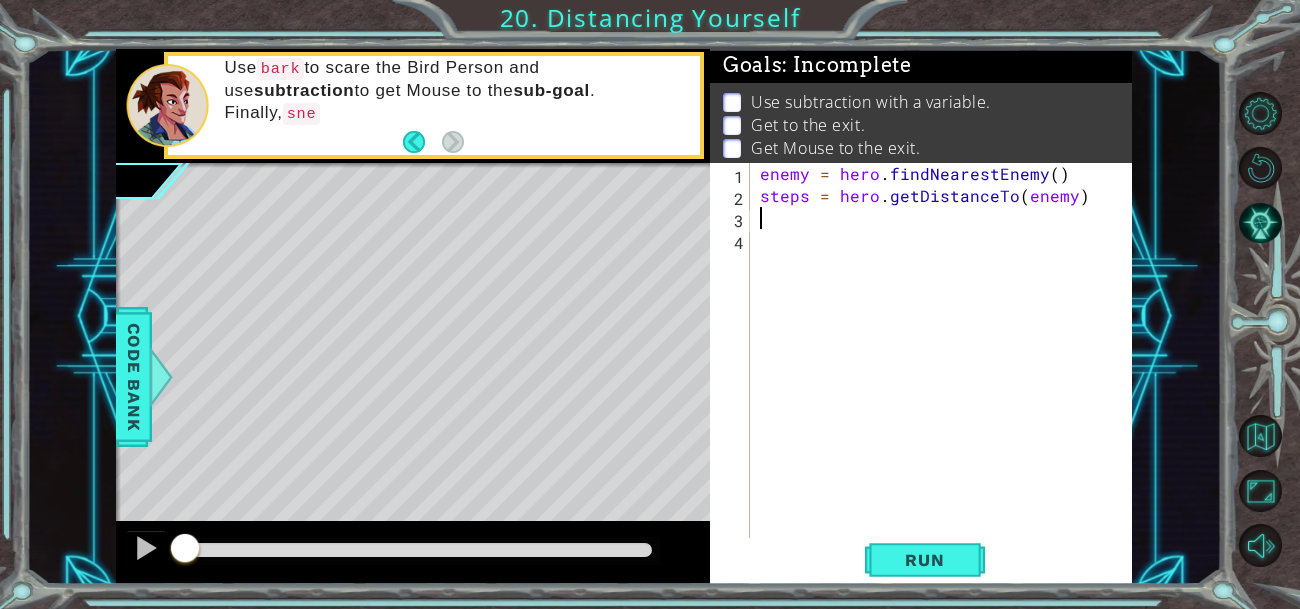 paste on "PING PONG" 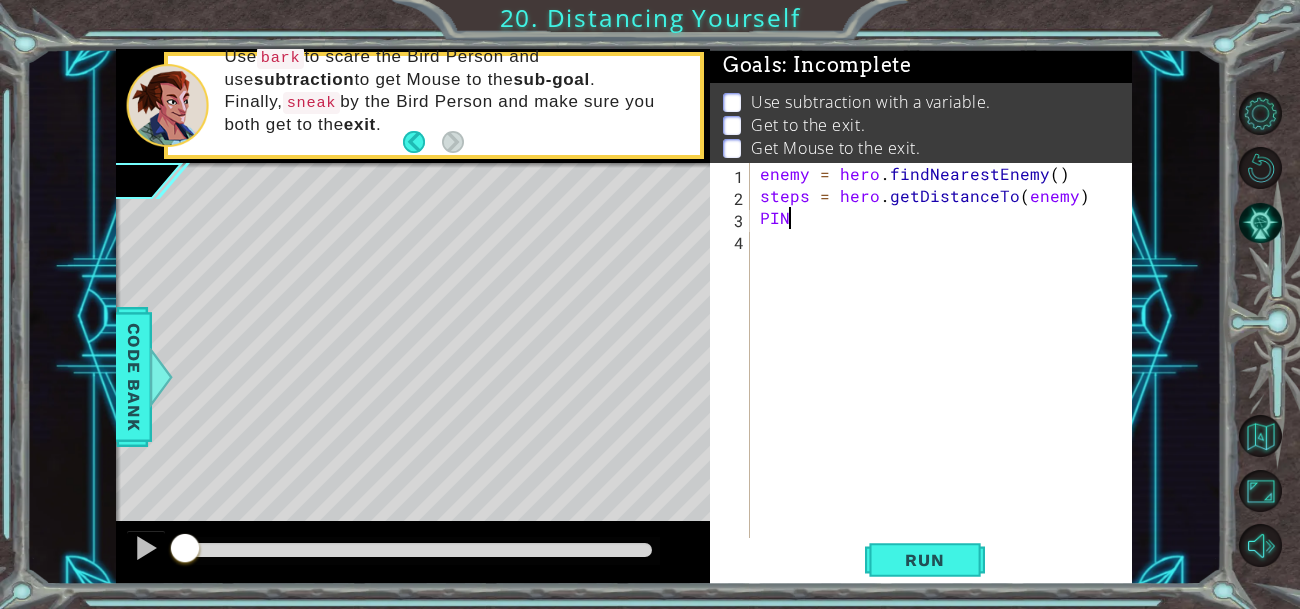 scroll, scrollTop: 0, scrollLeft: 0, axis: both 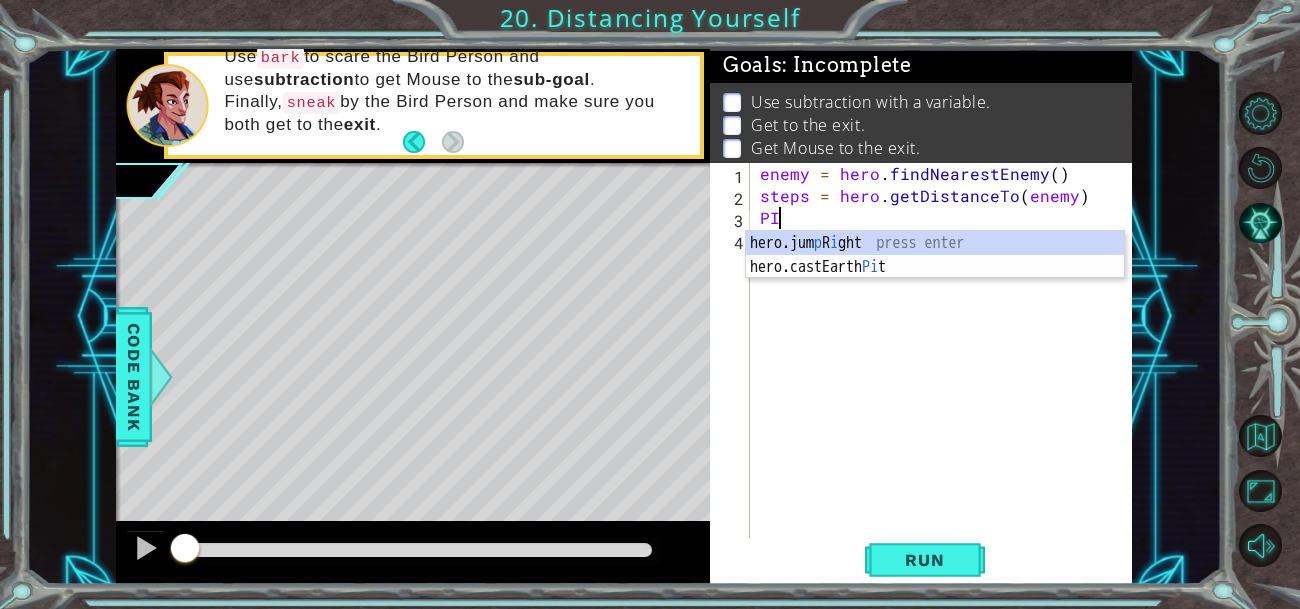 type on "P" 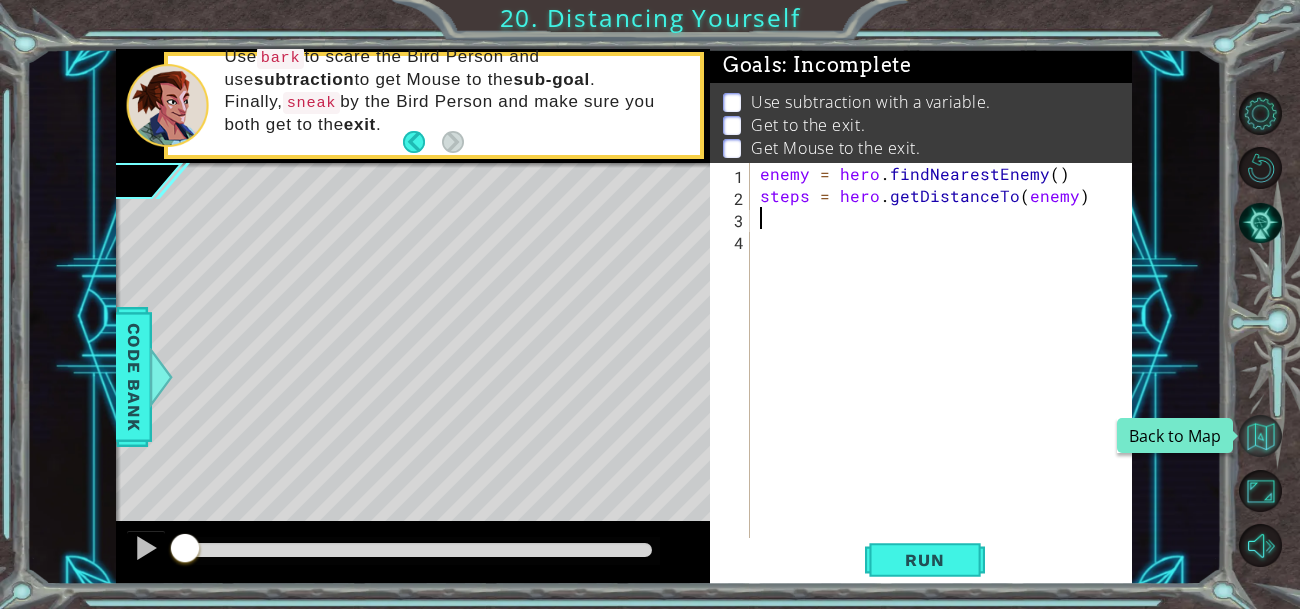 type 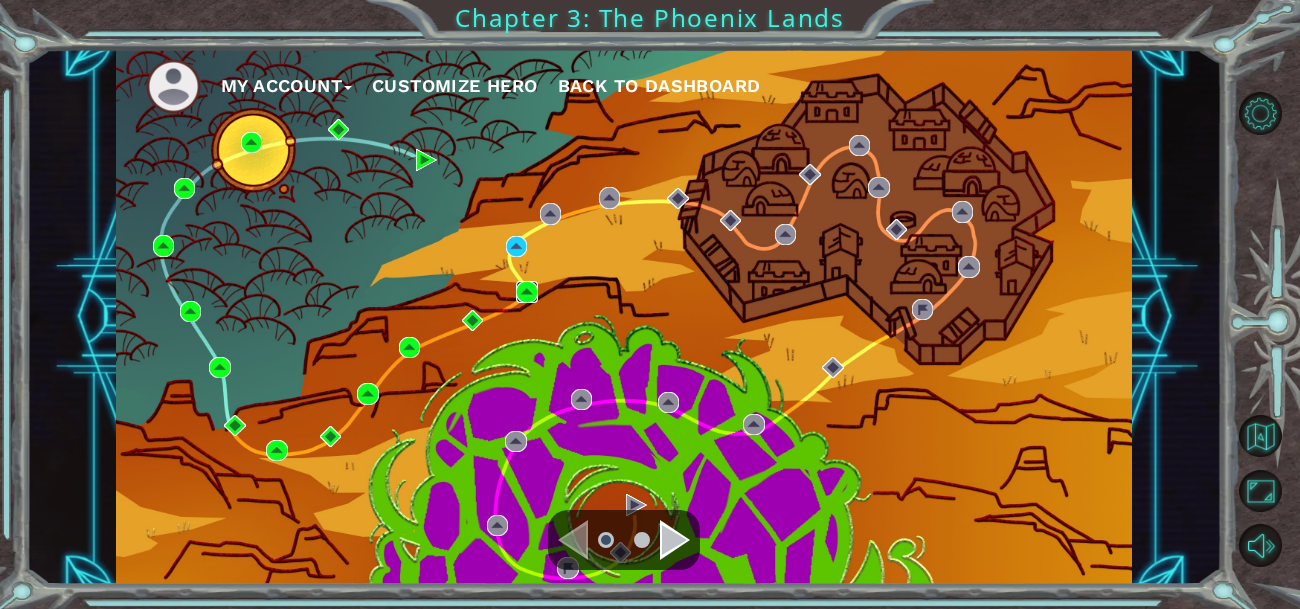 click at bounding box center (526, 291) 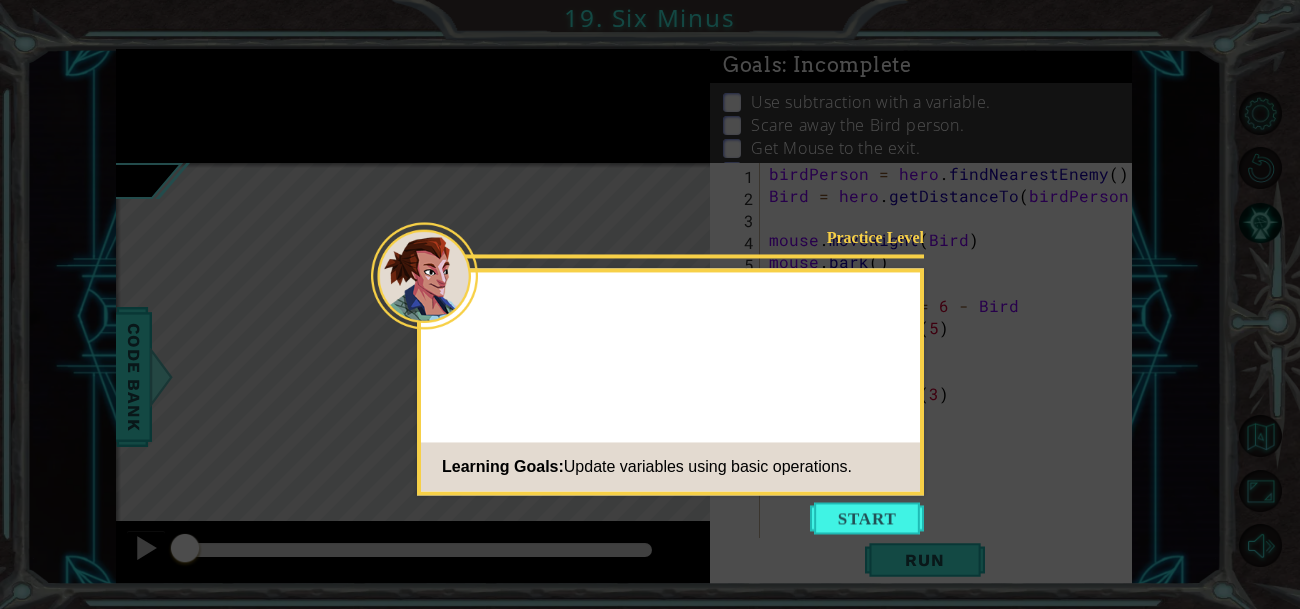 click 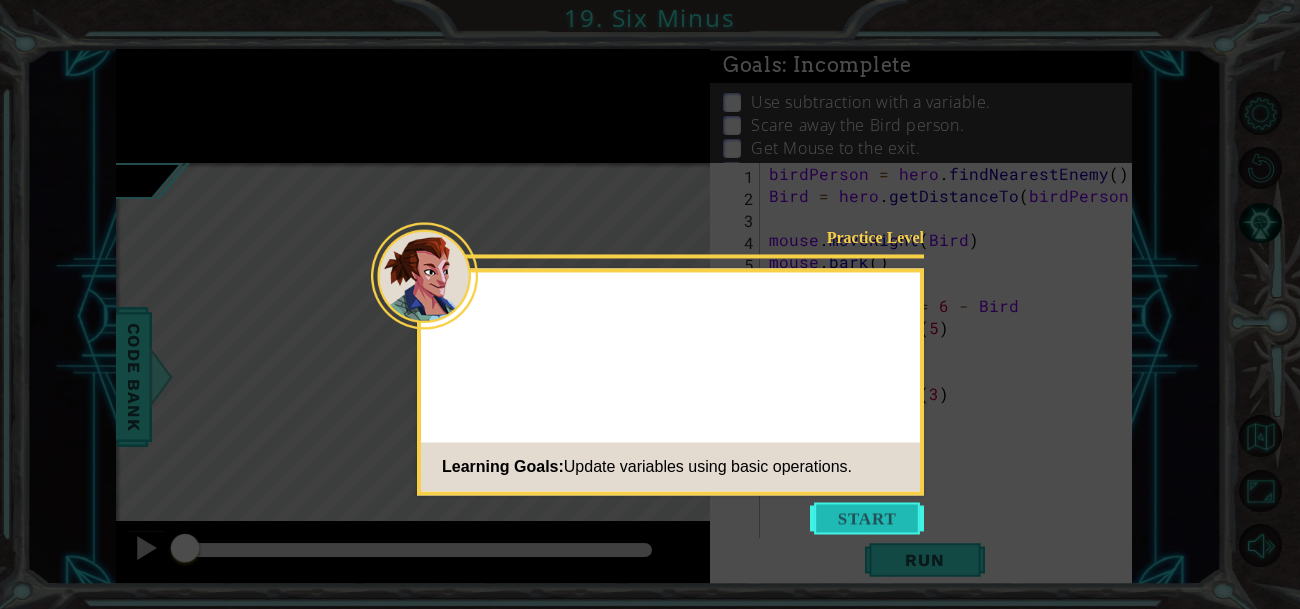 click at bounding box center [867, 518] 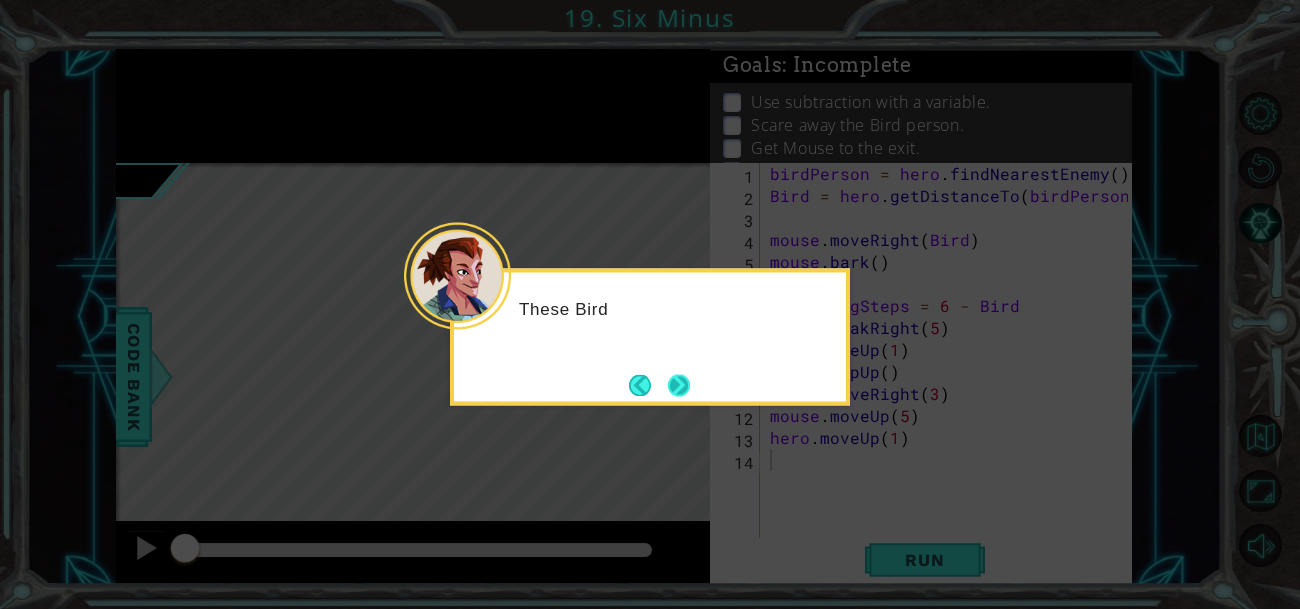 click at bounding box center (679, 385) 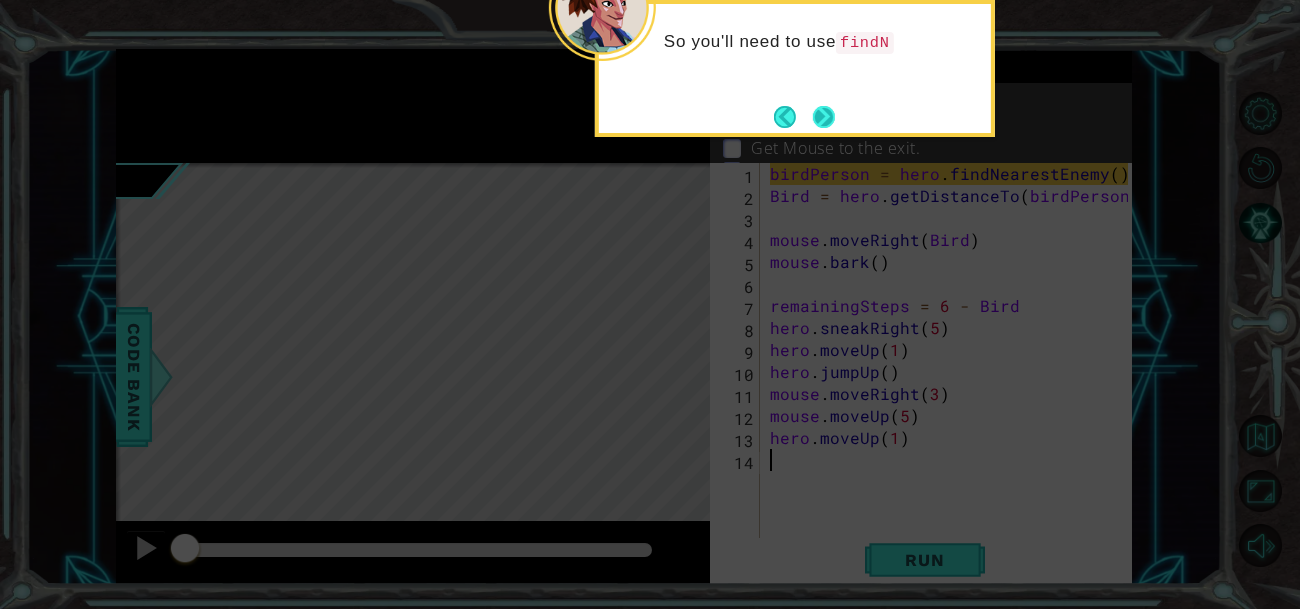 click at bounding box center (824, 116) 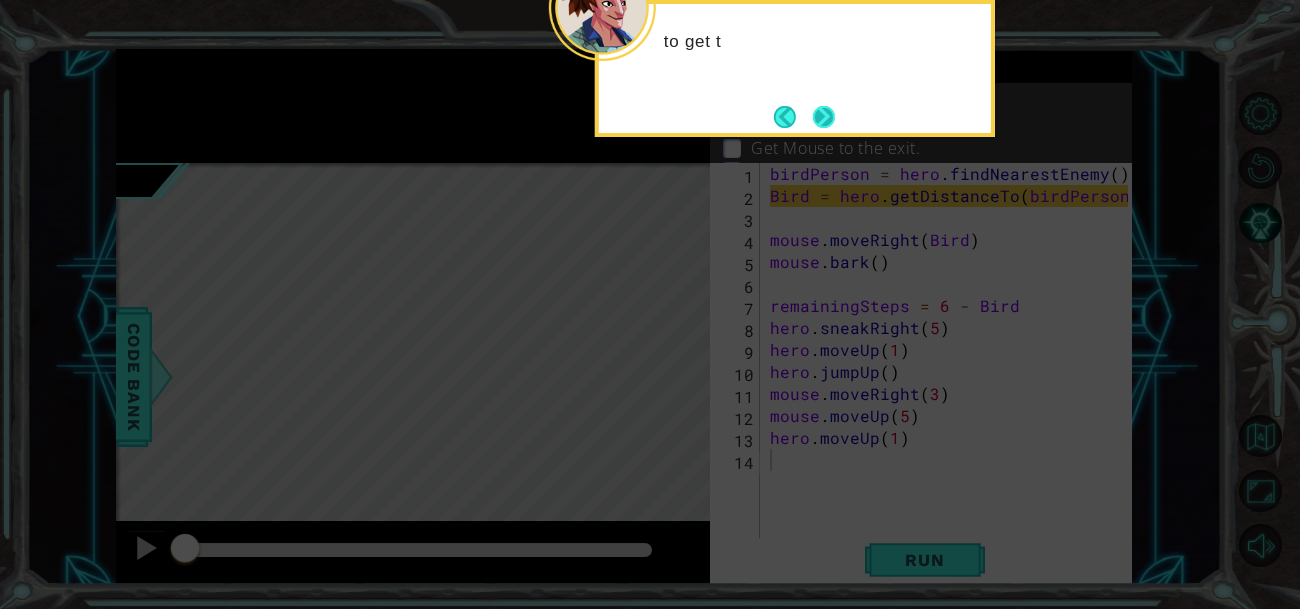 click at bounding box center (823, 116) 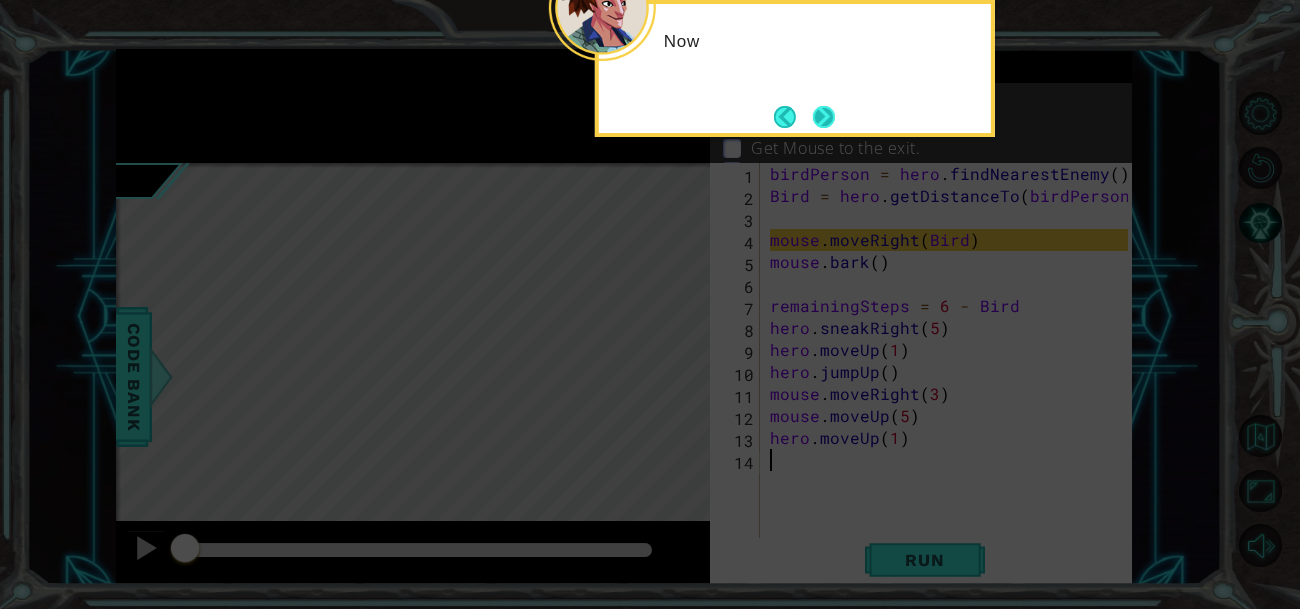 click at bounding box center [823, 116] 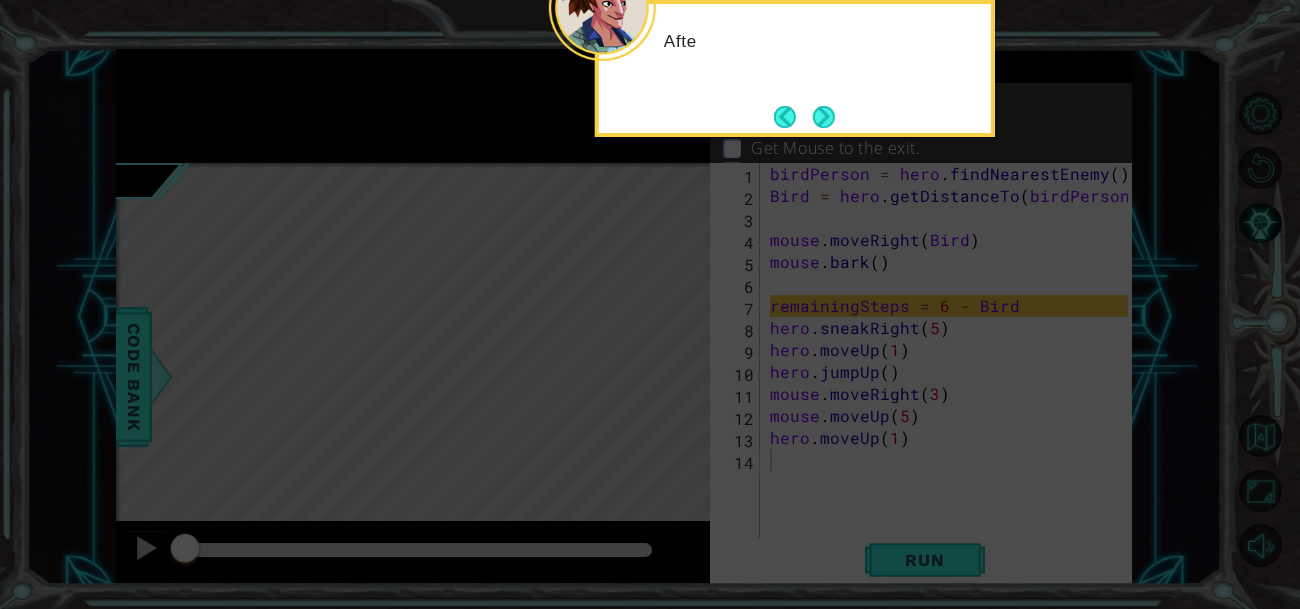 click at bounding box center (824, 117) 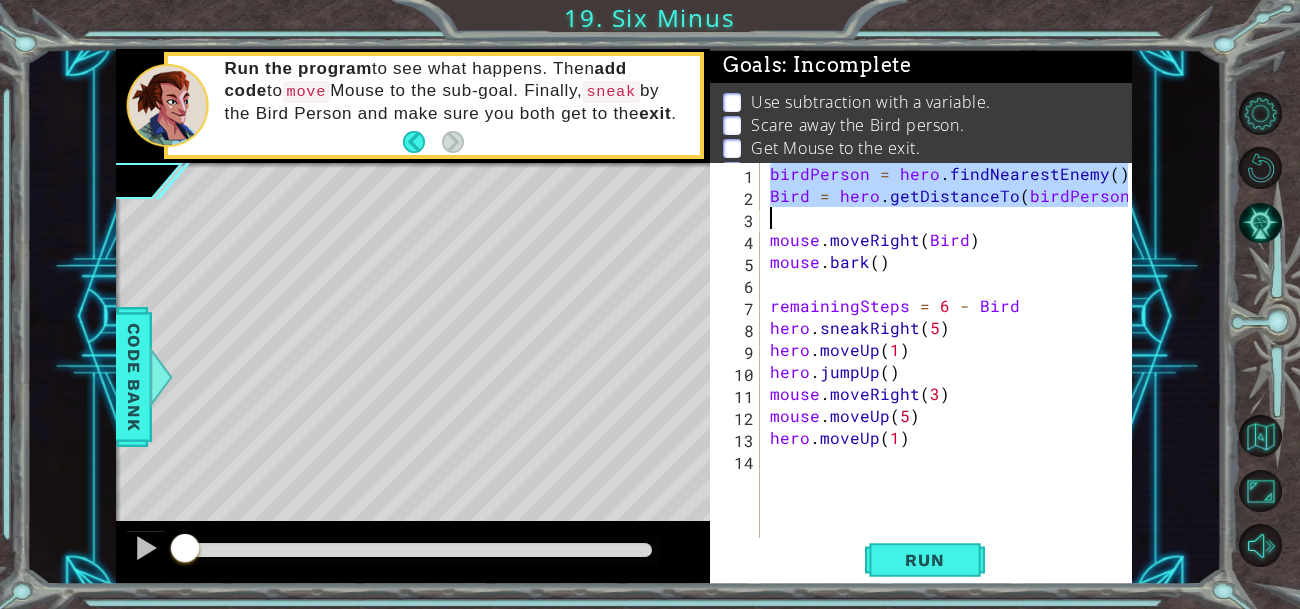 drag, startPoint x: 768, startPoint y: 171, endPoint x: 870, endPoint y: 213, distance: 110.308655 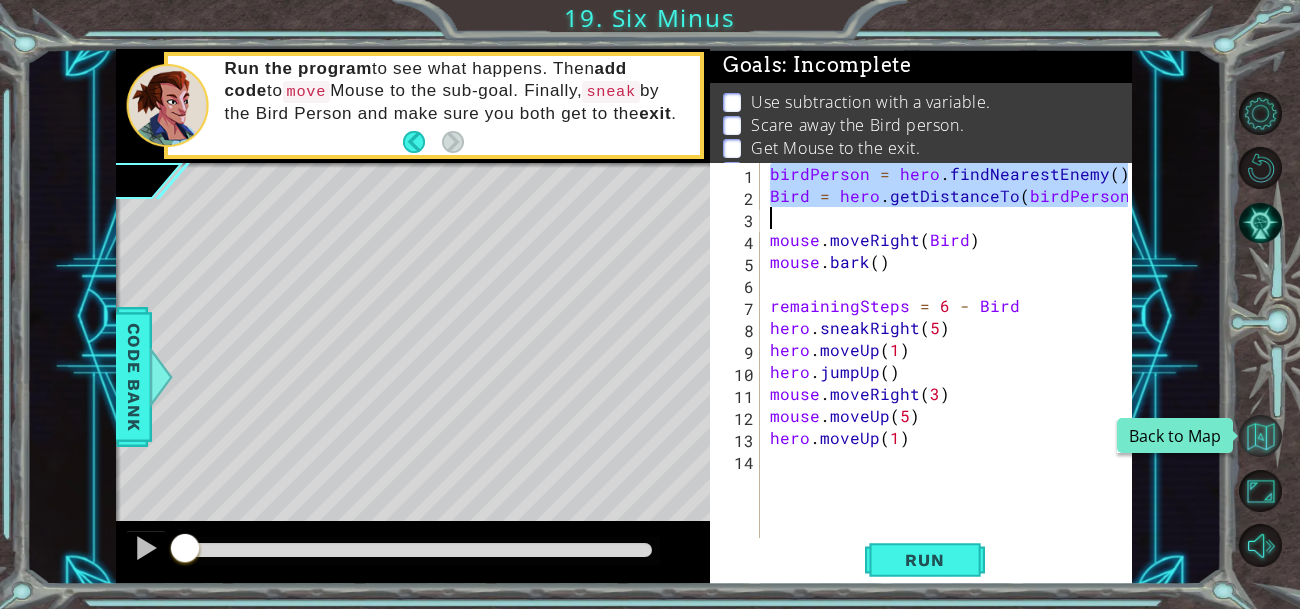 click at bounding box center [1260, 436] 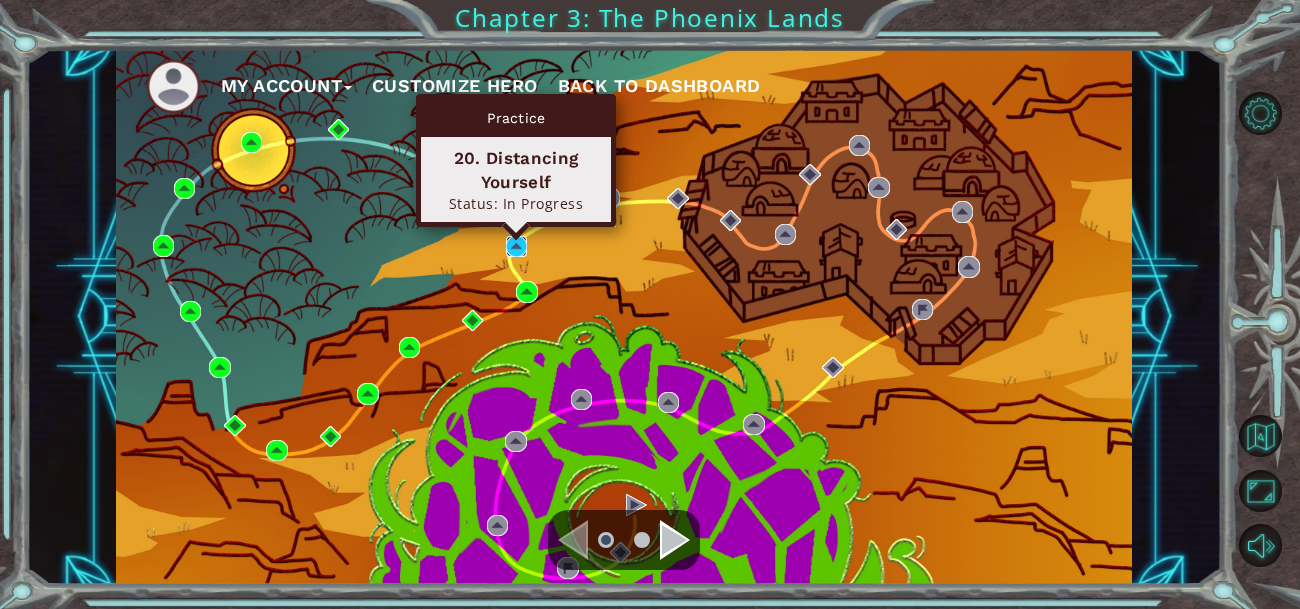 click at bounding box center (516, 246) 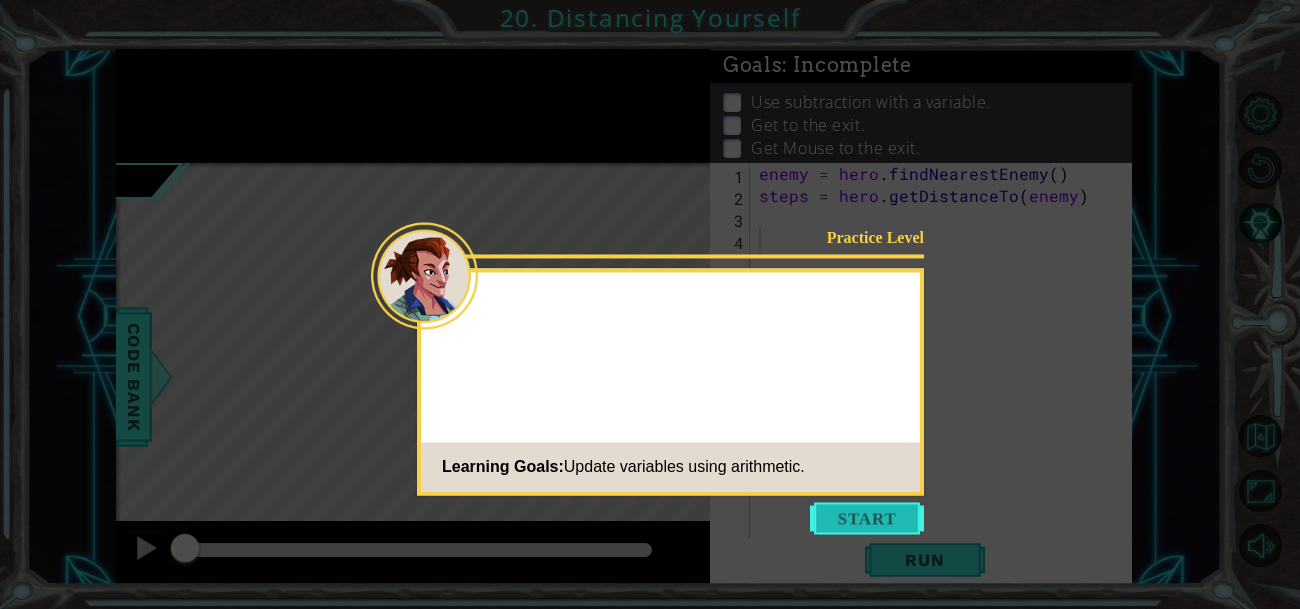 click at bounding box center [867, 518] 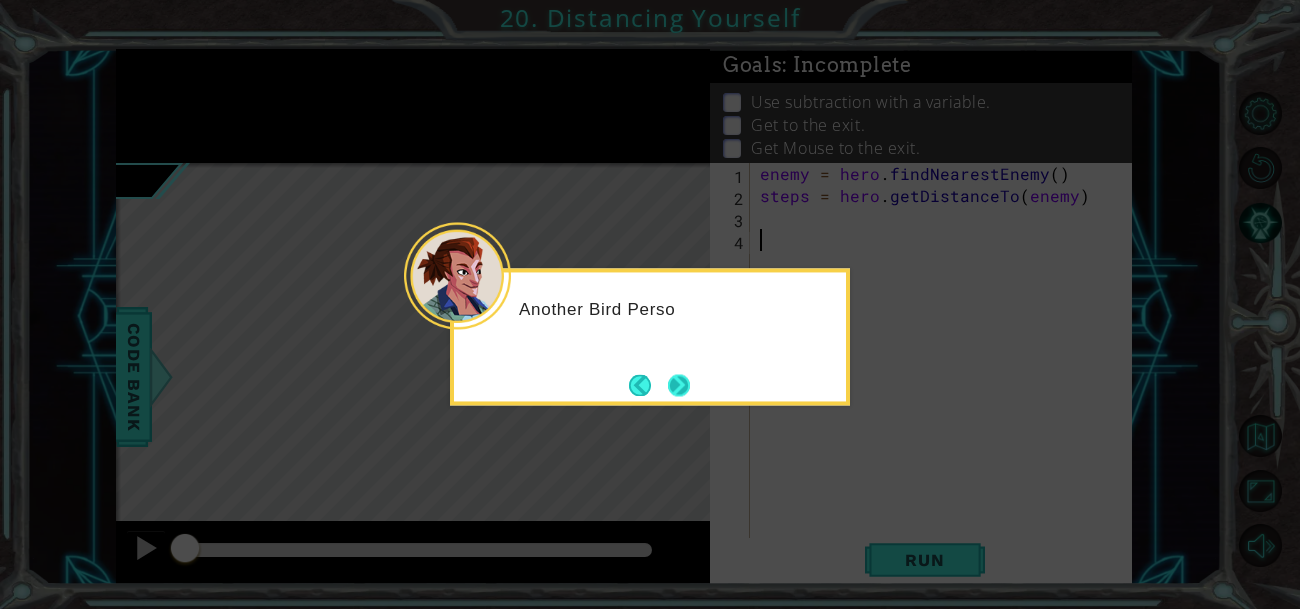 click at bounding box center [679, 385] 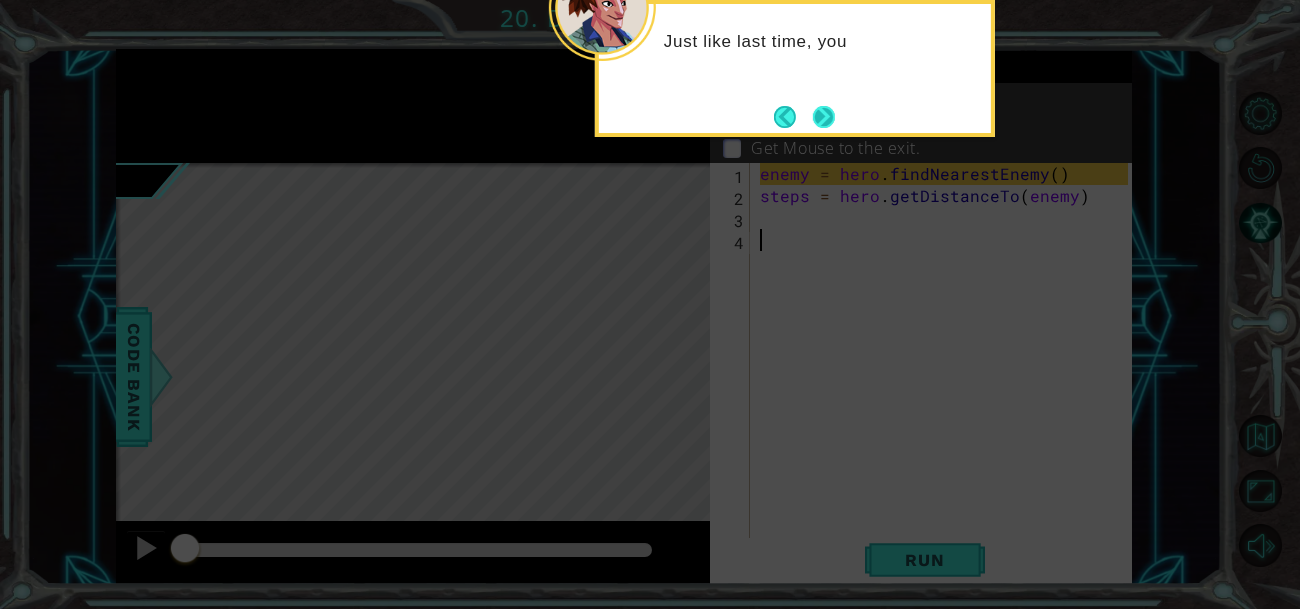 click at bounding box center (823, 116) 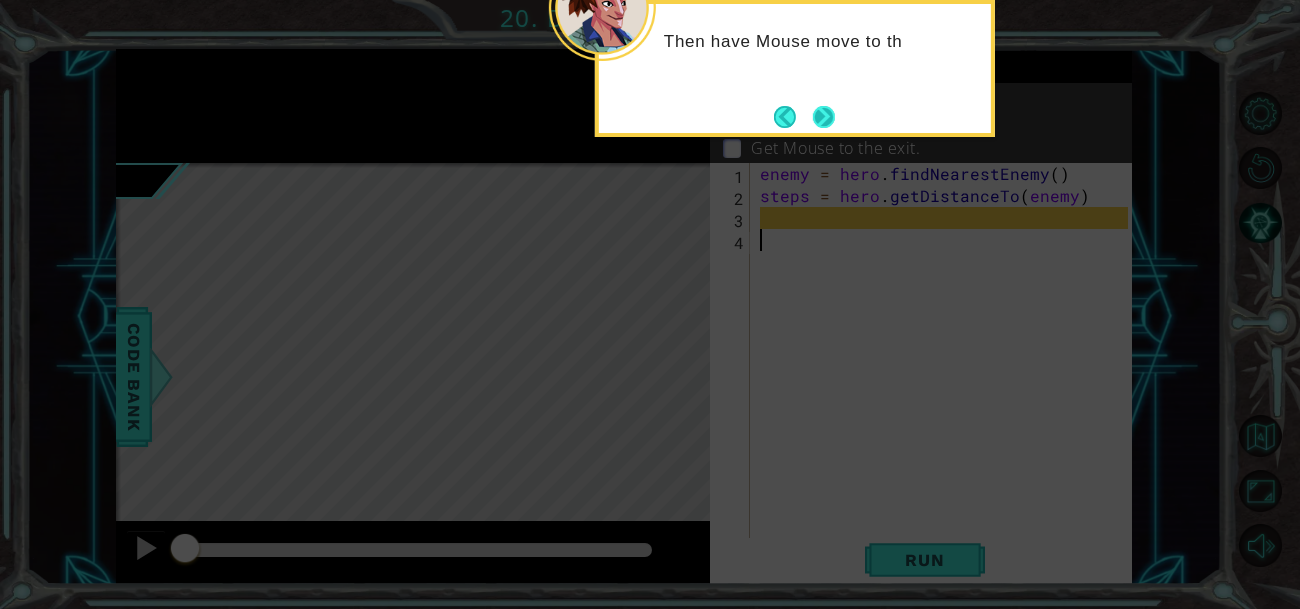 click at bounding box center [823, 116] 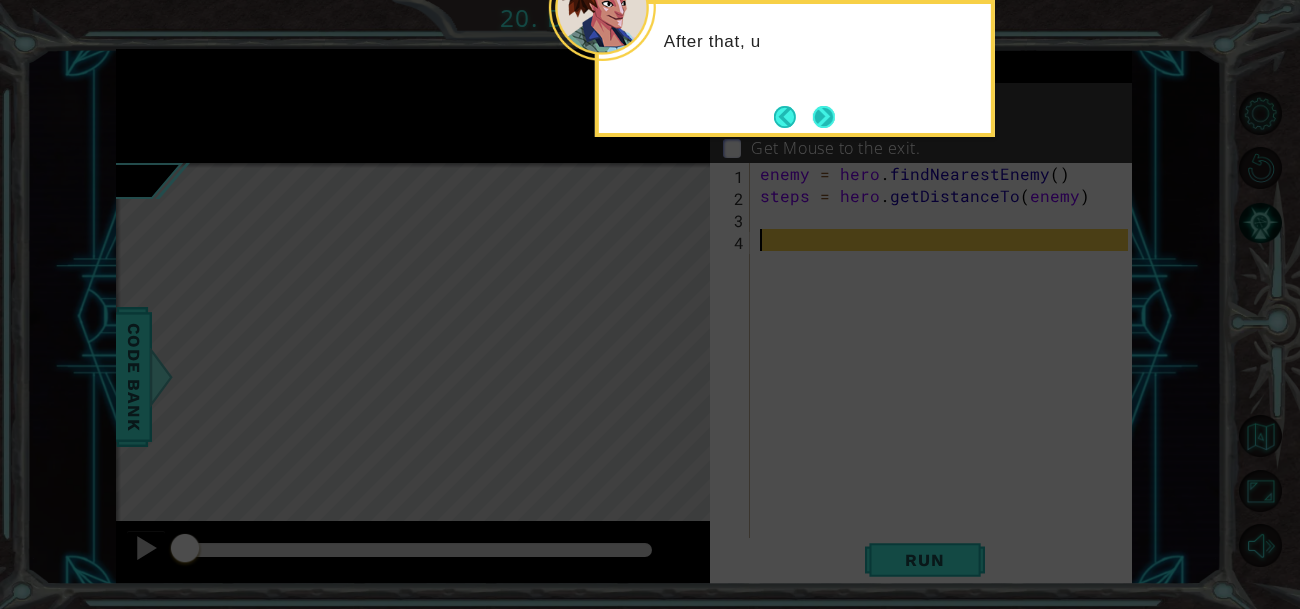 click at bounding box center (823, 116) 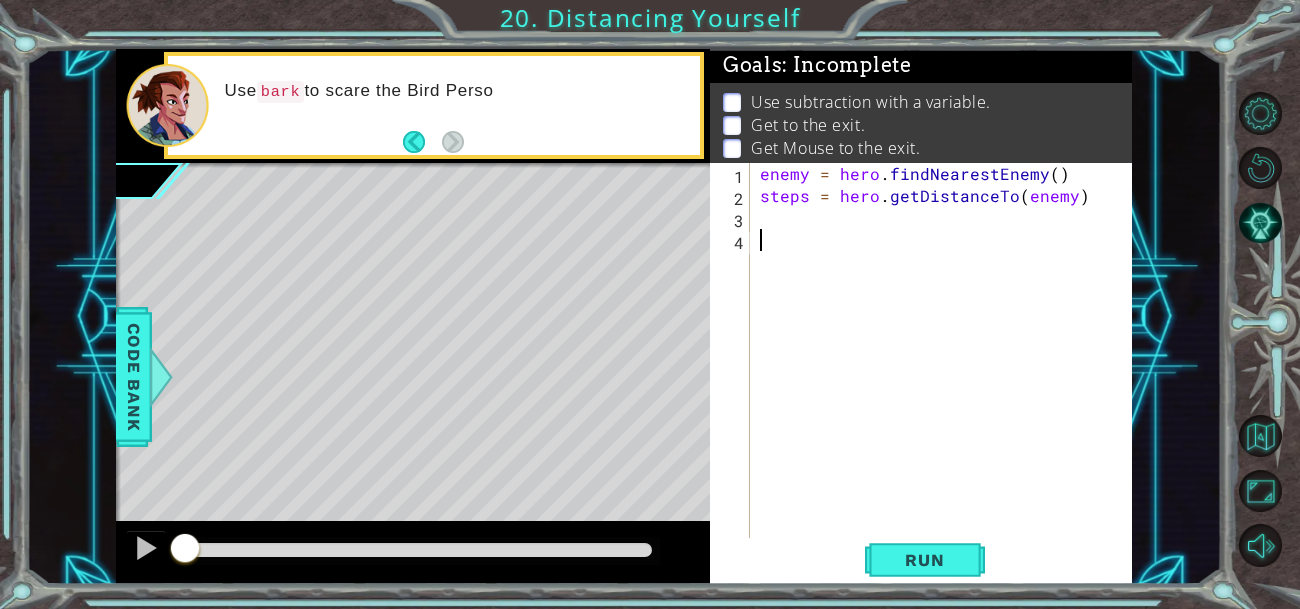 click on "enemy   =   hero . findNearestEnemy ( ) steps   =   hero . getDistanceTo ( enemy )" at bounding box center [947, 383] 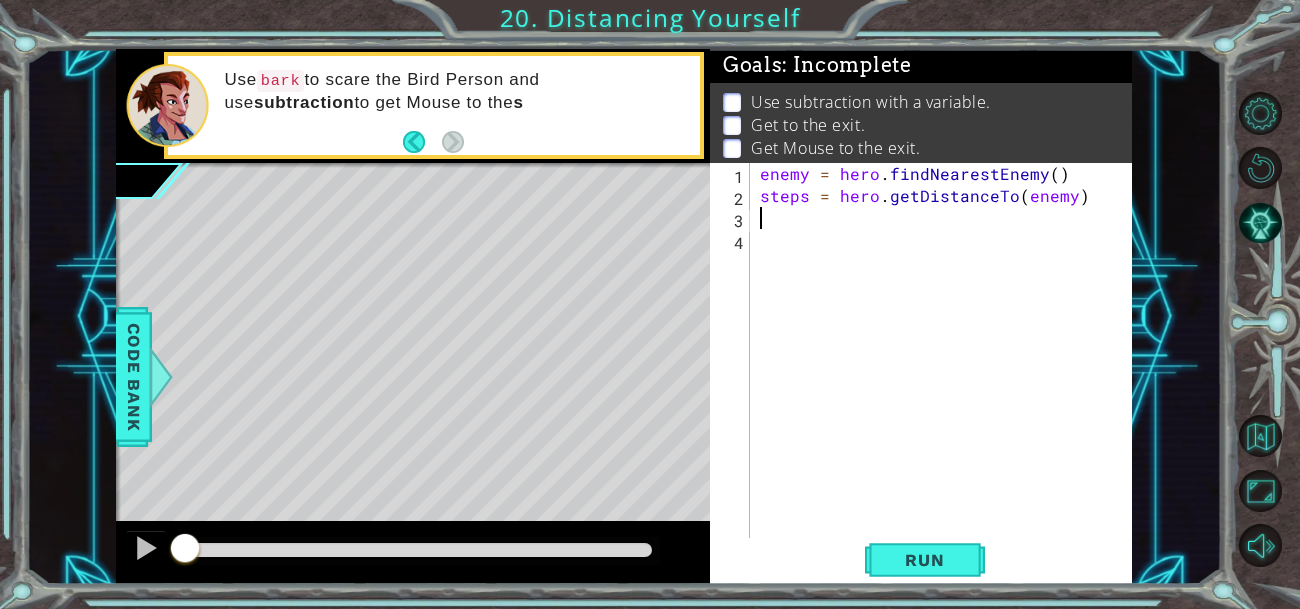 click on "enemy   =   hero . findNearestEnemy ( ) steps   =   hero . getDistanceTo ( enemy )" at bounding box center (947, 383) 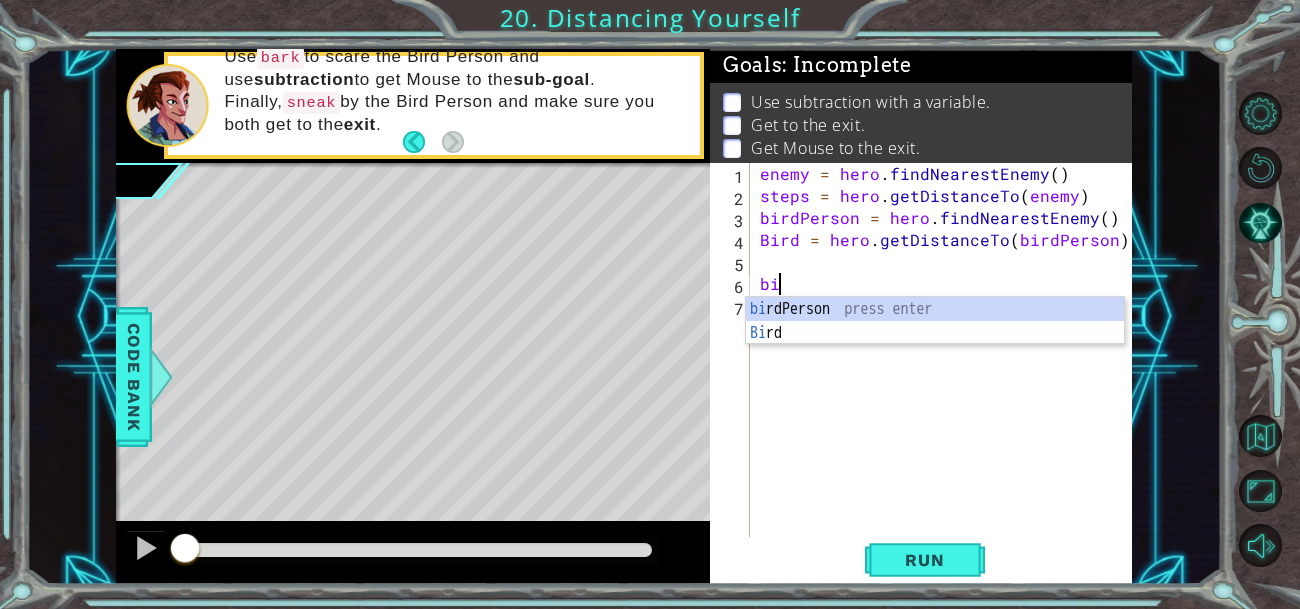type on "b" 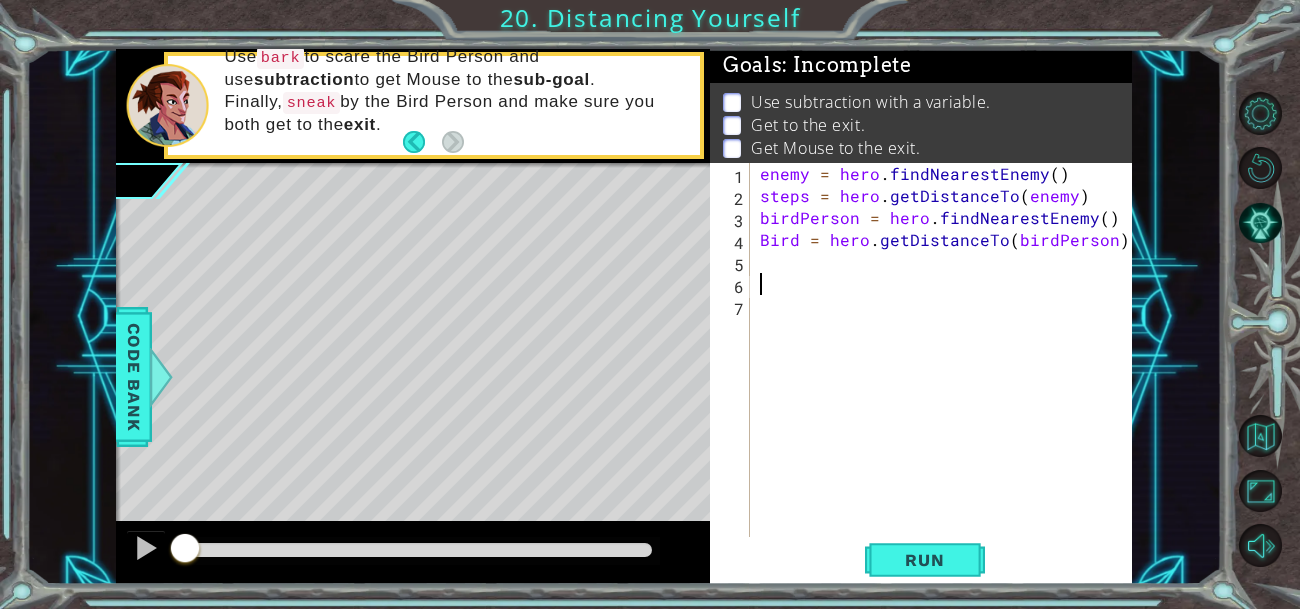 type on "h" 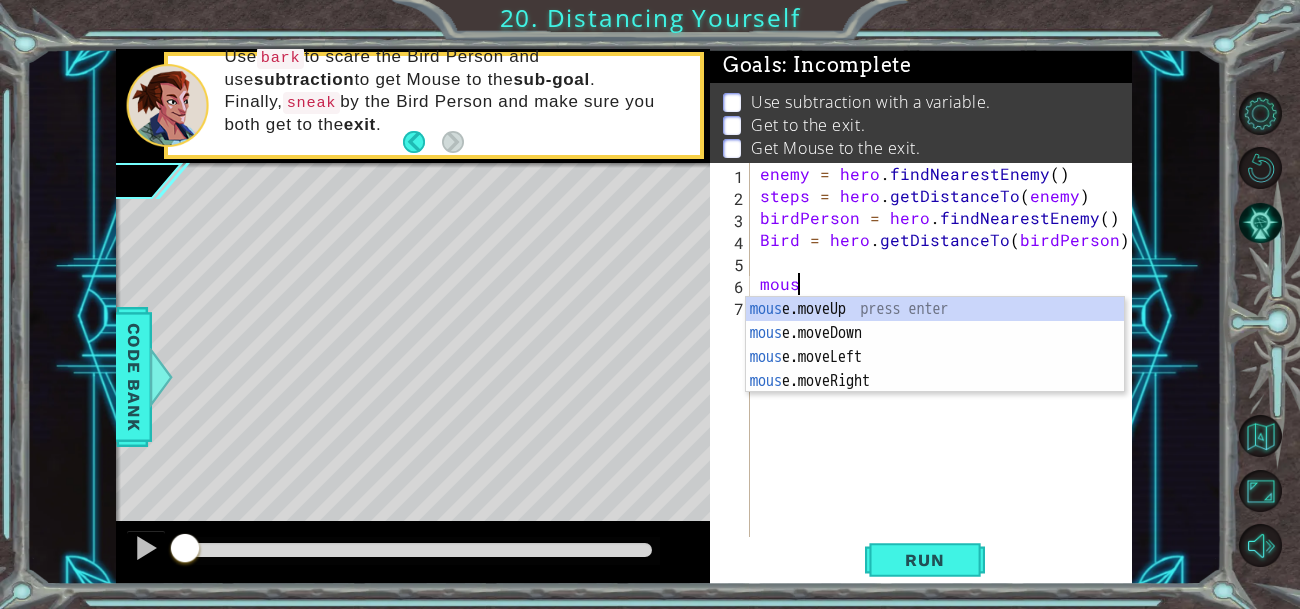 scroll, scrollTop: 0, scrollLeft: 1, axis: horizontal 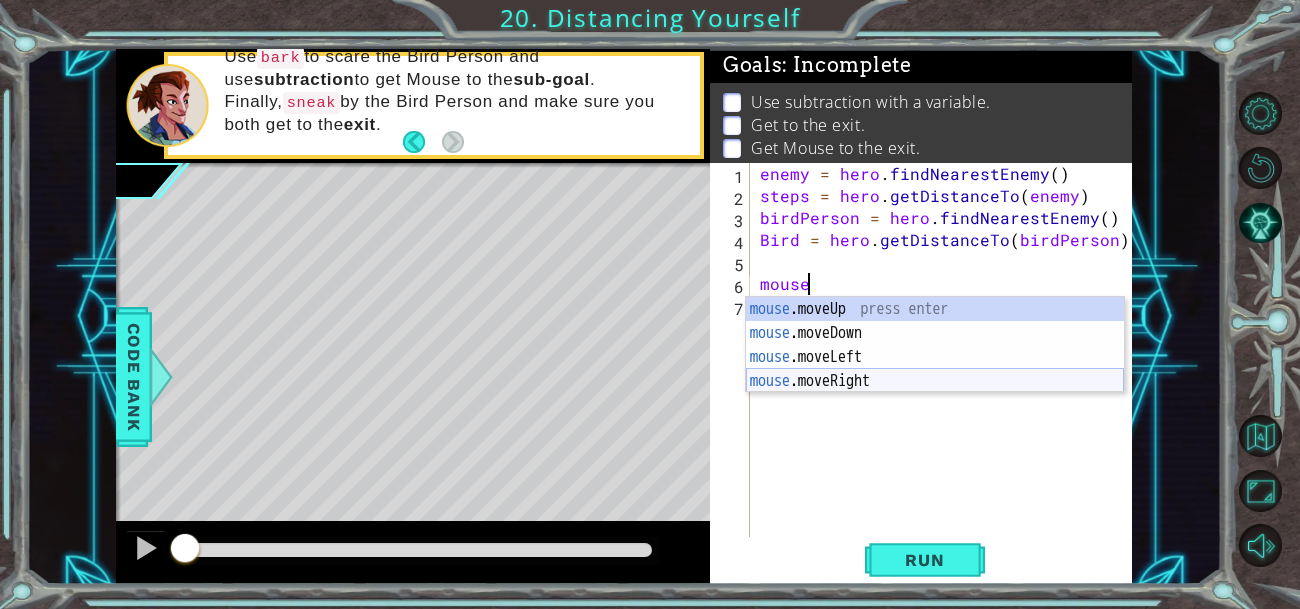 click on "mouse .moveUp press enter mouse .moveDown press enter mouse .moveLeft press enter mouse .moveRight press enter" at bounding box center [935, 369] 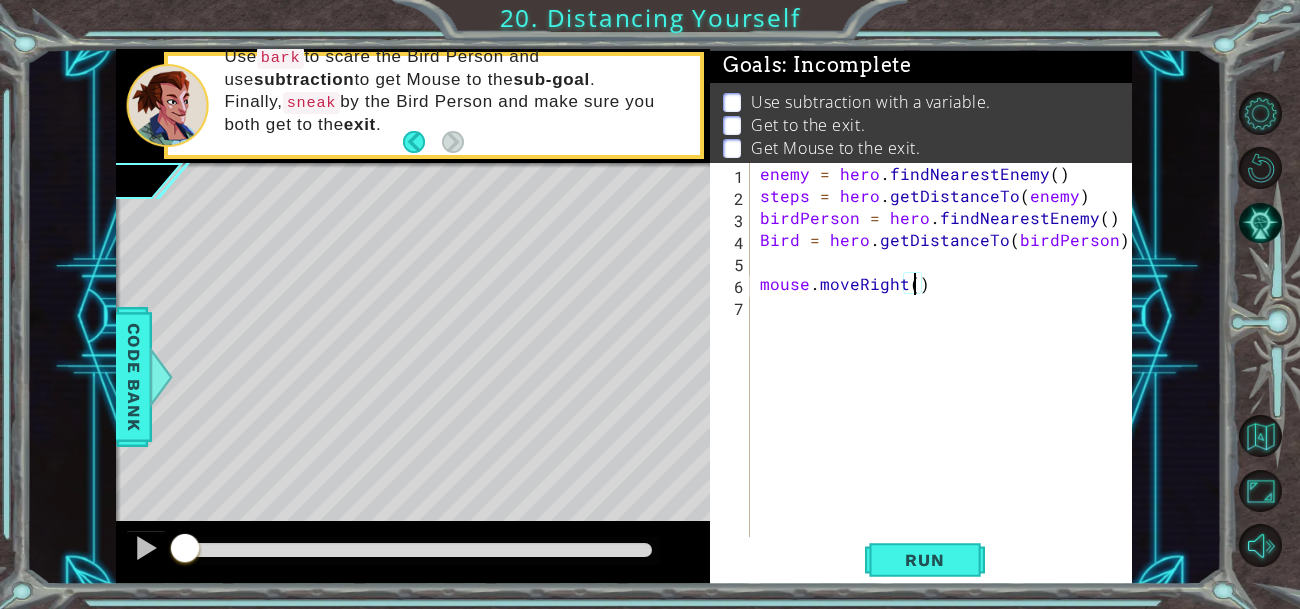 scroll, scrollTop: 0, scrollLeft: 9, axis: horizontal 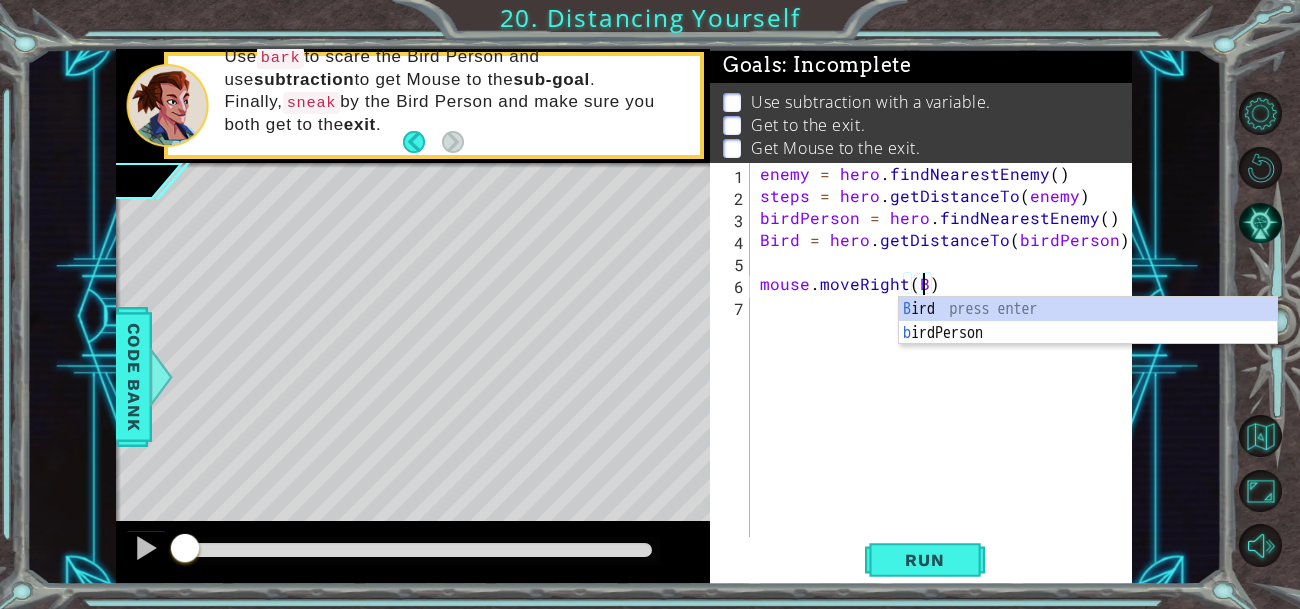 type on "mouse.moveRight(Bird)" 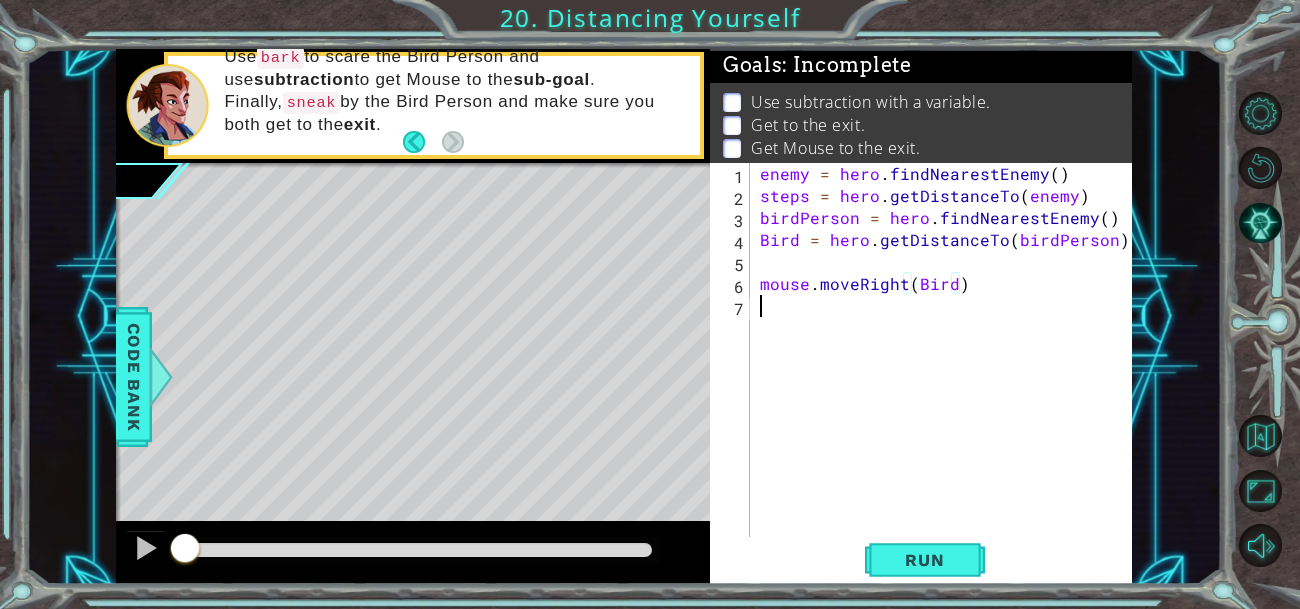 click on "enemy   =   hero . findNearestEnemy ( ) steps   =   hero . getDistanceTo ( enemy ) birdPerson   =   hero . findNearestEnemy ( ) Bird   =   hero . getDistanceTo ( birdPerson ) mouse . moveRight ( Bird )" at bounding box center [947, 372] 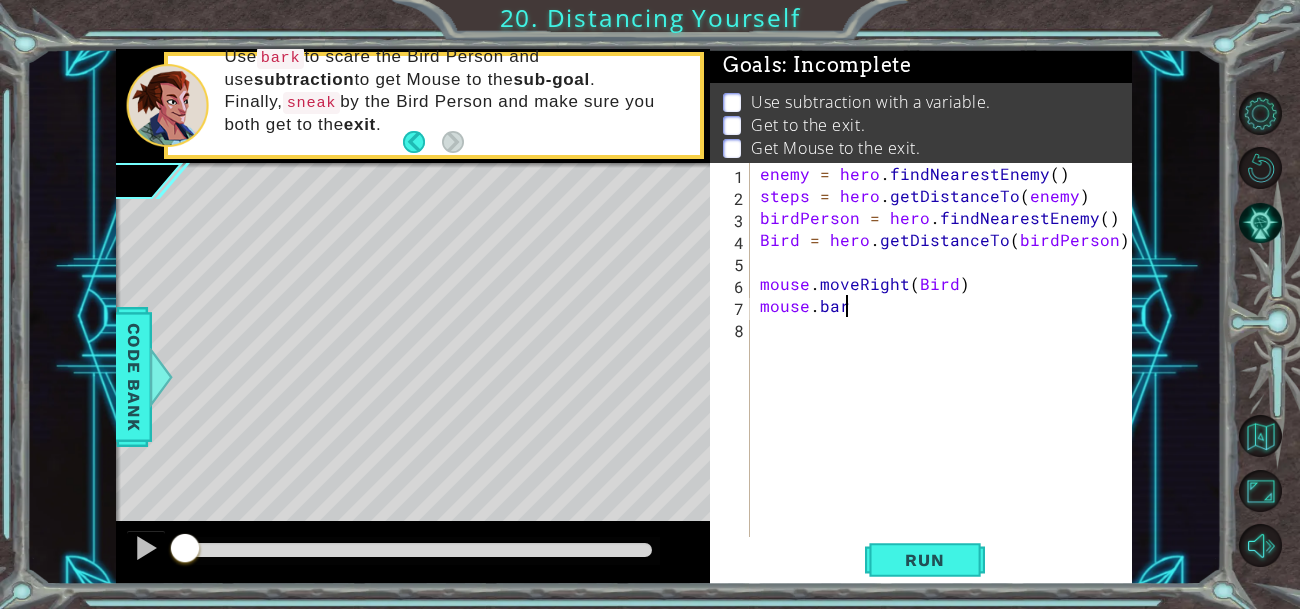 scroll, scrollTop: 0, scrollLeft: 4, axis: horizontal 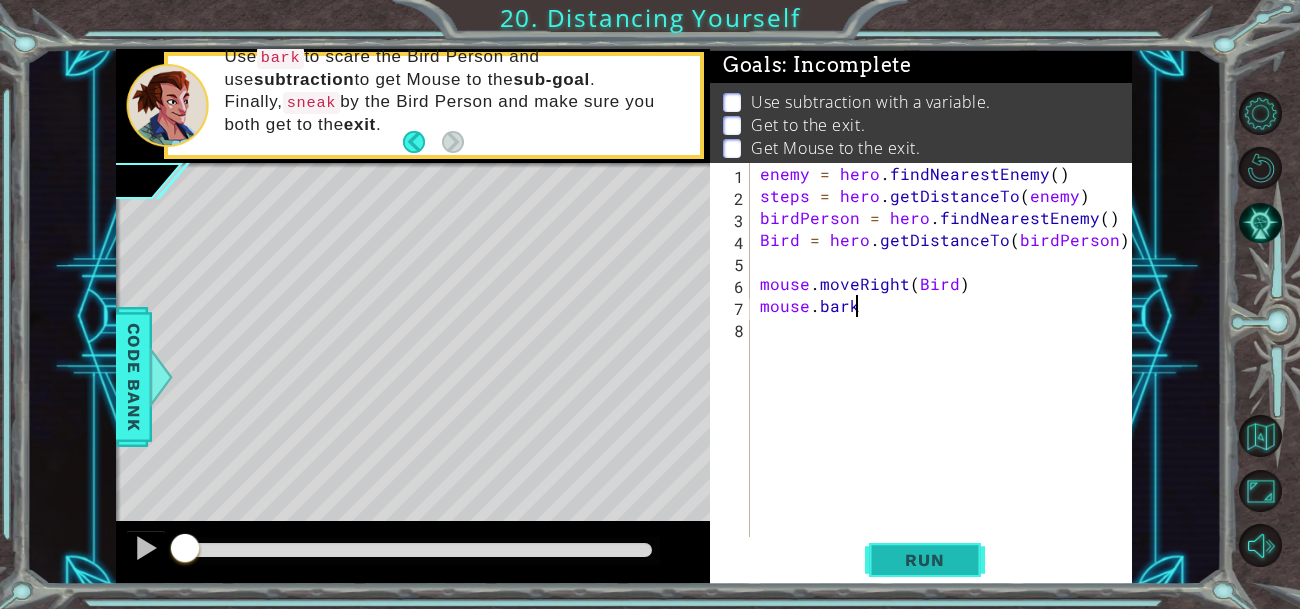 click on "Run" at bounding box center [925, 559] 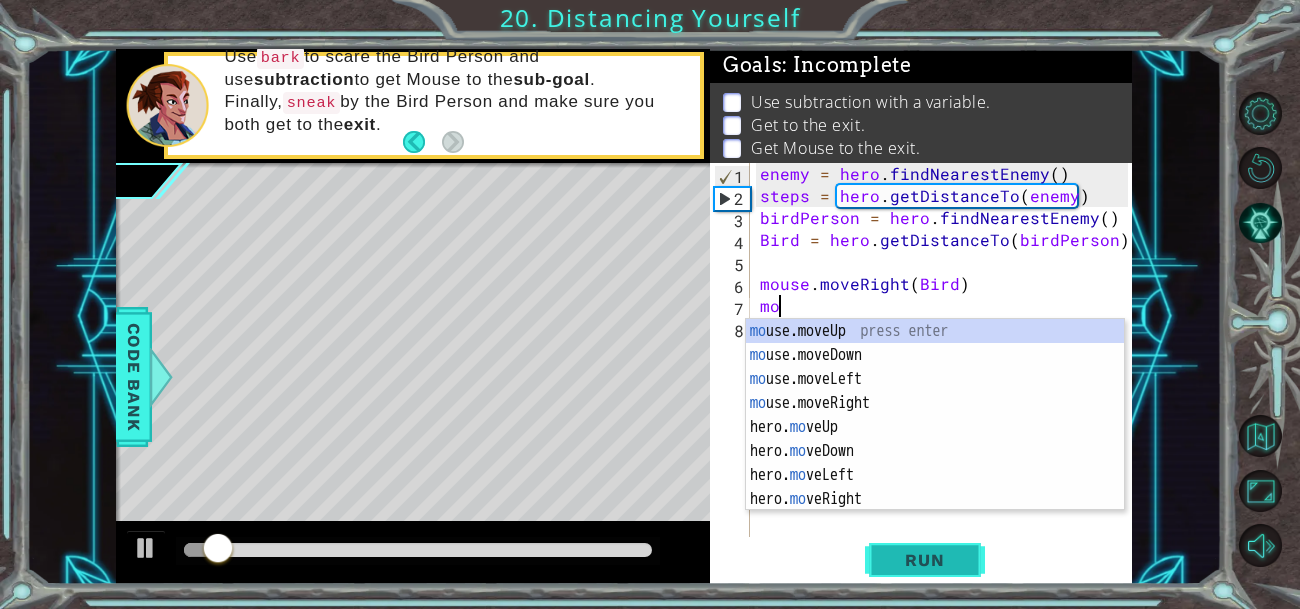 scroll, scrollTop: 0, scrollLeft: 0, axis: both 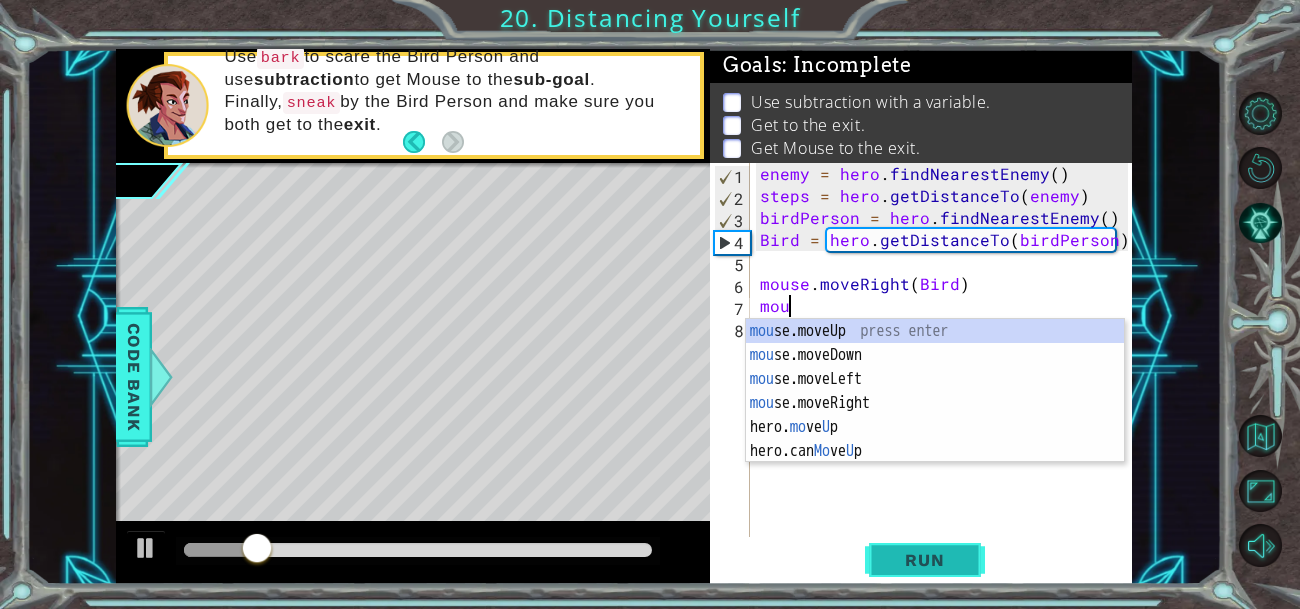 type on "mous" 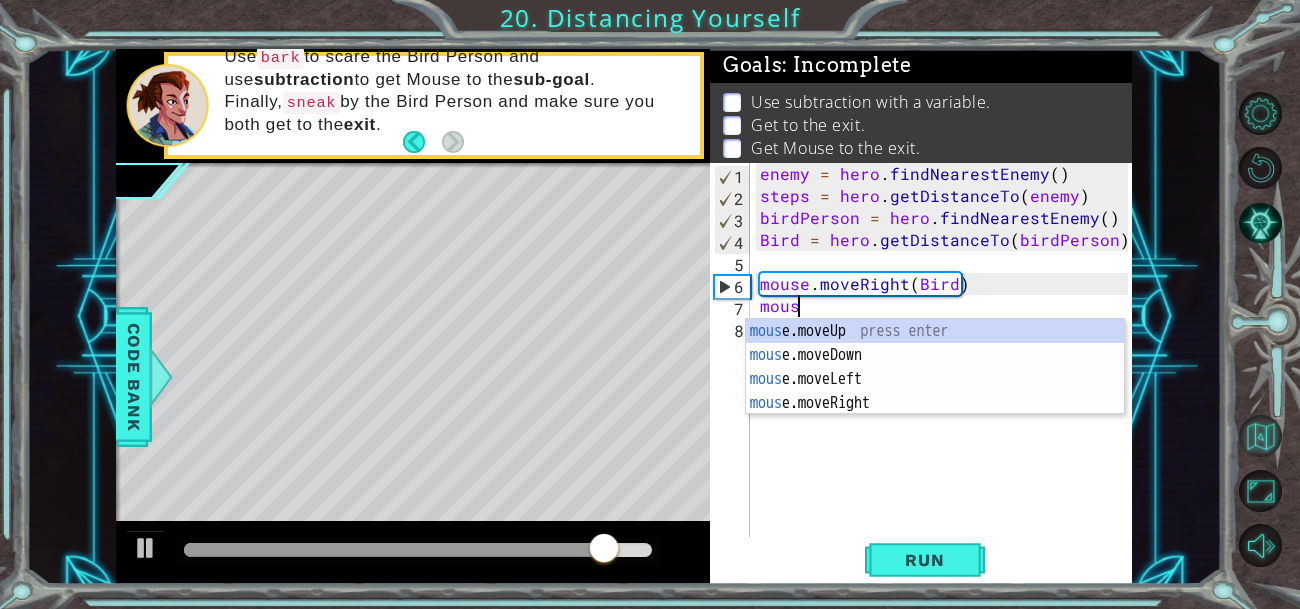 click at bounding box center [1260, 436] 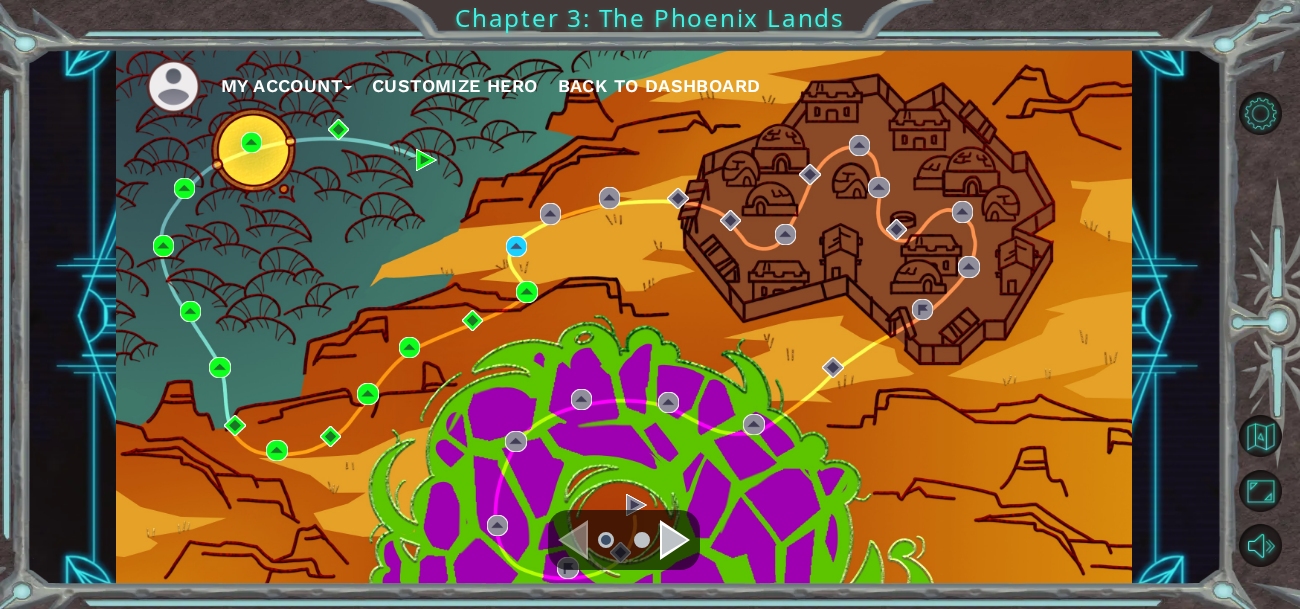 click on "My Account
Customize Hero
Back to Dashboard" at bounding box center [624, 317] 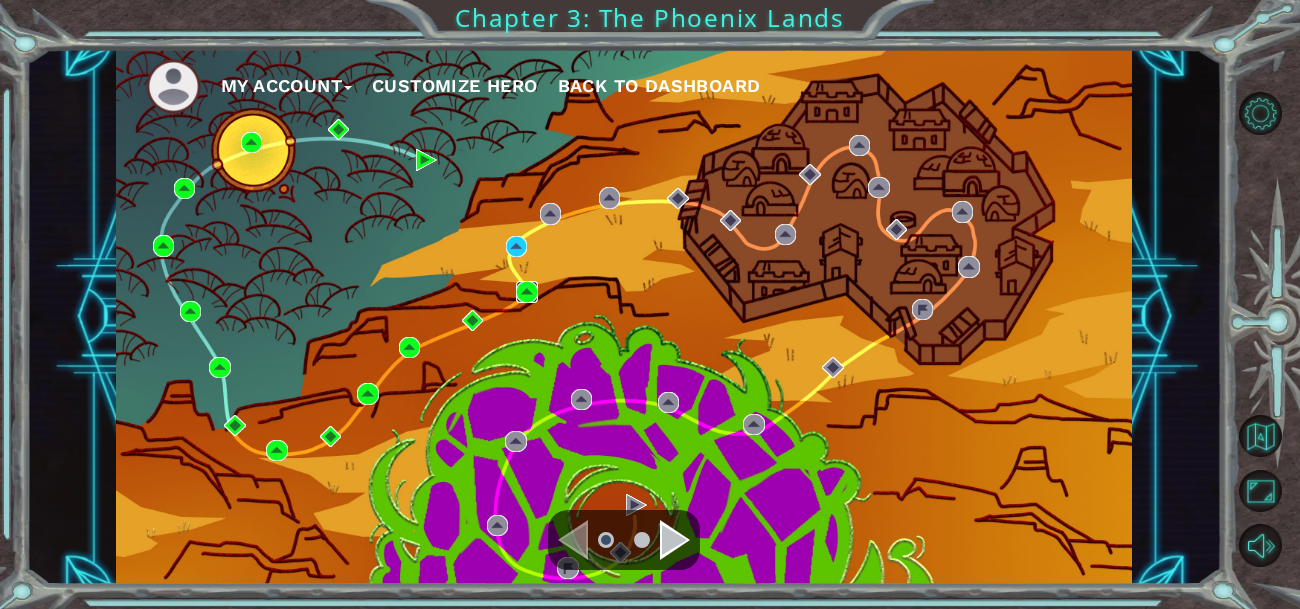 click at bounding box center (526, 291) 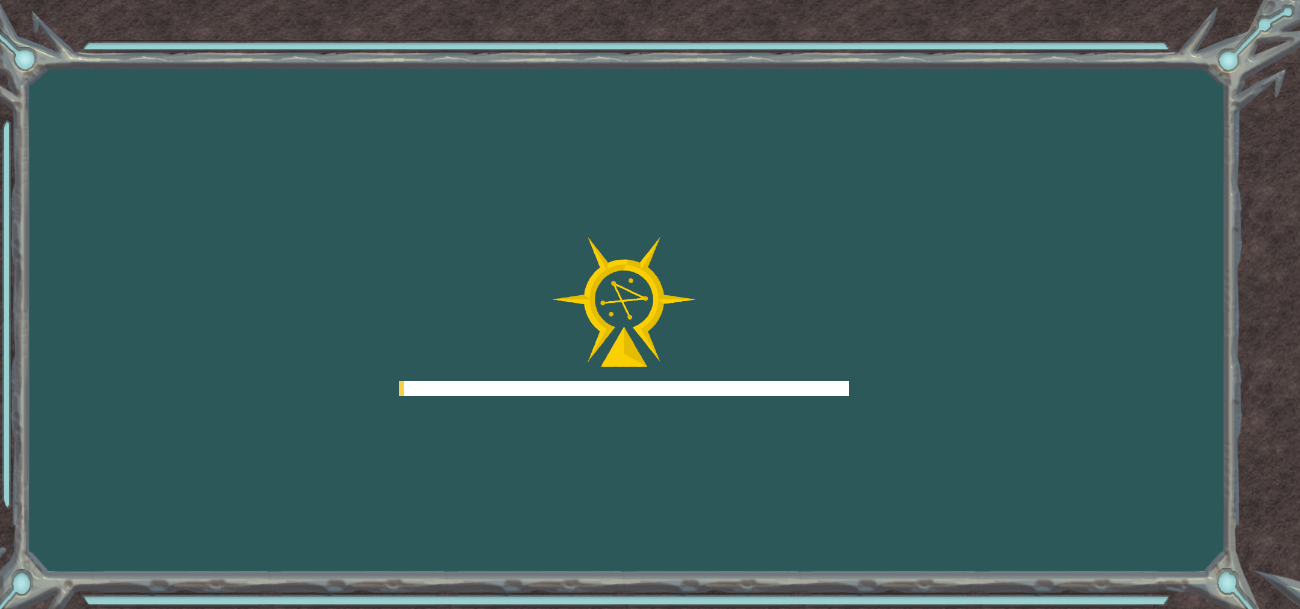 click at bounding box center (624, 317) 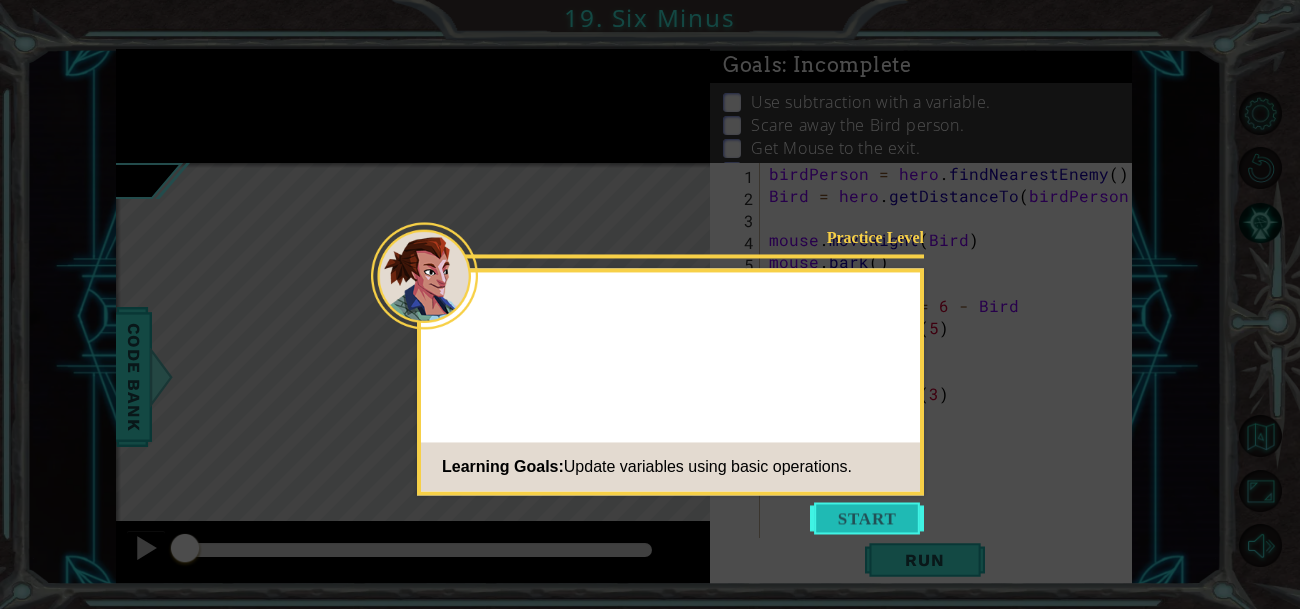 click at bounding box center (867, 518) 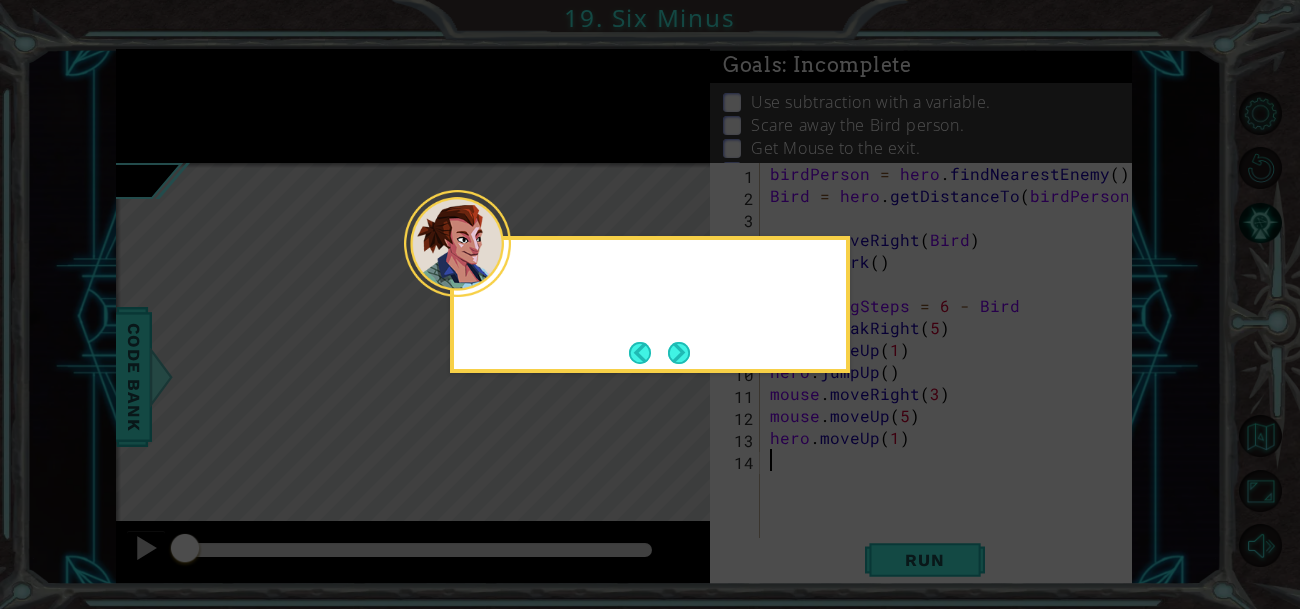 click 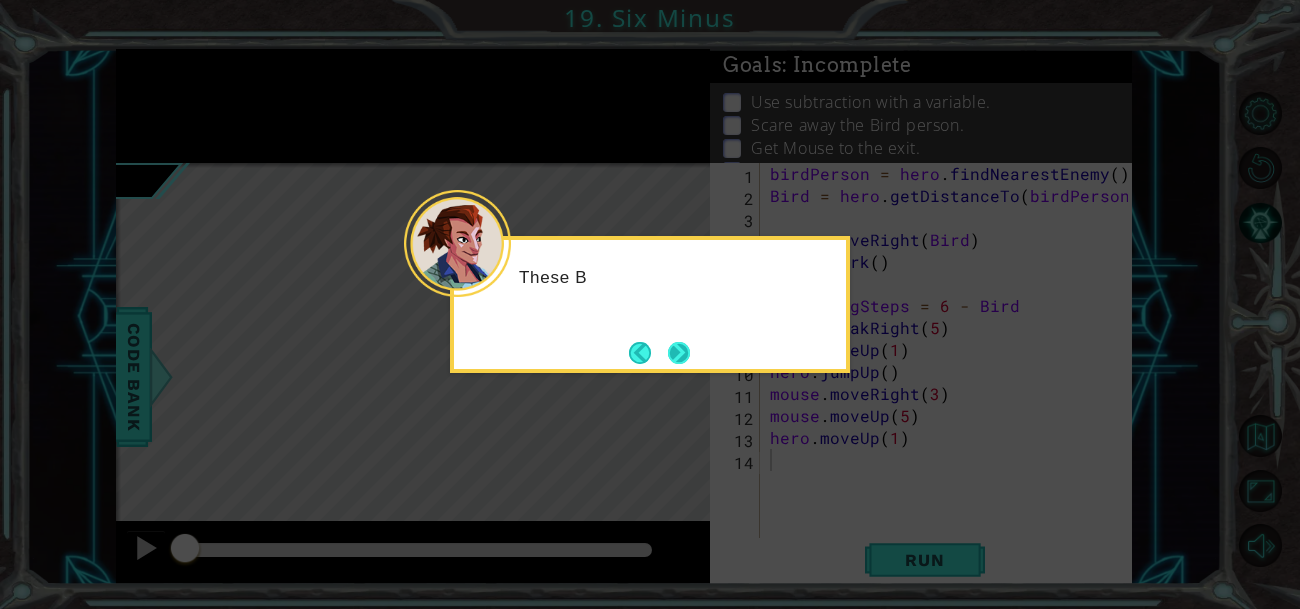 click at bounding box center [679, 353] 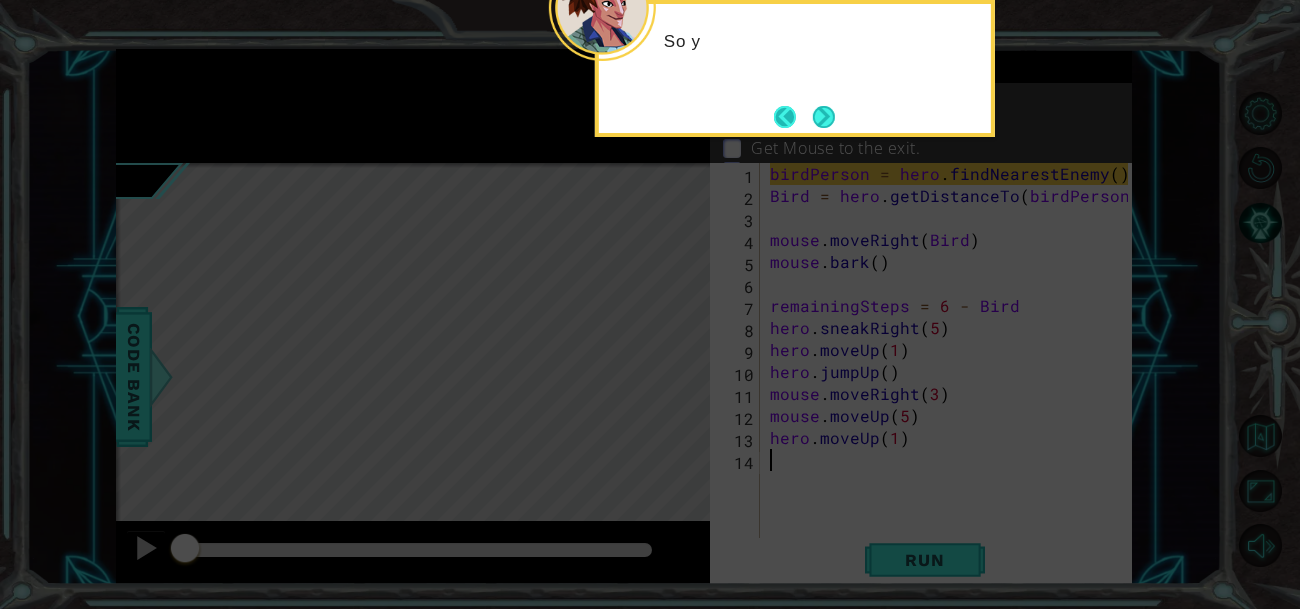 click at bounding box center [793, 117] 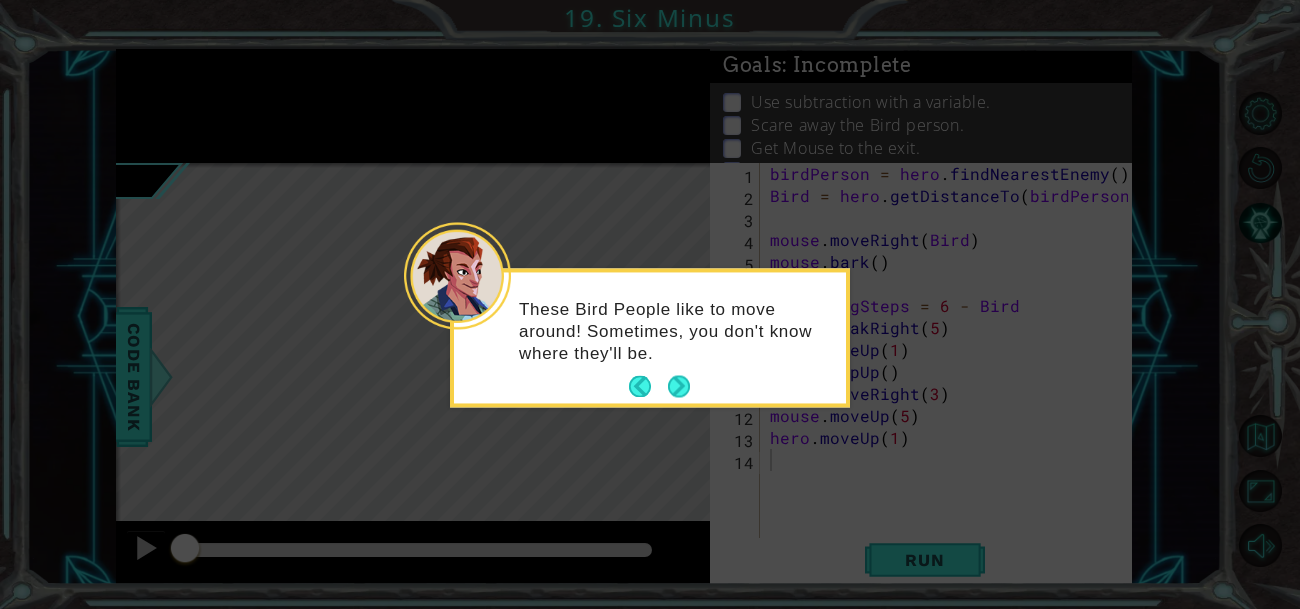 click 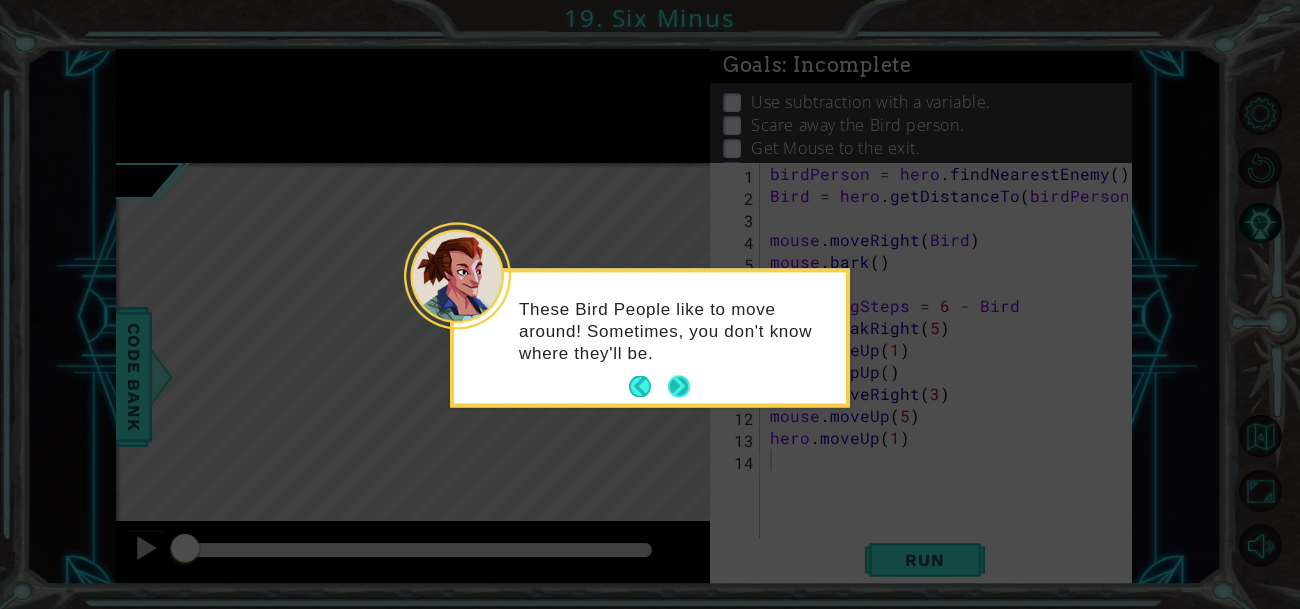 click at bounding box center (679, 387) 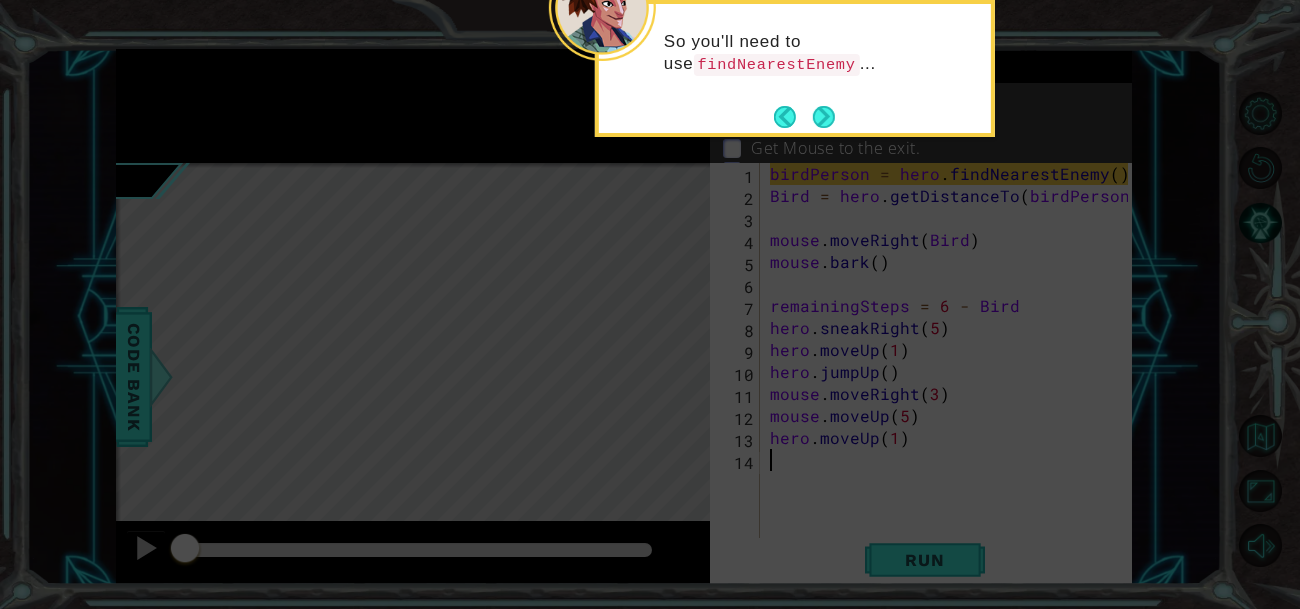 click on "So you'll need to use  findNearestEnemy ..." 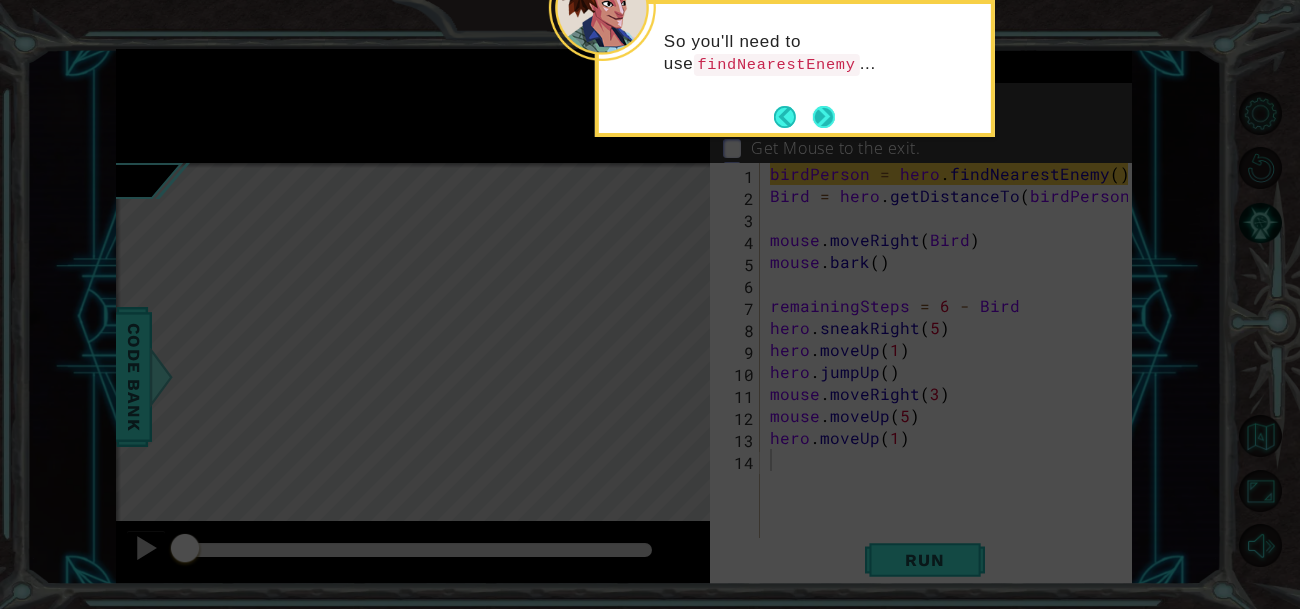click at bounding box center (823, 116) 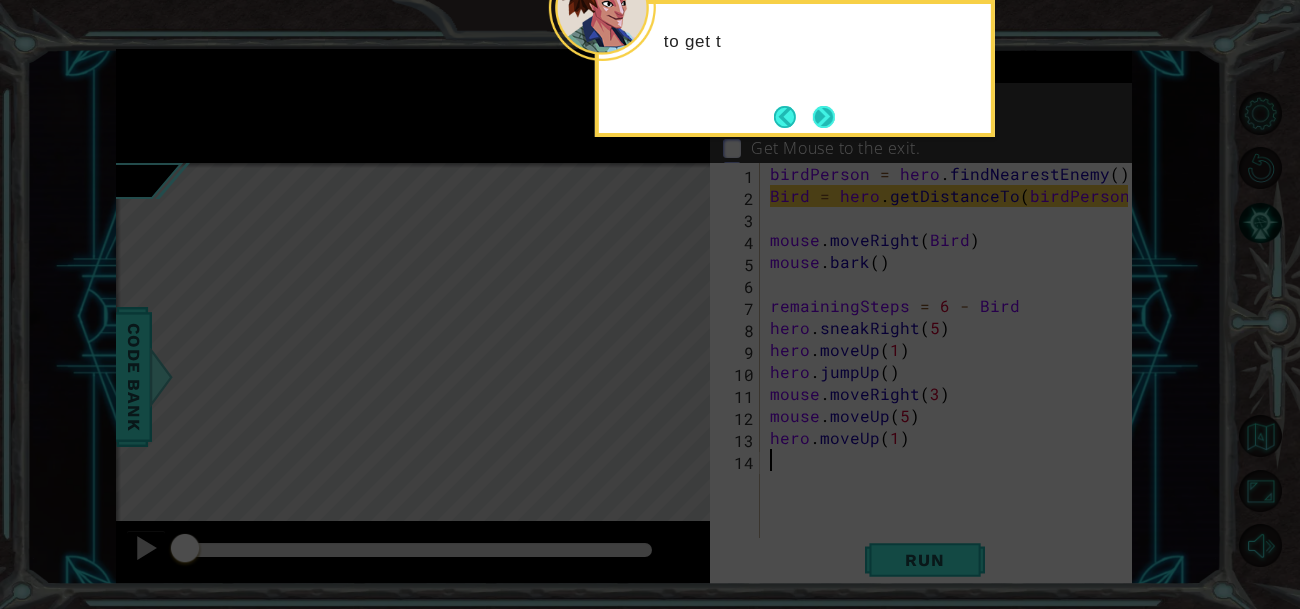 click at bounding box center (823, 116) 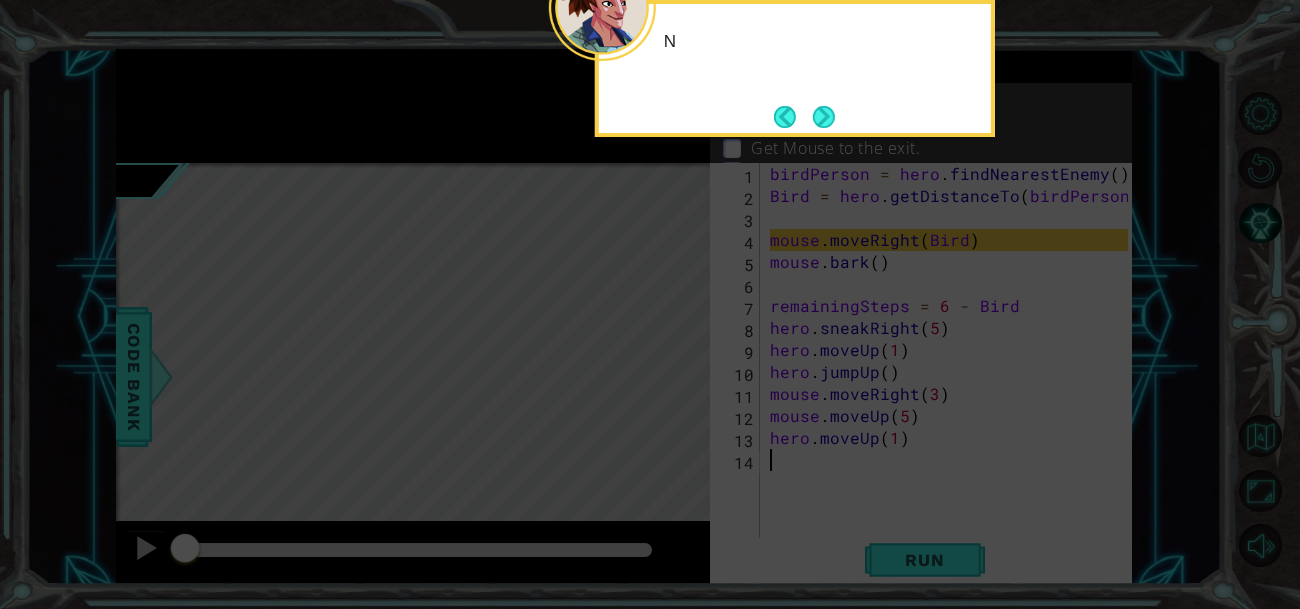 click on "N" 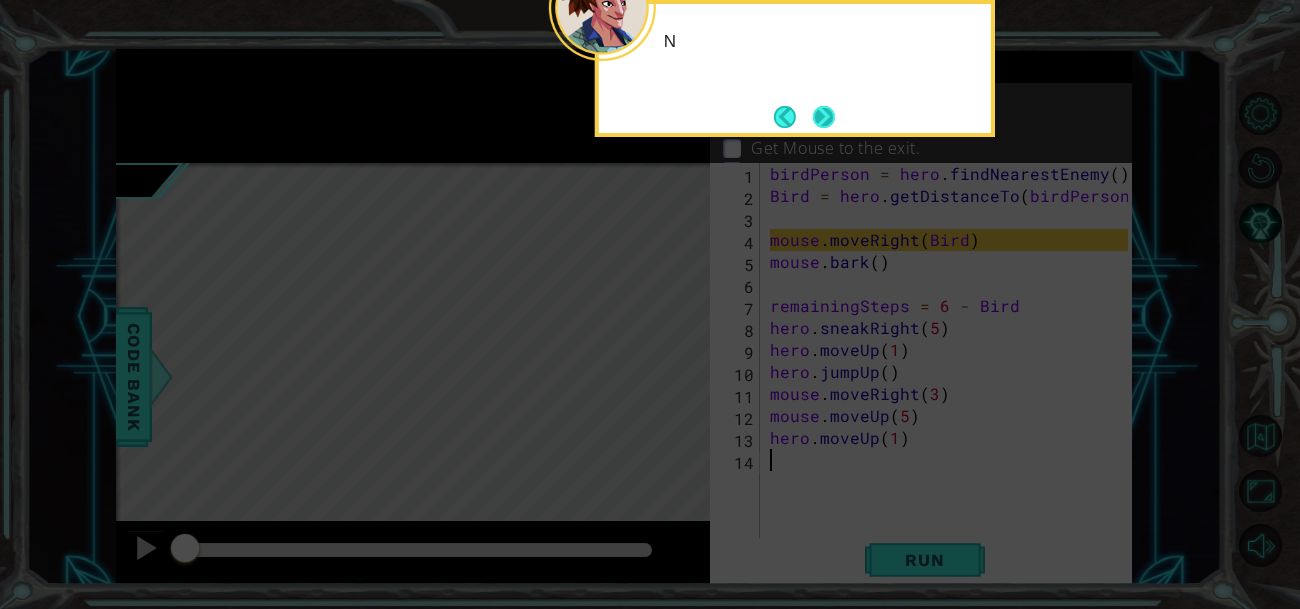 click at bounding box center (823, 116) 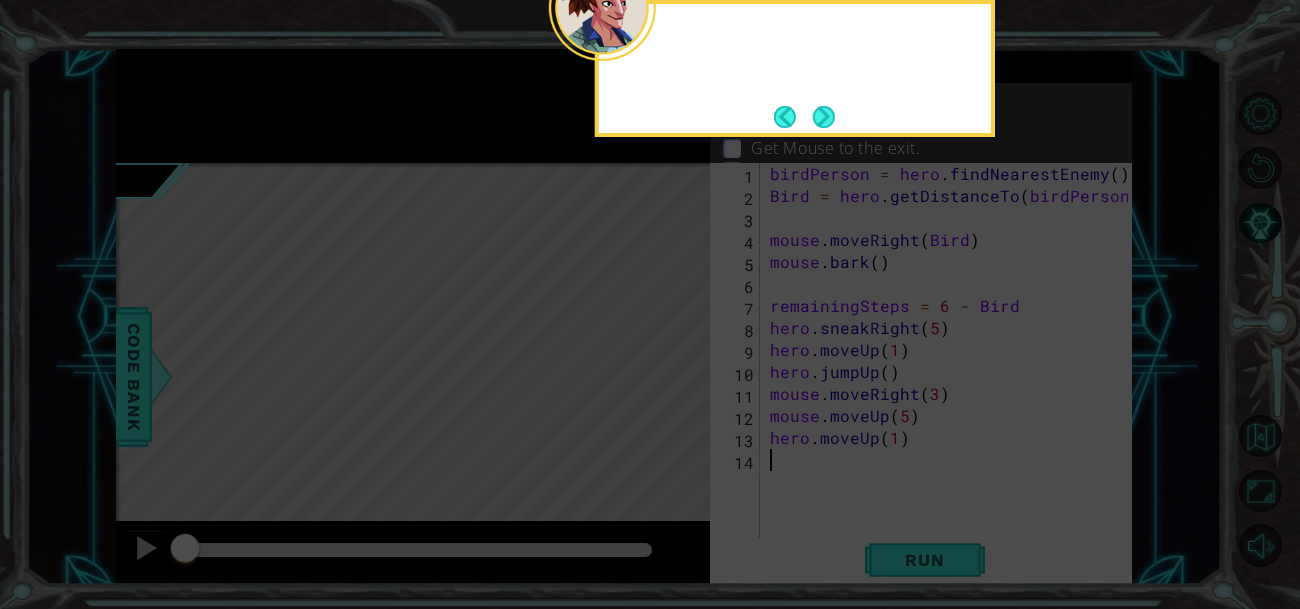 click 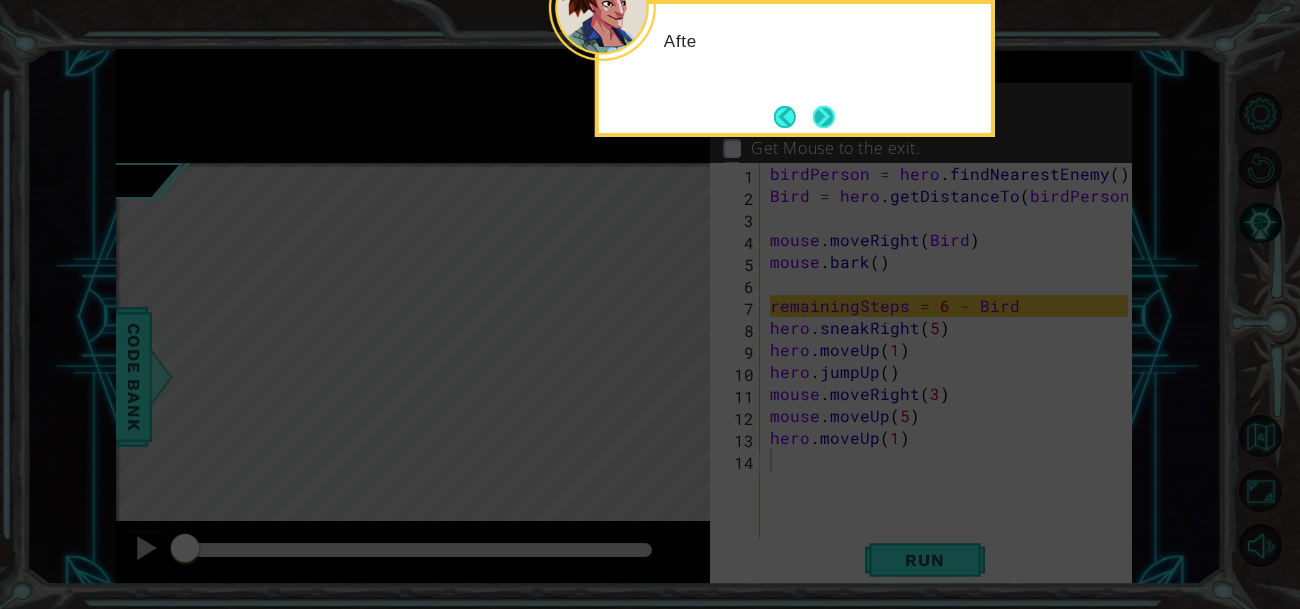 click at bounding box center [824, 117] 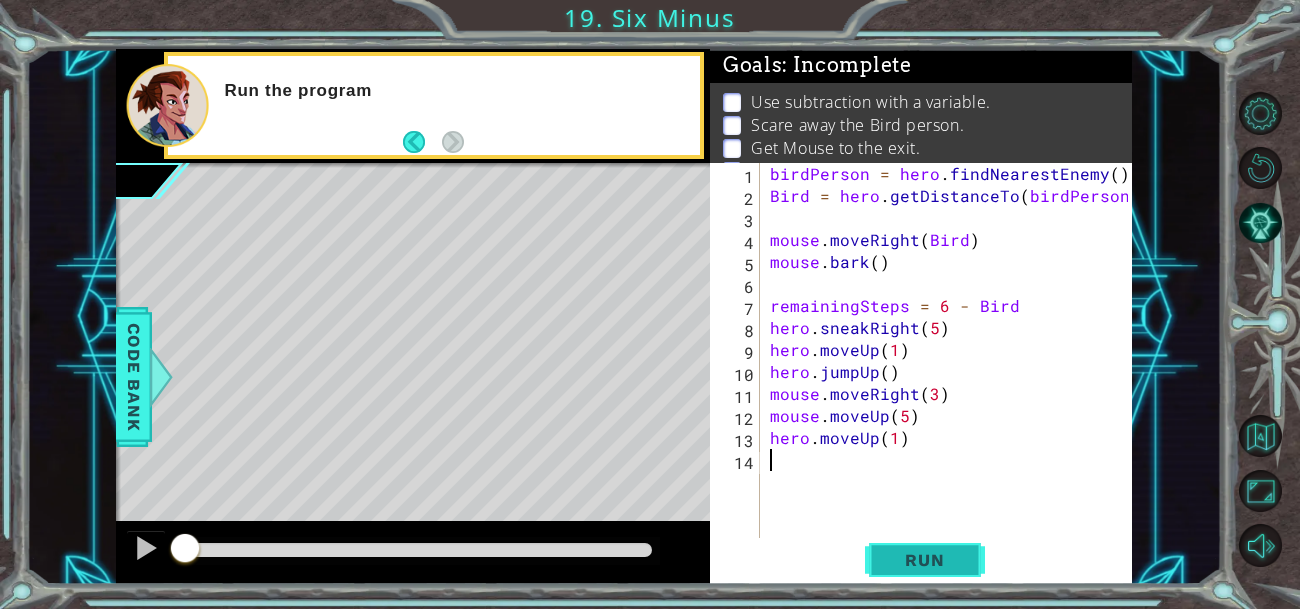 click on "Run" at bounding box center (925, 559) 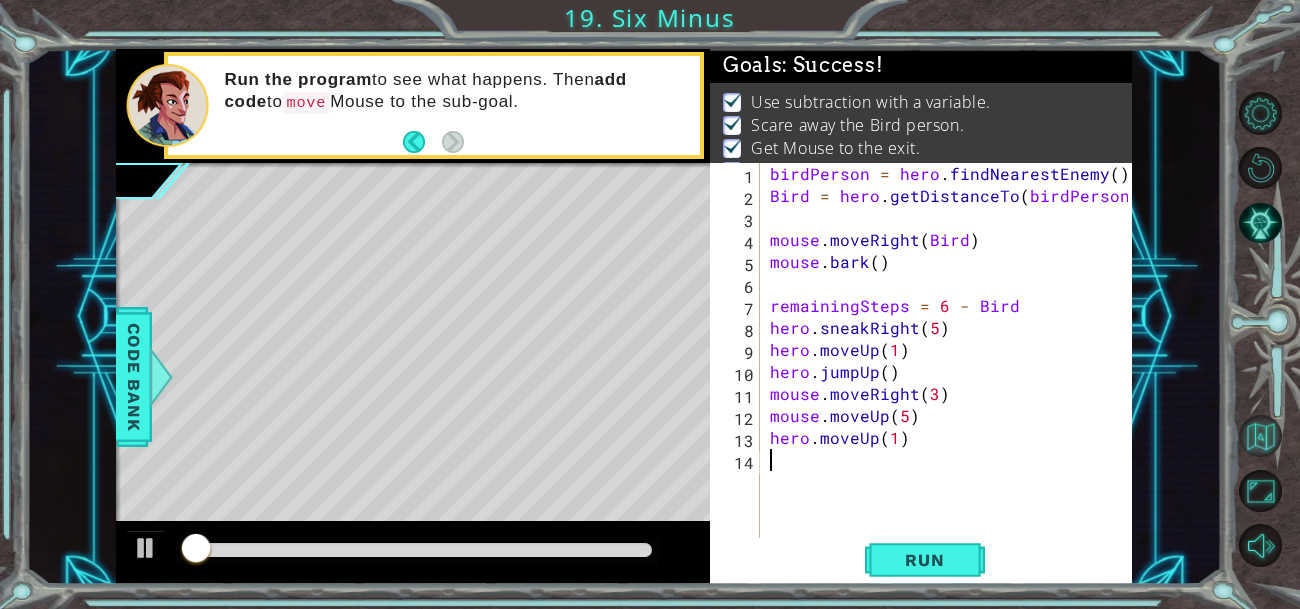 click at bounding box center [1260, 436] 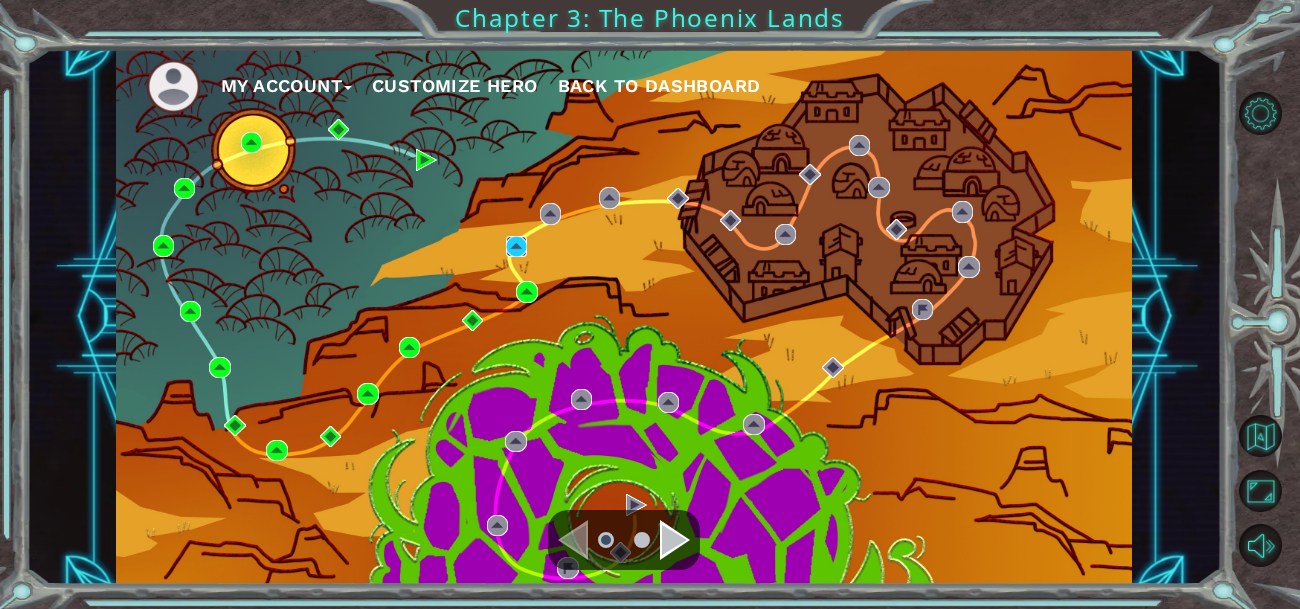click at bounding box center [516, 246] 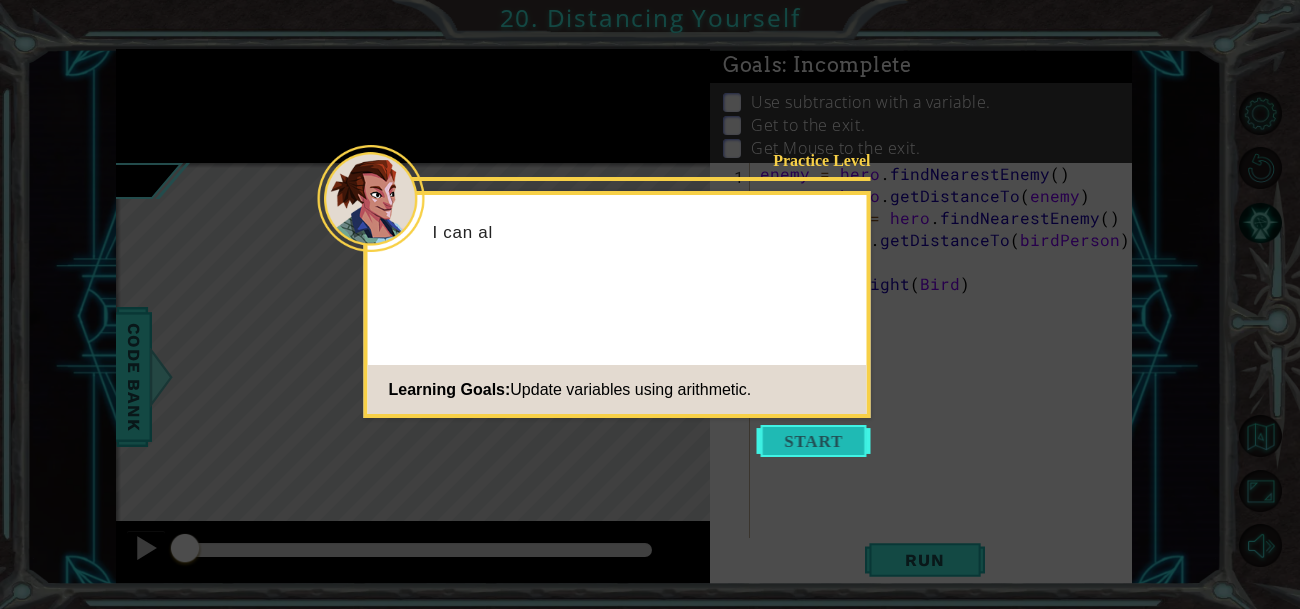 click at bounding box center (814, 441) 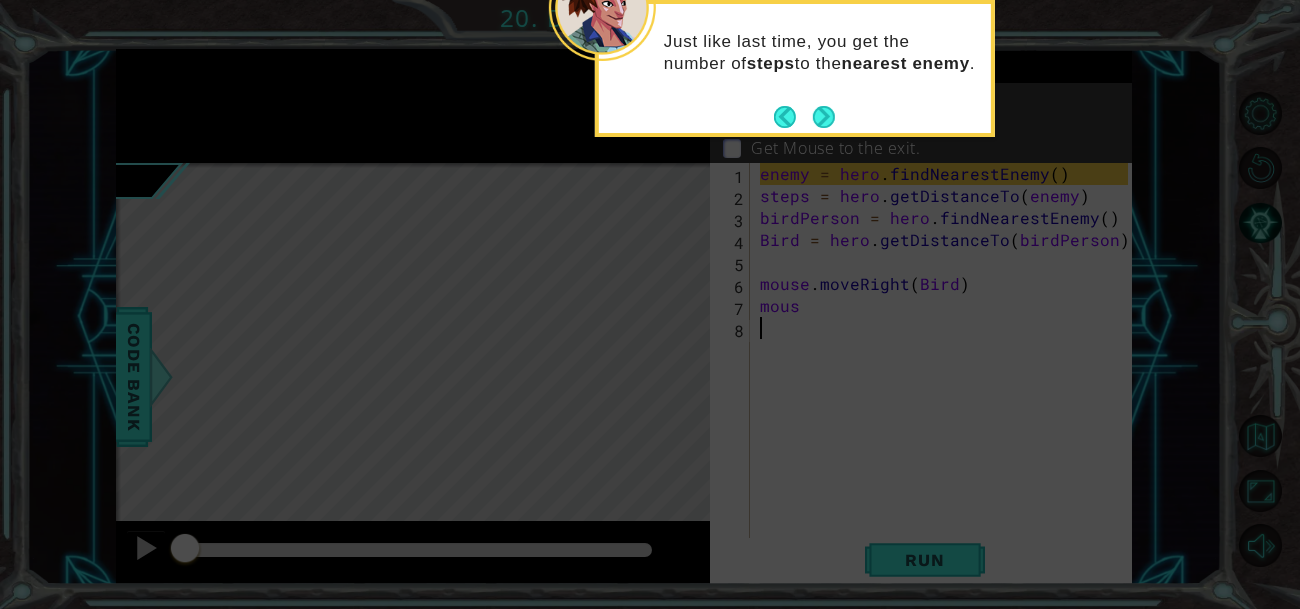 click on "Just like last time, you get the number of  steps  to the  nearest enemy ." at bounding box center [795, 62] 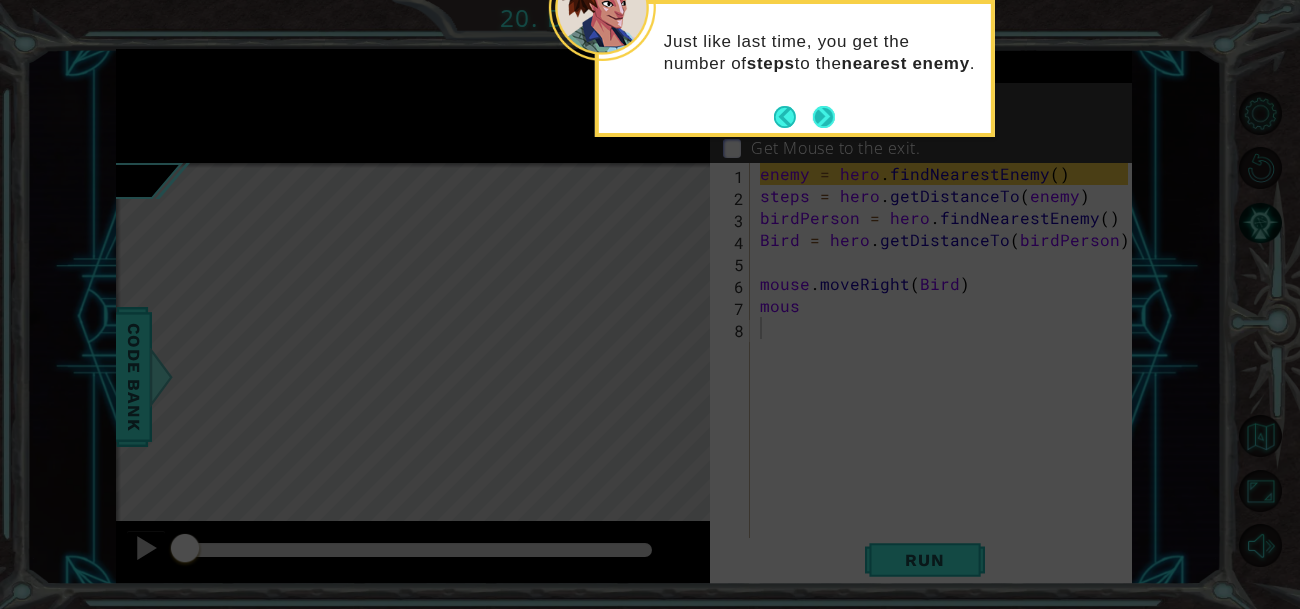 click at bounding box center (823, 116) 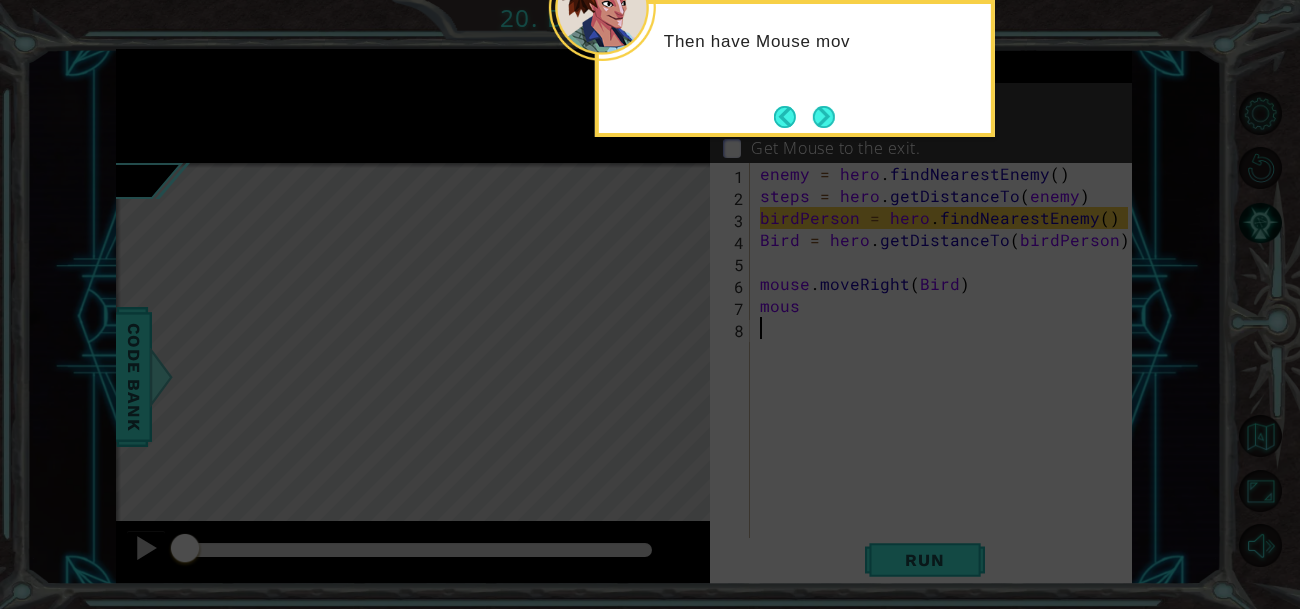 click on "Then have Mouse mov" at bounding box center (795, 51) 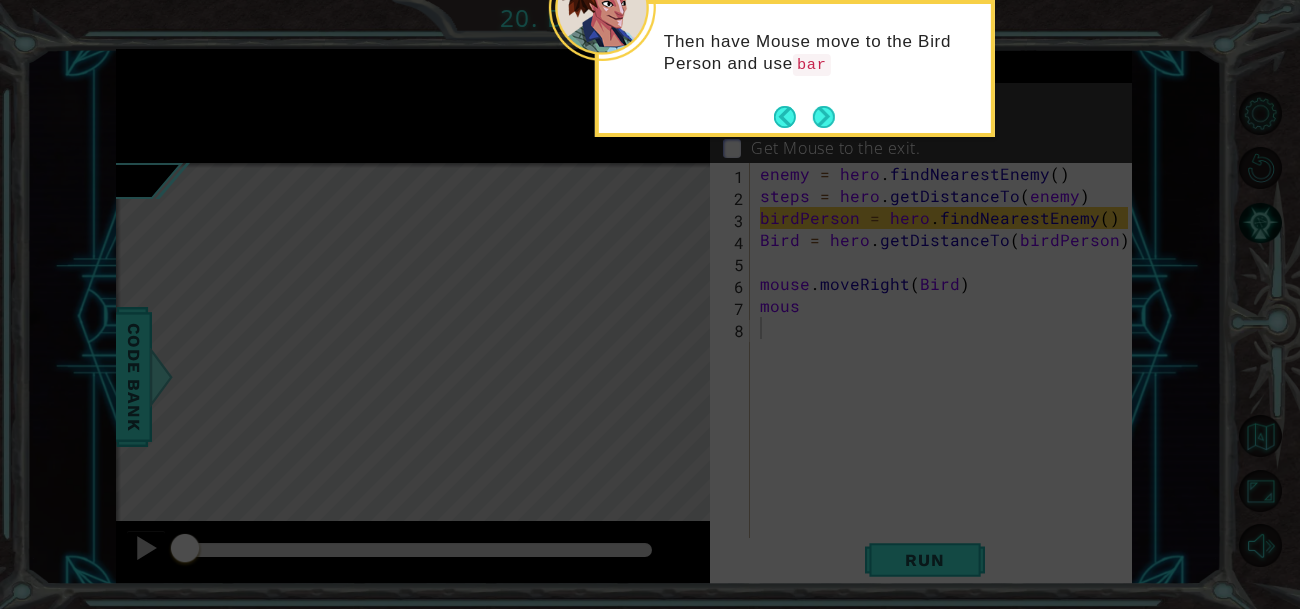 click at bounding box center [804, 117] 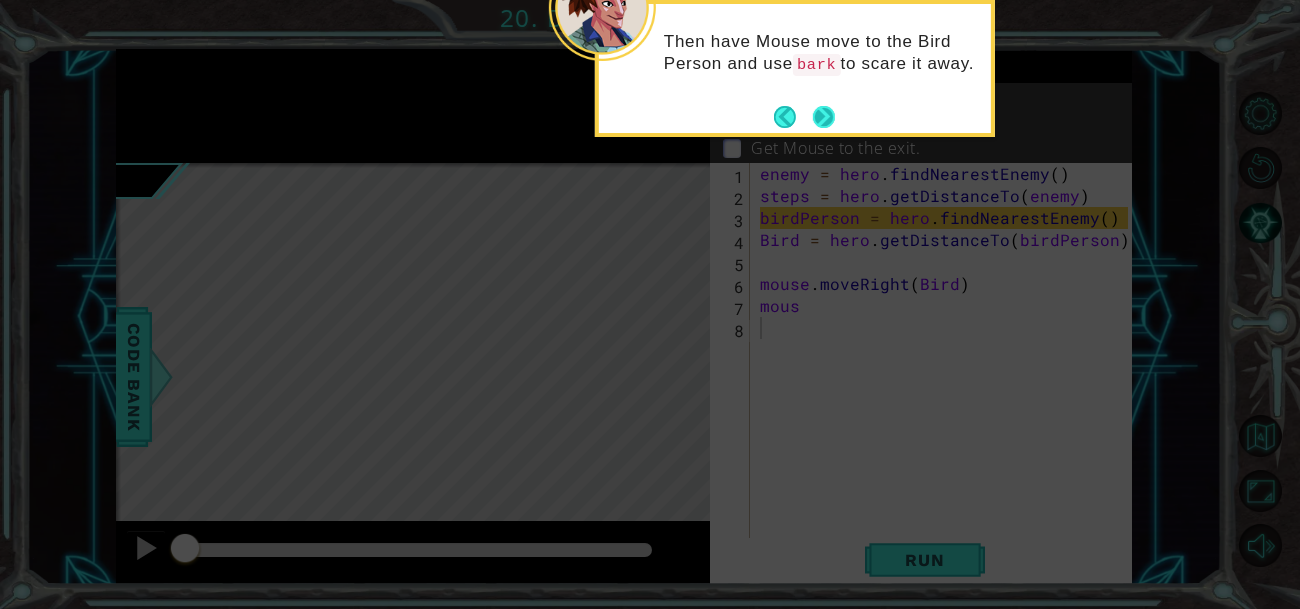 click at bounding box center [823, 116] 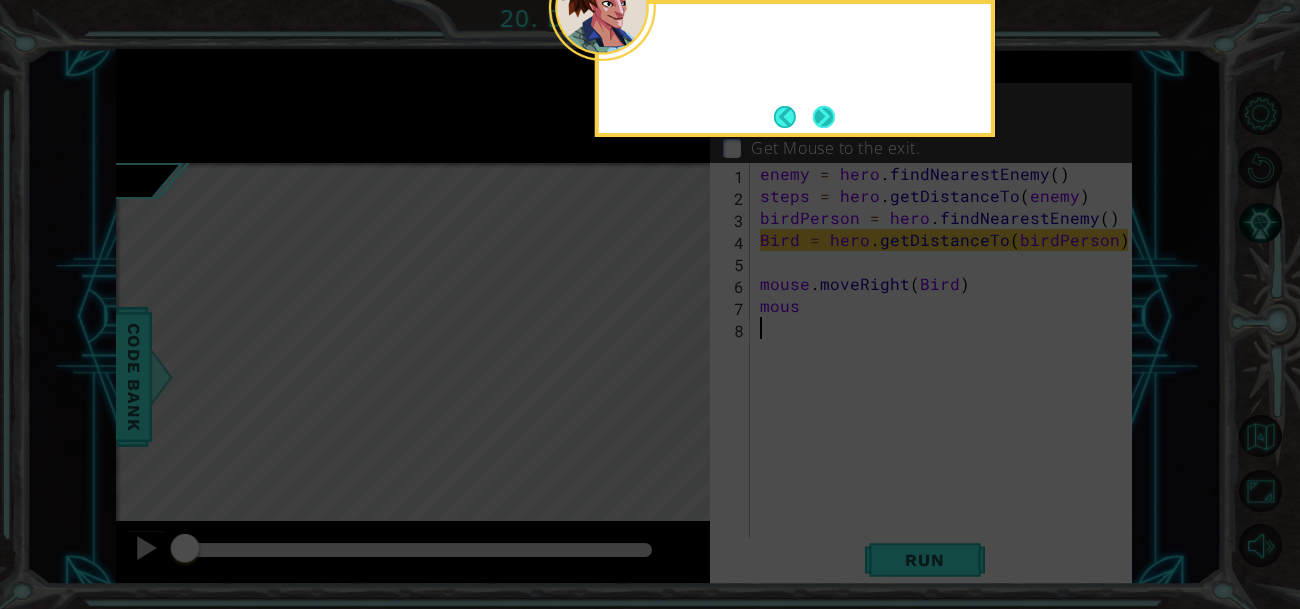 click at bounding box center (823, 116) 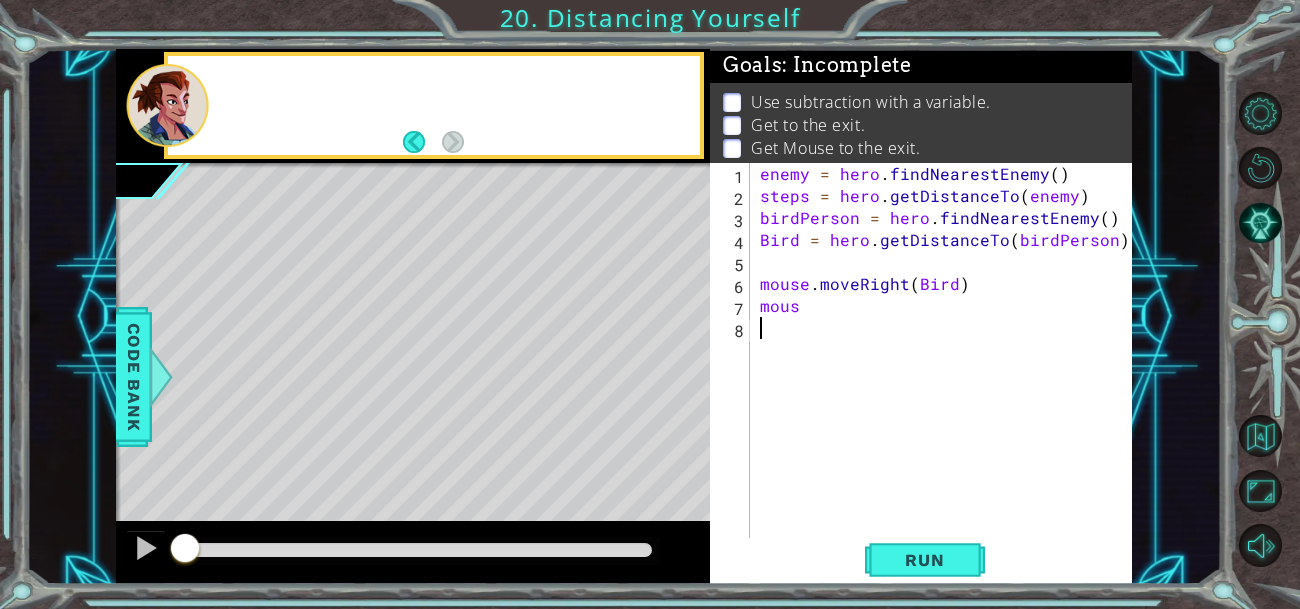 click on "Get to the exit." at bounding box center [808, 125] 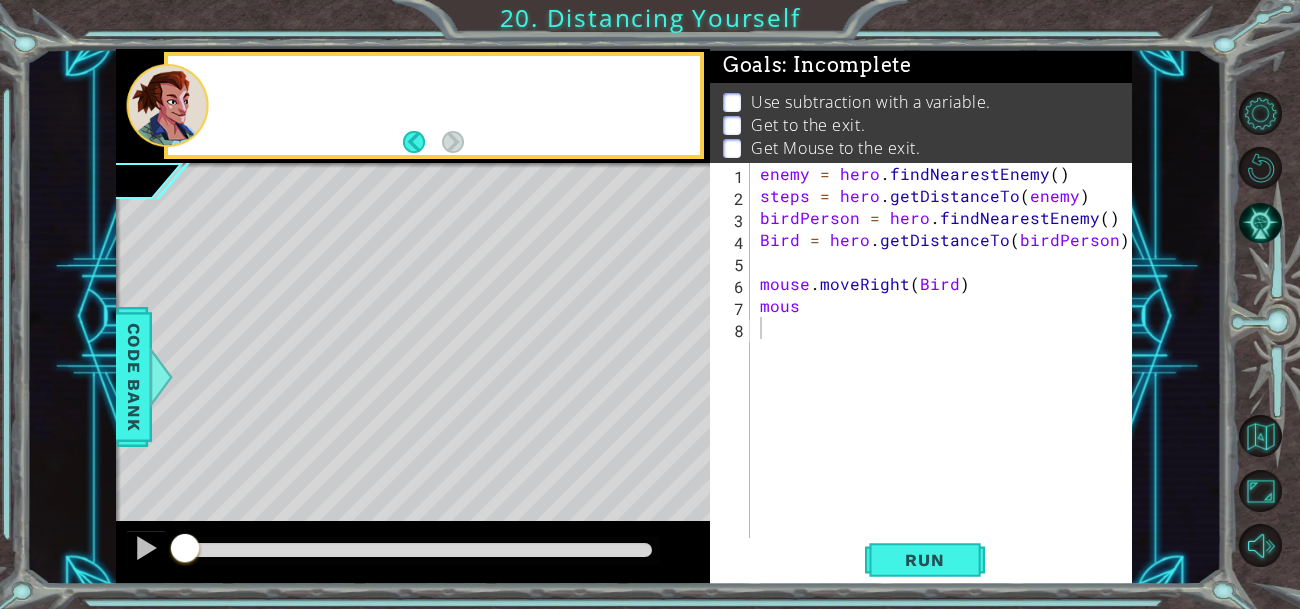 click on "Get to the exit." at bounding box center (808, 125) 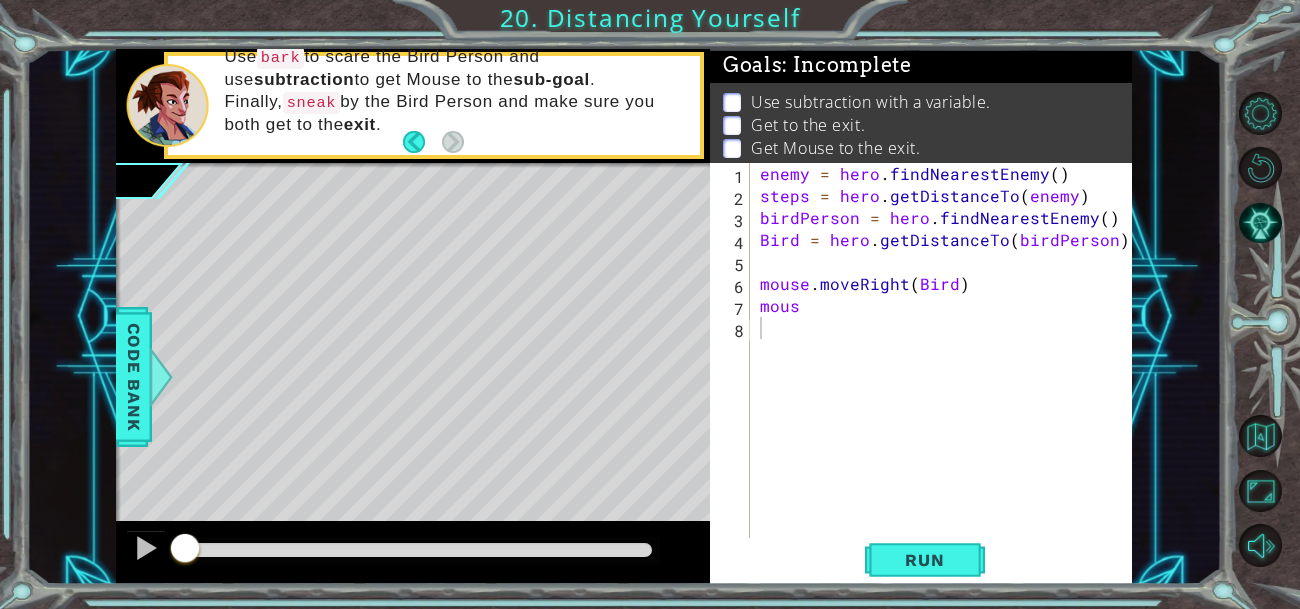 click on "enemy   =   hero . findNearestEnemy ( ) steps   =   hero . getDistanceTo ( enemy ) birdPerson   =   hero . findNearestEnemy ( ) Bird   =   hero . getDistanceTo ( birdPerson ) mouse . moveRight ( Bird ) mous" at bounding box center (947, 383) 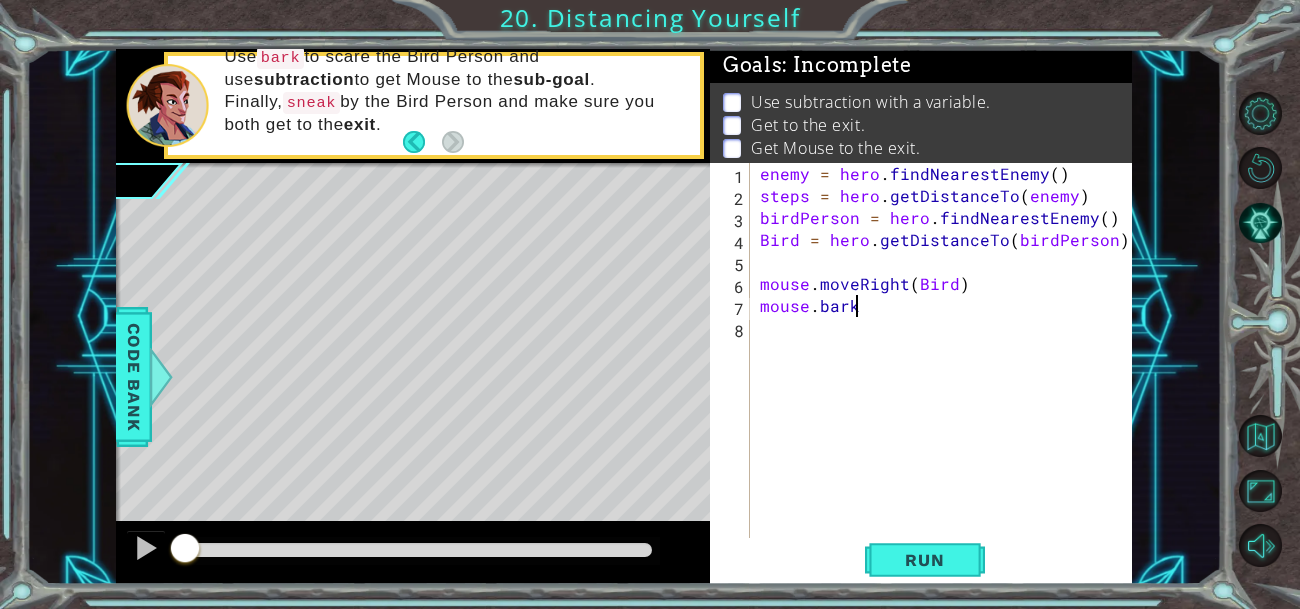 scroll, scrollTop: 0, scrollLeft: 4, axis: horizontal 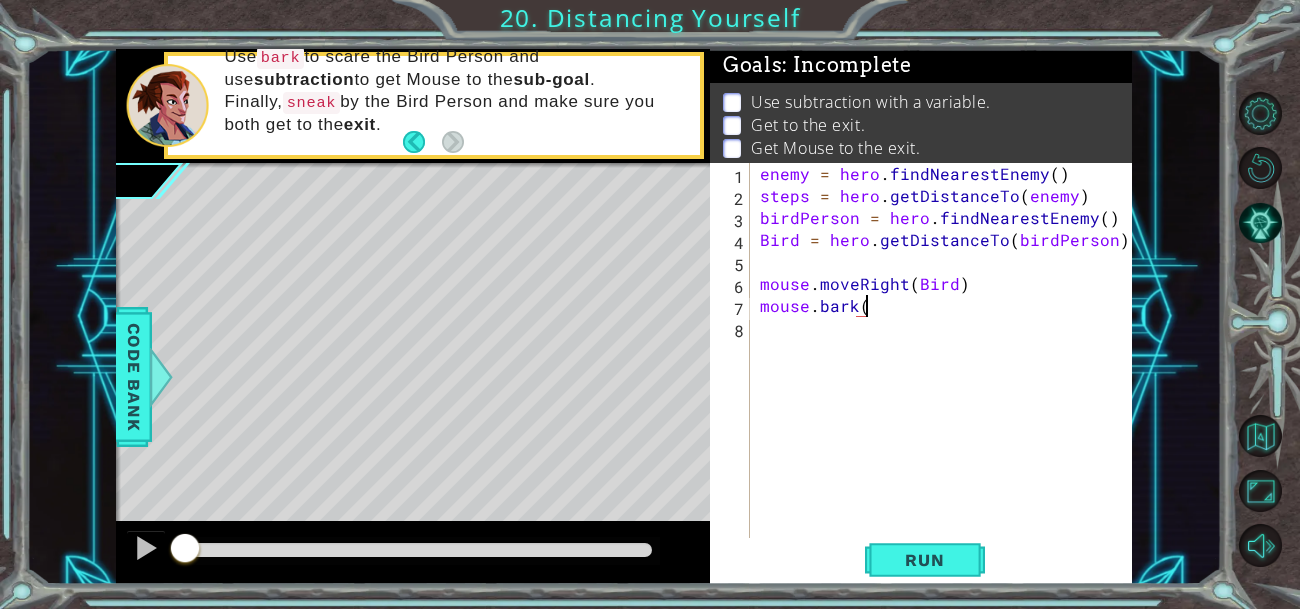 type on "mouse.bark()" 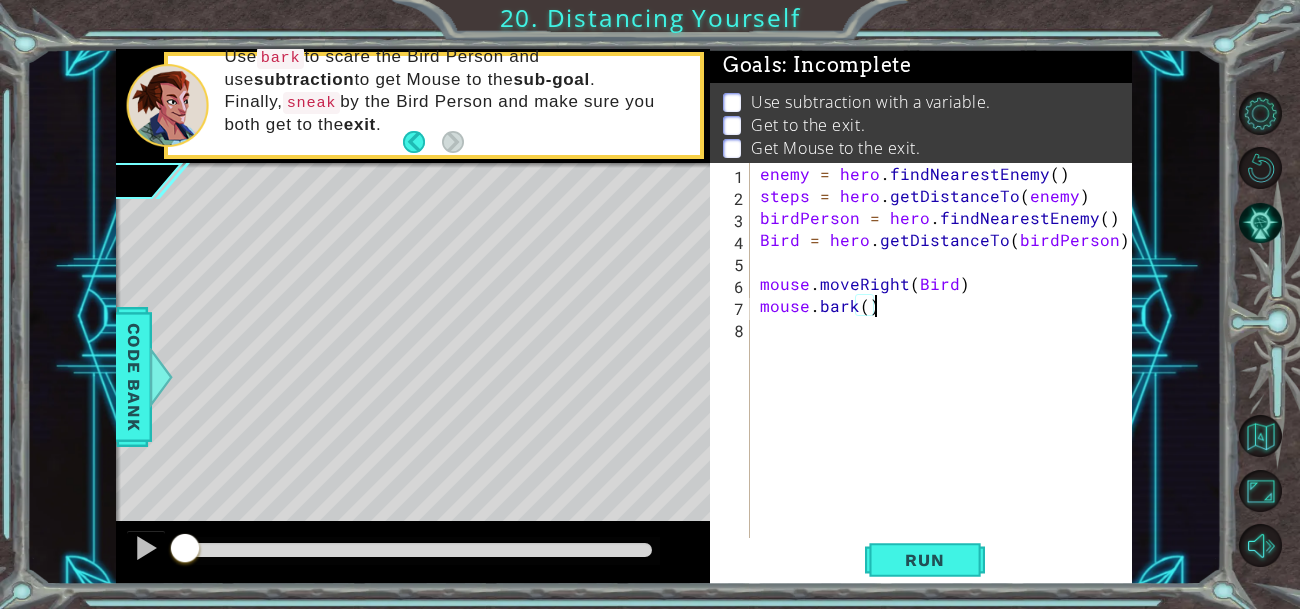click on "enemy   =   hero . findNearestEnemy ( ) steps   =   hero . getDistanceTo ( enemy ) birdPerson   =   hero . findNearestEnemy ( ) Bird   =   hero . getDistanceTo ( birdPerson ) mouse . moveRight ( Bird ) mouse . bark ( )" at bounding box center [947, 383] 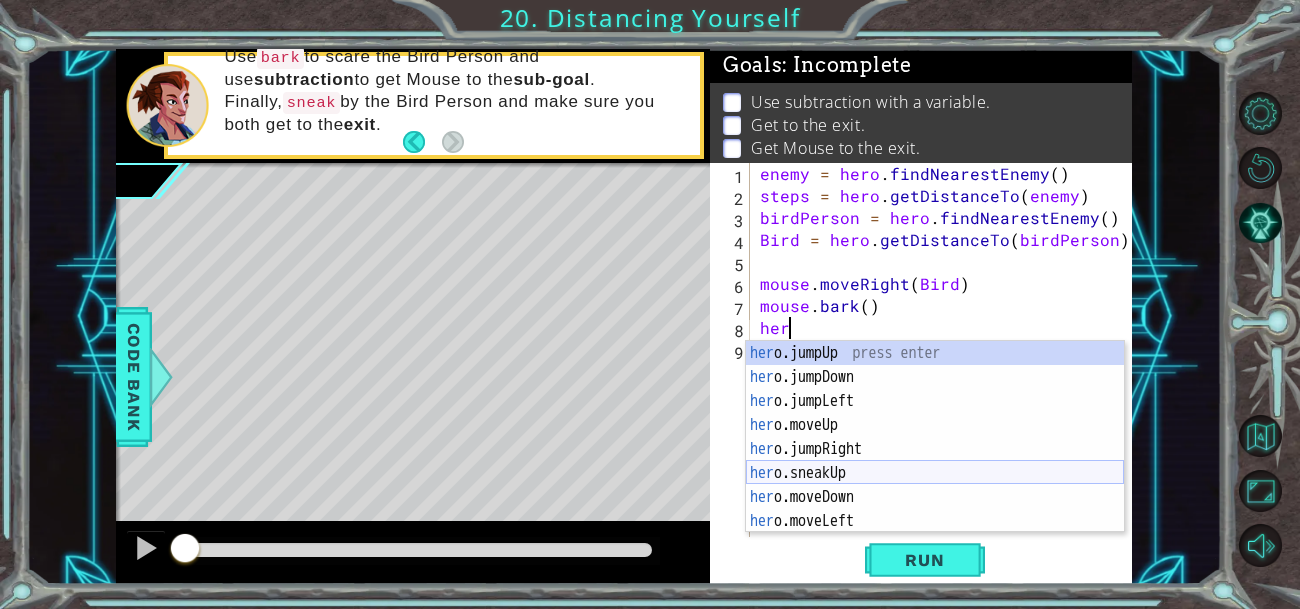 click on "her o.jumpUp press enter her o.jumpDown press enter her o.jumpLeft press enter her o.moveUp press enter her o.jumpRight press enter her o.sneakUp press enter her o.moveDown press enter her o.moveLeft press enter her o.moveRight press enter" at bounding box center [935, 461] 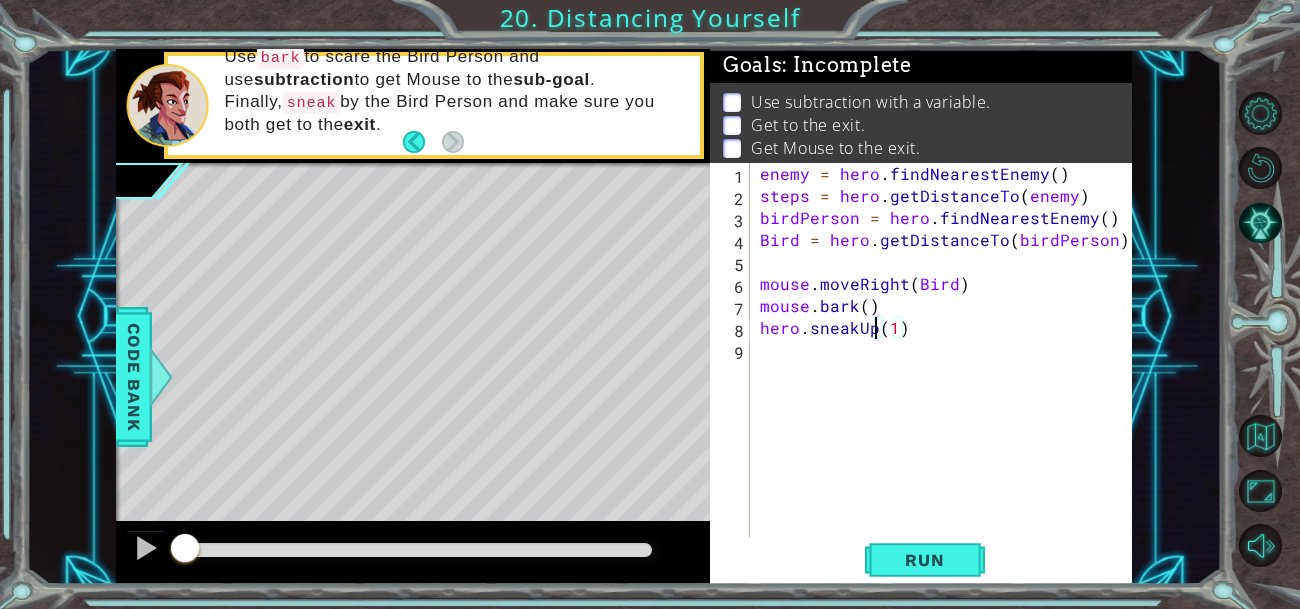 click on "enemy   =   hero . findNearestEnemy ( ) steps   =   hero . getDistanceTo ( enemy ) birdPerson   =   hero . findNearestEnemy ( ) Bird   =   hero . getDistanceTo ( birdPerson ) mouse . moveRight ( Bird ) mouse . bark ( ) hero . sneakUp ( 1 )" at bounding box center (947, 372) 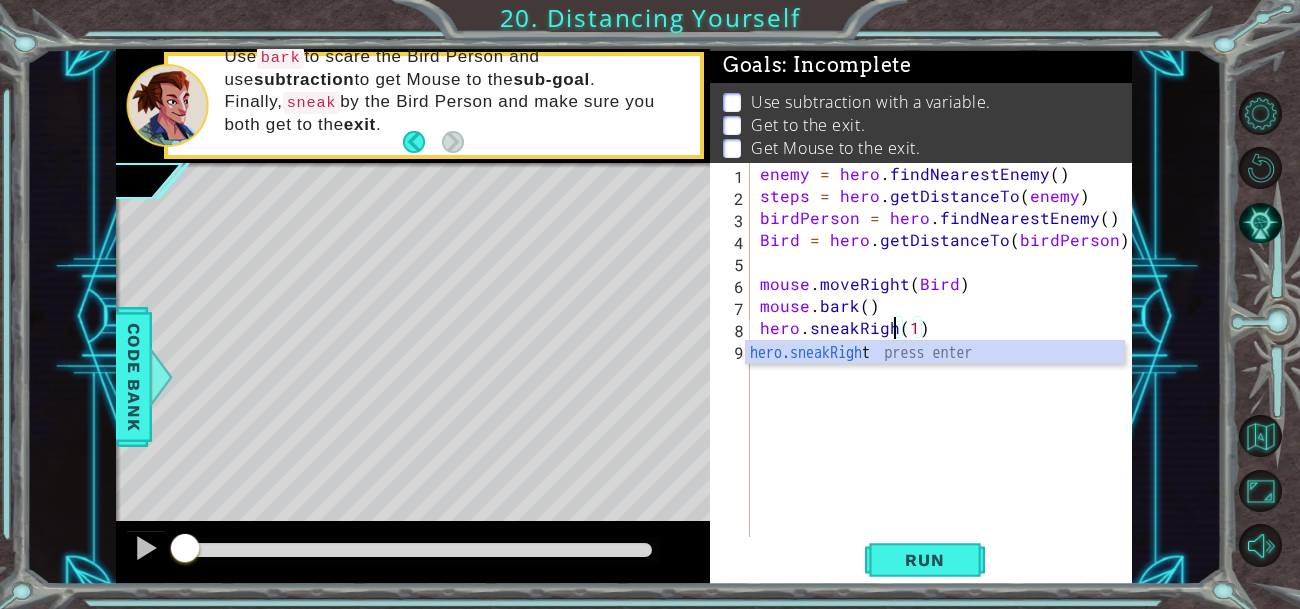 scroll, scrollTop: 0, scrollLeft: 8, axis: horizontal 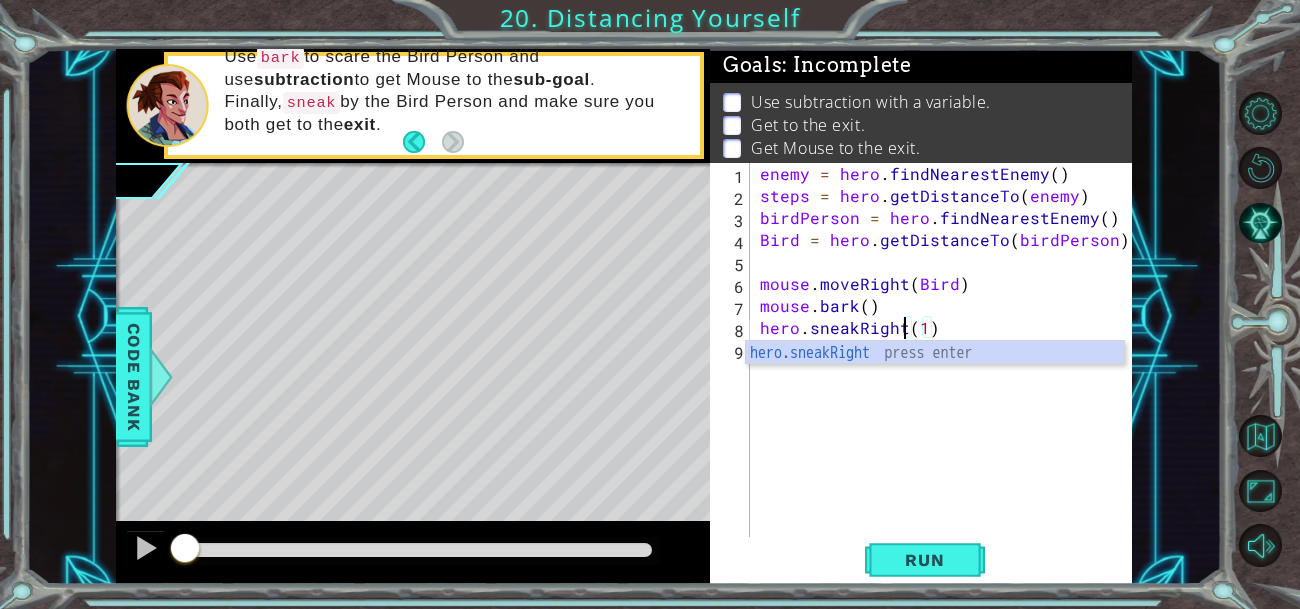 click on "enemy   =   hero . findNearestEnemy ( ) steps   =   hero . getDistanceTo ( enemy ) birdPerson   =   hero . findNearestEnemy ( ) Bird   =   hero . getDistanceTo ( birdPerson ) mouse . moveRight ( Bird ) mouse . bark ( ) hero . sneakRight ( 1 )" at bounding box center [947, 372] 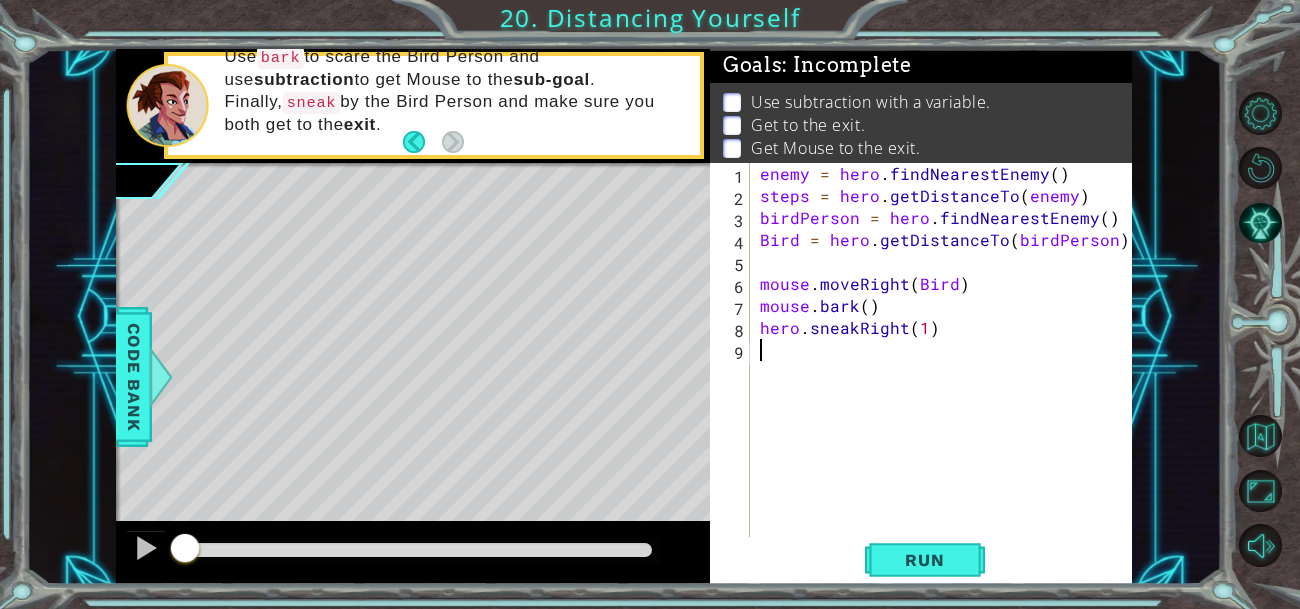 scroll, scrollTop: 0, scrollLeft: 0, axis: both 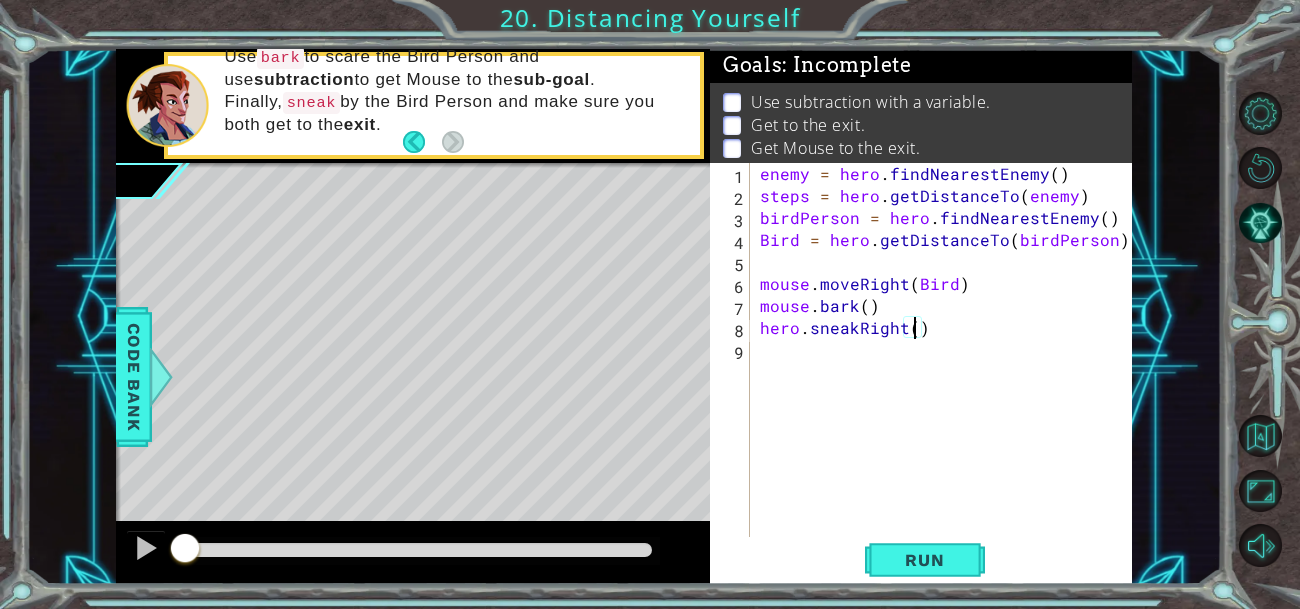 type on "hero.sneakRight(5)" 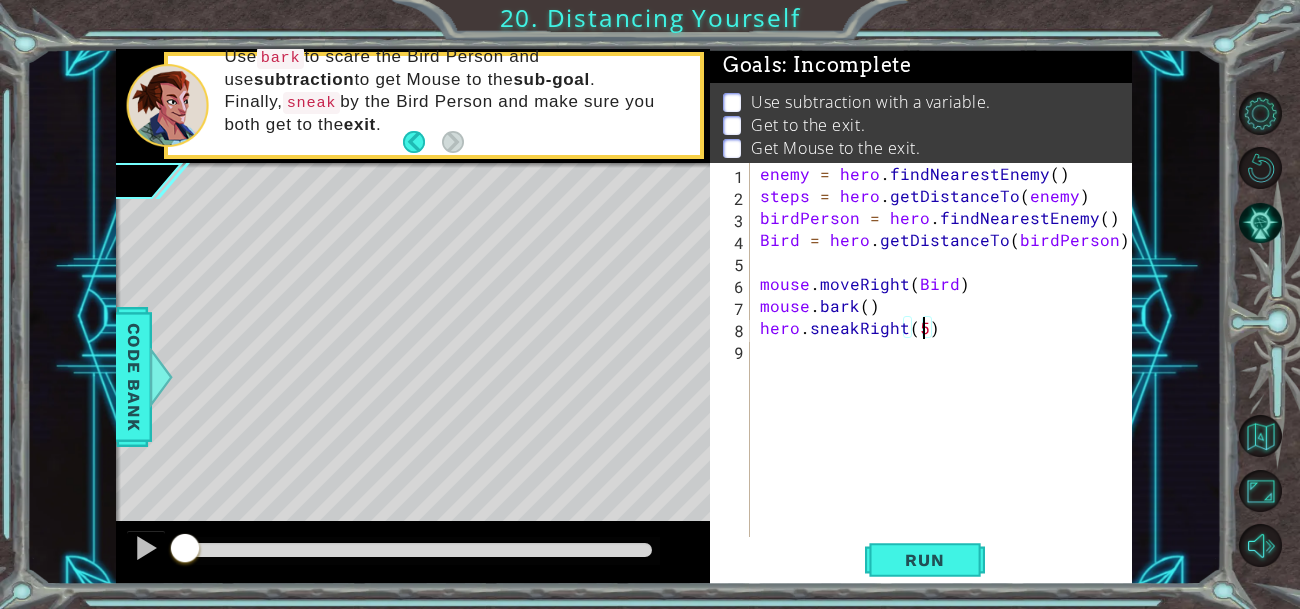 scroll, scrollTop: 0, scrollLeft: 9, axis: horizontal 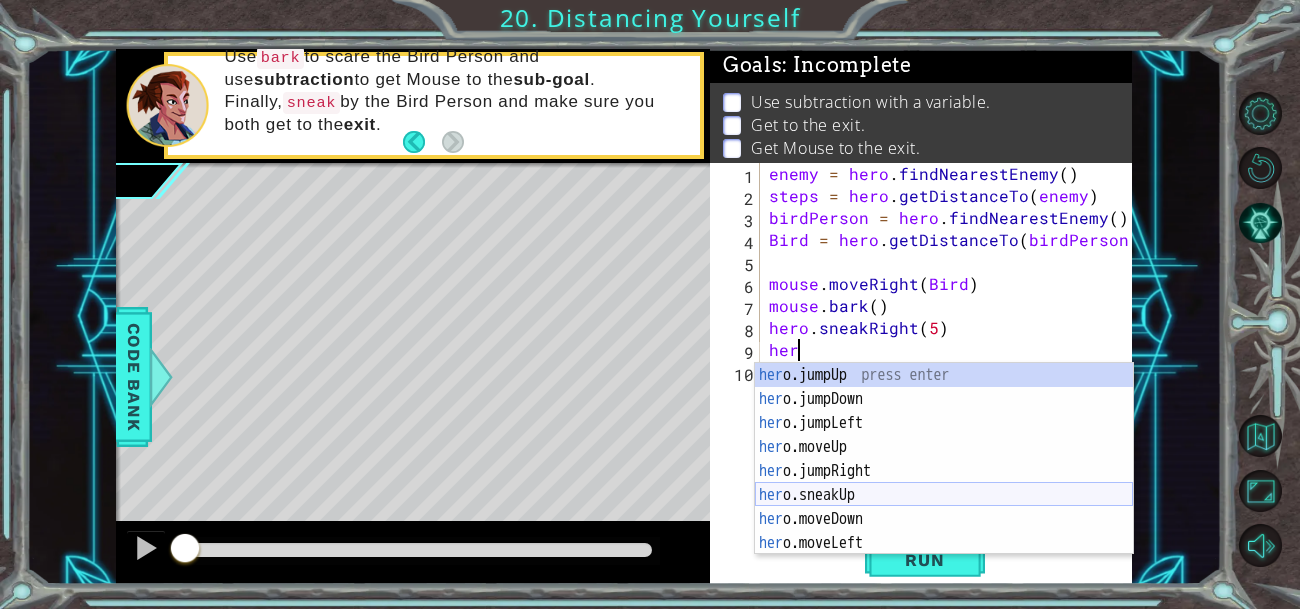 click on "her o.jumpUp press enter her o.jumpDown press enter her o.jumpLeft press enter her o.moveUp press enter her o.jumpRight press enter her o.sneakUp press enter her o.moveDown press enter her o.moveLeft press enter her o.moveRight press enter" at bounding box center [944, 483] 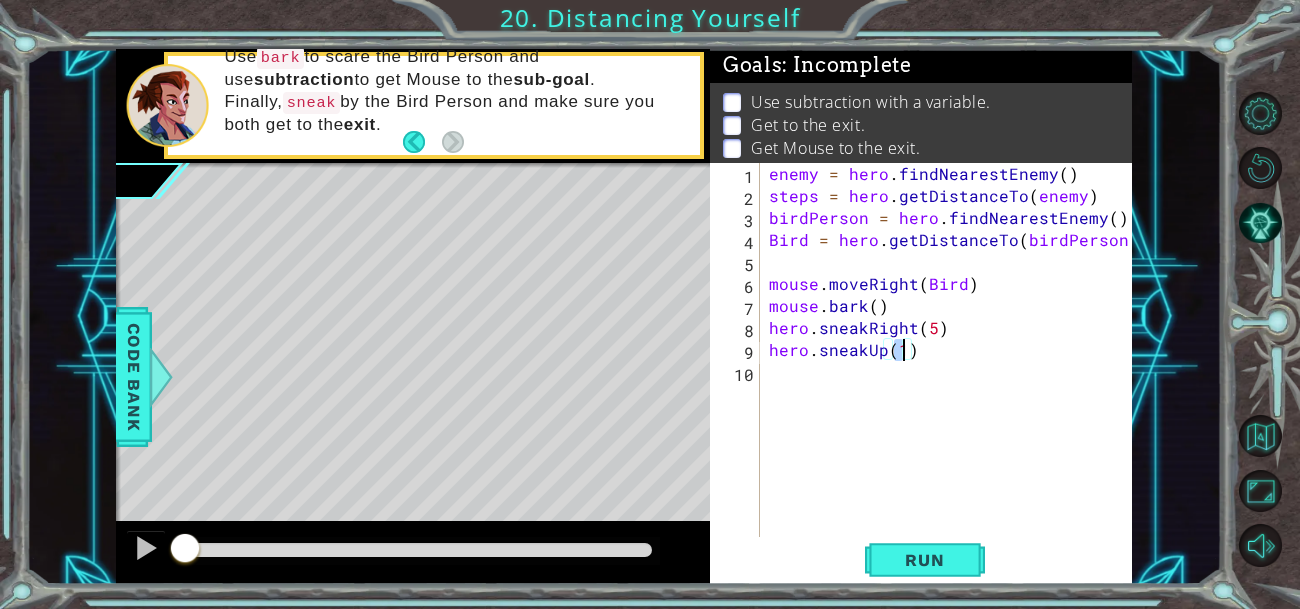 click on "1 2 3 4 5 6 7 8 9 10" at bounding box center (737, 500166) 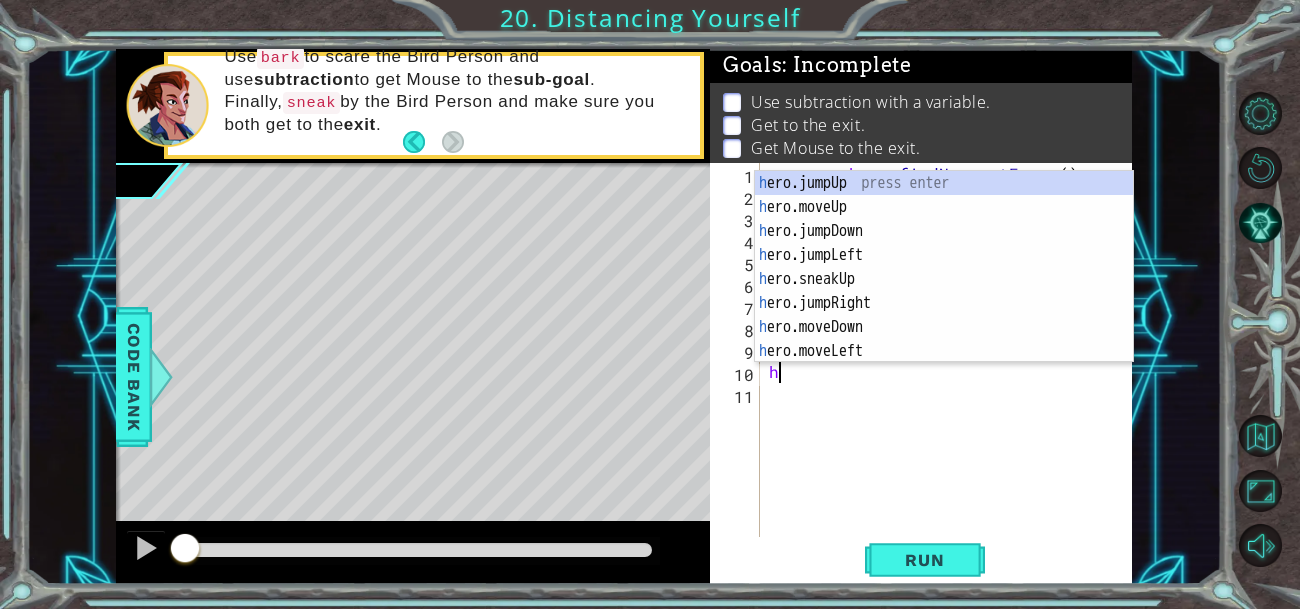 type on "he" 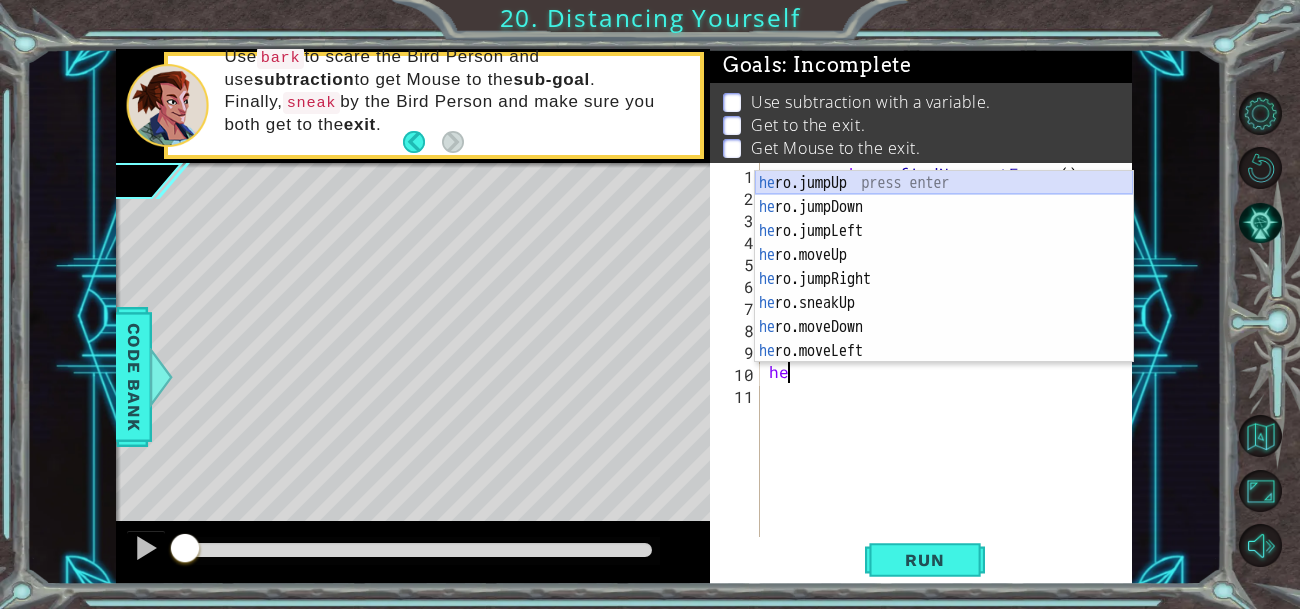 click on "he ro.jumpUp press enter he ro.jumpDown press enter he ro.jumpLeft press enter he ro.moveUp press enter he ro.jumpRight press enter he ro.sneakUp press enter he ro.moveDown press enter he ro.moveLeft press enter he ro.moveRight press enter" at bounding box center [944, 291] 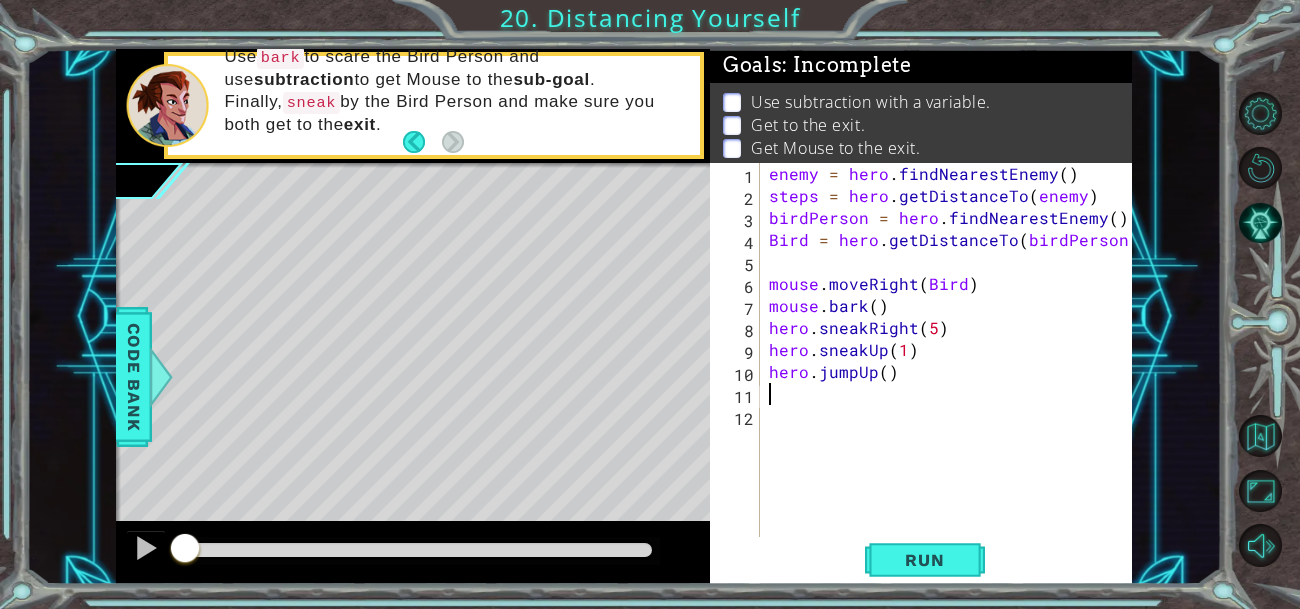 type on "n" 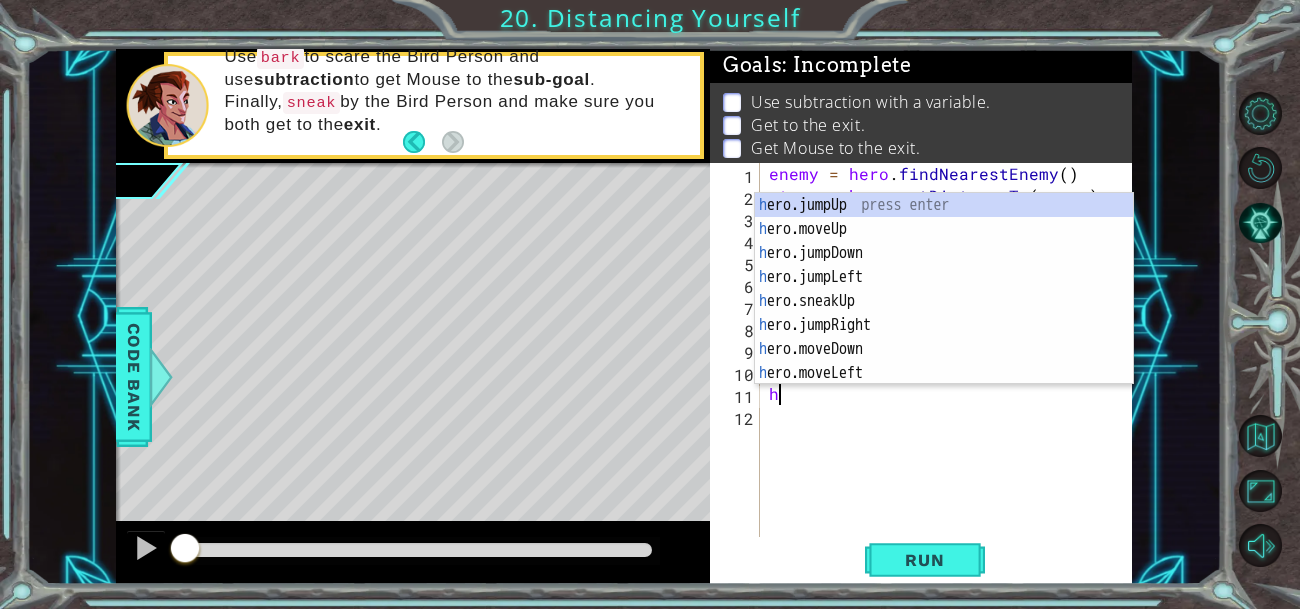 type on "he" 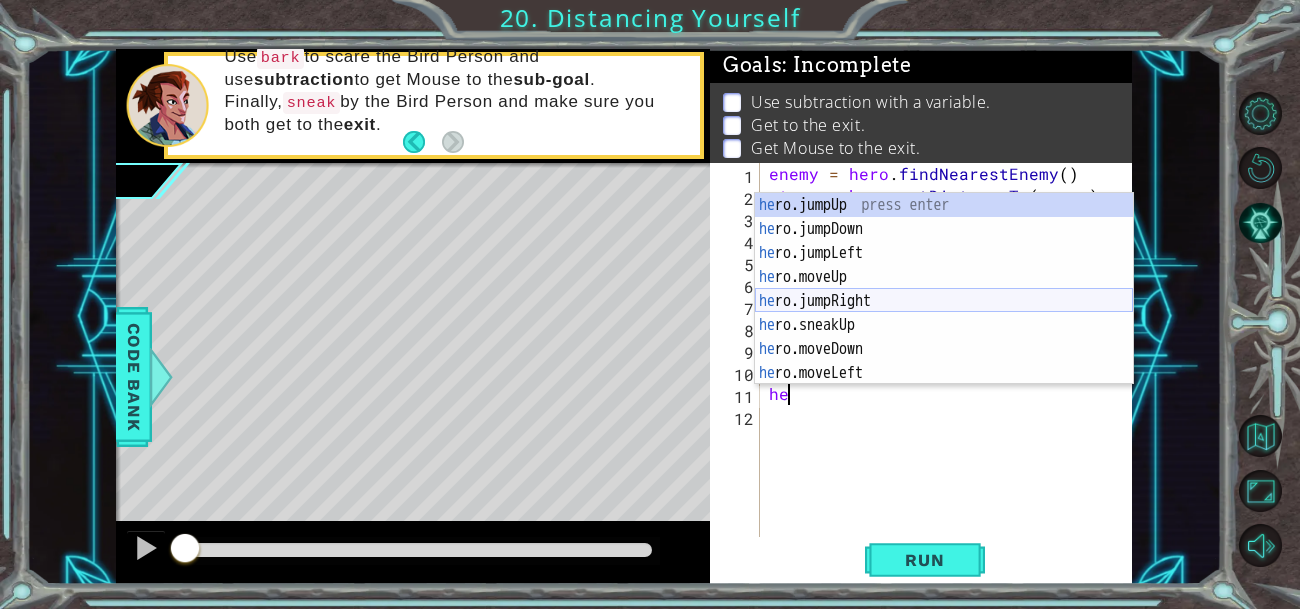 click on "he ro.jumpUp press enter he ro.jumpDown press enter he ro.jumpLeft press enter he ro.moveUp press enter he ro.jumpRight press enter he ro.sneakUp press enter he ro.moveDown press enter he ro.moveLeft press enter he ro.moveRight press enter" at bounding box center (944, 313) 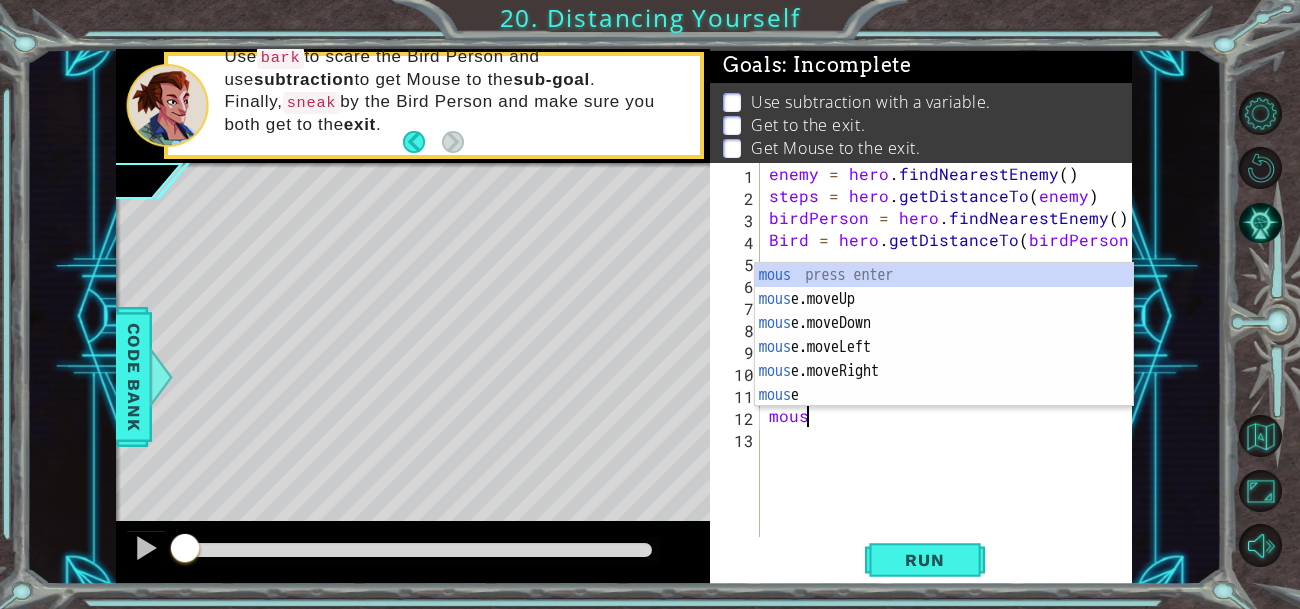 scroll, scrollTop: 0, scrollLeft: 1, axis: horizontal 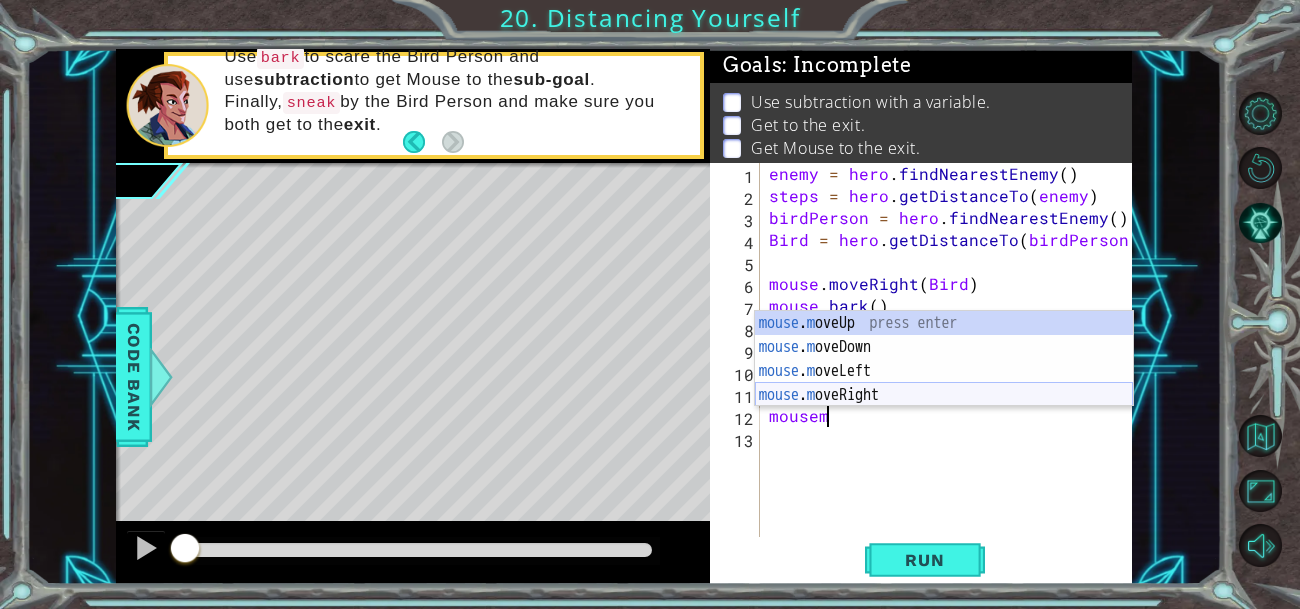 click on "mouse . m oveUp press enter mouse . m oveDown press enter mouse . m oveLeft press enter mouse . m oveRight press enter" at bounding box center [944, 383] 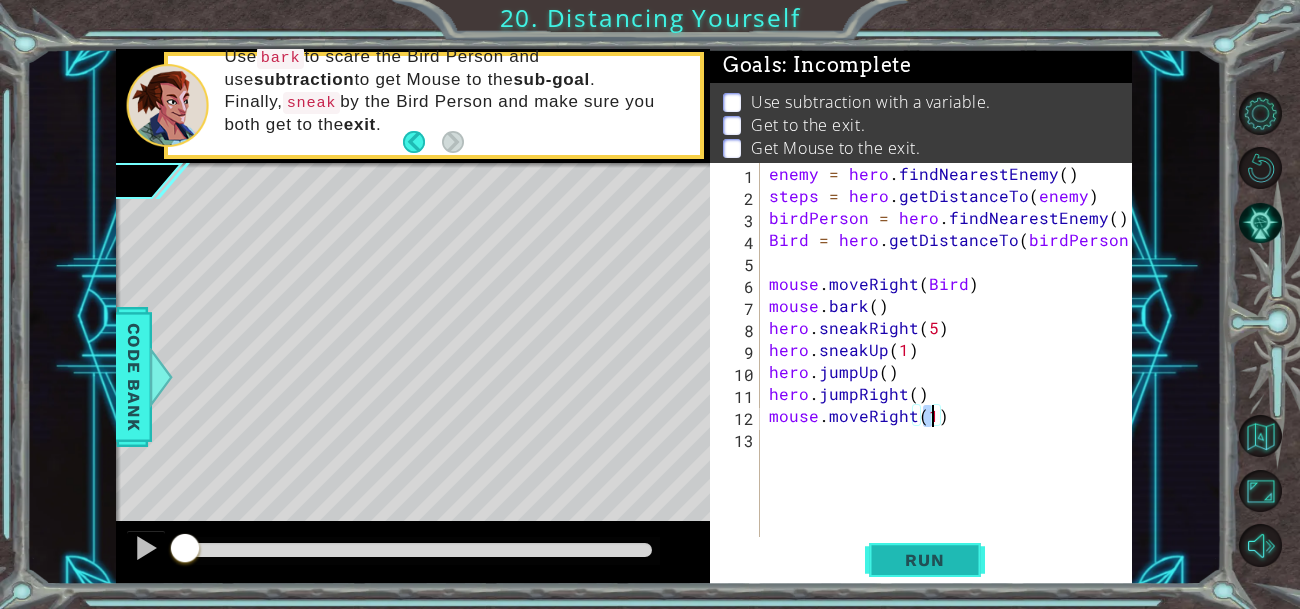 type on "mouse.moveRight(1)" 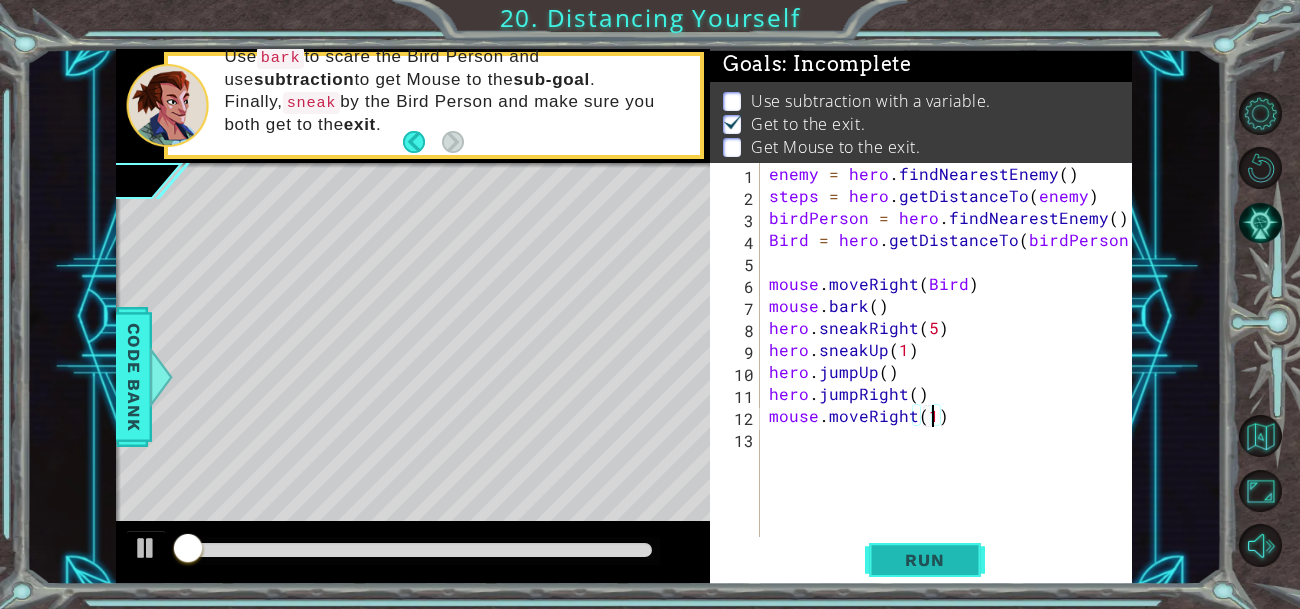 scroll, scrollTop: 3, scrollLeft: 0, axis: vertical 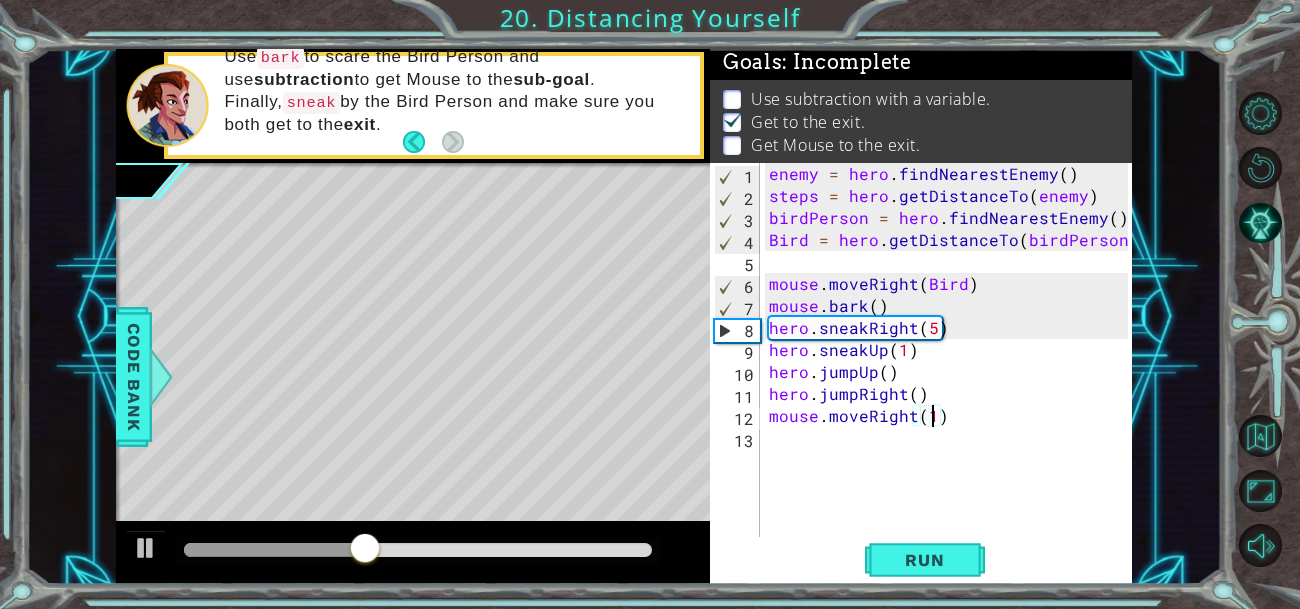 click on "enemy   =   hero . findNearestEnemy ( ) steps   =   hero . getDistanceTo ( enemy ) birdPerson   =   hero . findNearestEnemy ( ) Bird   =   hero . getDistanceTo ( birdPerson ) mouse . moveRight ( Bird ) mouse . bark ( ) hero . sneakRight ( 5 ) hero . sneakUp ( 1 ) hero . jumpUp ( ) hero . jumpRight ( ) mouse . moveRight ( 1 )" at bounding box center [951, 372] 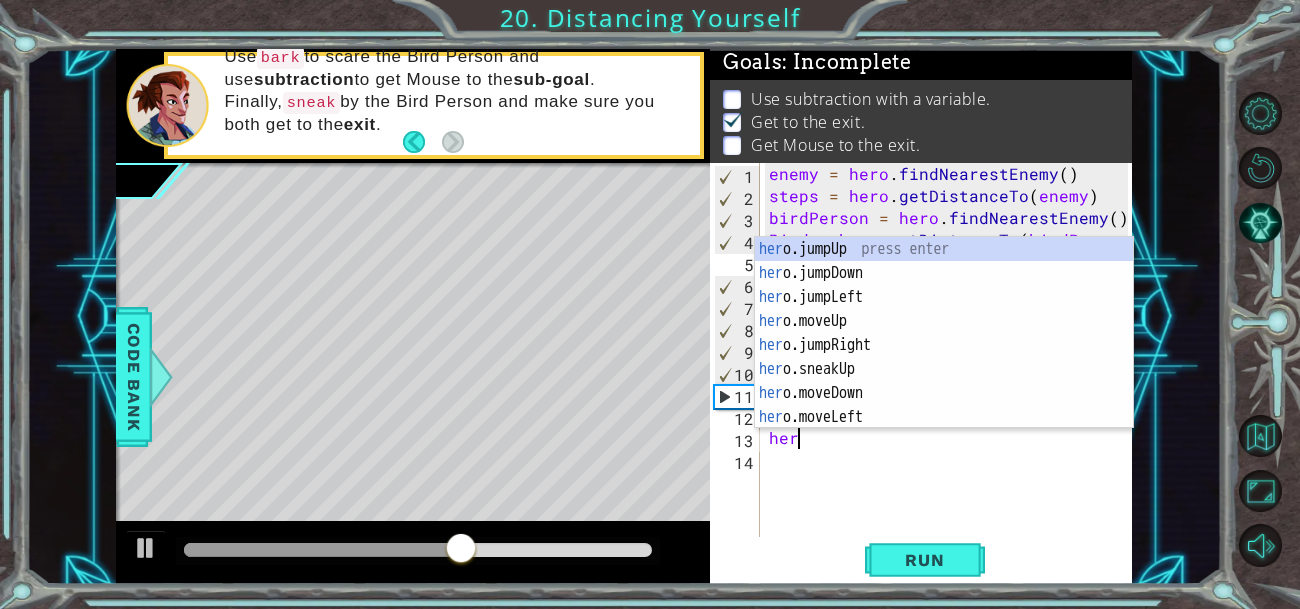 scroll, scrollTop: 0, scrollLeft: 0, axis: both 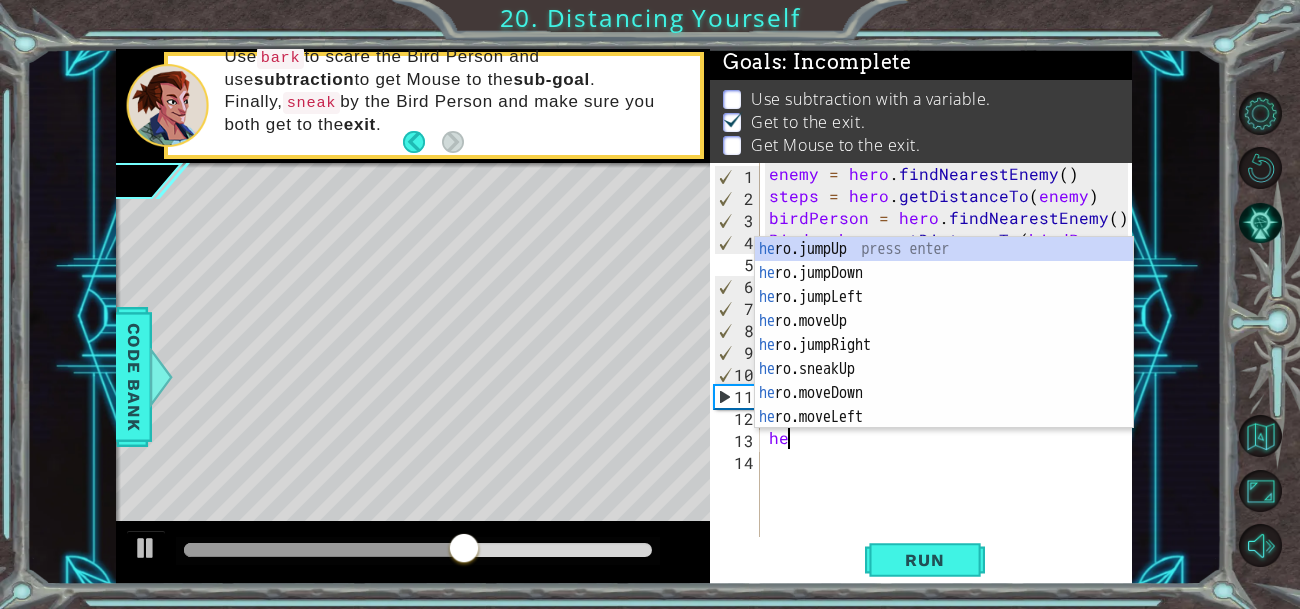 type on "h" 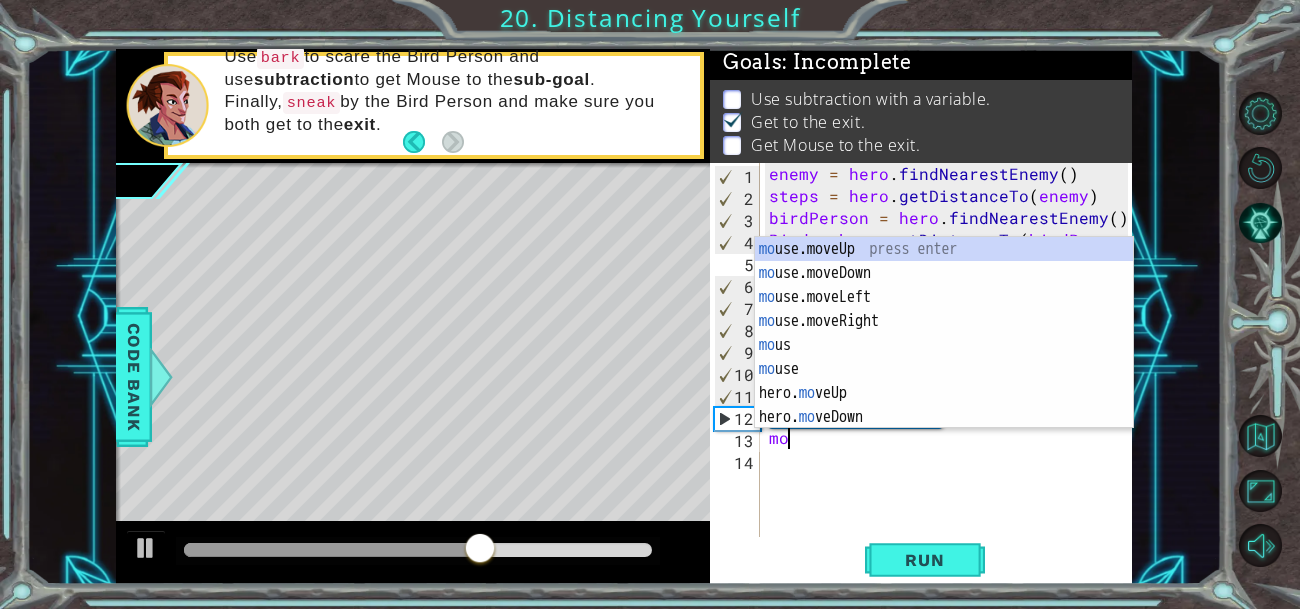 scroll, scrollTop: 0, scrollLeft: 0, axis: both 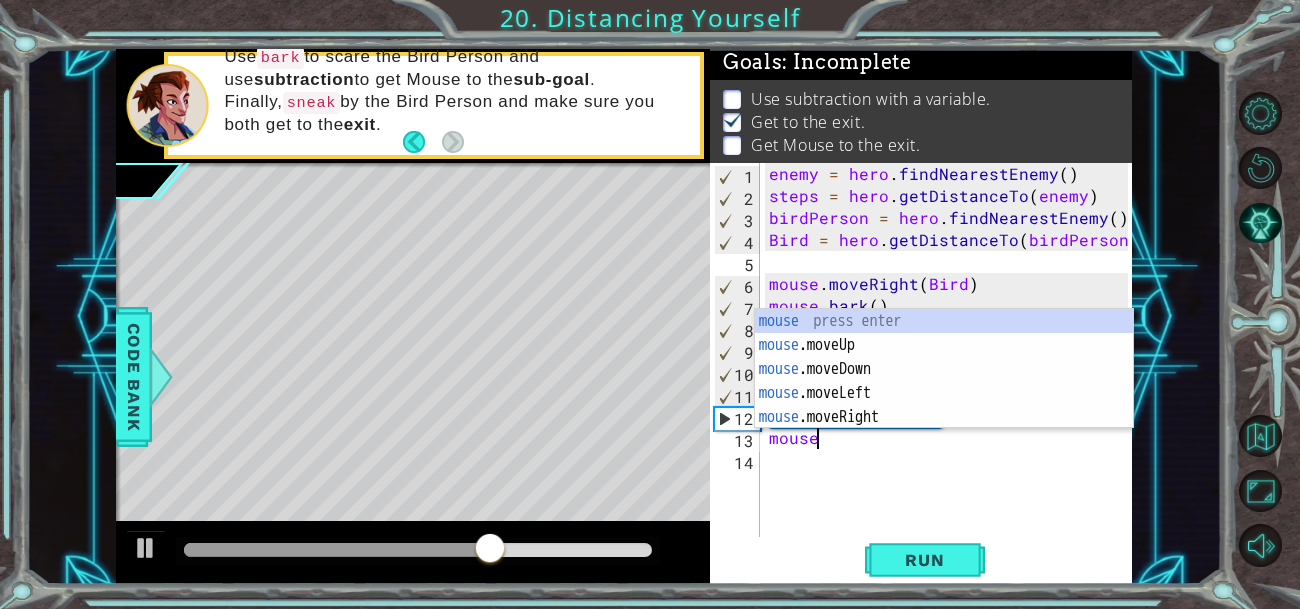 type on "mouse" 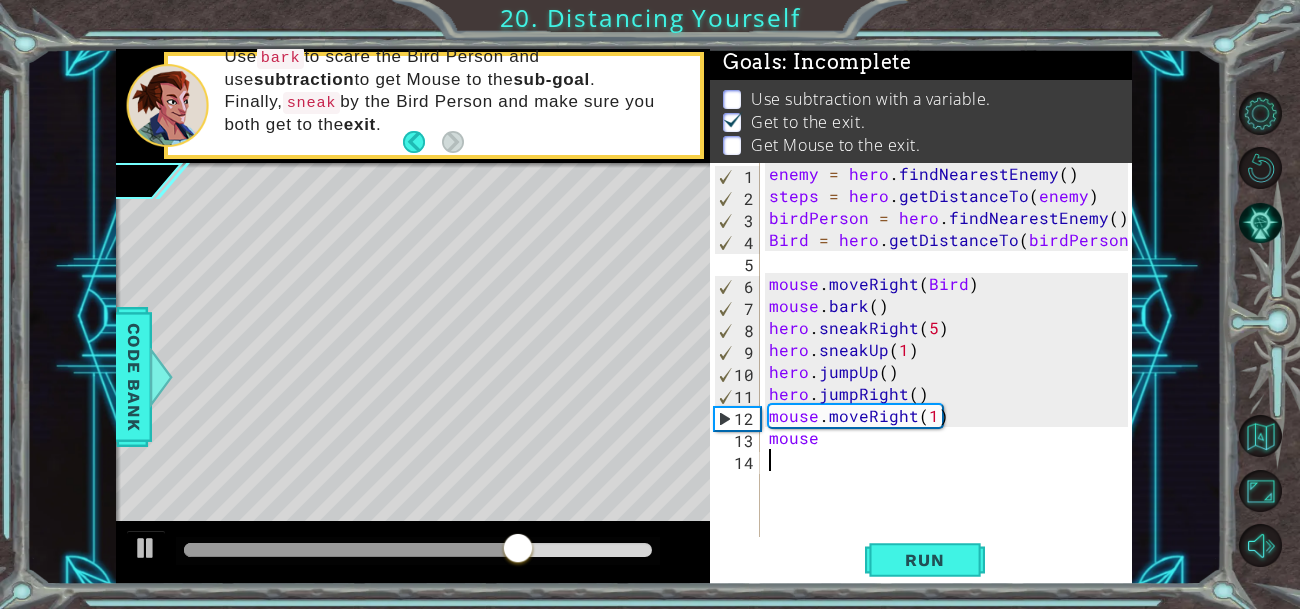 click on "enemy   =   hero . findNearestEnemy ( ) steps   =   hero . getDistanceTo ( enemy ) birdPerson   =   hero . findNearestEnemy ( ) Bird   =   hero . getDistanceTo ( birdPerson ) mouse . moveRight ( Bird ) mouse . bark ( ) hero . sneakRight ( 5 ) hero . sneakUp ( 1 ) hero . jumpUp ( ) hero . jumpRight ( ) mouse . moveRight ( 1 ) mouse" at bounding box center (951, 372) 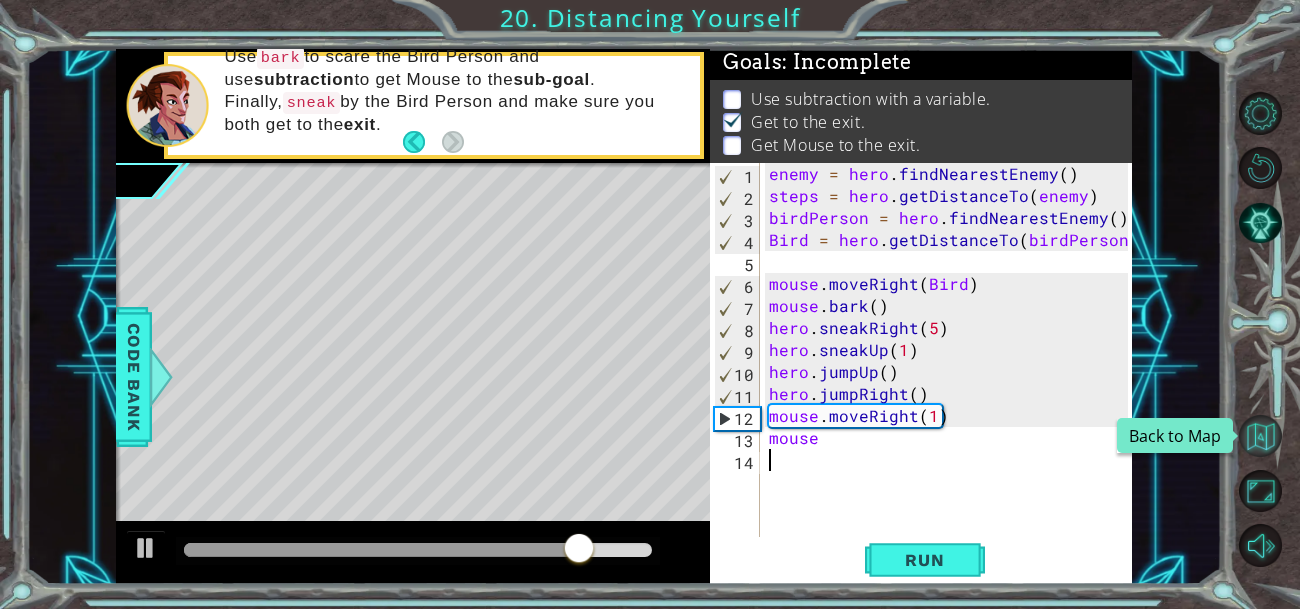 click at bounding box center (1260, 436) 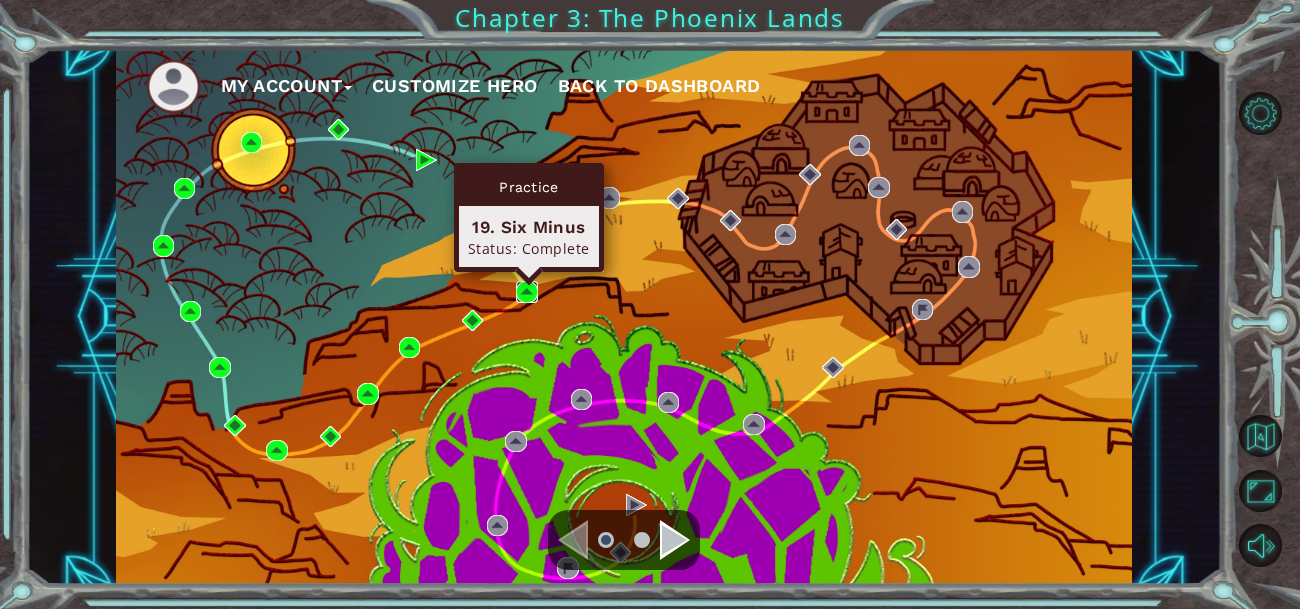 click at bounding box center [526, 291] 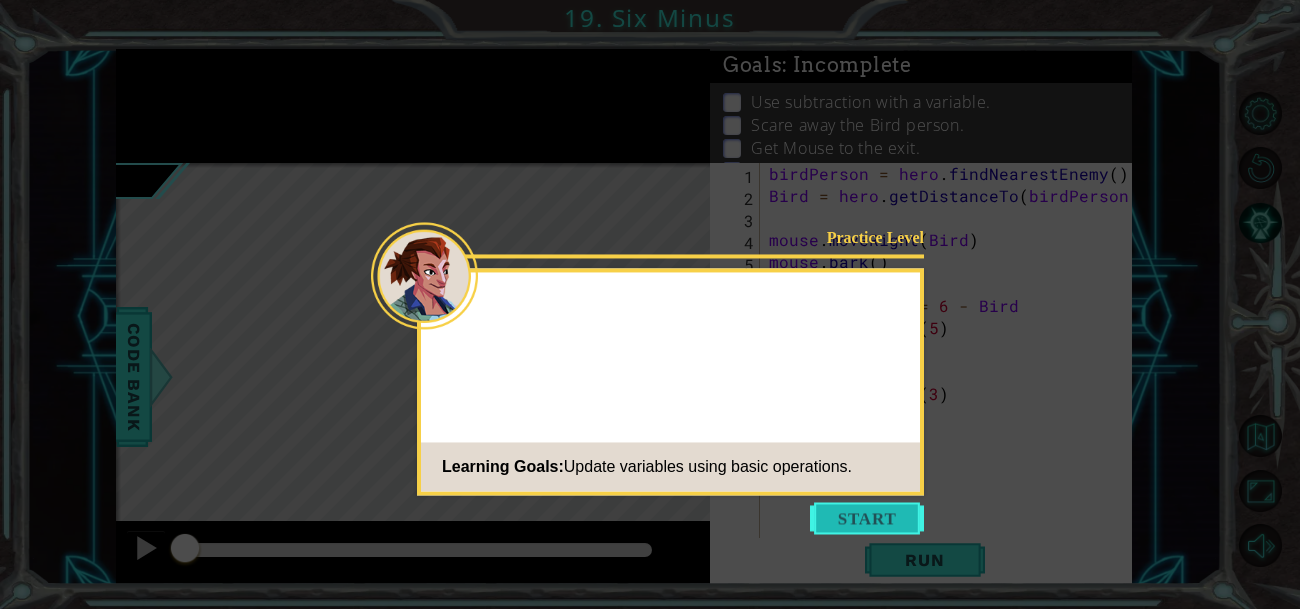 click at bounding box center (867, 518) 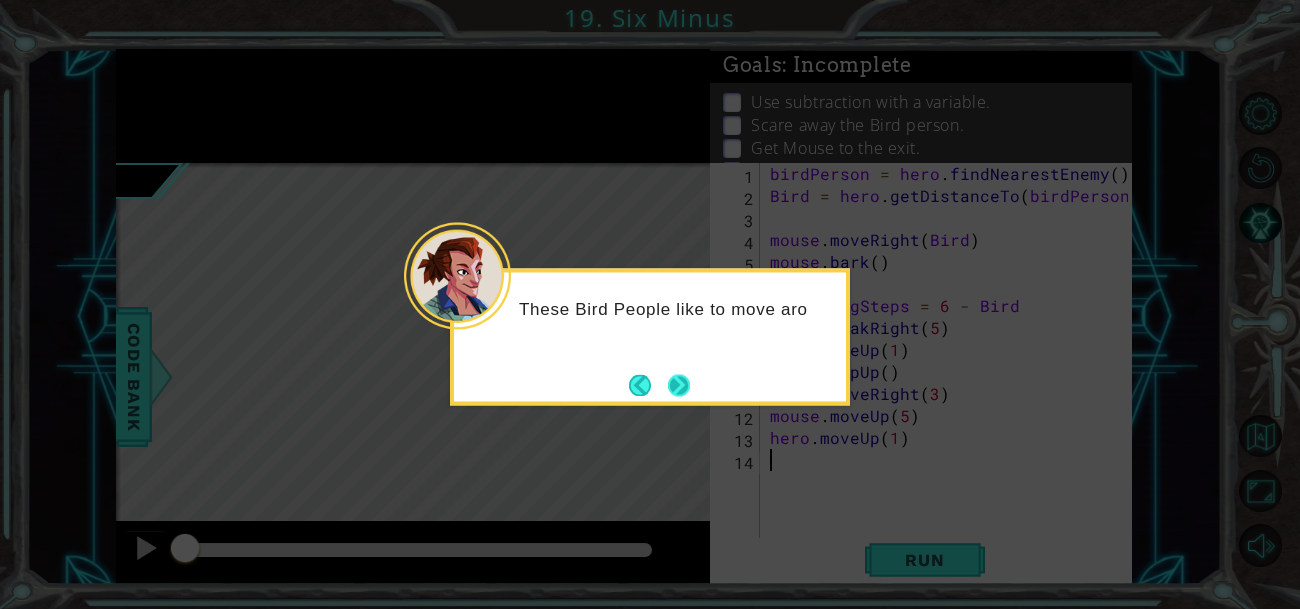 click at bounding box center [679, 385] 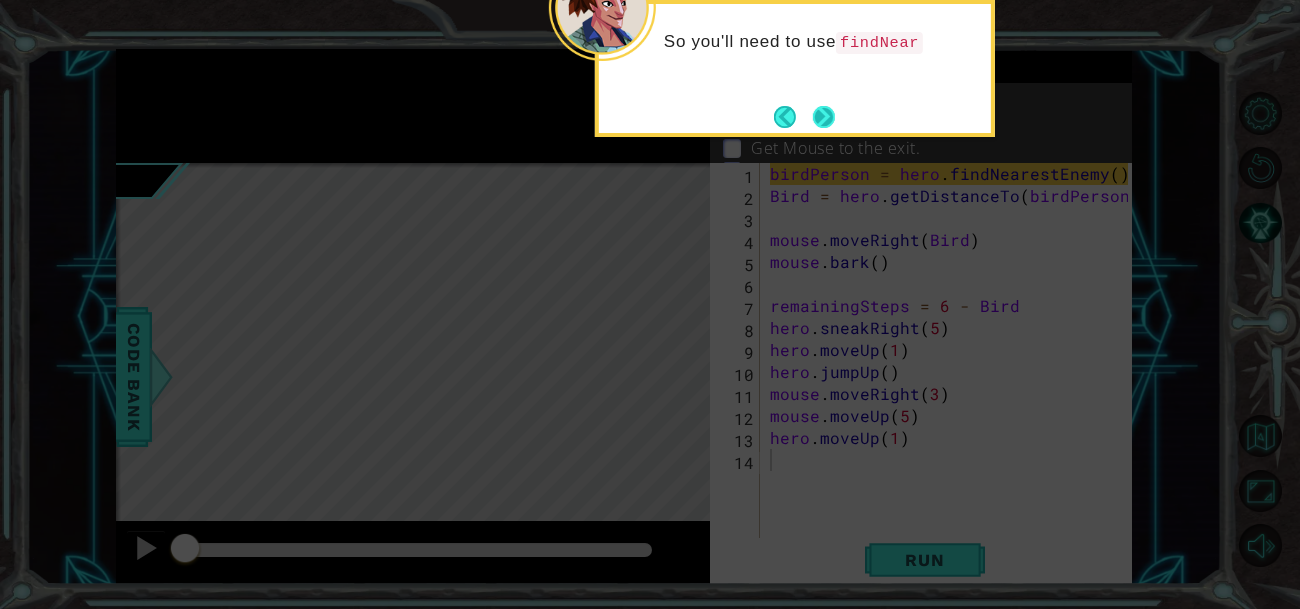 click at bounding box center [823, 116] 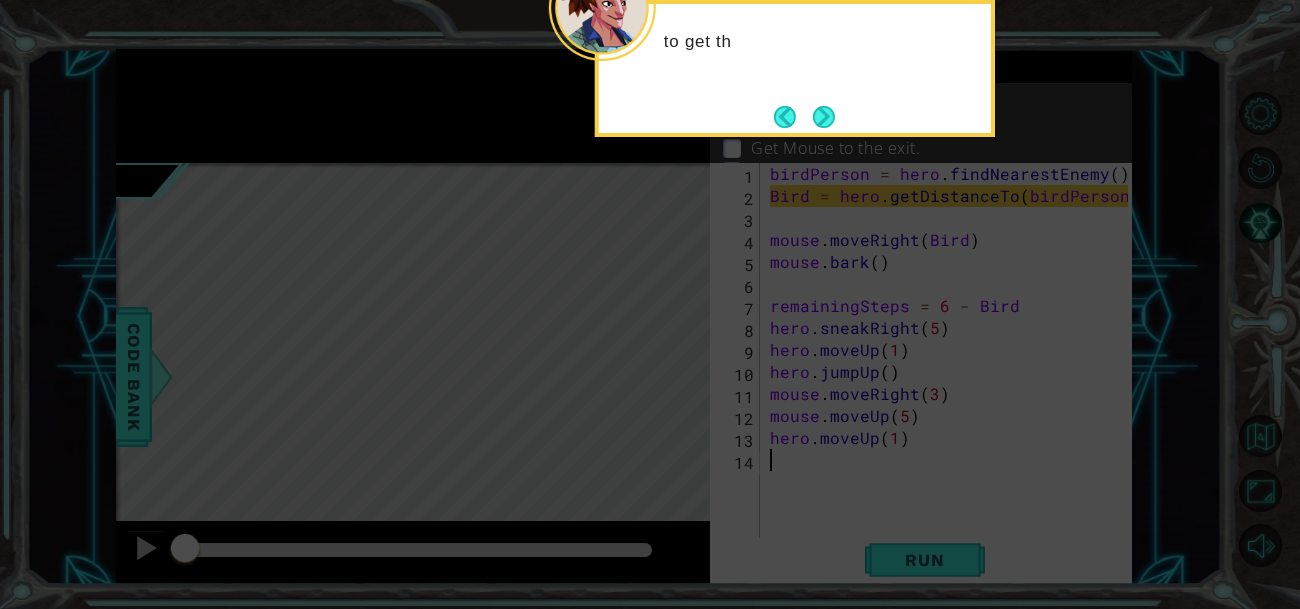 click at bounding box center [823, 116] 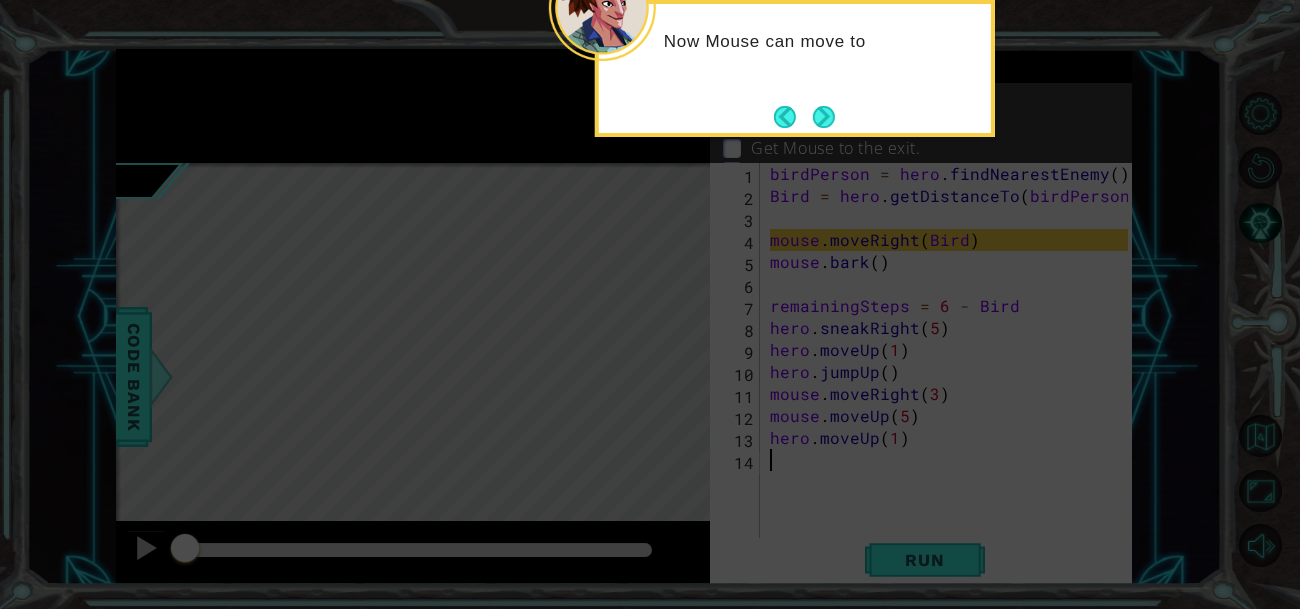 click at bounding box center [824, 117] 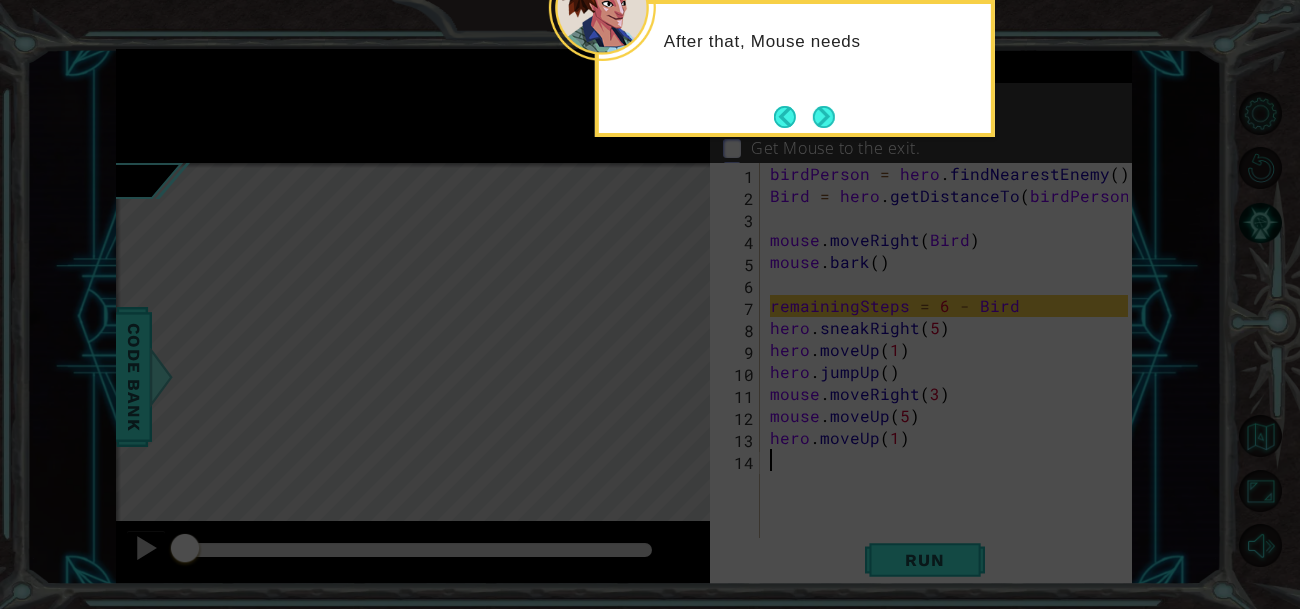 click at bounding box center (824, 117) 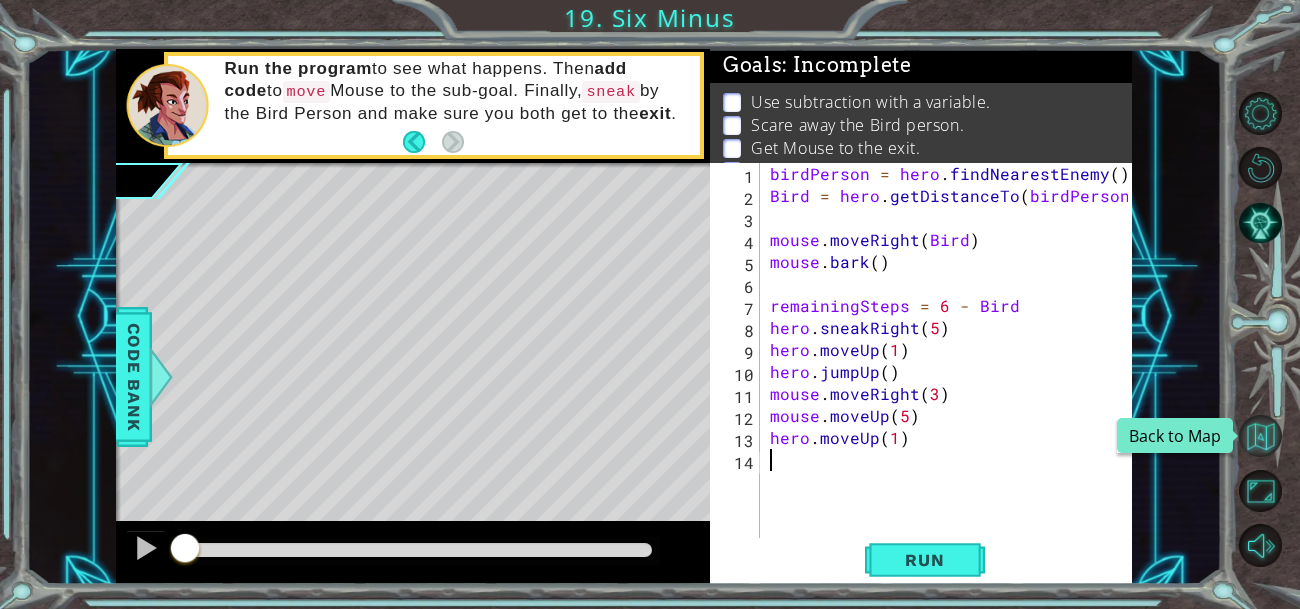 click at bounding box center (1260, 436) 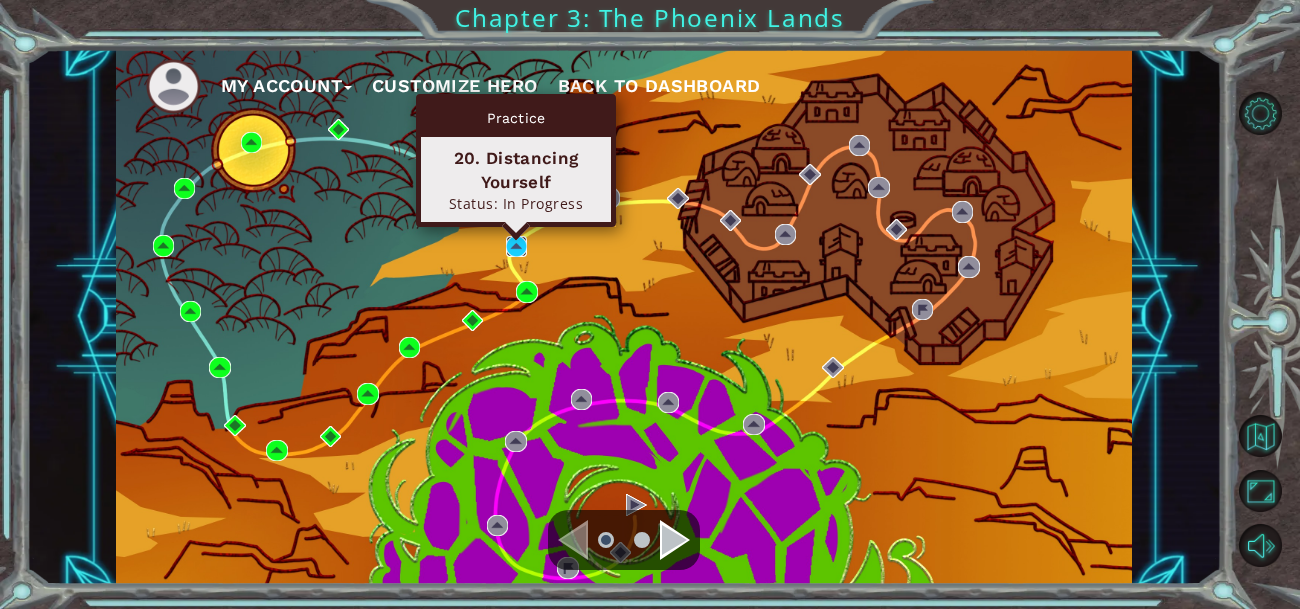 click at bounding box center (516, 246) 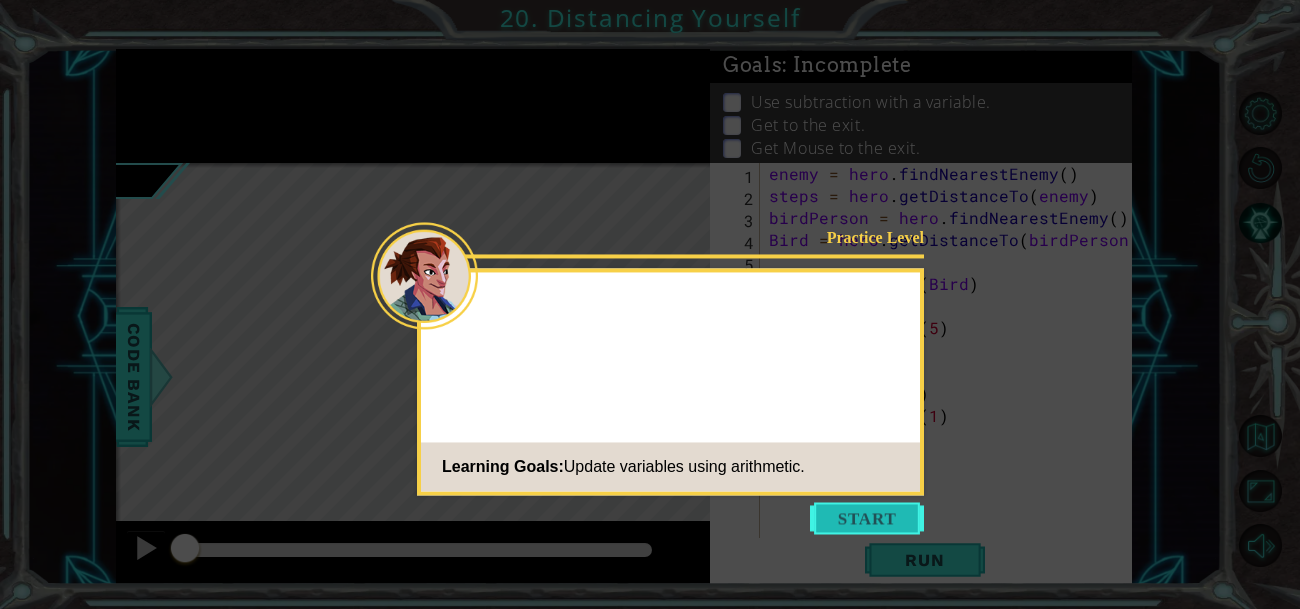 click 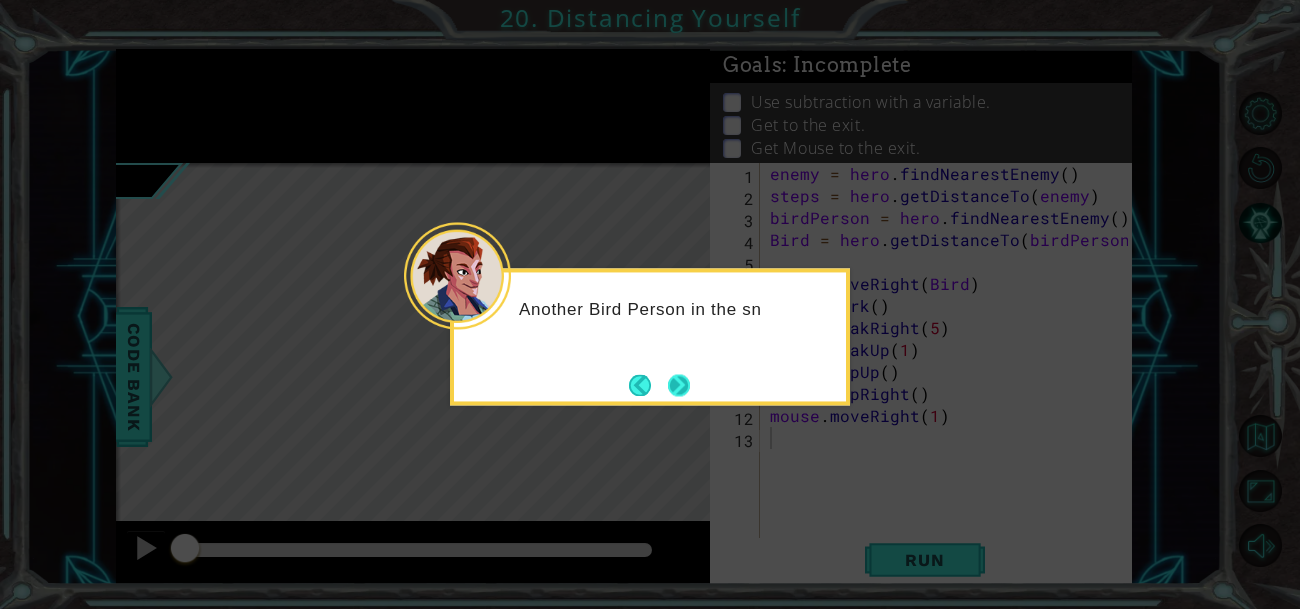 click at bounding box center [679, 385] 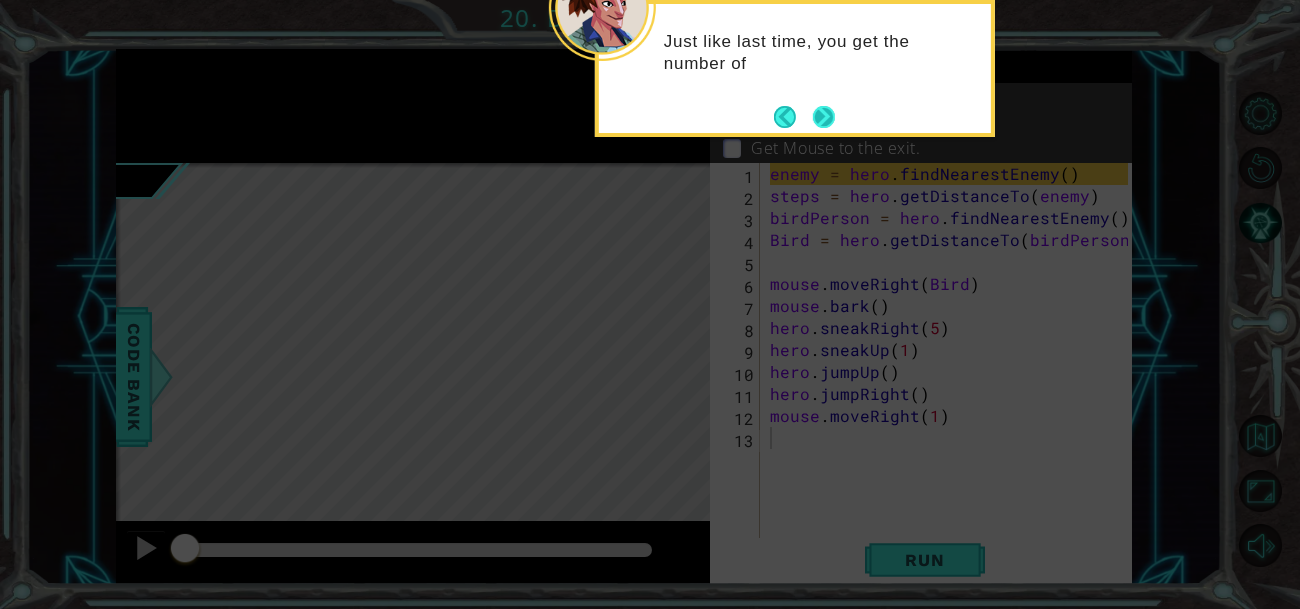 click at bounding box center (824, 117) 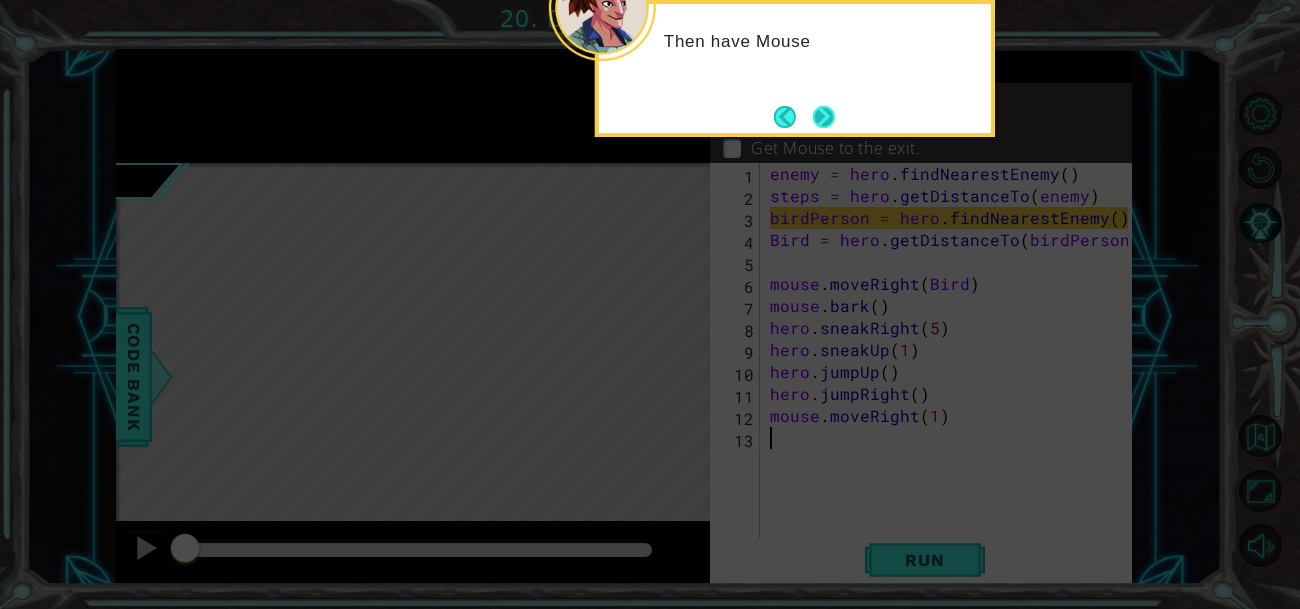 click at bounding box center [824, 117] 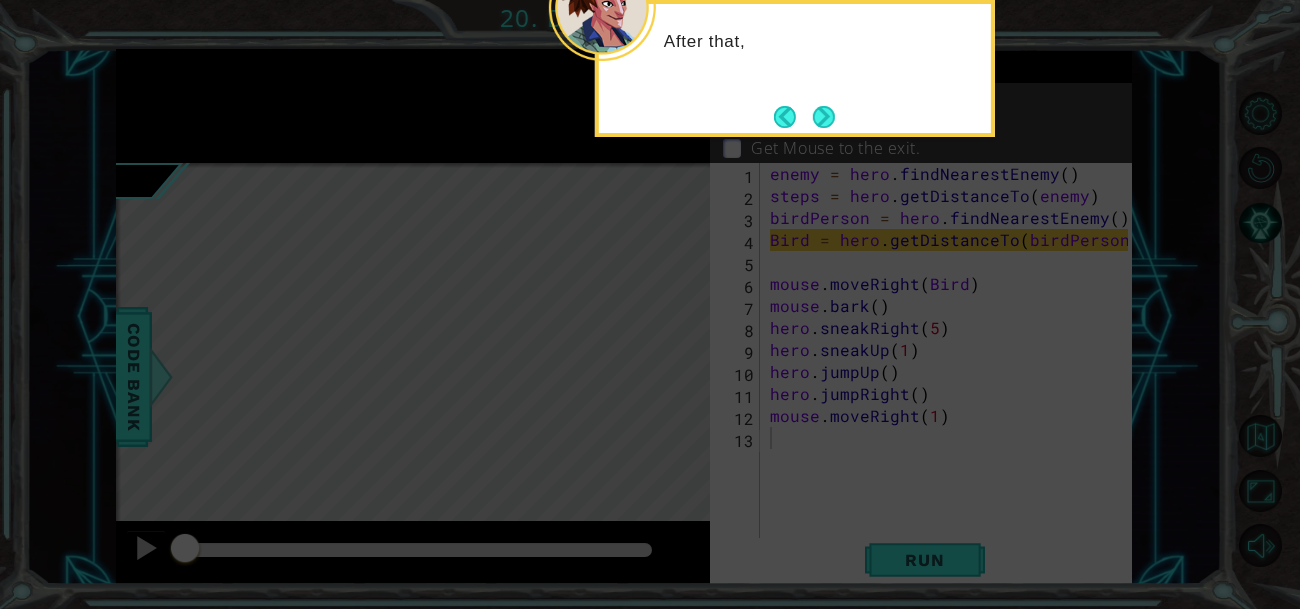 click on "After that," 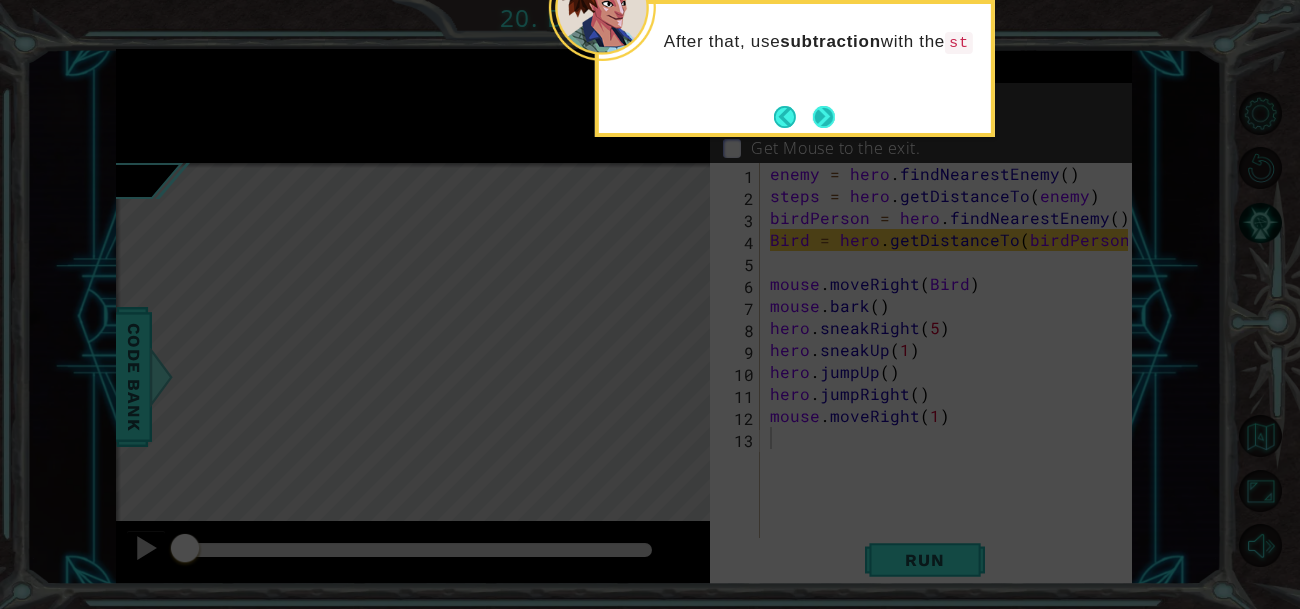 click on "After that, use  subtraction  with the  st" at bounding box center (795, 52) 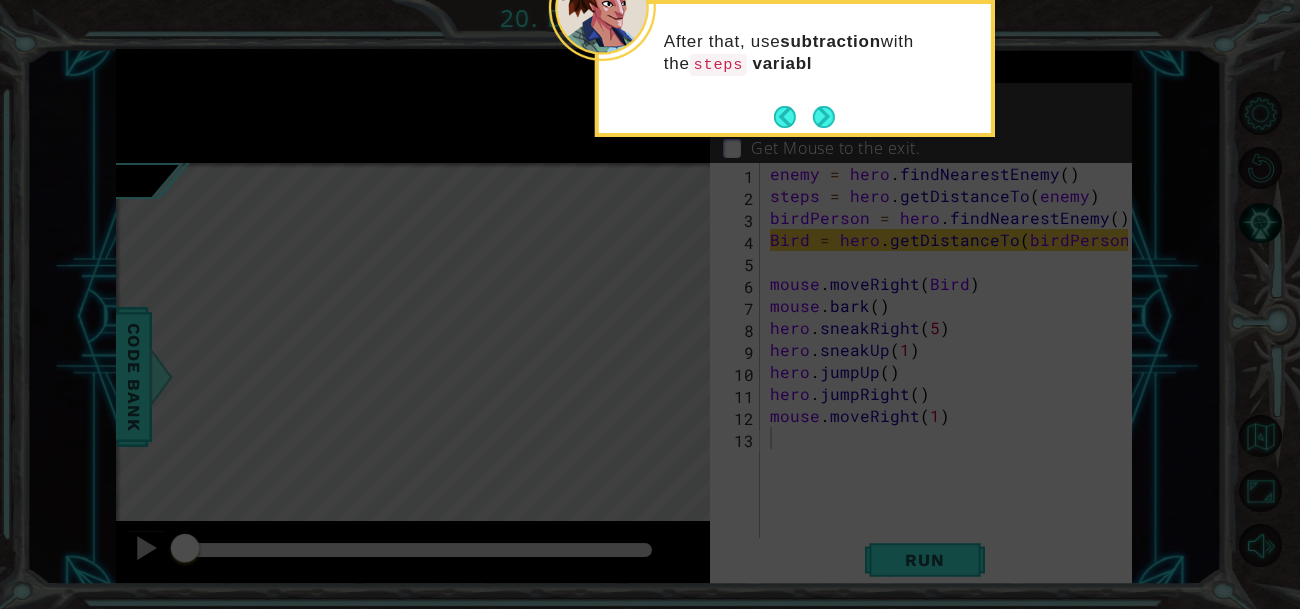 click on "After that, use  subtraction  with the  steps   variabl" at bounding box center (795, 63) 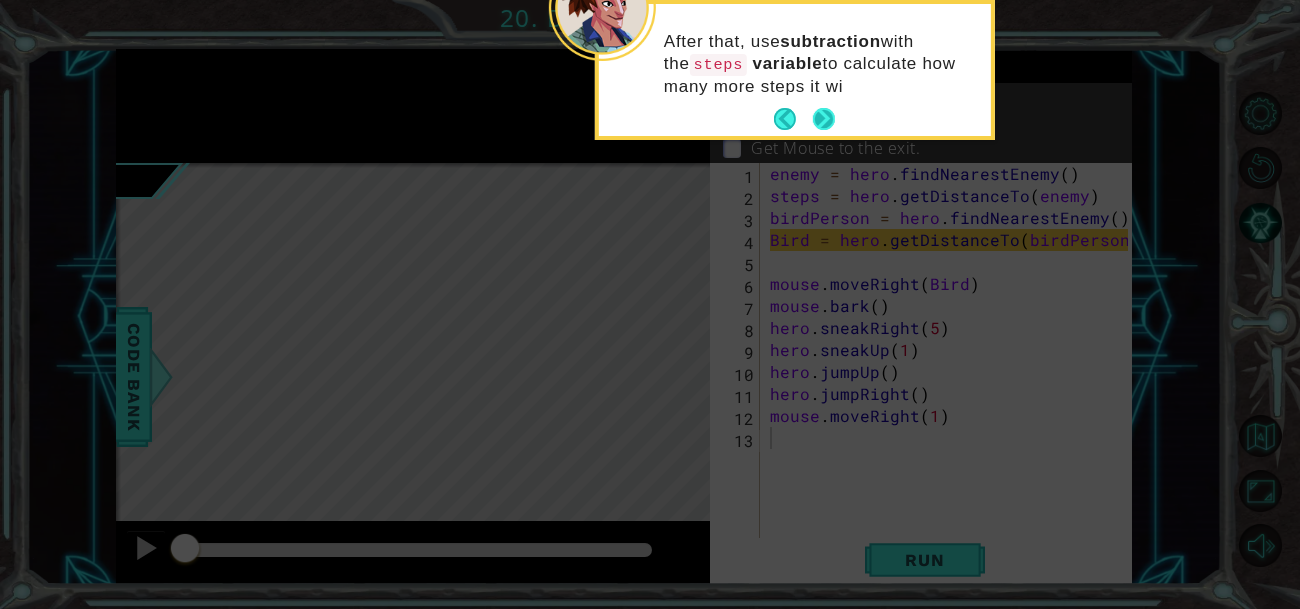 click at bounding box center [823, 119] 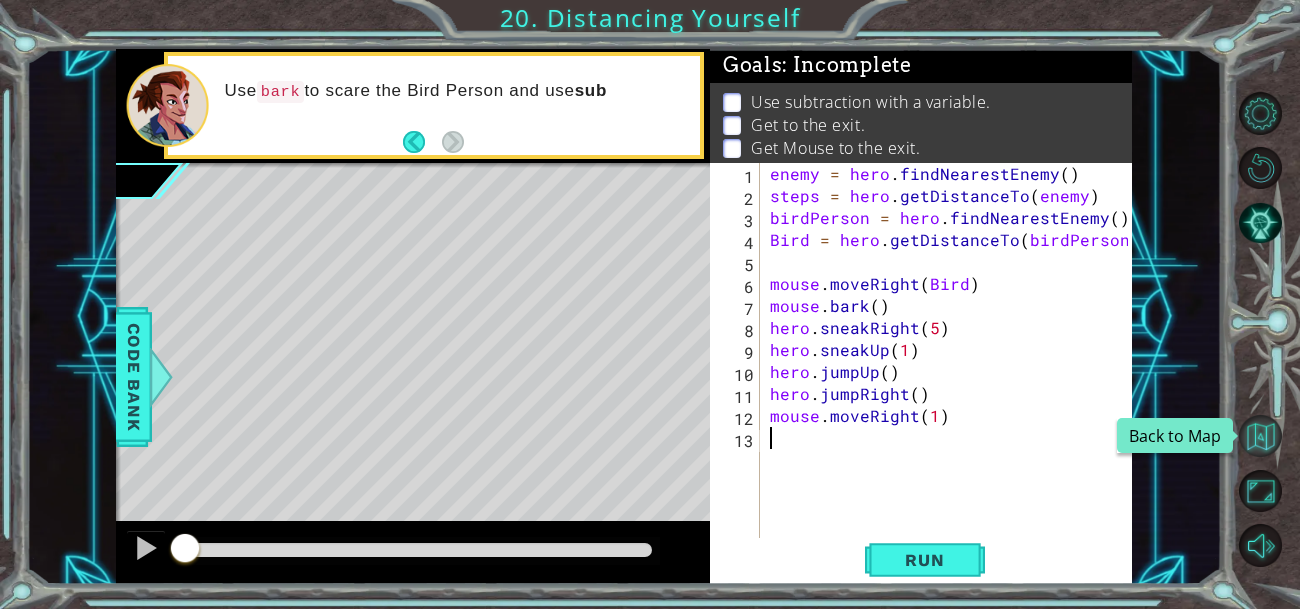 click at bounding box center [1260, 436] 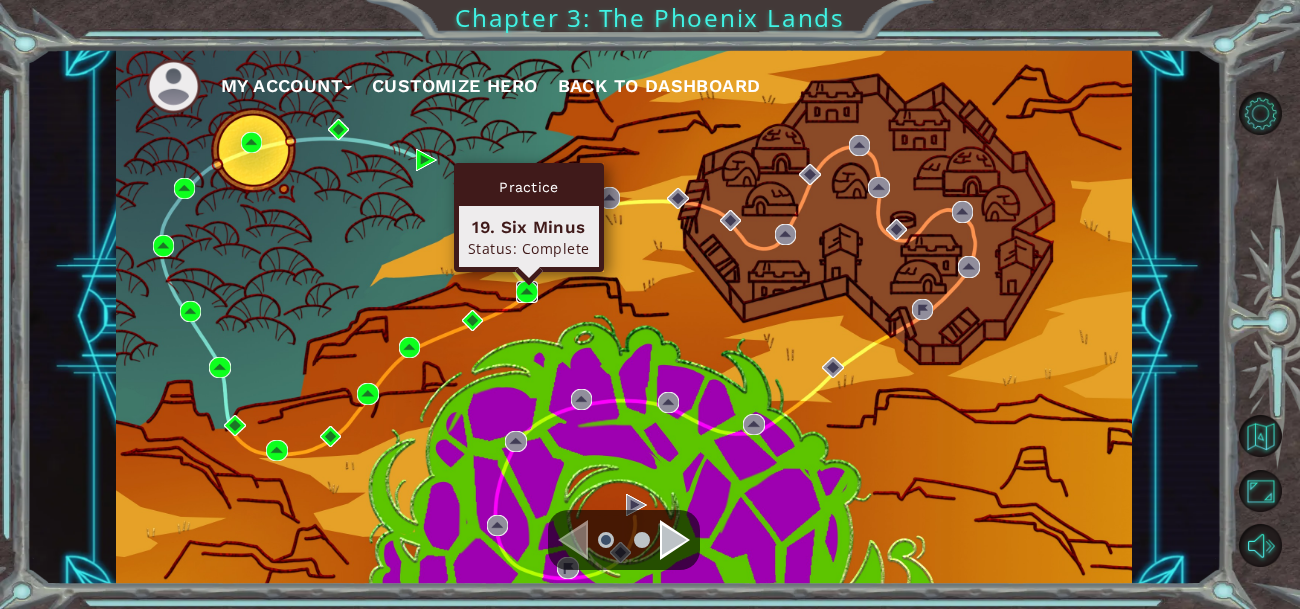 click at bounding box center (526, 291) 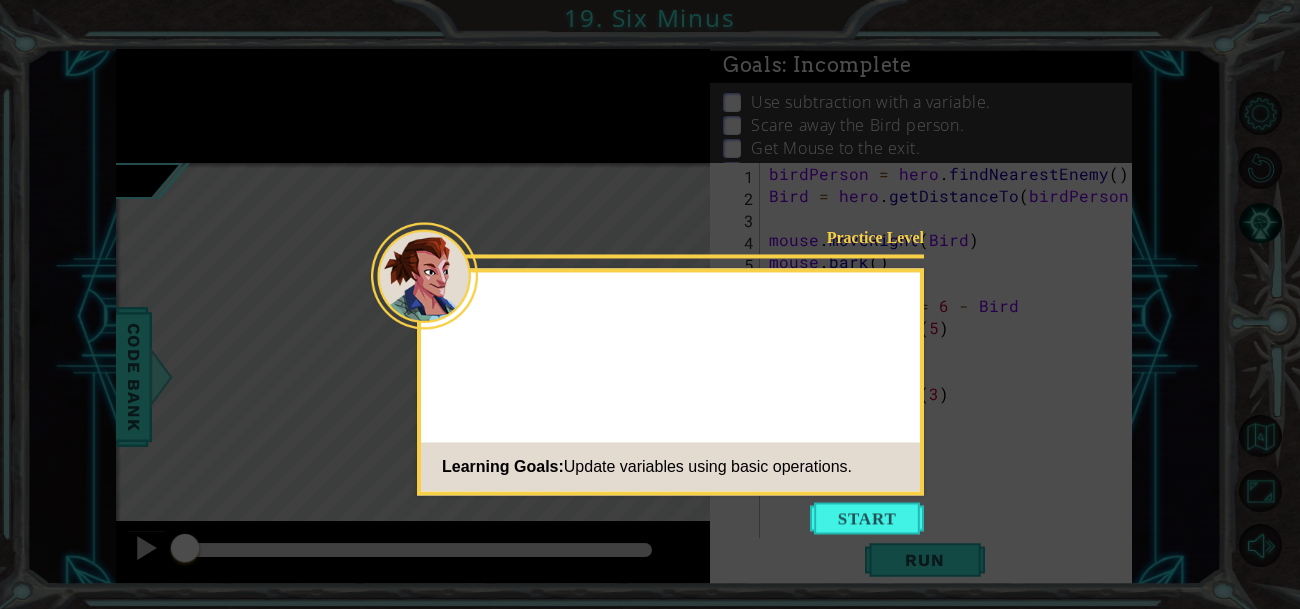 click 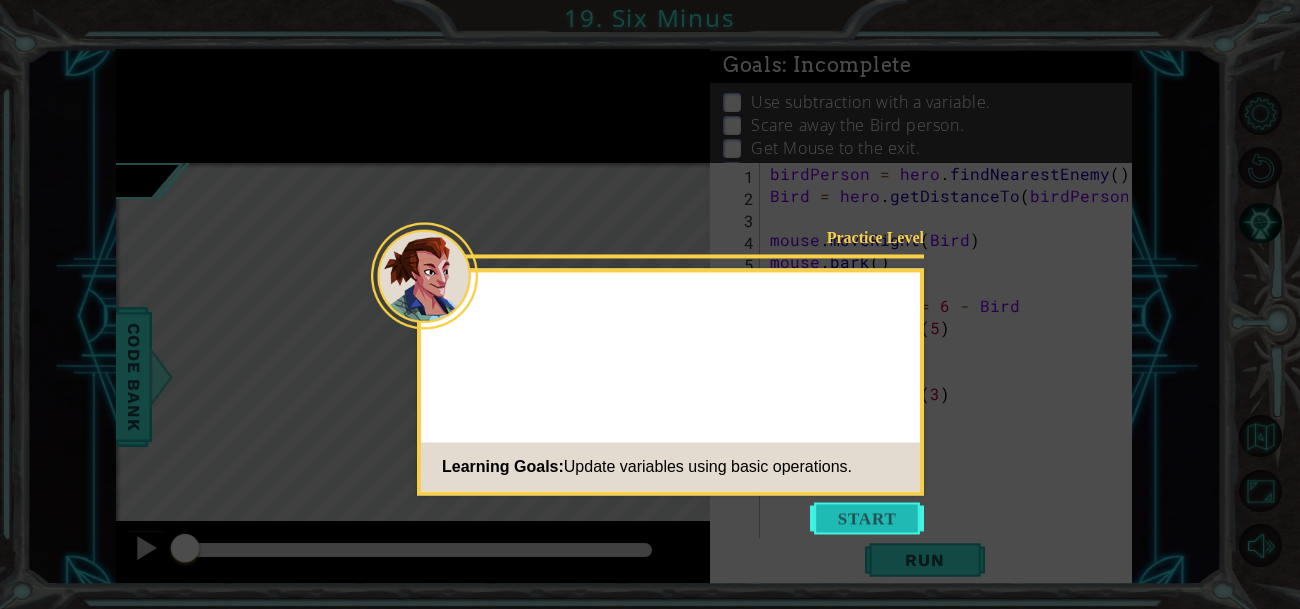 click at bounding box center [867, 518] 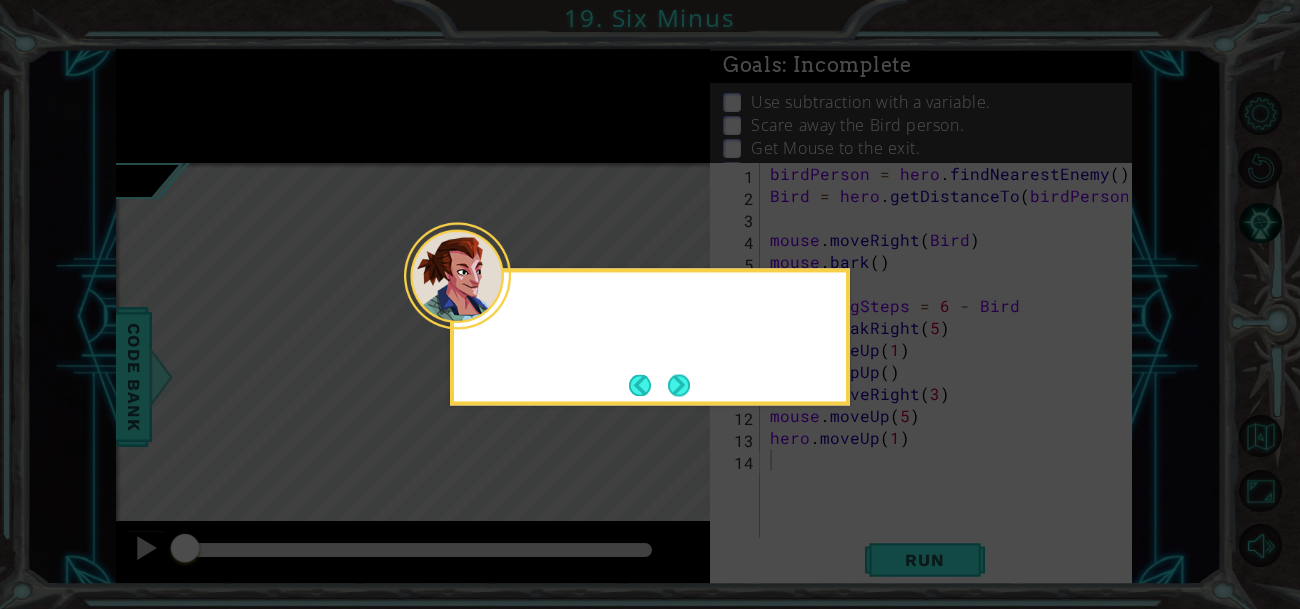 click 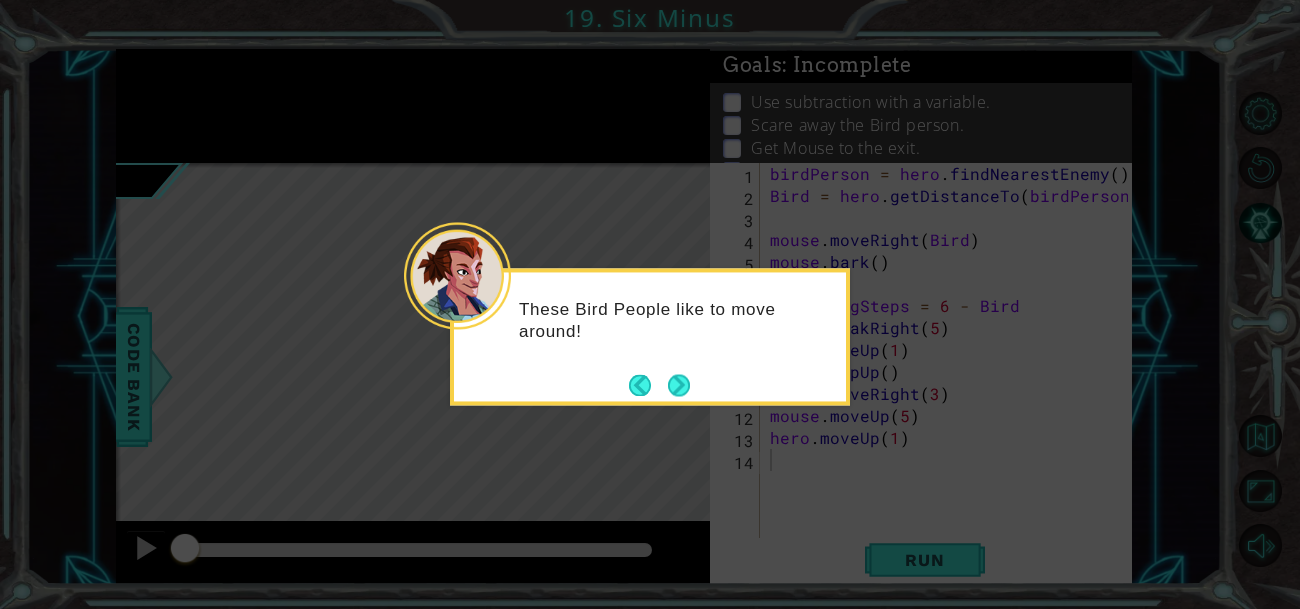 click on "These Bird People like to move around!" 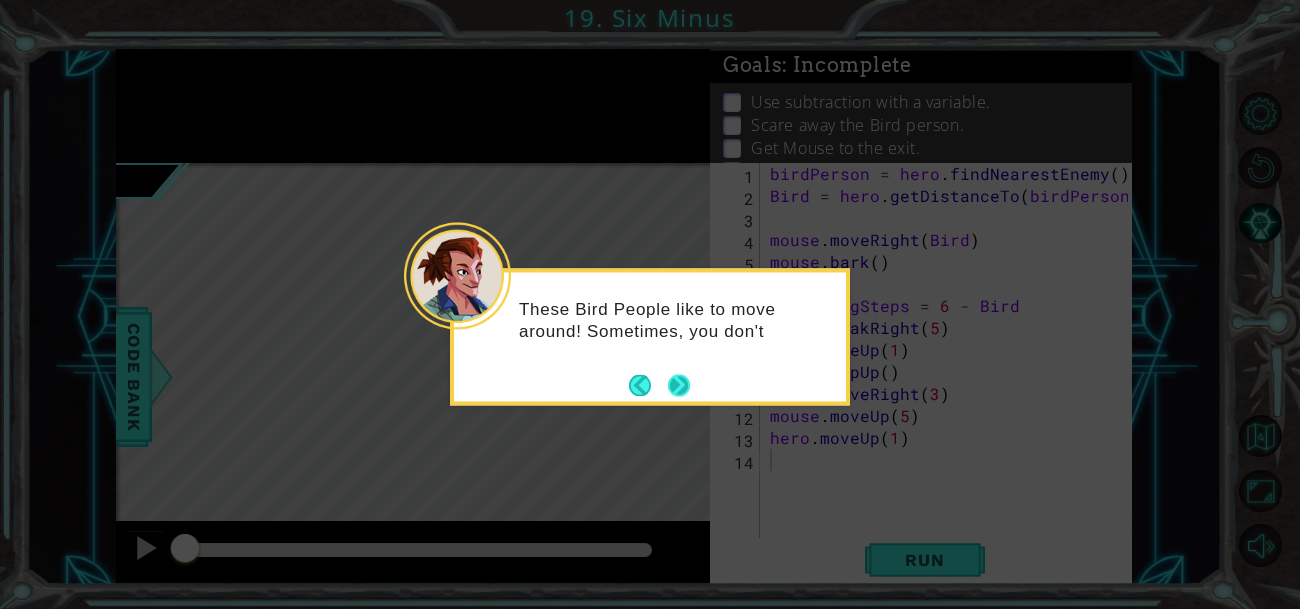 click at bounding box center [679, 385] 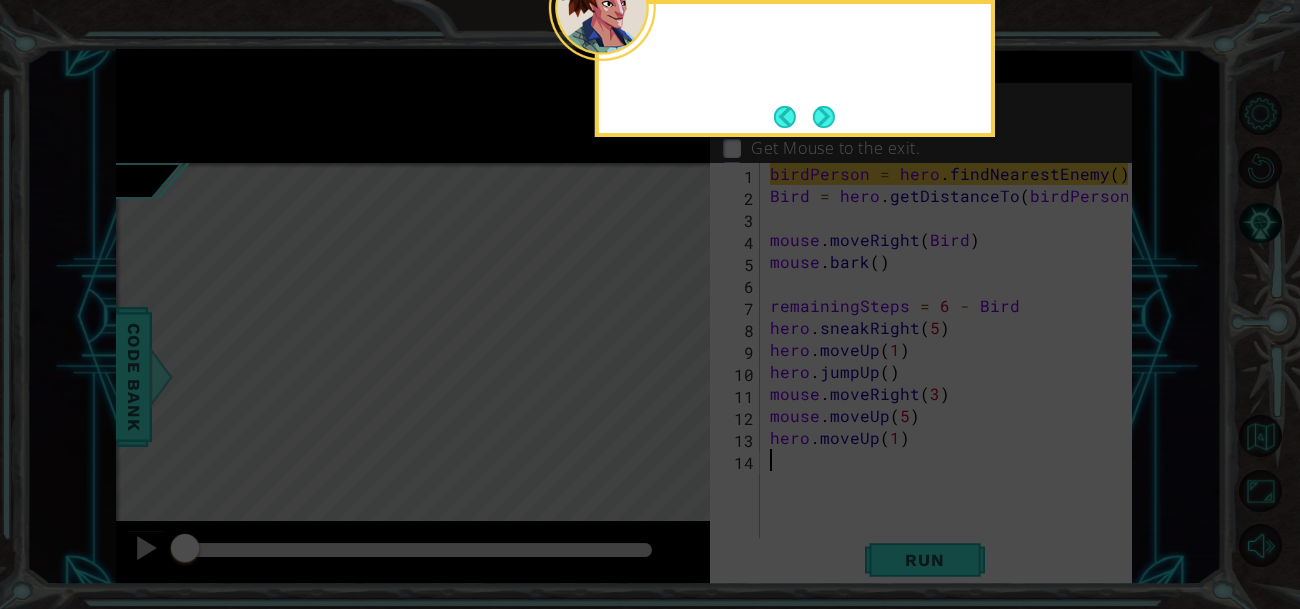click 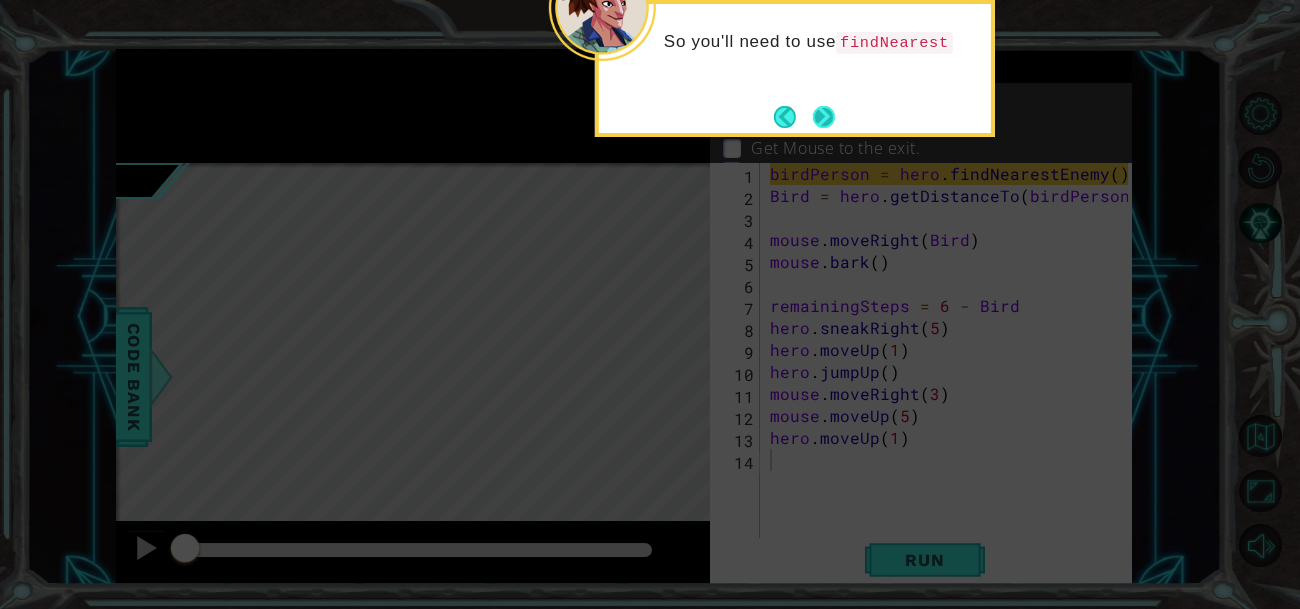 click at bounding box center [824, 117] 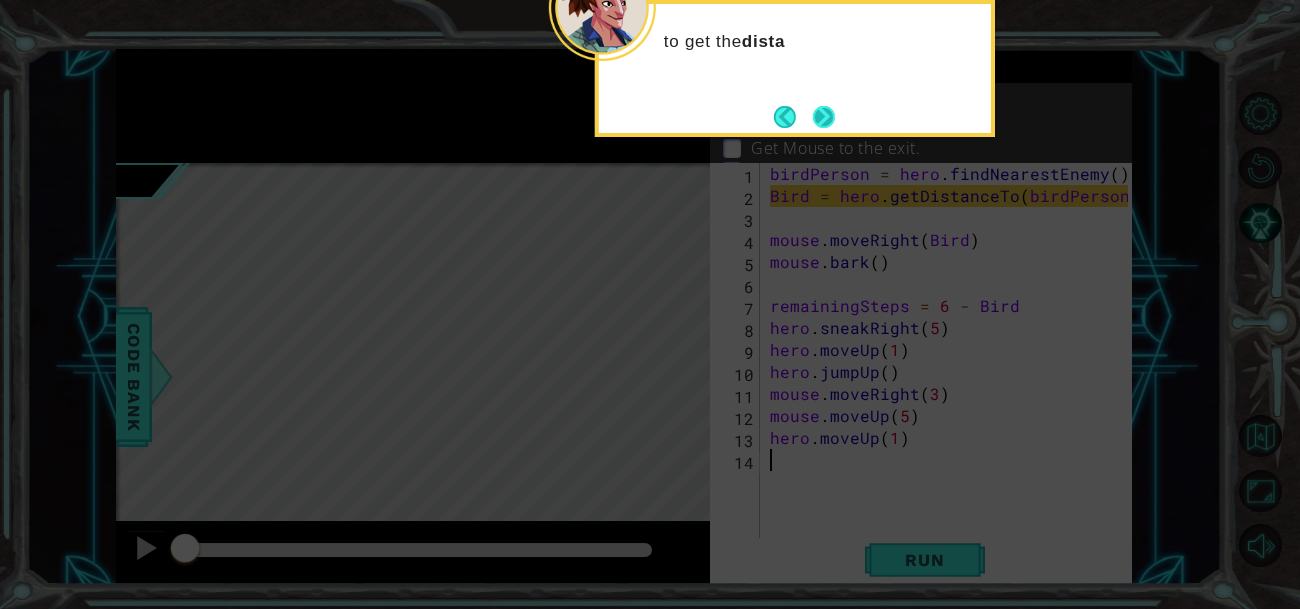 click at bounding box center (823, 116) 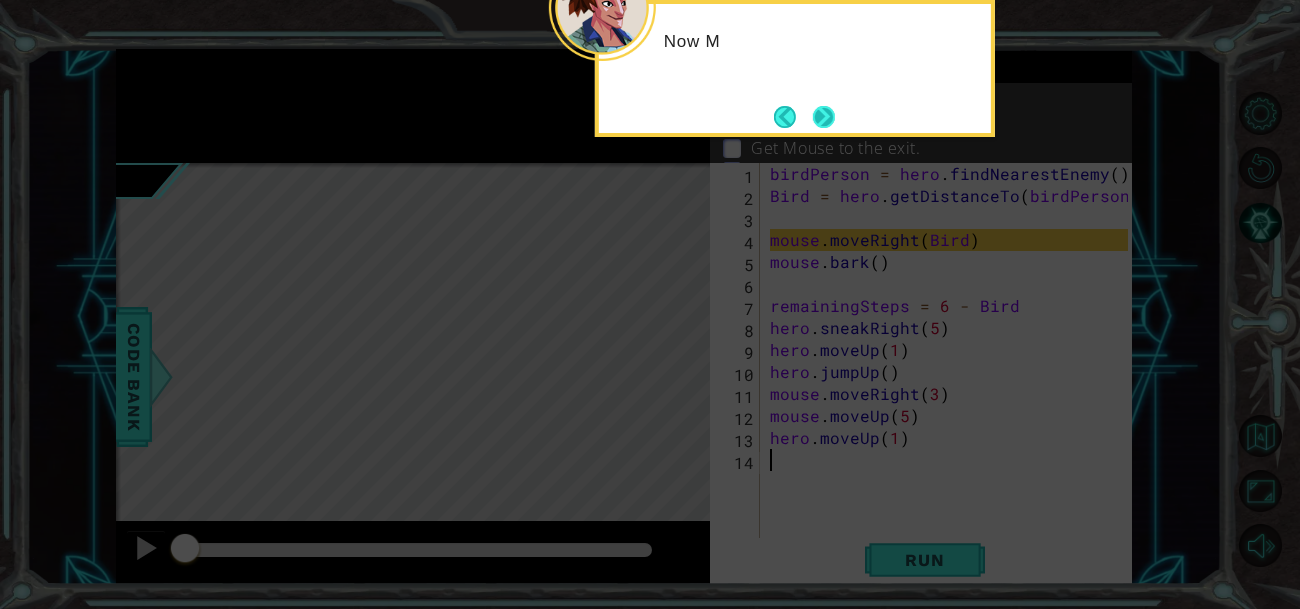 click at bounding box center (824, 116) 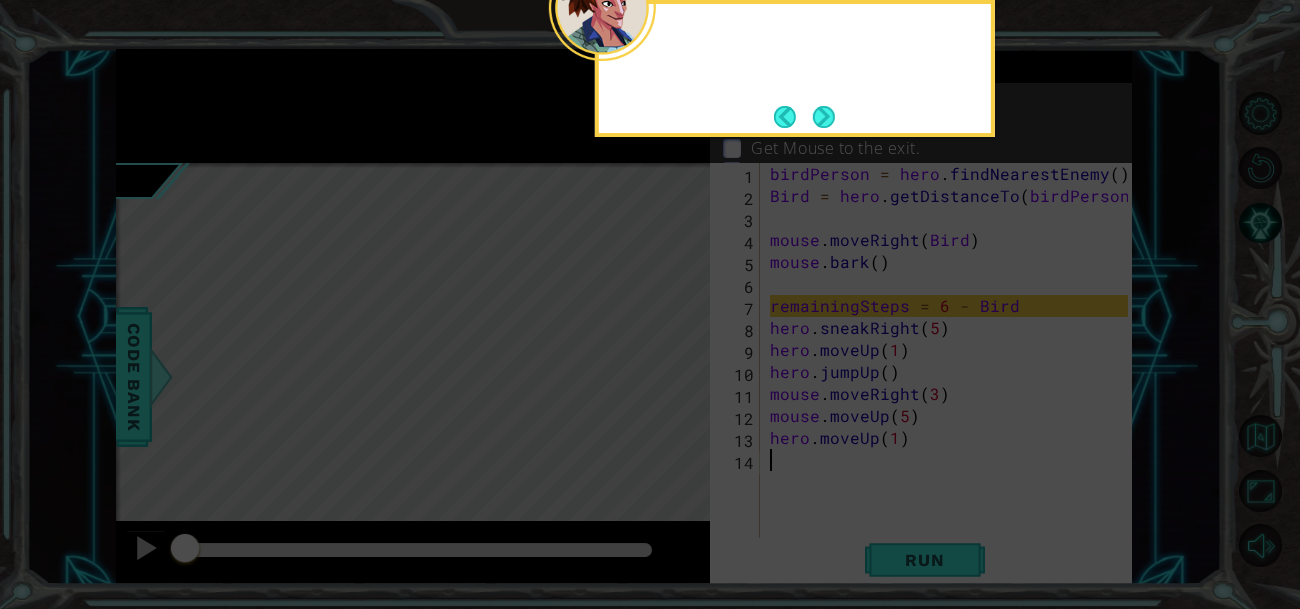 click at bounding box center [823, 116] 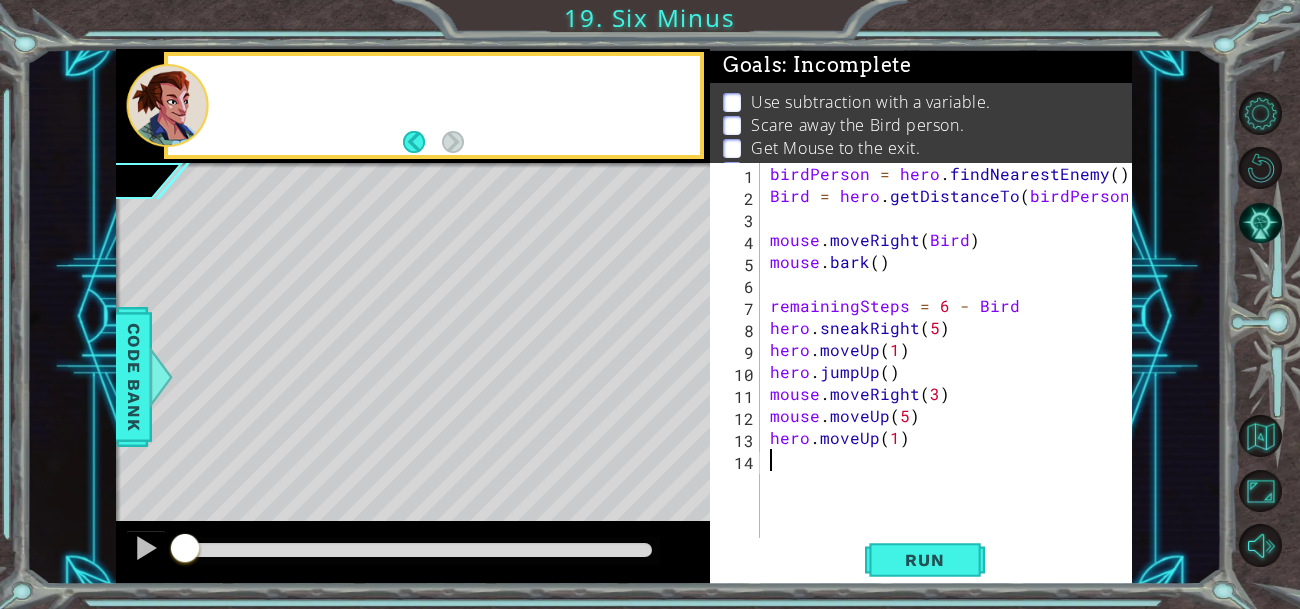 click on "Scare away the Bird person." at bounding box center [857, 125] 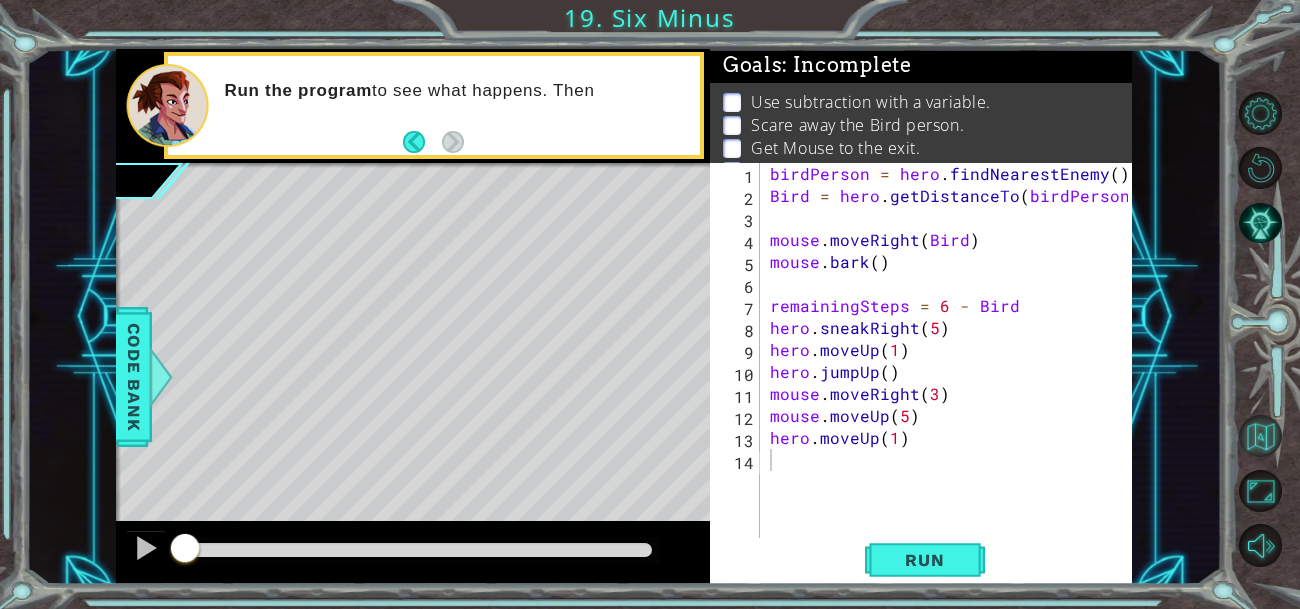 click at bounding box center (1260, 436) 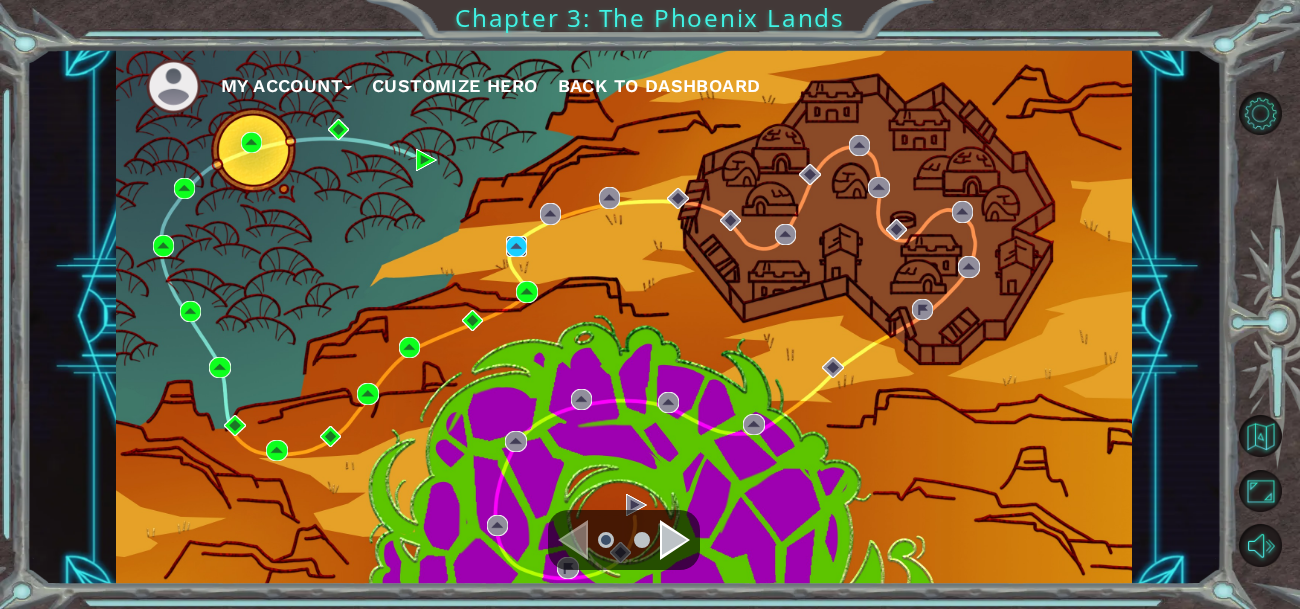 click at bounding box center [516, 246] 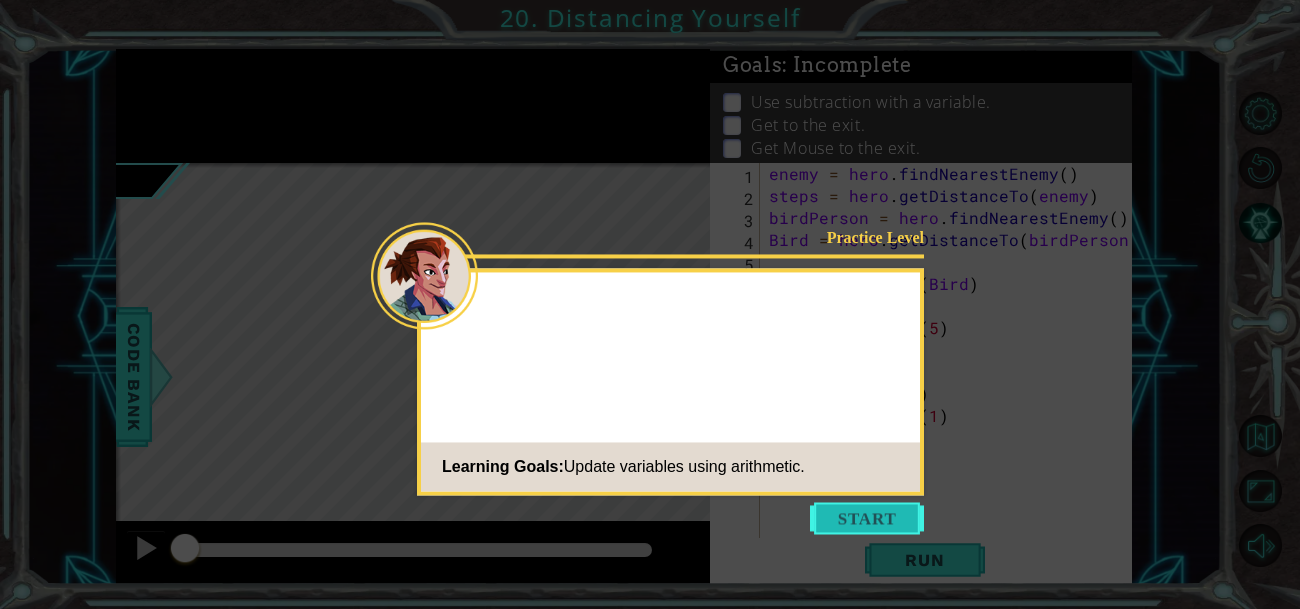 click at bounding box center [867, 518] 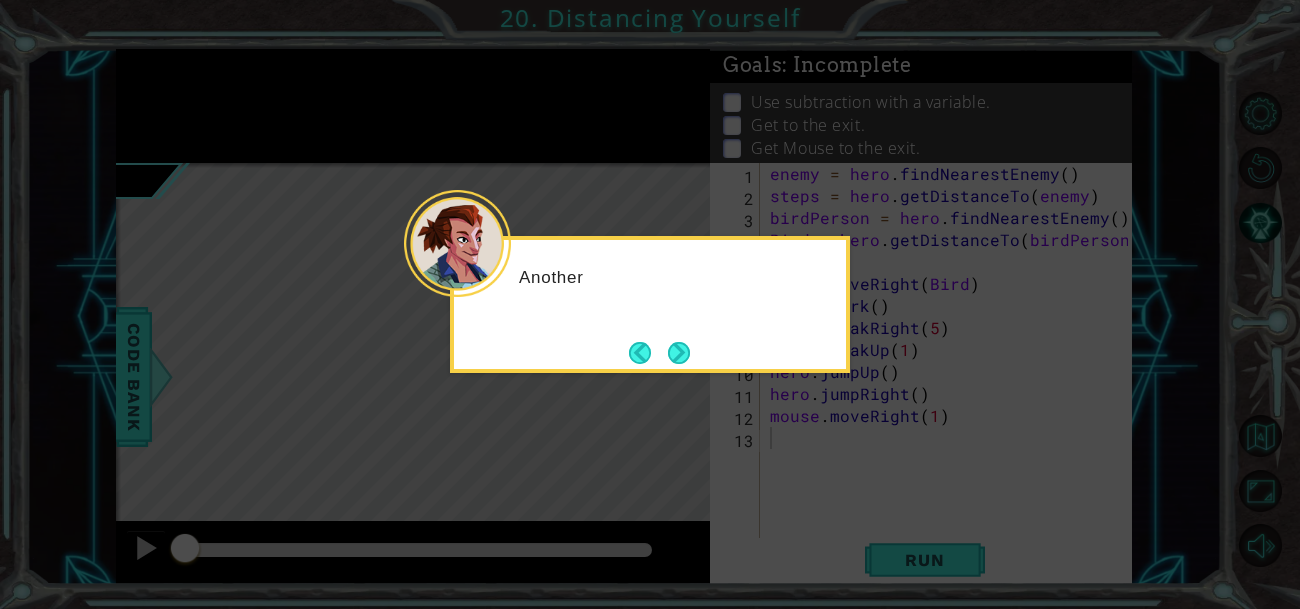 click 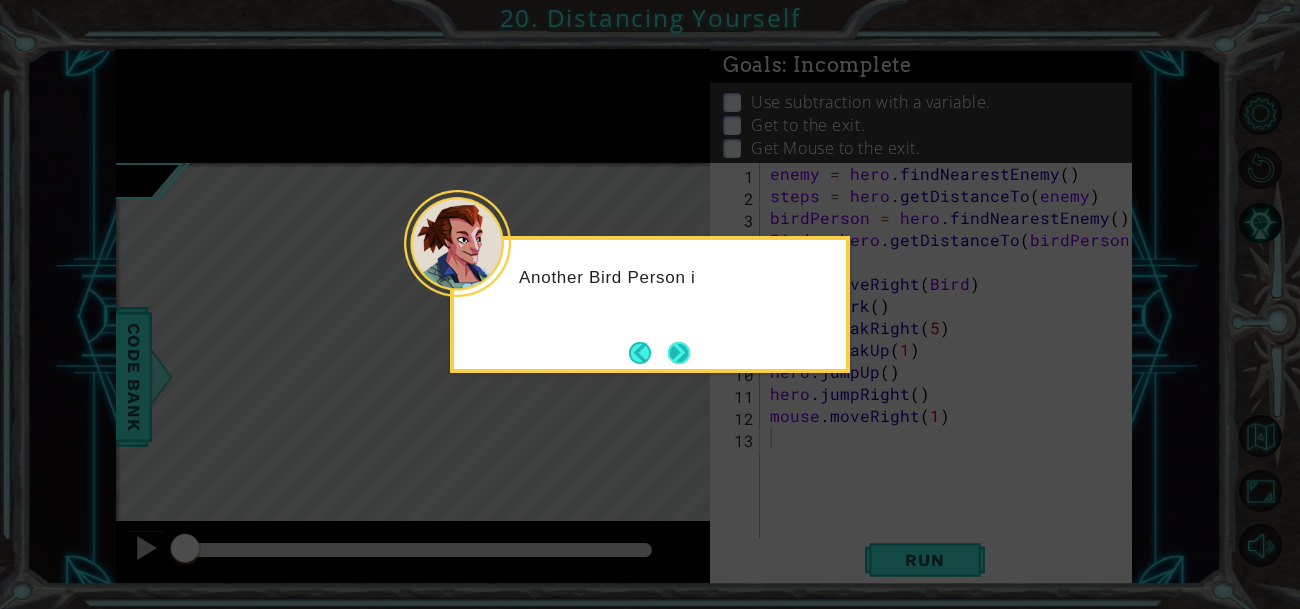 click at bounding box center (679, 352) 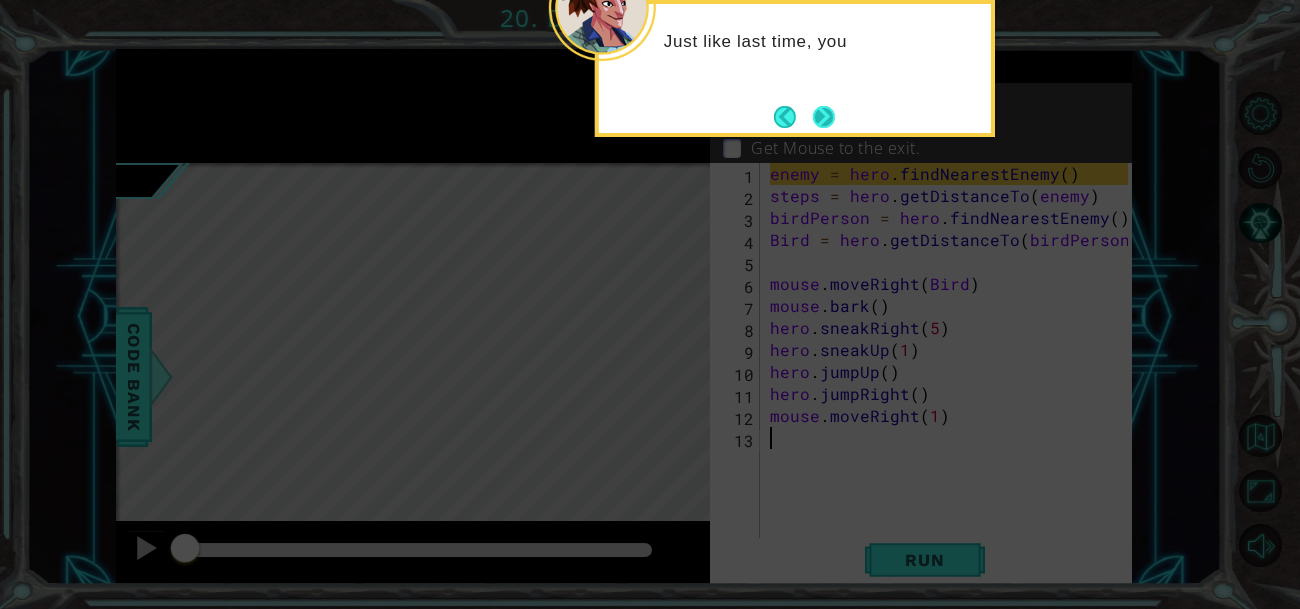 click at bounding box center (824, 117) 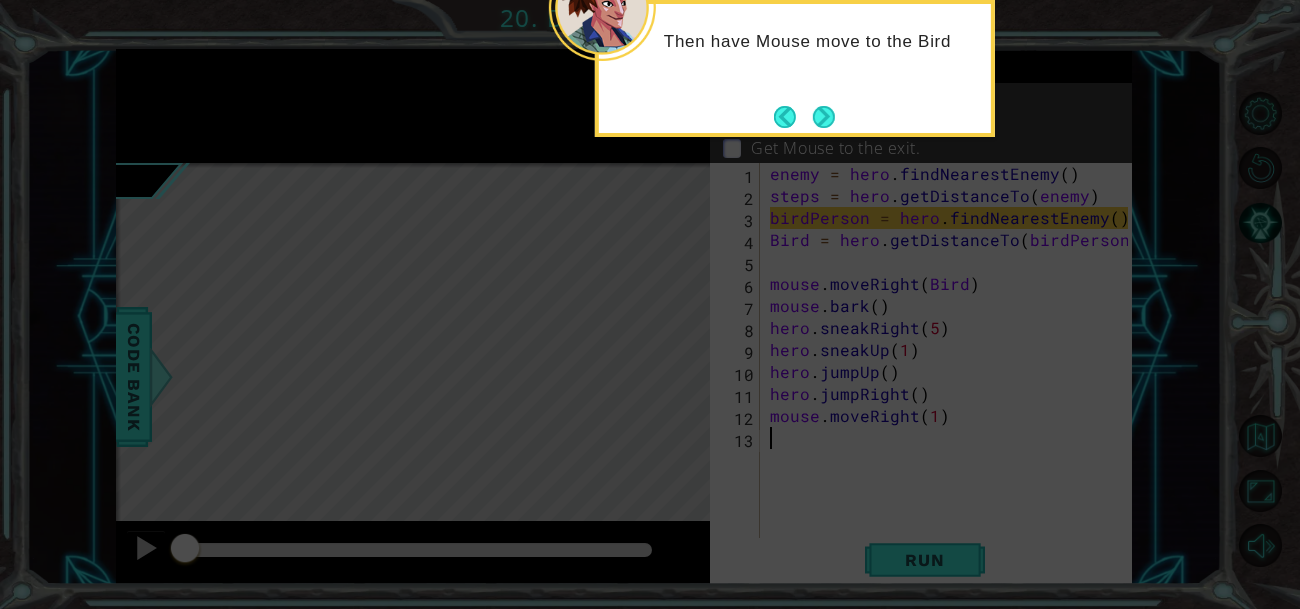 click on "Then have Mouse move to the Bird" at bounding box center (795, 51) 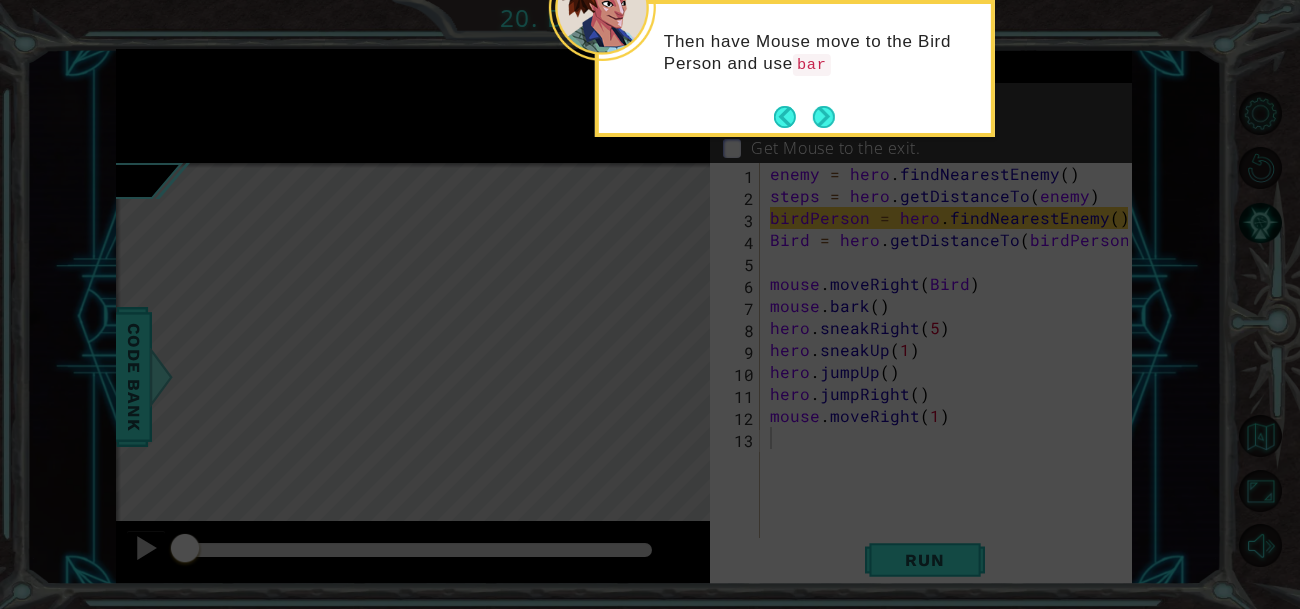 click on "Then have Mouse move to the Bird Person and use  bar" at bounding box center [795, 63] 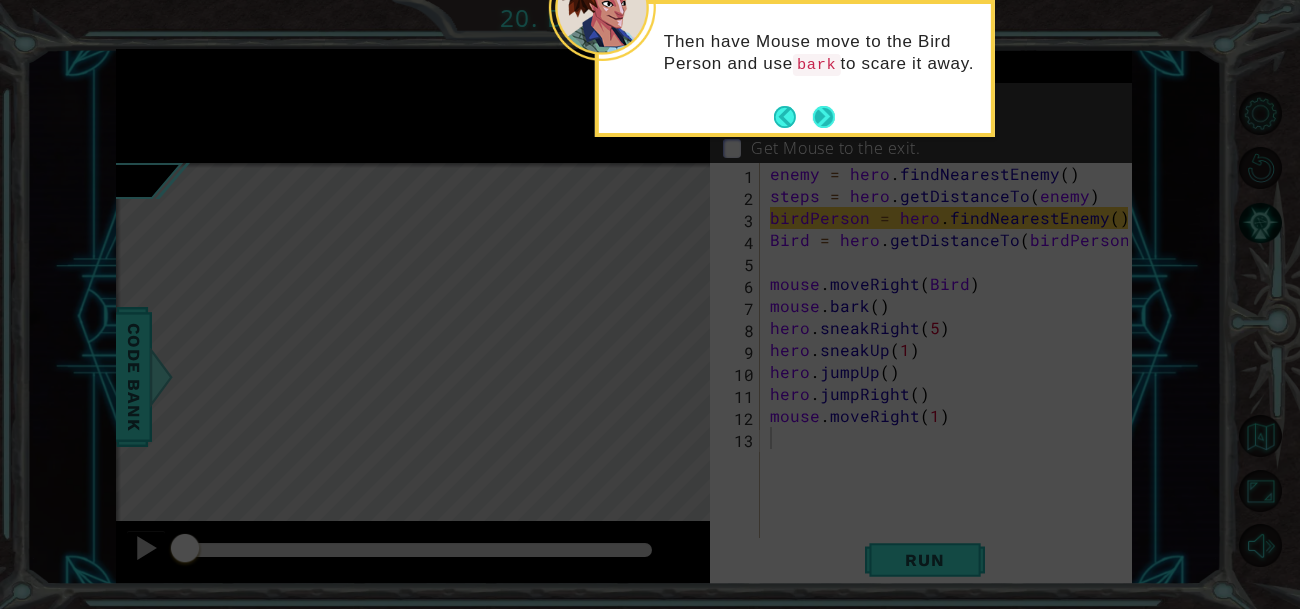 click at bounding box center [824, 117] 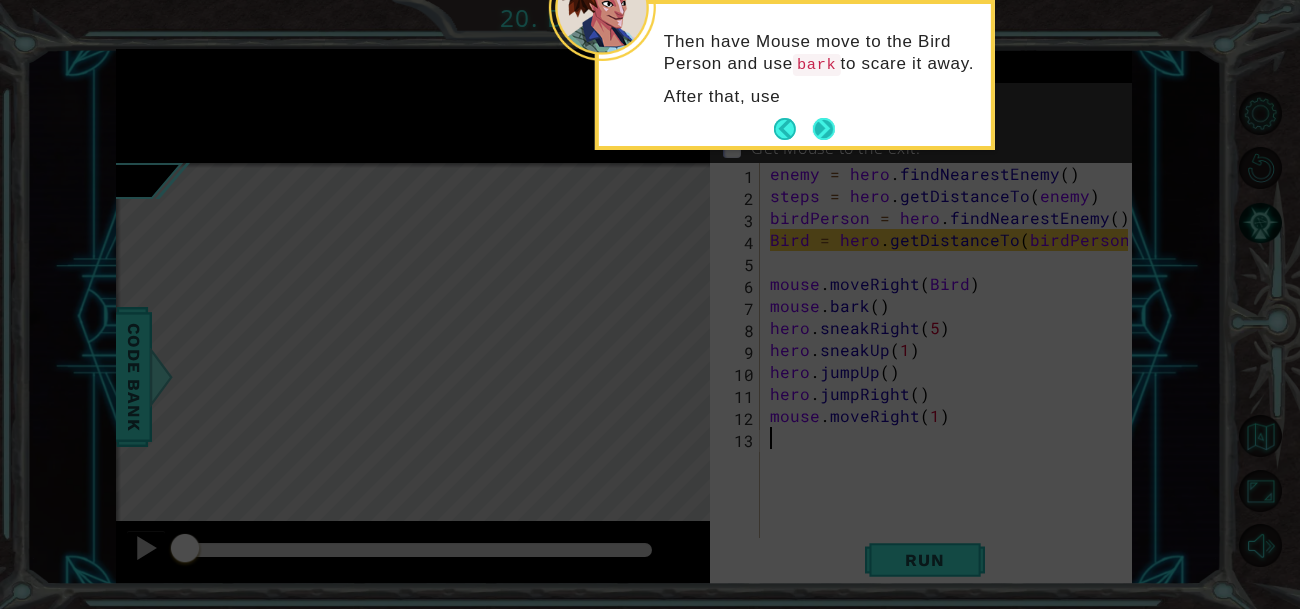 click at bounding box center (824, 129) 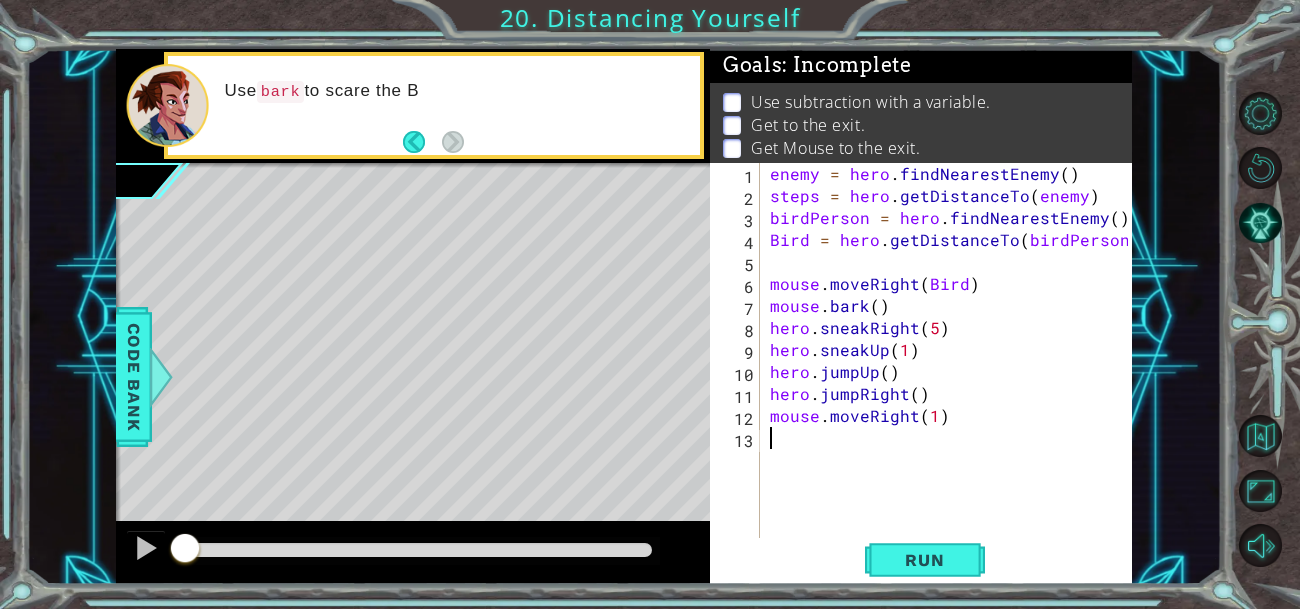 click on "enemy   =   hero . findNearestEnemy ( ) steps   =   hero . getDistanceTo ( enemy ) birdPerson   =   hero . findNearestEnemy ( ) Bird   =   hero . getDistanceTo ( birdPerson ) mouse . moveRight ( Bird ) mouse . bark ( ) hero . sneakRight ( 5 ) hero . sneakUp ( 1 ) hero . jumpUp ( ) hero . jumpRight ( ) mouse . moveRight ( 1 )" at bounding box center (952, 383) 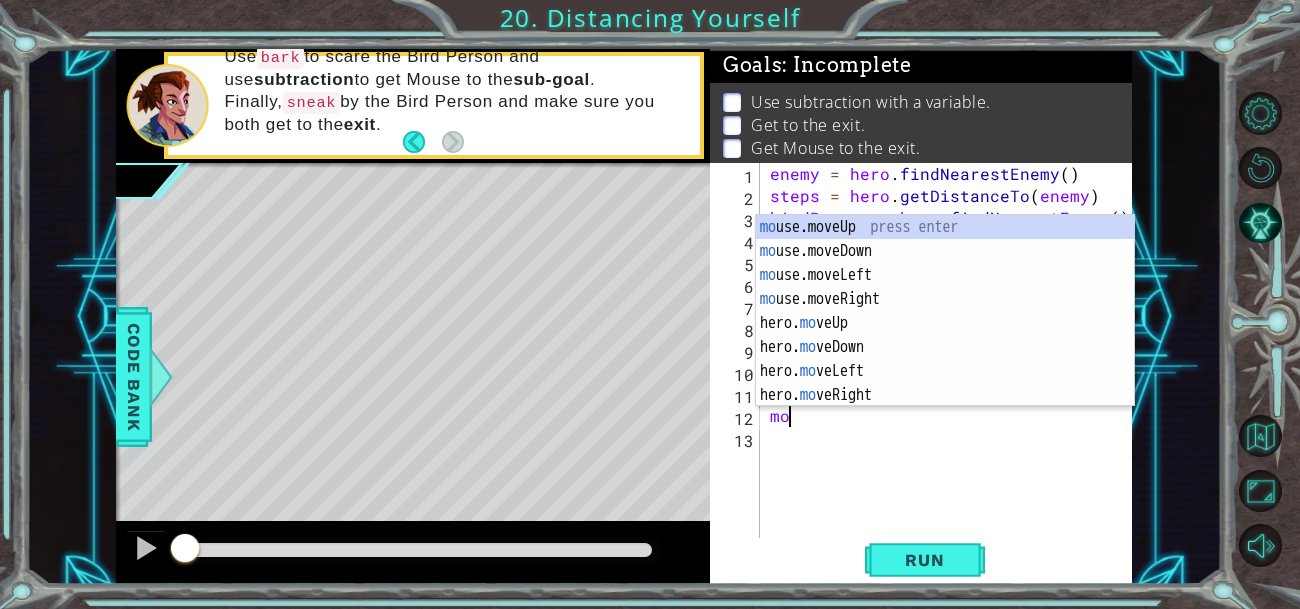 type on "m" 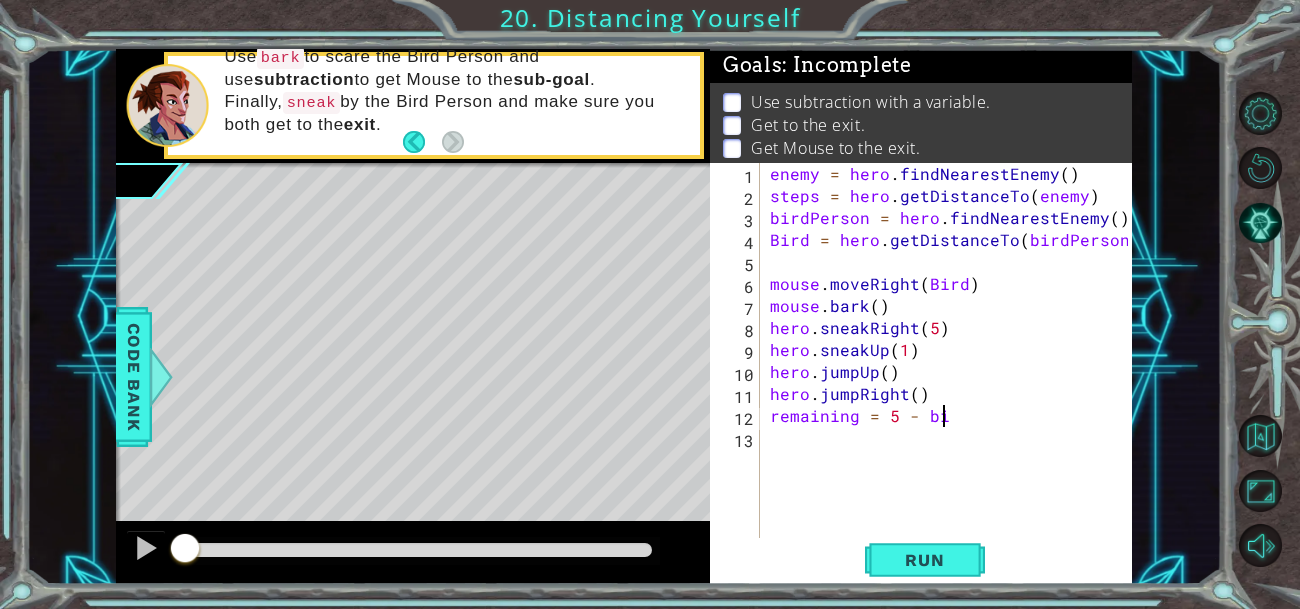 scroll, scrollTop: 0, scrollLeft: 10, axis: horizontal 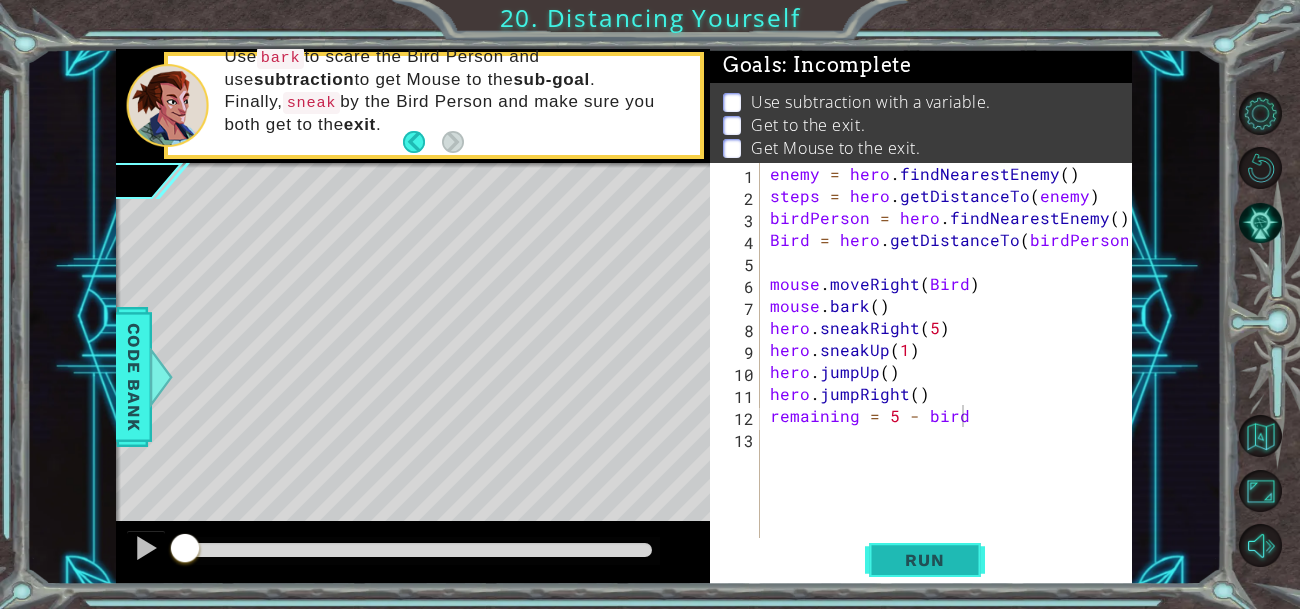 click on "Run" at bounding box center [924, 560] 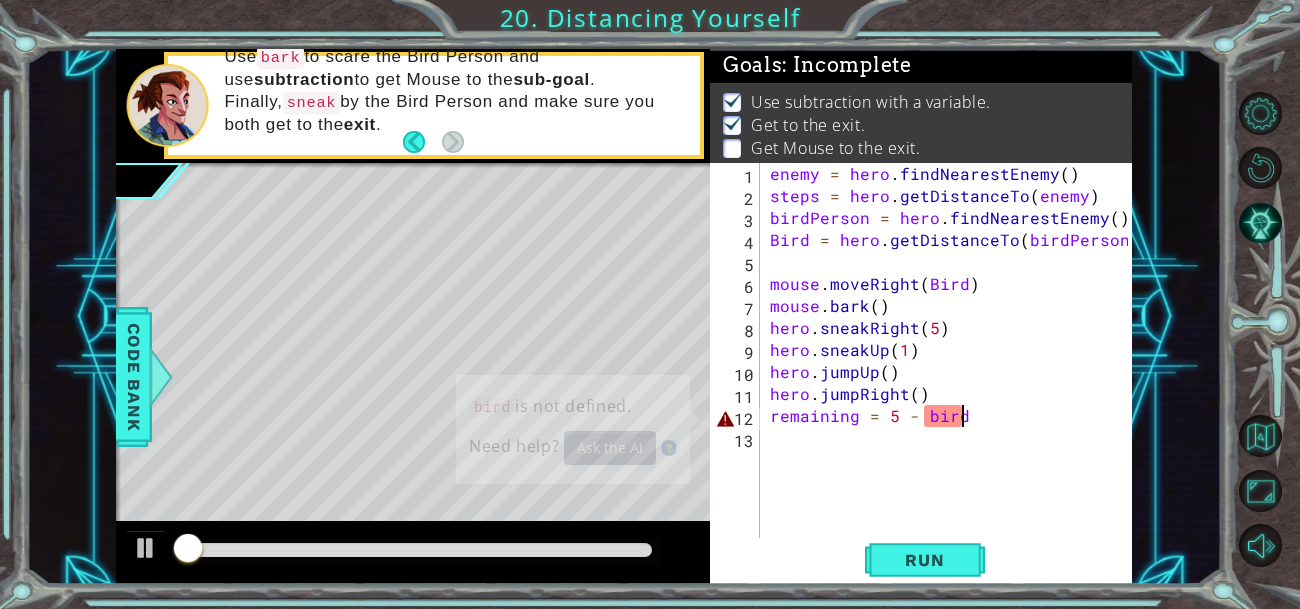 scroll, scrollTop: 3, scrollLeft: 0, axis: vertical 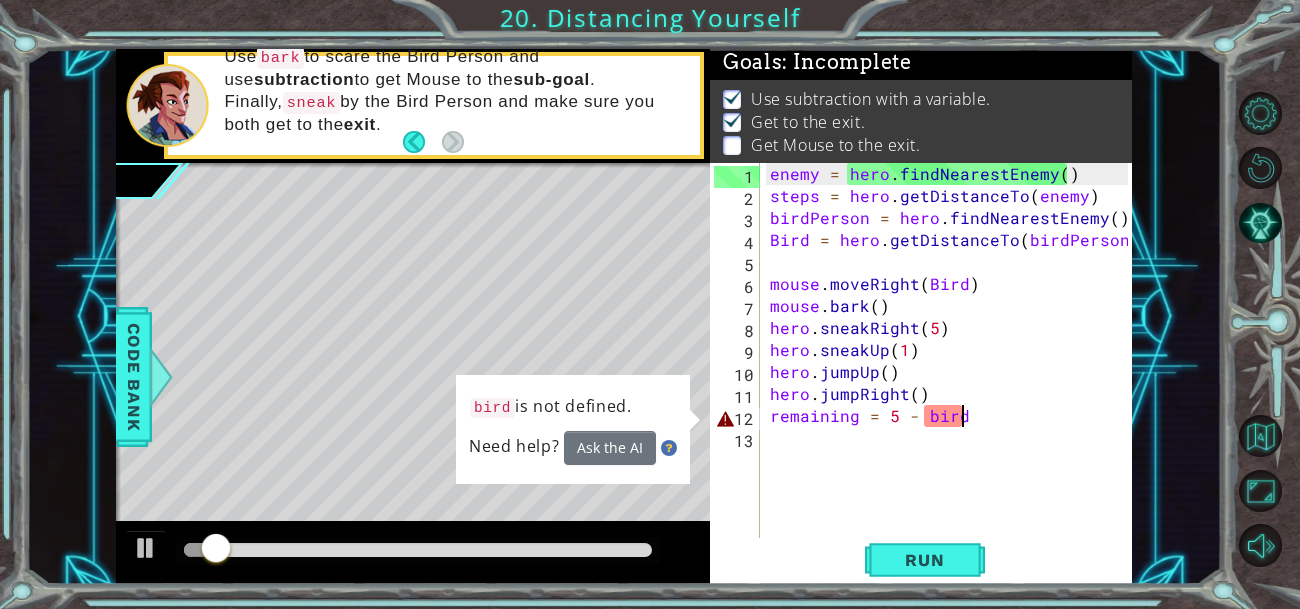 click on "enemy   =   hero . findNearestEnemy ( ) steps   =   hero . getDistanceTo ( enemy ) birdPerson   =   hero . findNearestEnemy ( ) Bird   =   hero . getDistanceTo ( birdPerson ) mouse . moveRight ( Bird ) mouse . bark ( ) hero . sneakRight ( 5 ) hero . sneakUp ( 1 ) hero . jumpUp ( ) hero . jumpRight ( ) remaining   =   5   -   bird" at bounding box center (952, 383) 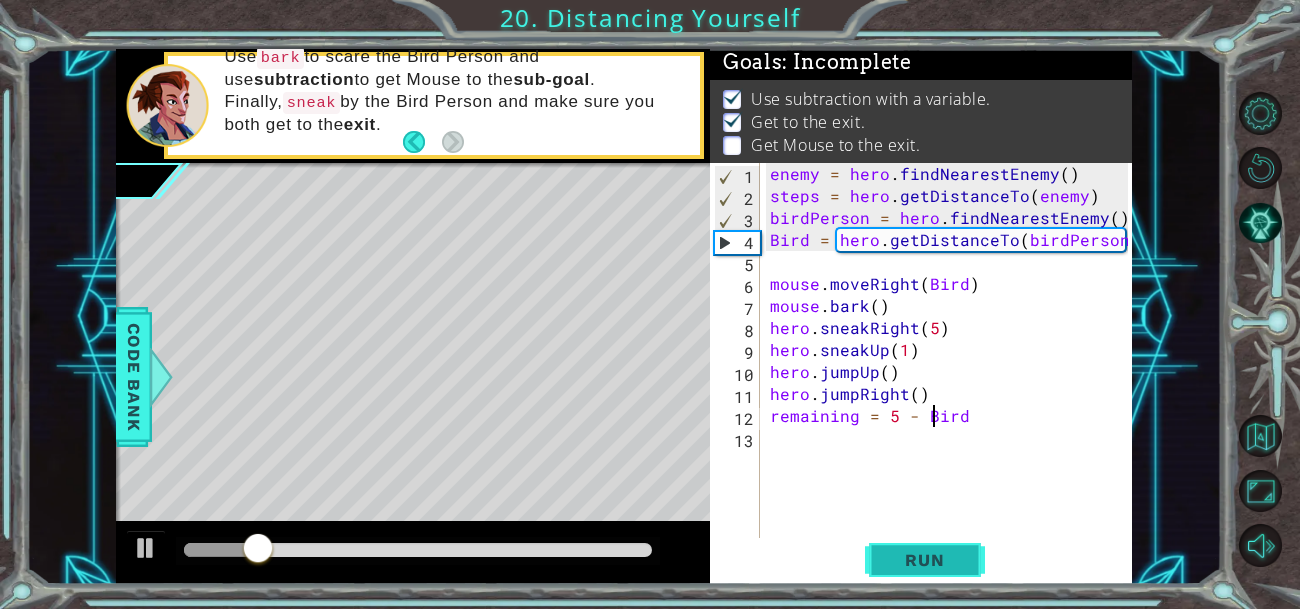type on "remaining = 5 - Bird" 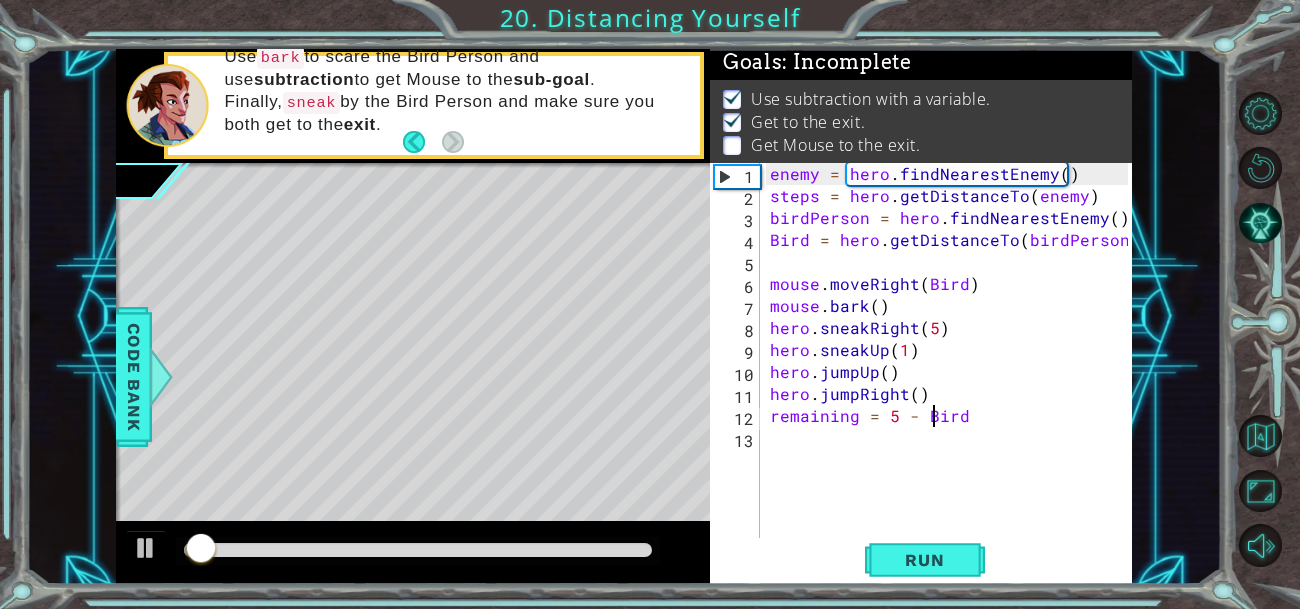 click on "enemy   =   hero . findNearestEnemy ( ) steps   =   hero . getDistanceTo ( enemy ) birdPerson   =   hero . findNearestEnemy ( ) Bird   =   hero . getDistanceTo ( birdPerson ) mouse . moveRight ( Bird ) mouse . bark ( ) hero . sneakRight ( 5 ) hero . sneakUp ( 1 ) hero . jumpUp ( ) hero . jumpRight ( ) remaining   =   5   -   Bird" at bounding box center (952, 383) 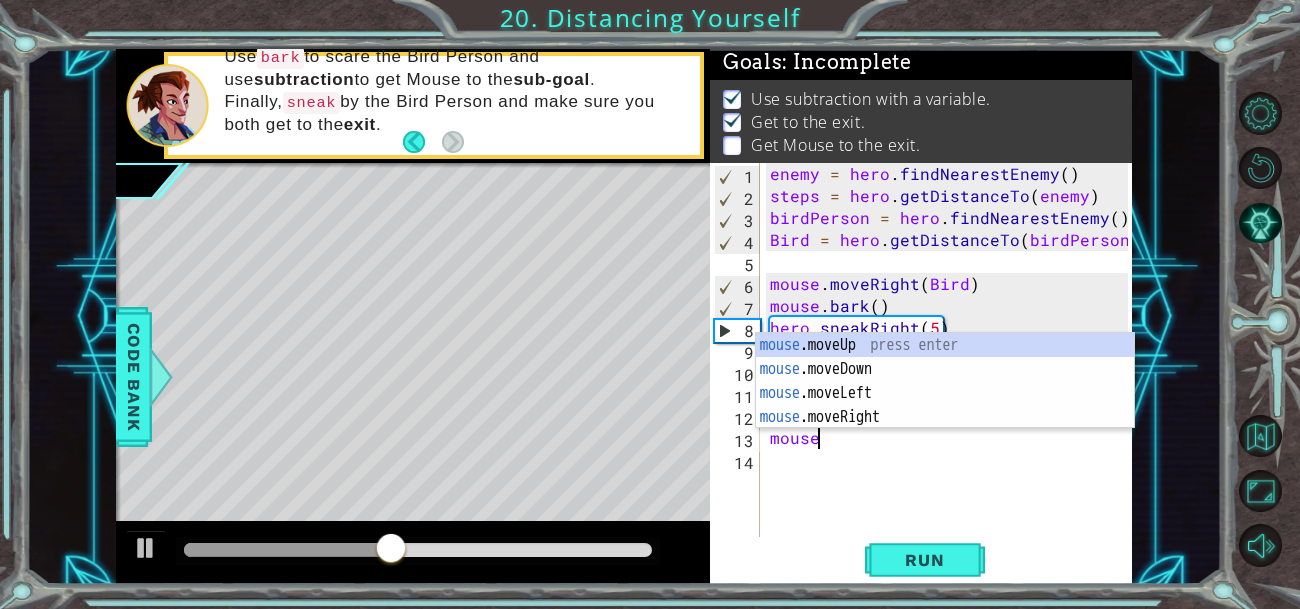 scroll, scrollTop: 0, scrollLeft: 1, axis: horizontal 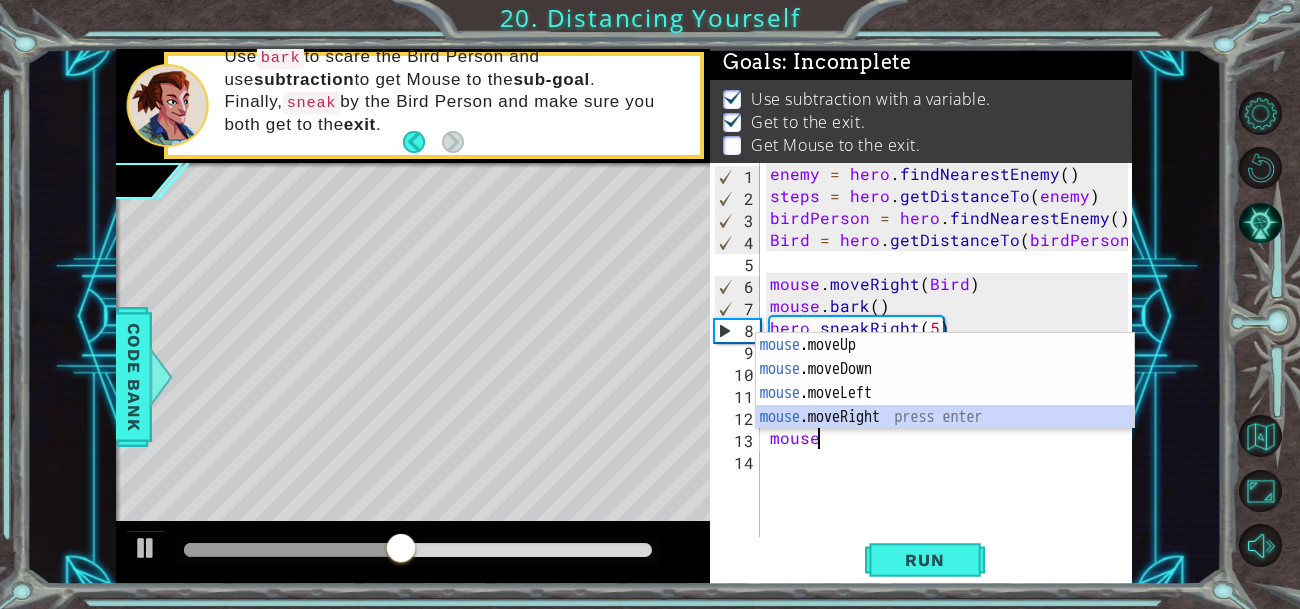 click on "mouse .moveUp press enter mouse .moveDown press enter mouse .moveLeft press enter mouse .moveRight press enter" at bounding box center [945, 405] 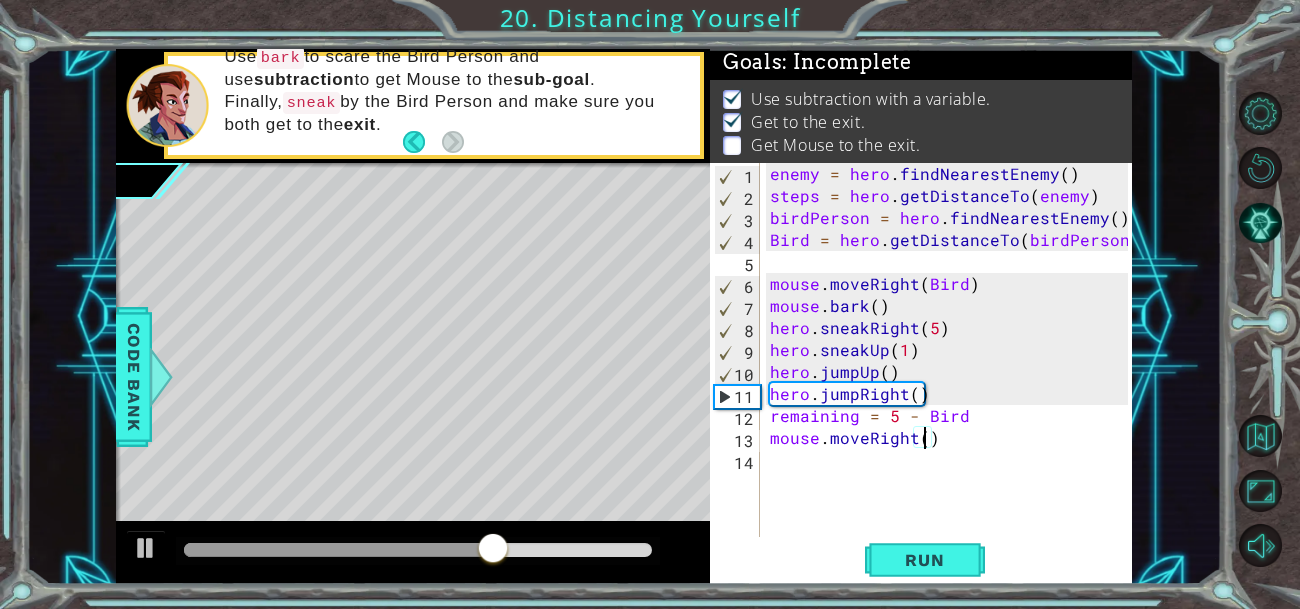 type on "mouse.moveRight(2)" 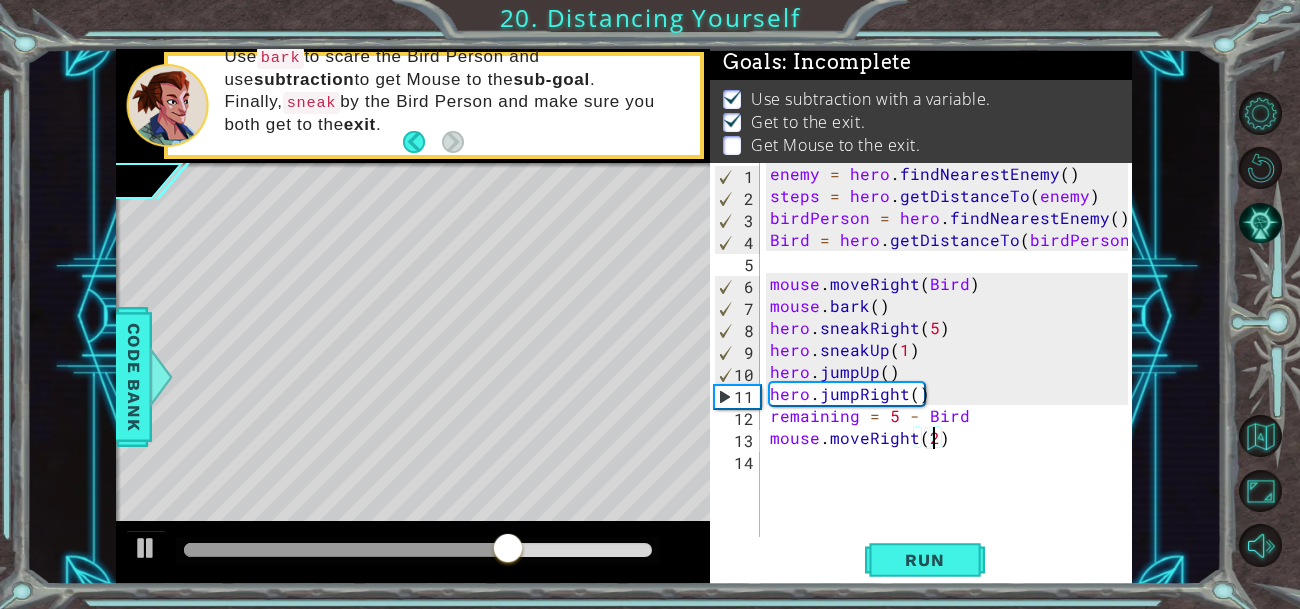 click on "enemy   =   hero . findNearestEnemy ( ) steps   =   hero . getDistanceTo ( enemy ) birdPerson   =   hero . findNearestEnemy ( ) Bird   =   hero . getDistanceTo ( birdPerson ) mouse . moveRight ( Bird ) mouse . bark ( ) hero . sneakRight ( 5 ) hero . sneakUp ( 1 ) hero . jumpUp ( ) hero . jumpRight ( ) remaining   =   5   -   Bird mouse . moveRight ( 2 )" at bounding box center (952, 372) 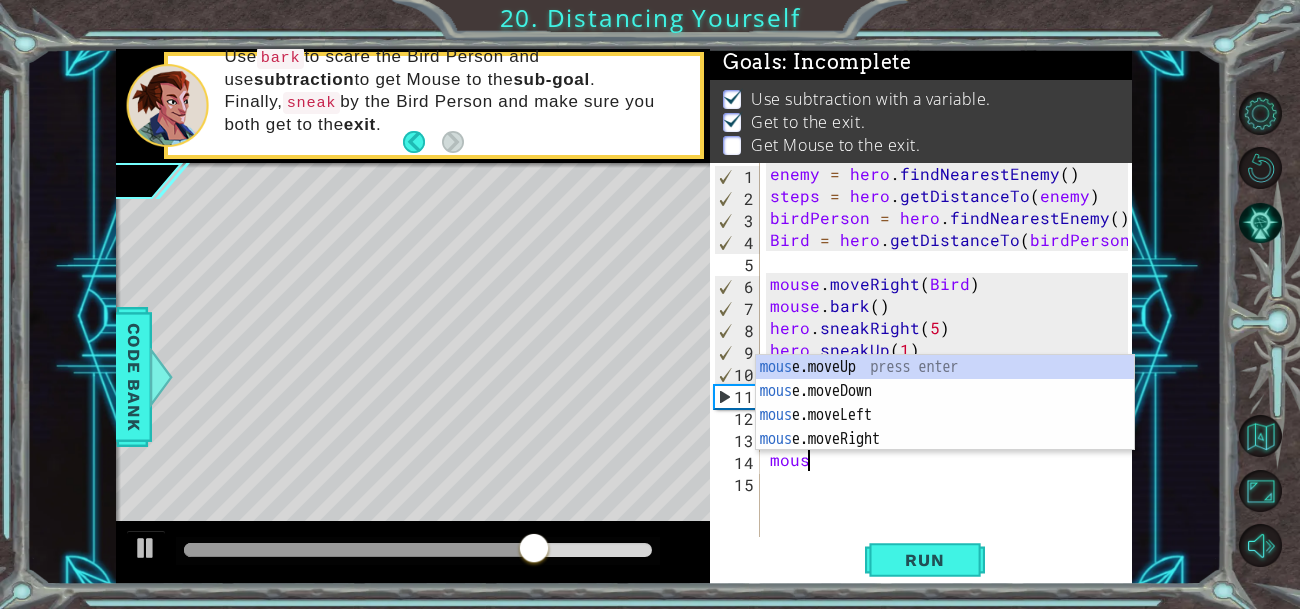 scroll, scrollTop: 0, scrollLeft: 1, axis: horizontal 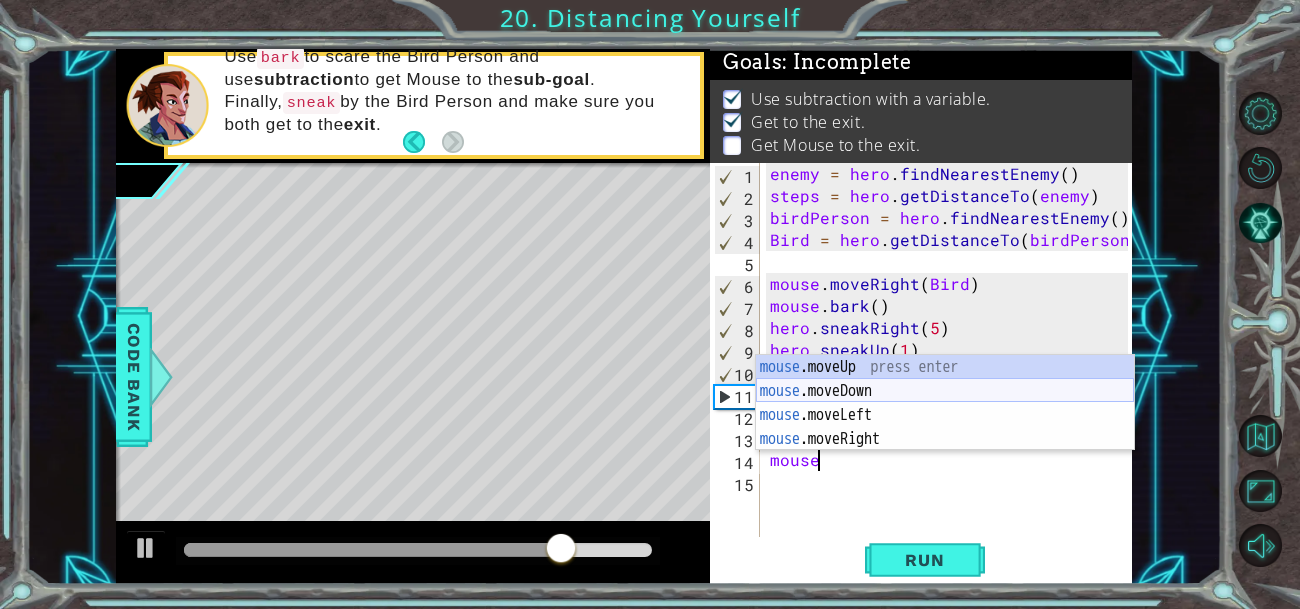 click on "mouse .moveUp press enter mouse .moveDown press enter mouse .moveLeft press enter mouse .moveRight press enter" at bounding box center [945, 427] 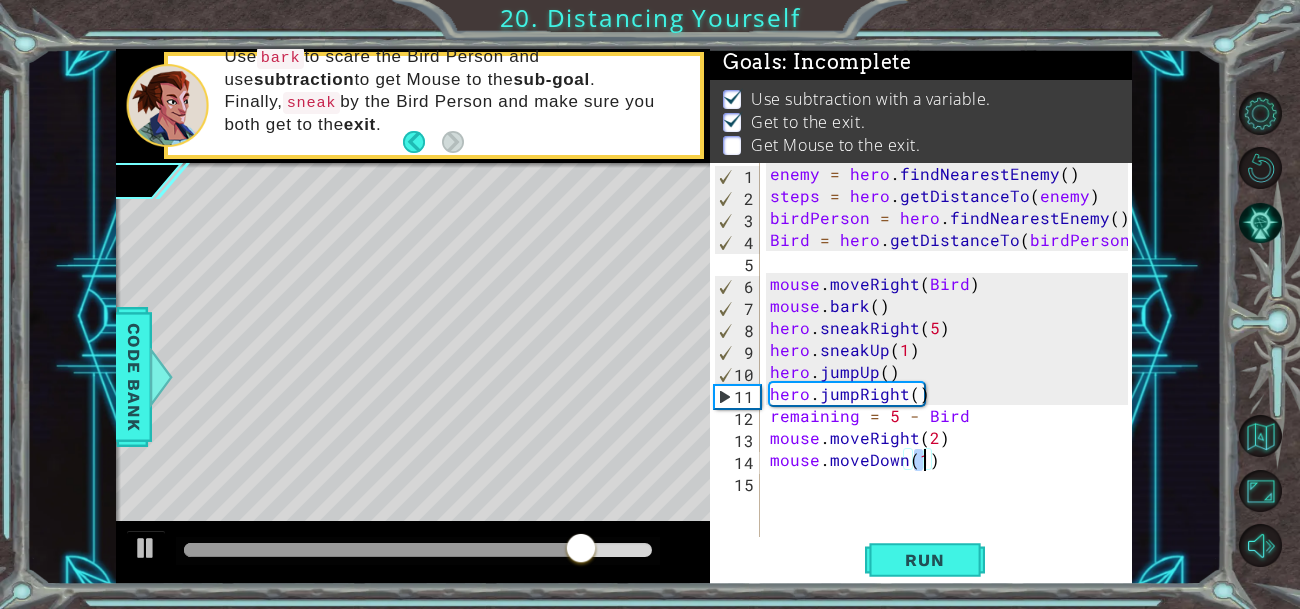 click on "enemy   =   hero . findNearestEnemy ( ) steps   =   hero . getDistanceTo ( enemy ) birdPerson   =   hero . findNearestEnemy ( ) Bird   =   hero . getDistanceTo ( birdPerson ) mouse . moveRight ( Bird ) mouse . bark ( ) hero . sneakRight ( 5 ) hero . sneakUp ( 1 ) hero . jumpUp ( ) hero . jumpRight ( ) remaining   =   5   -   Bird mouse . moveRight ( 2 ) mouse . moveDown ( 1 )" at bounding box center [952, 372] 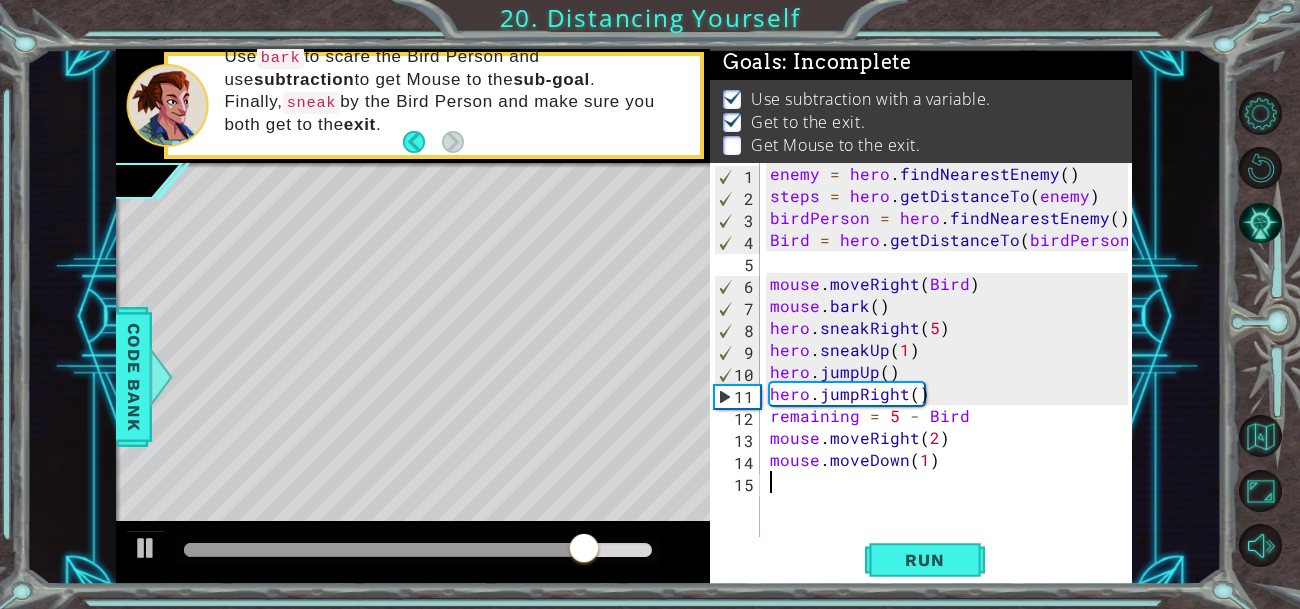 scroll, scrollTop: 0, scrollLeft: 0, axis: both 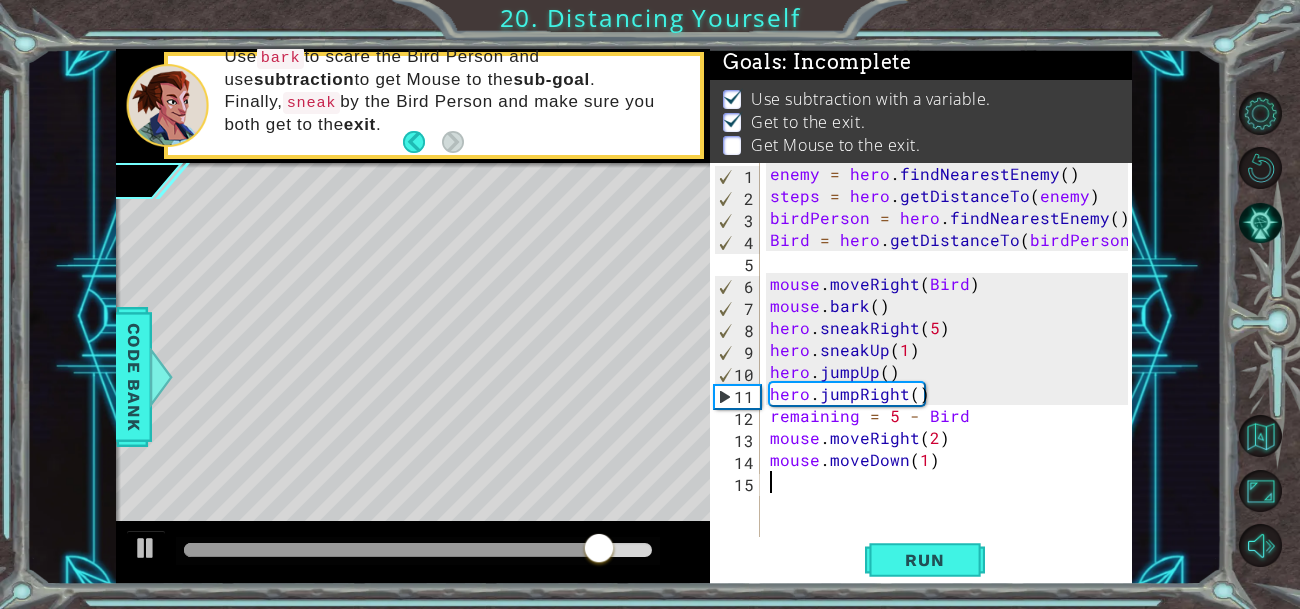 type on "h" 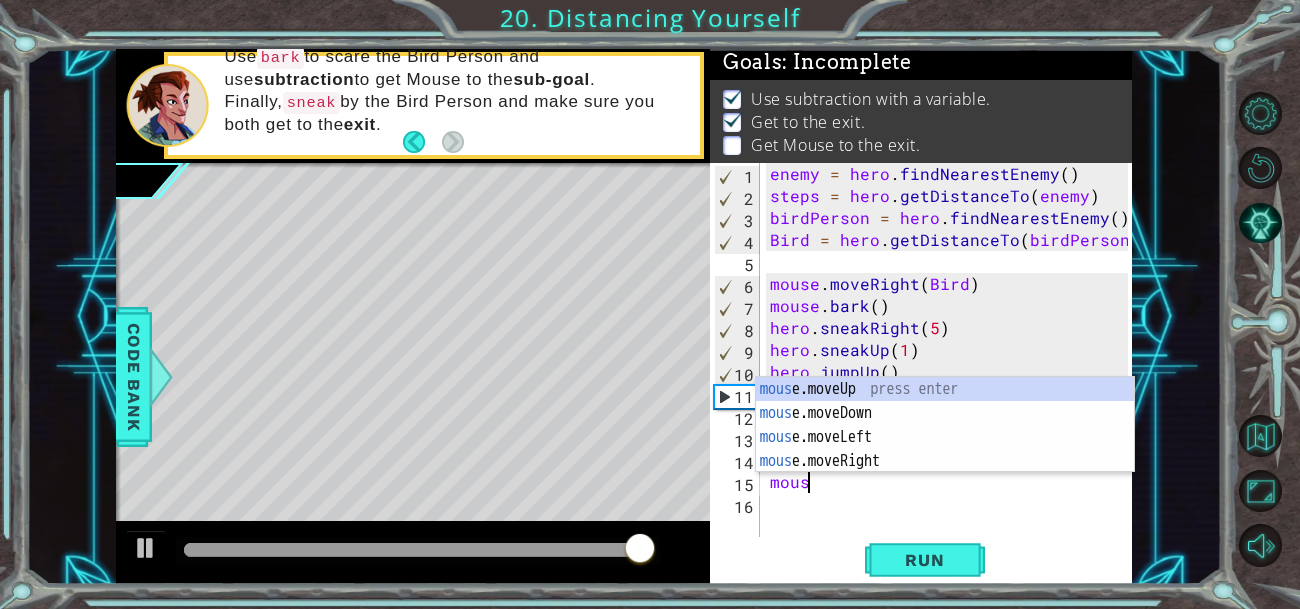 scroll, scrollTop: 0, scrollLeft: 1, axis: horizontal 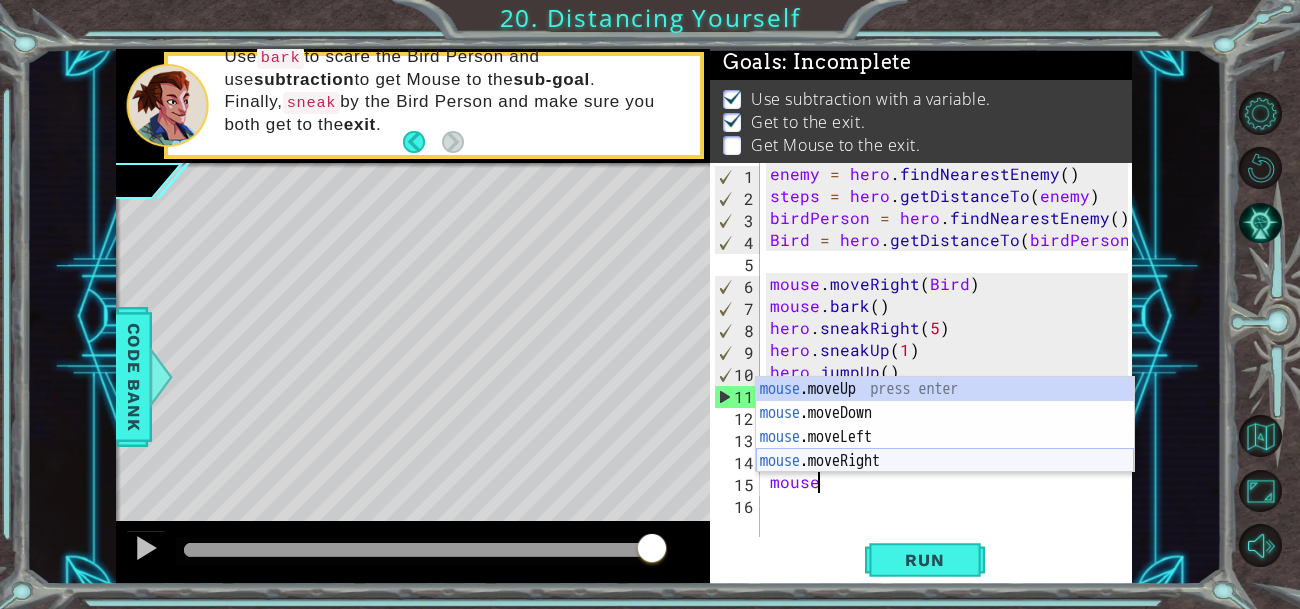 click on "mouse .moveUp press enter mouse .moveDown press enter mouse .moveLeft press enter mouse .moveRight press enter" at bounding box center [945, 449] 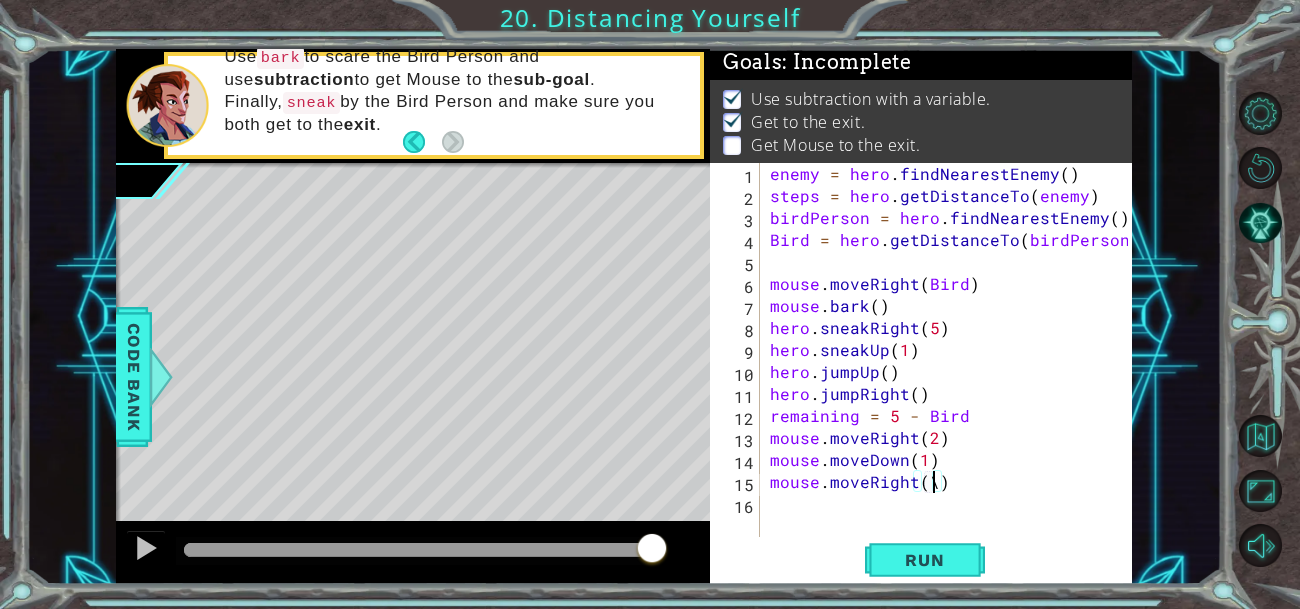 scroll, scrollTop: 0, scrollLeft: 9, axis: horizontal 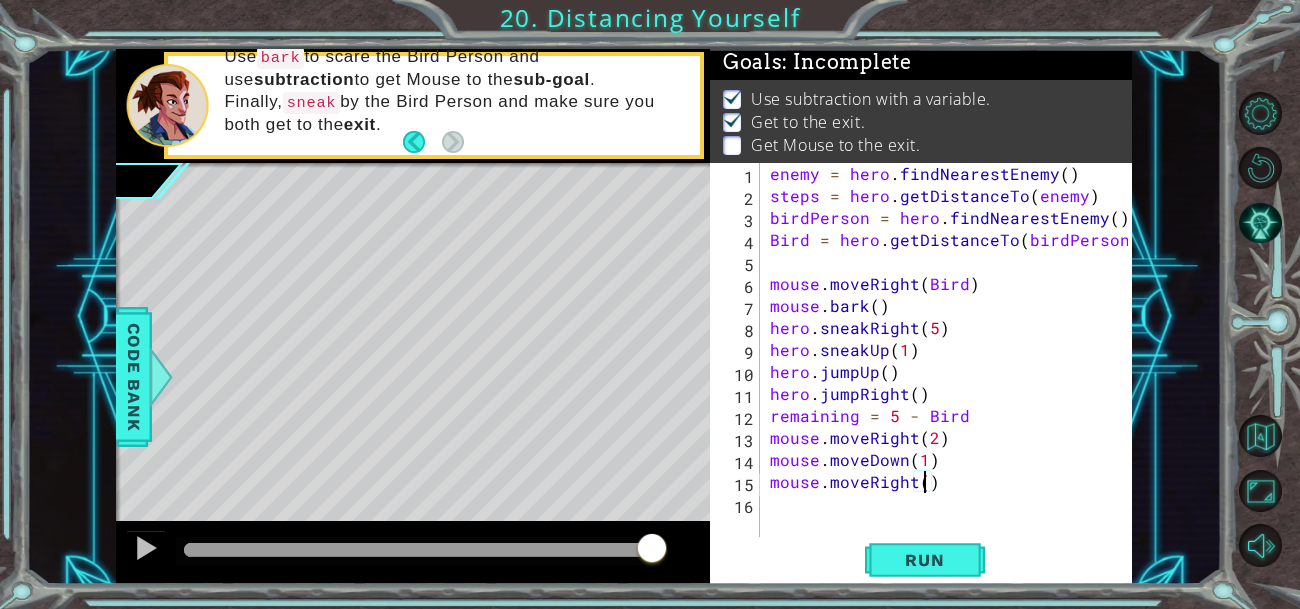 type on "mouse.moveRight(2)" 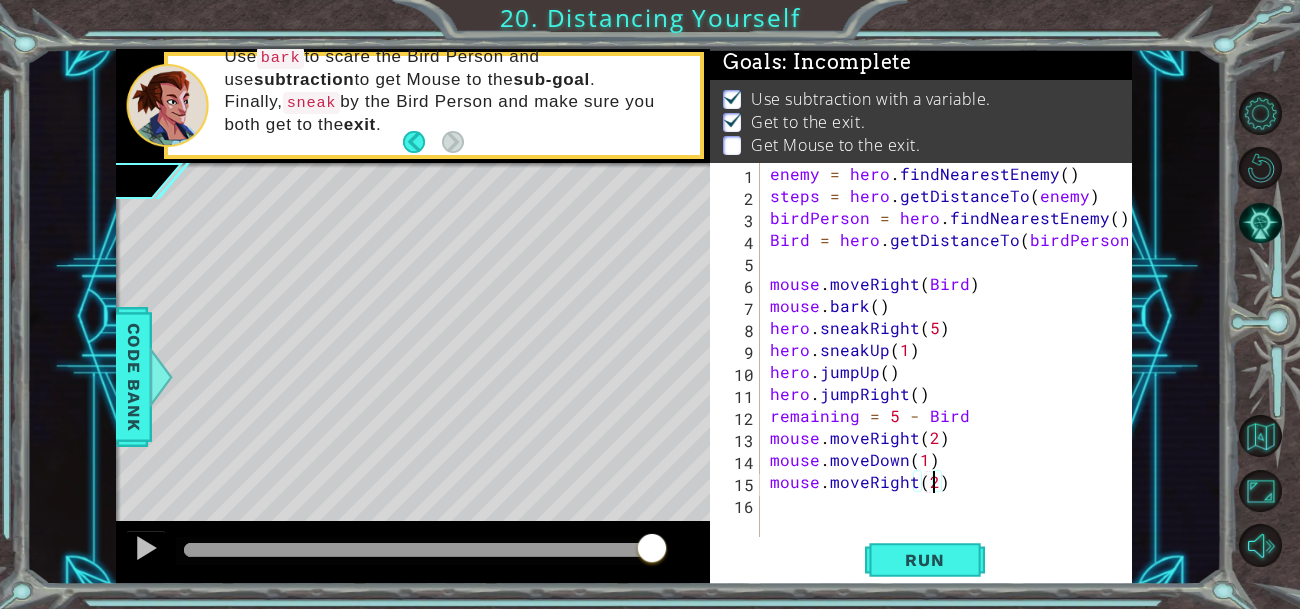 click on "enemy   =   hero . findNearestEnemy ( ) steps   =   hero . getDistanceTo ( enemy ) birdPerson   =   hero . findNearestEnemy ( ) Bird   =   hero . getDistanceTo ( birdPerson ) mouse . moveRight ( Bird ) mouse . bark ( ) hero . sneakRight ( 5 ) hero . sneakUp ( 1 ) hero . jumpUp ( ) hero . jumpRight ( ) remaining   =   5   -   Bird mouse . moveRight ( 2 ) mouse . moveDown ( 1 ) mouse . moveRight ( 2 )" at bounding box center (952, 372) 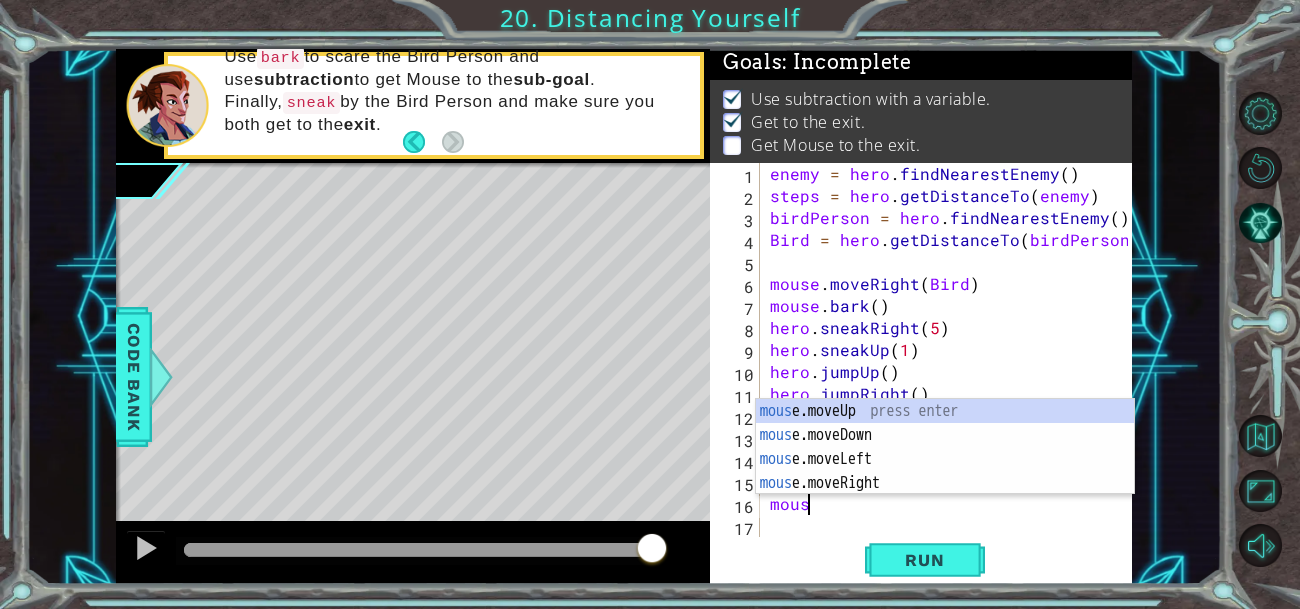 scroll, scrollTop: 0, scrollLeft: 1, axis: horizontal 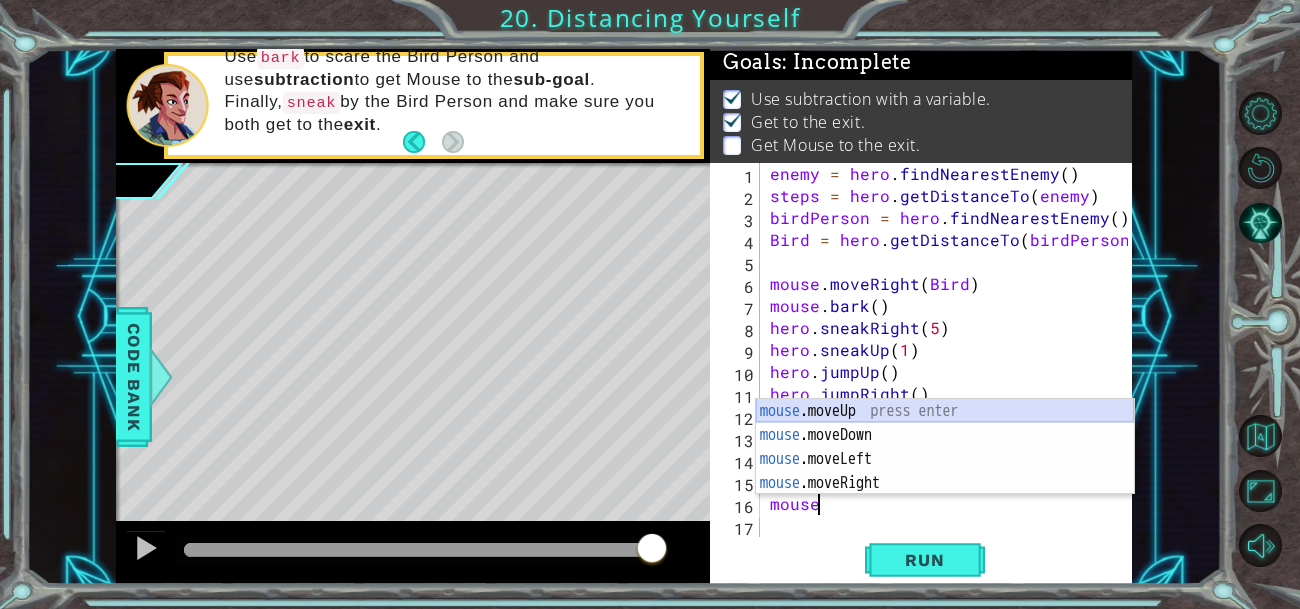 click on "mouse .moveUp press enter mouse .moveDown press enter mouse .moveLeft press enter mouse .moveRight press enter" at bounding box center (945, 471) 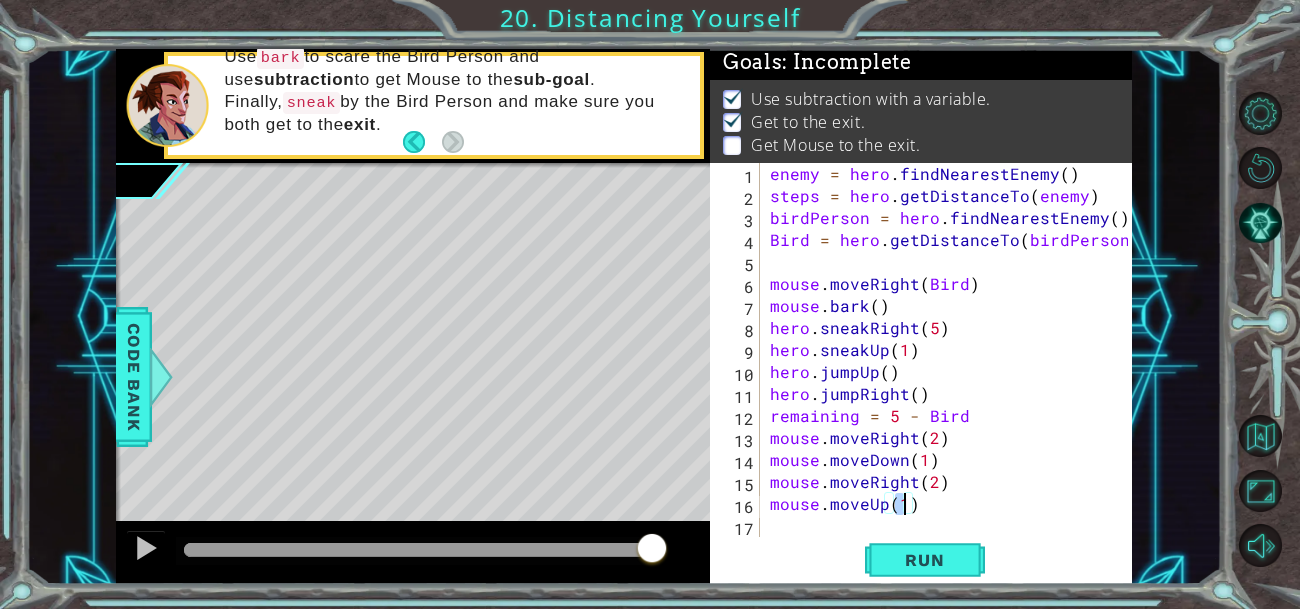 type on "mouse.moveUp(1)" 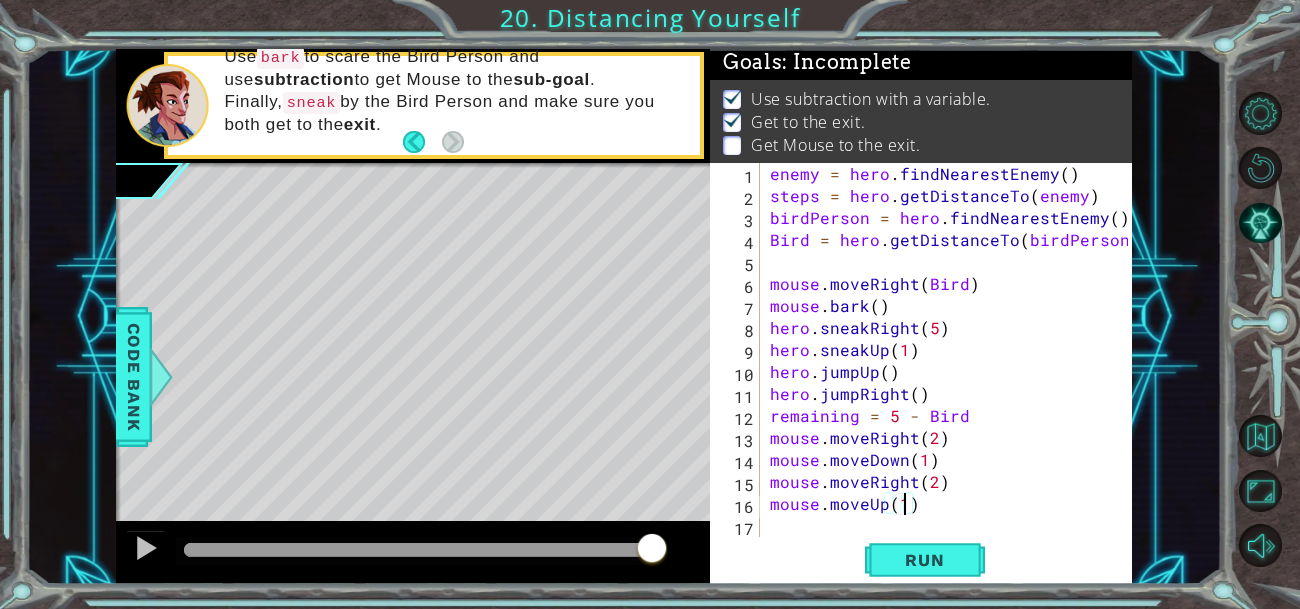 click on "enemy   =   hero . findNearestEnemy ( ) steps   =   hero . getDistanceTo ( enemy ) birdPerson   =   hero . findNearestEnemy ( ) Bird   =   hero . getDistanceTo ( birdPerson ) mouse . moveRight ( Bird ) mouse . bark ( ) hero . sneakRight ( 5 ) hero . sneakUp ( 1 ) hero . jumpUp ( ) hero . jumpRight ( ) remaining   =   5   -   Bird mouse . moveRight ( 2 ) mouse . moveDown ( 1 ) mouse . moveRight ( 2 ) mouse . moveUp ( 1 )" at bounding box center [952, 372] 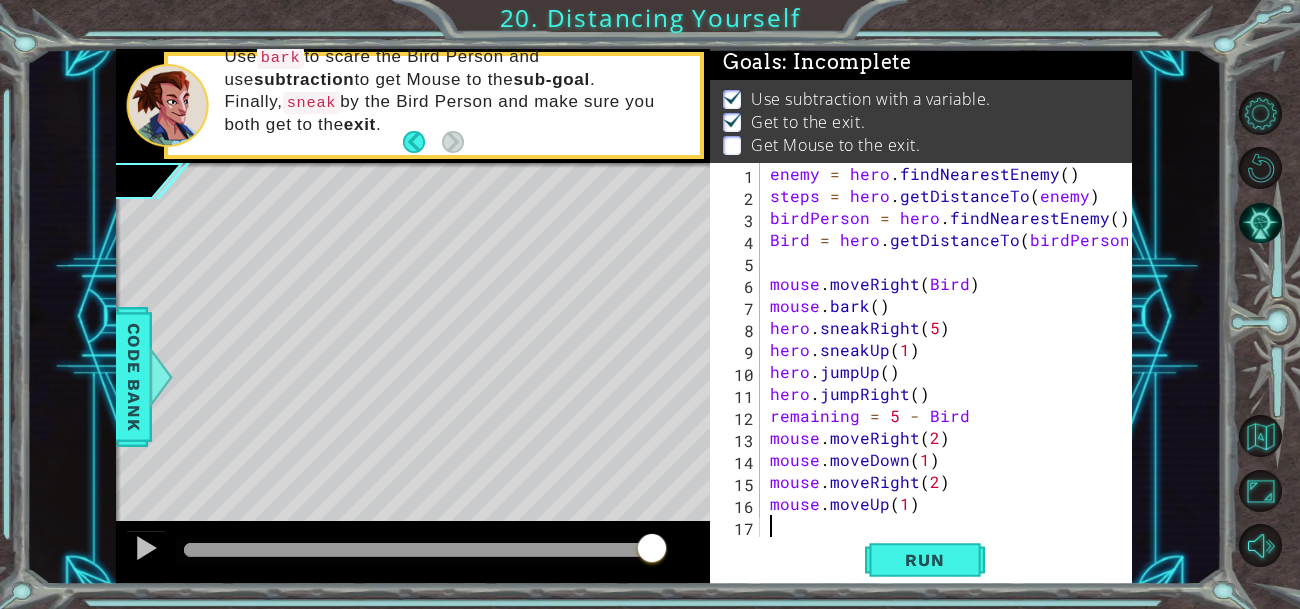 scroll, scrollTop: 0, scrollLeft: 0, axis: both 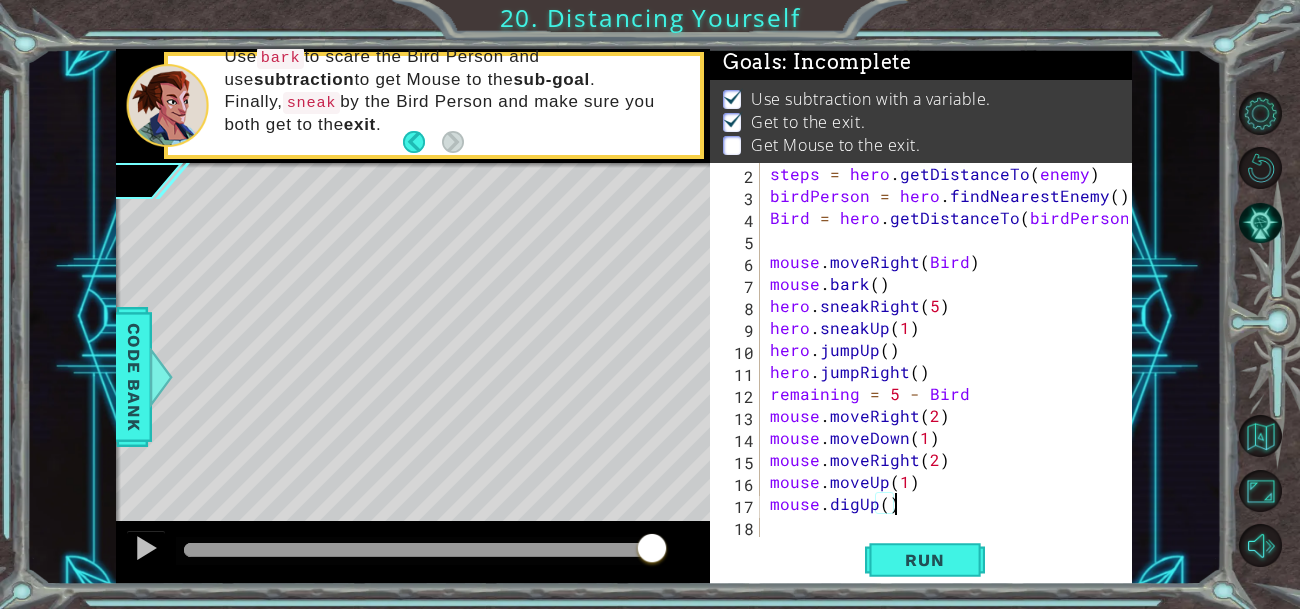 type on "mouse.digUp()" 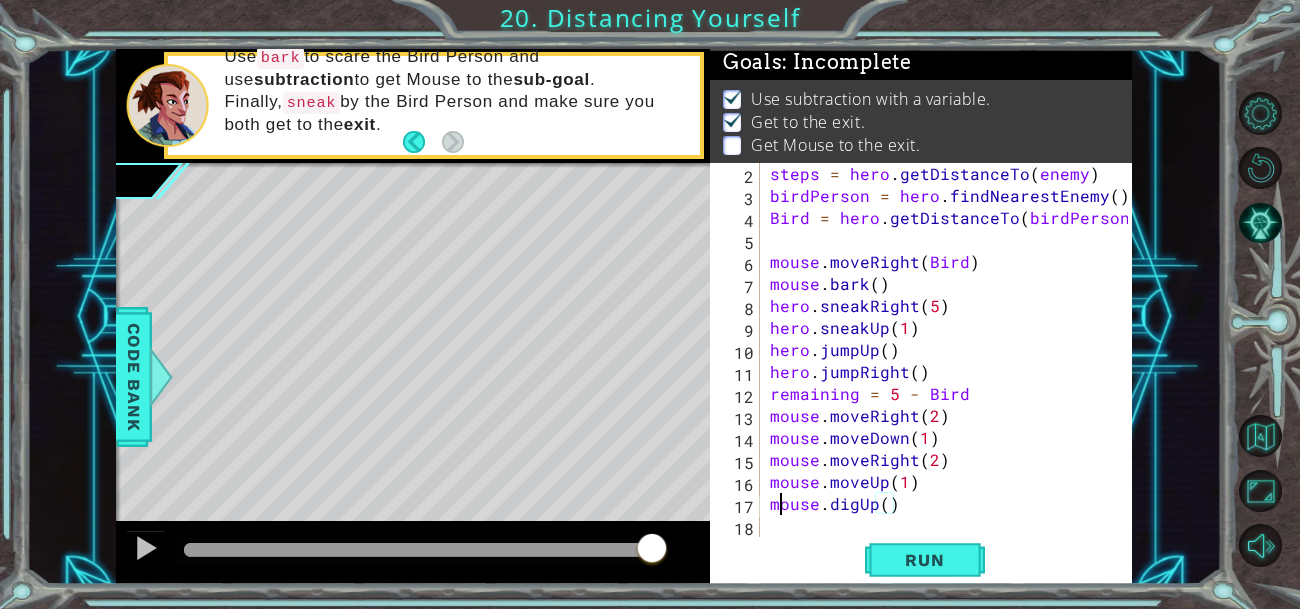 click on "steps   =   hero . getDistanceTo ( enemy ) birdPerson   =   hero . findNearestEnemy ( ) Bird   =   hero . getDistanceTo ( birdPerson ) mouse . moveRight ( Bird ) mouse . bark ( ) hero . sneakRight ( 5 ) hero . sneakUp ( 1 ) hero . jumpUp ( ) hero . jumpRight ( ) remaining   =   5   -   Bird mouse . moveRight ( 2 ) mouse . moveDown ( 1 ) mouse . moveRight ( 2 ) mouse . moveUp ( 1 ) mouse . digUp ( )" at bounding box center [952, 372] 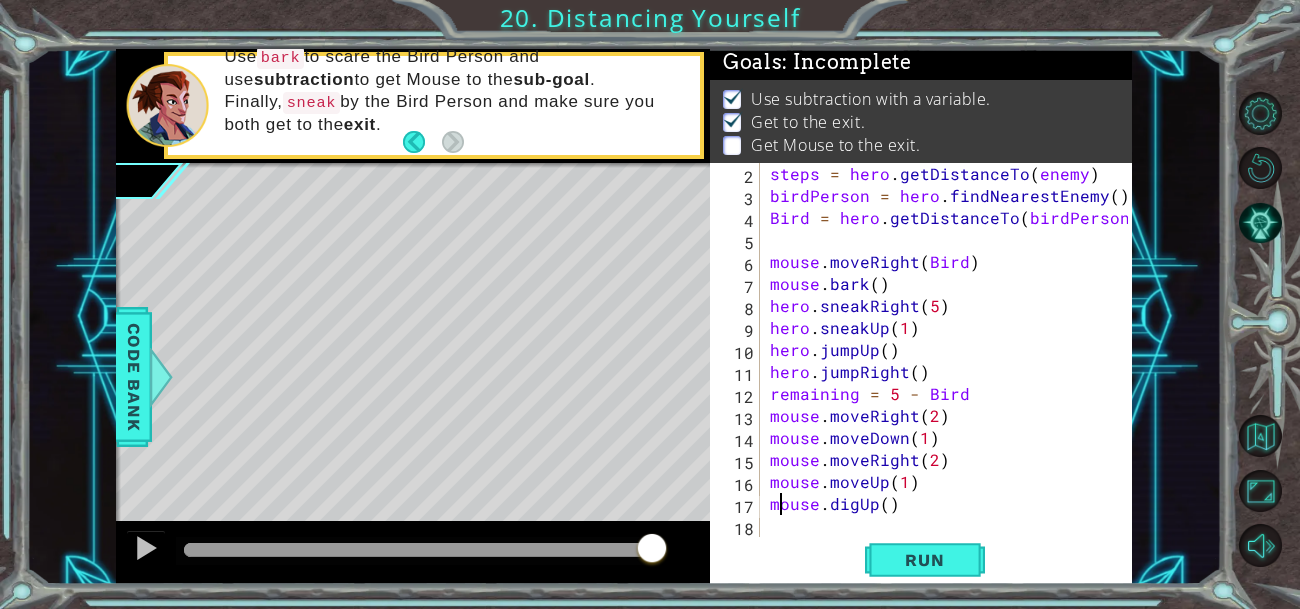 click on "steps   =   hero . getDistanceTo ( enemy ) birdPerson   =   hero . findNearestEnemy ( ) Bird   =   hero . getDistanceTo ( birdPerson ) mouse . moveRight ( Bird ) mouse . bark ( ) hero . sneakRight ( 5 ) hero . sneakUp ( 1 ) hero . jumpUp ( ) hero . jumpRight ( ) remaining   =   5   -   Bird mouse . moveRight ( 2 ) mouse . moveDown ( 1 ) mouse . moveRight ( 2 ) mouse . moveUp ( 1 ) mouse . digUp ( )" at bounding box center [952, 372] 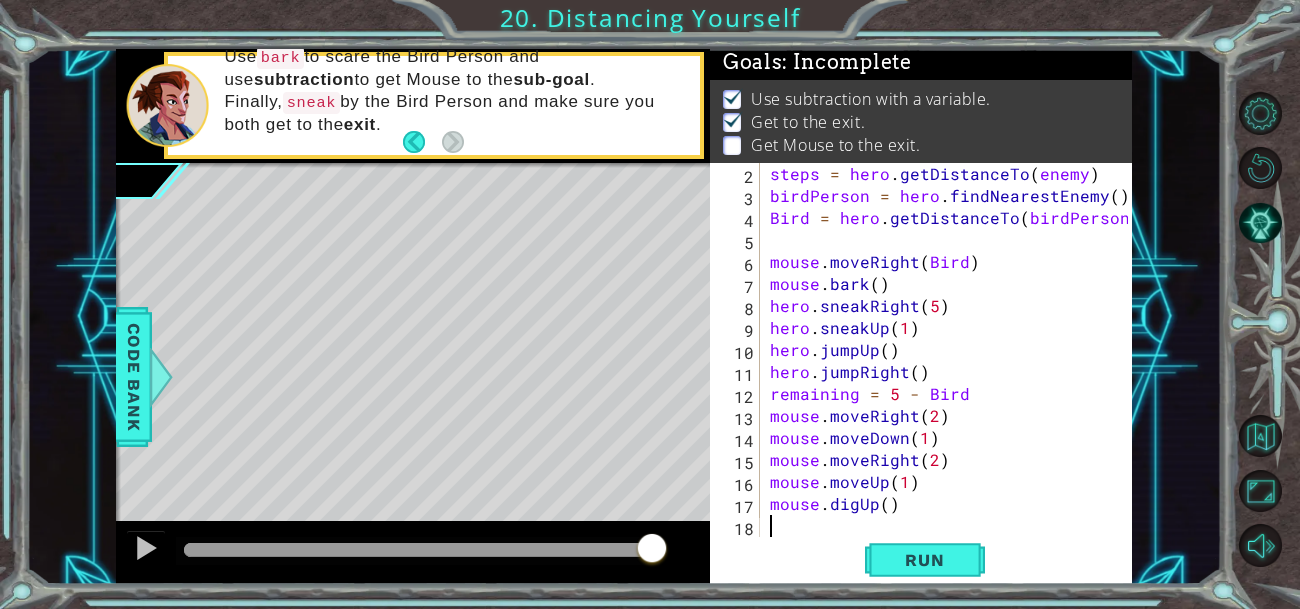 scroll, scrollTop: 0, scrollLeft: 0, axis: both 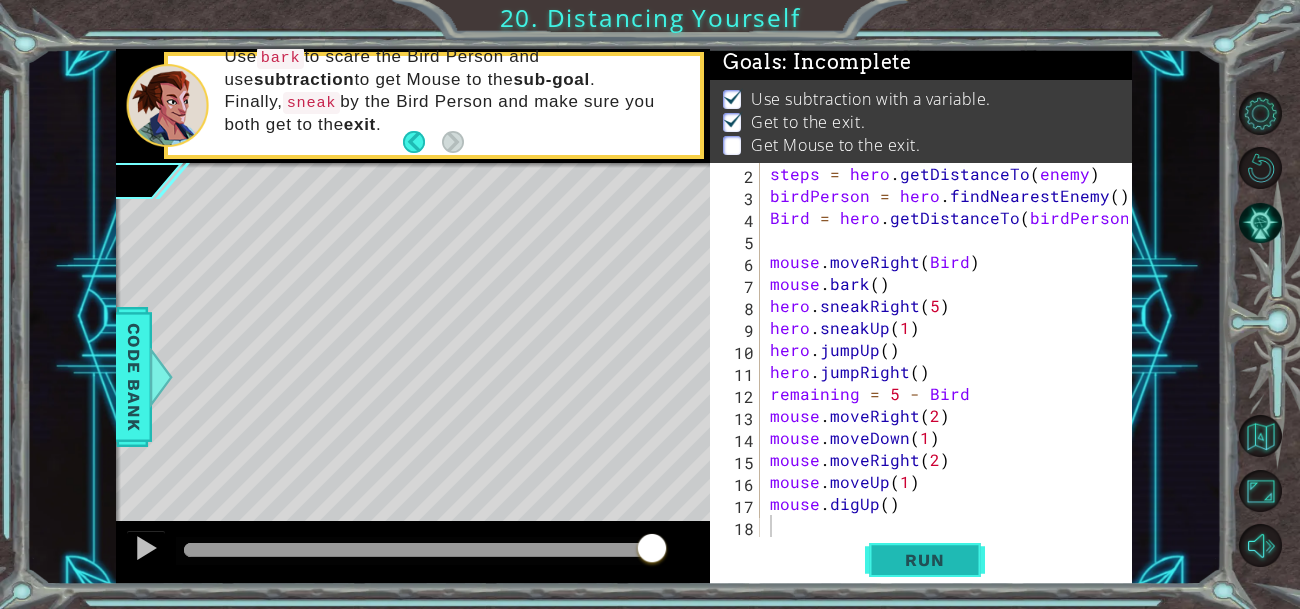 click on "Run" at bounding box center (925, 559) 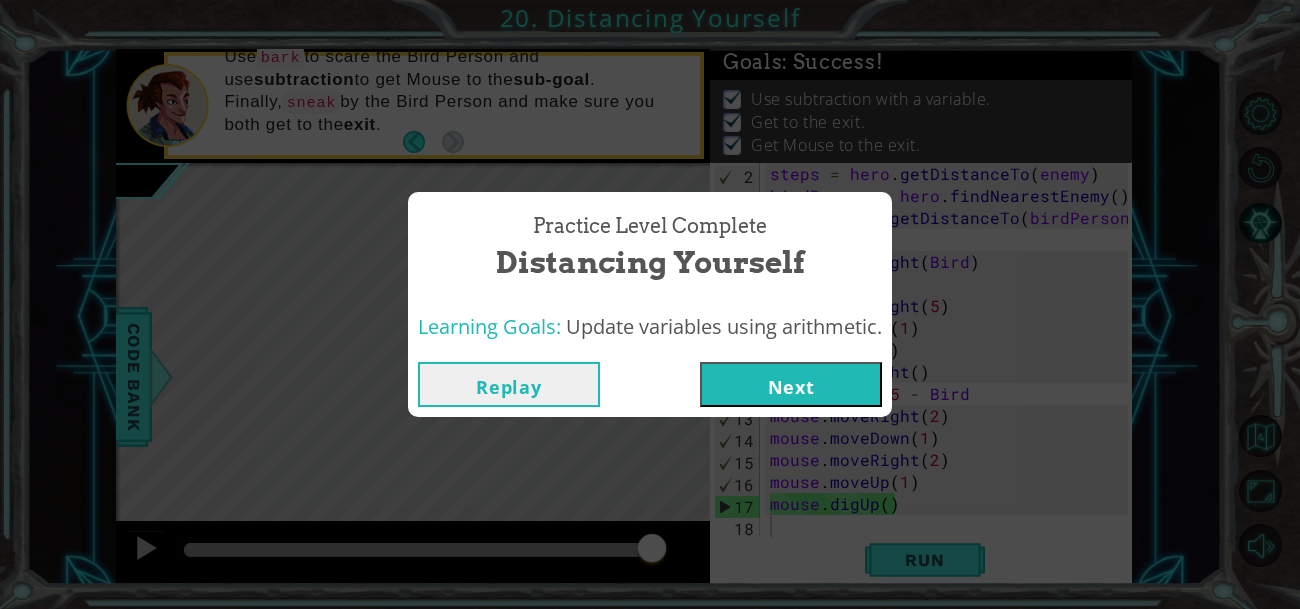 click on "Next" at bounding box center [791, 384] 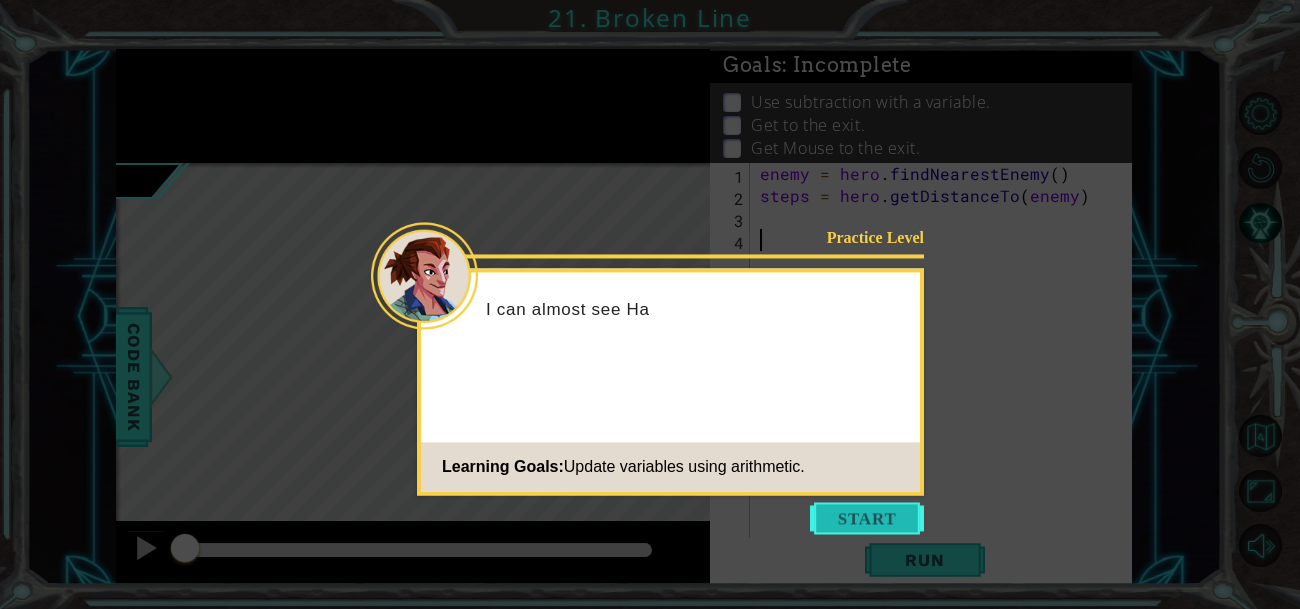 click at bounding box center [867, 518] 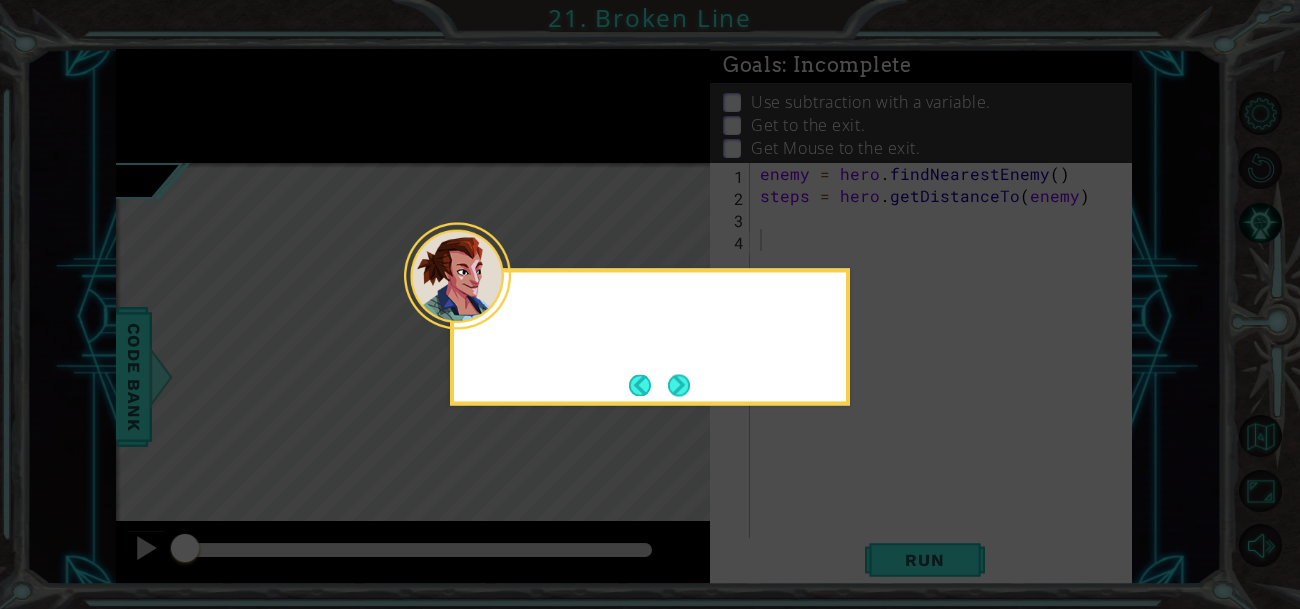 click 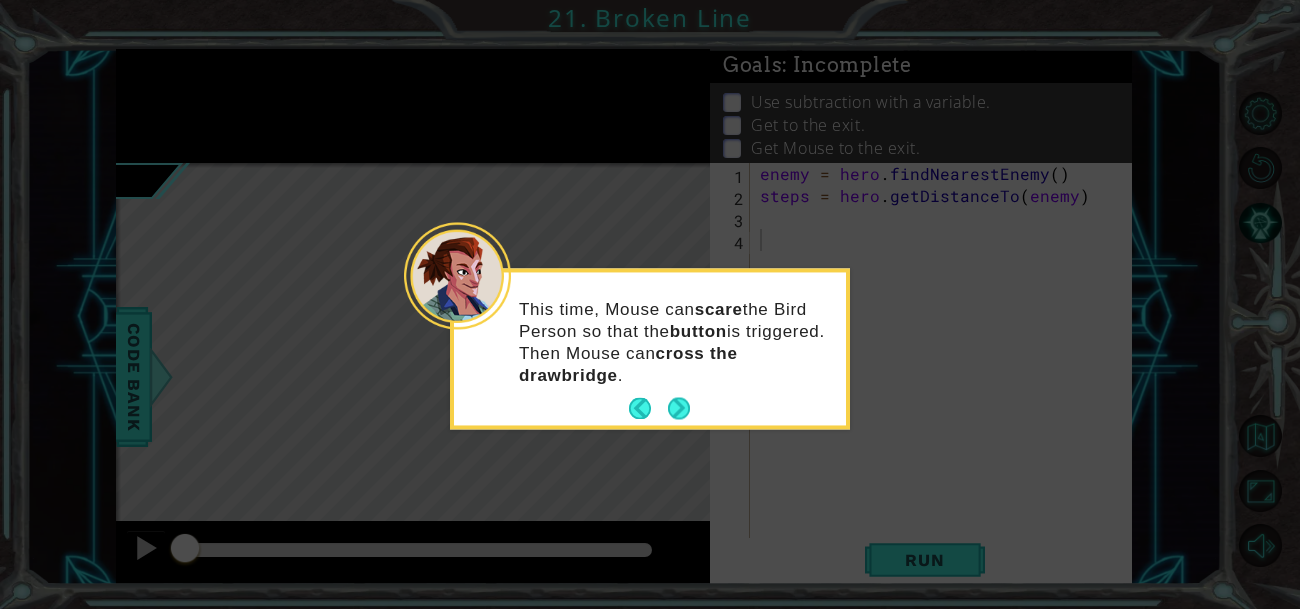 click at bounding box center [659, 409] 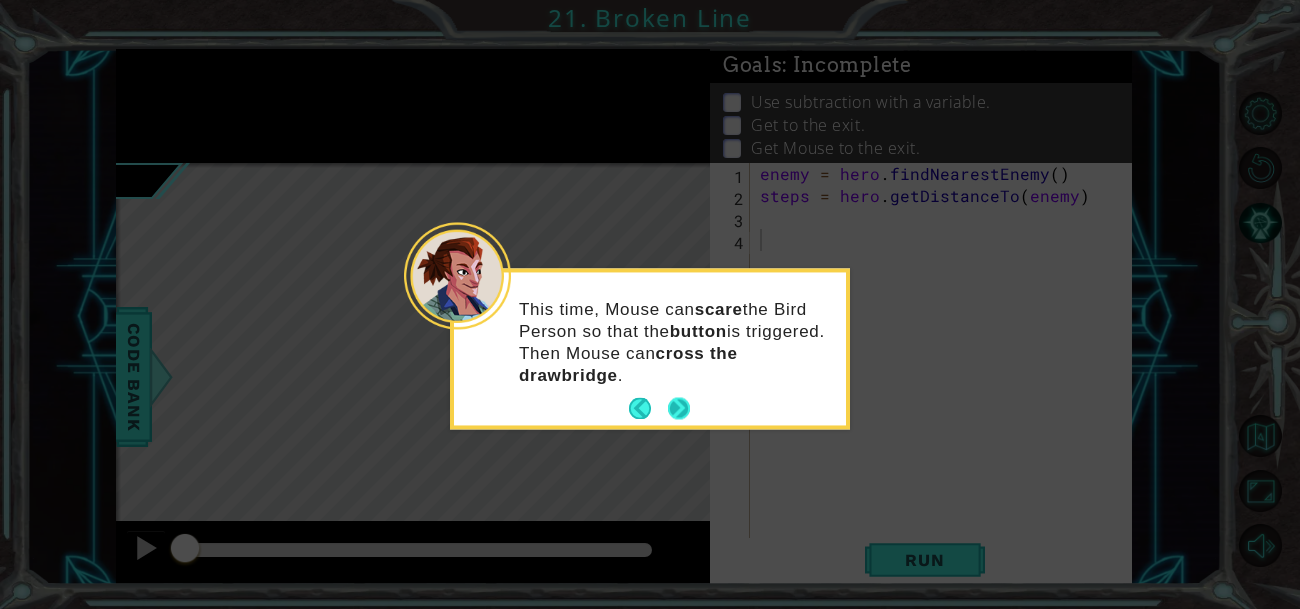 click at bounding box center [679, 409] 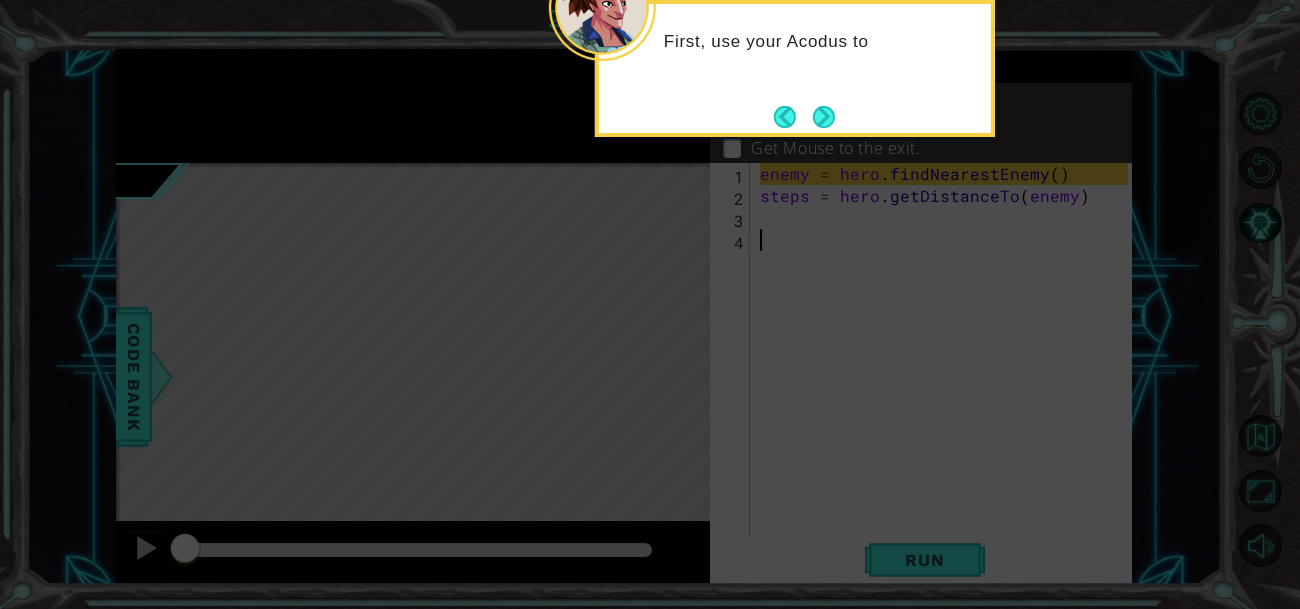 click on "First, use your Acodus to" 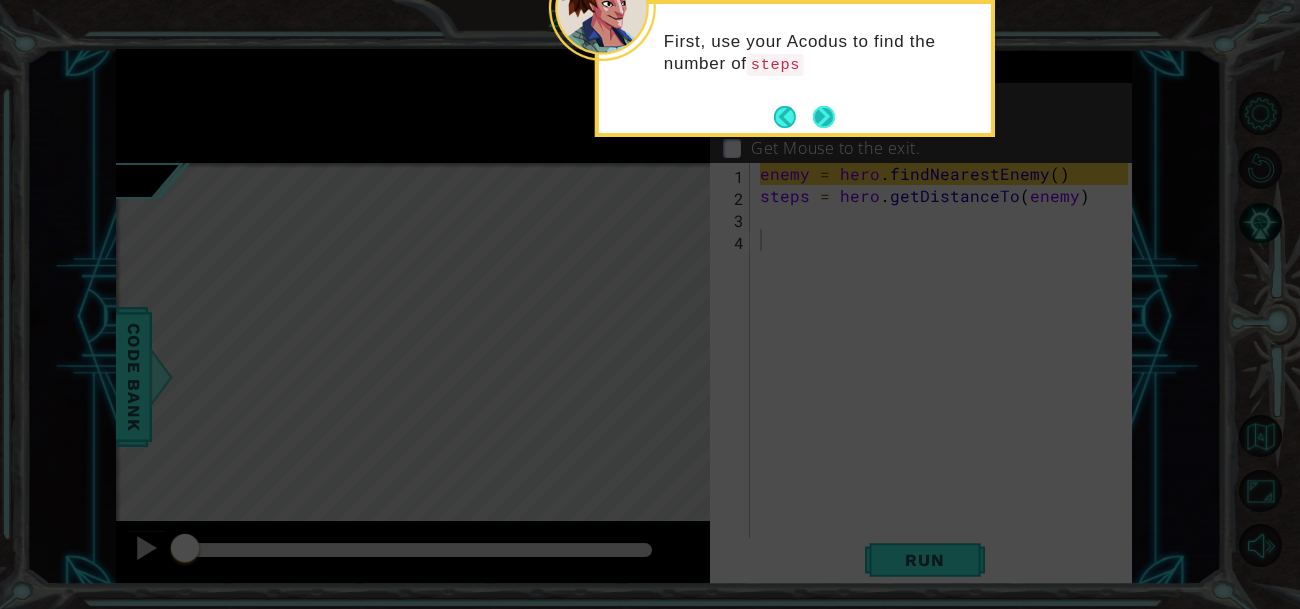 click at bounding box center (824, 117) 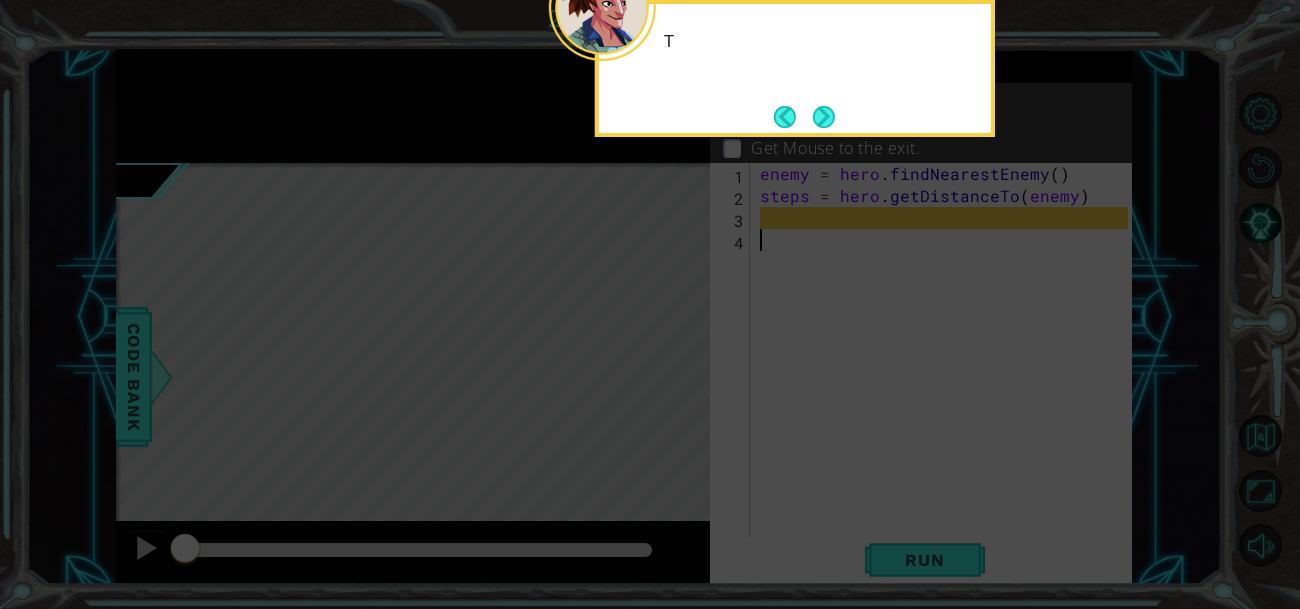 click at bounding box center (823, 116) 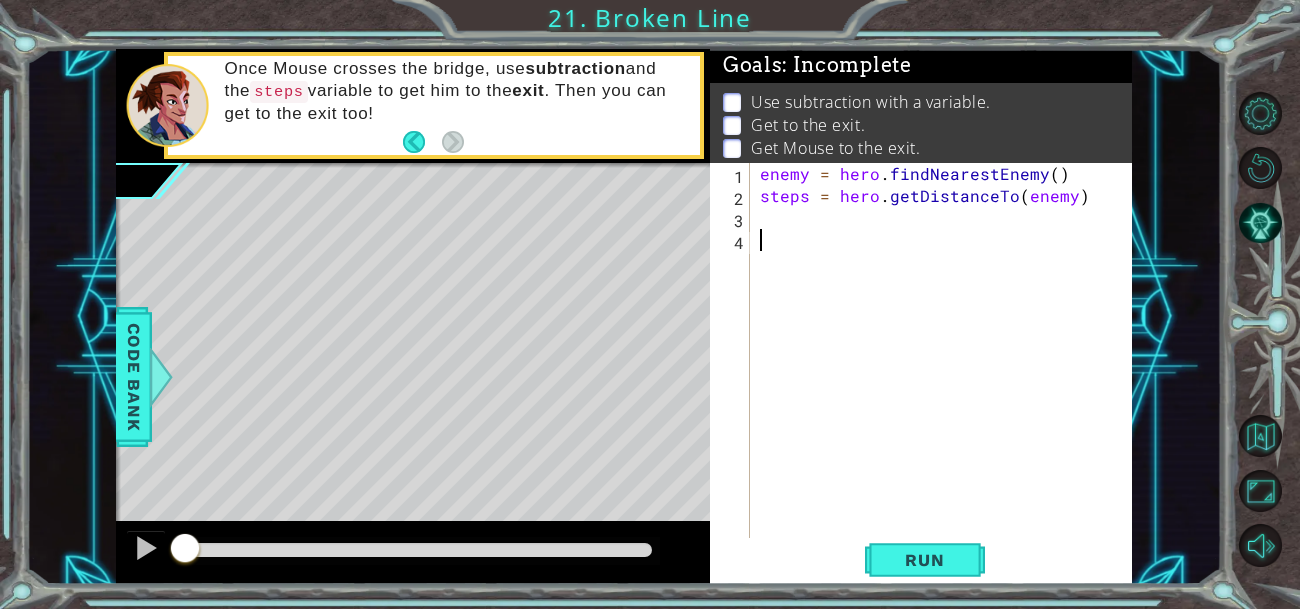 click on "enemy   =   hero . findNearestEnemy ( ) steps   =   hero . getDistanceTo ( enemy )" at bounding box center (947, 383) 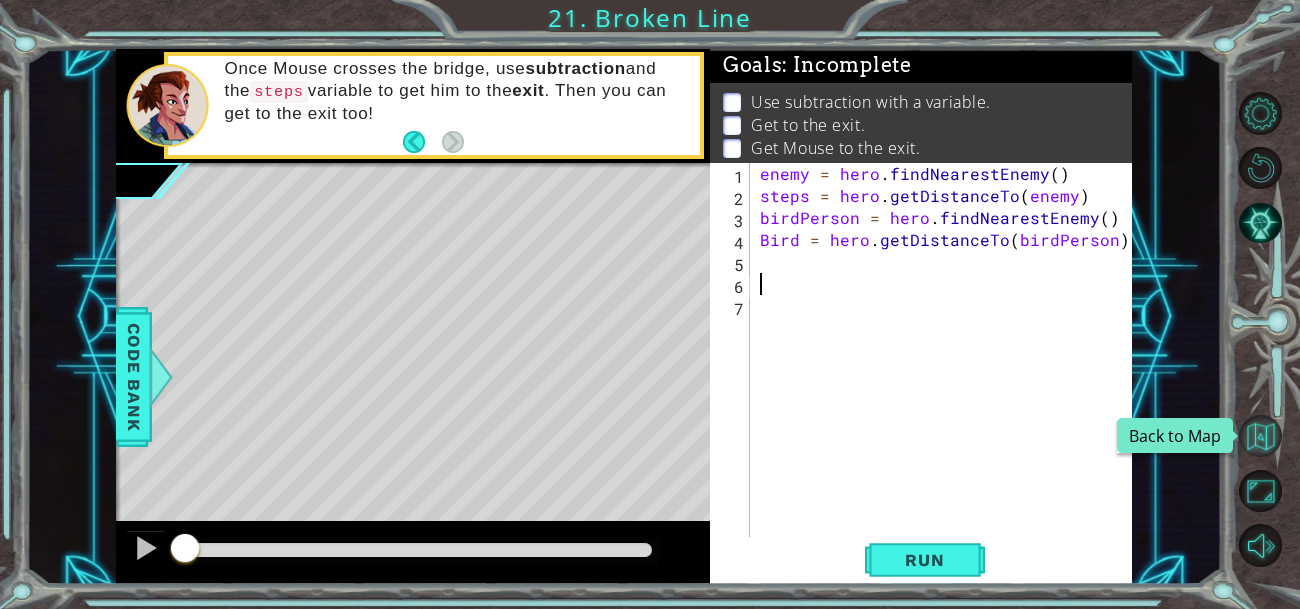 click at bounding box center (1260, 436) 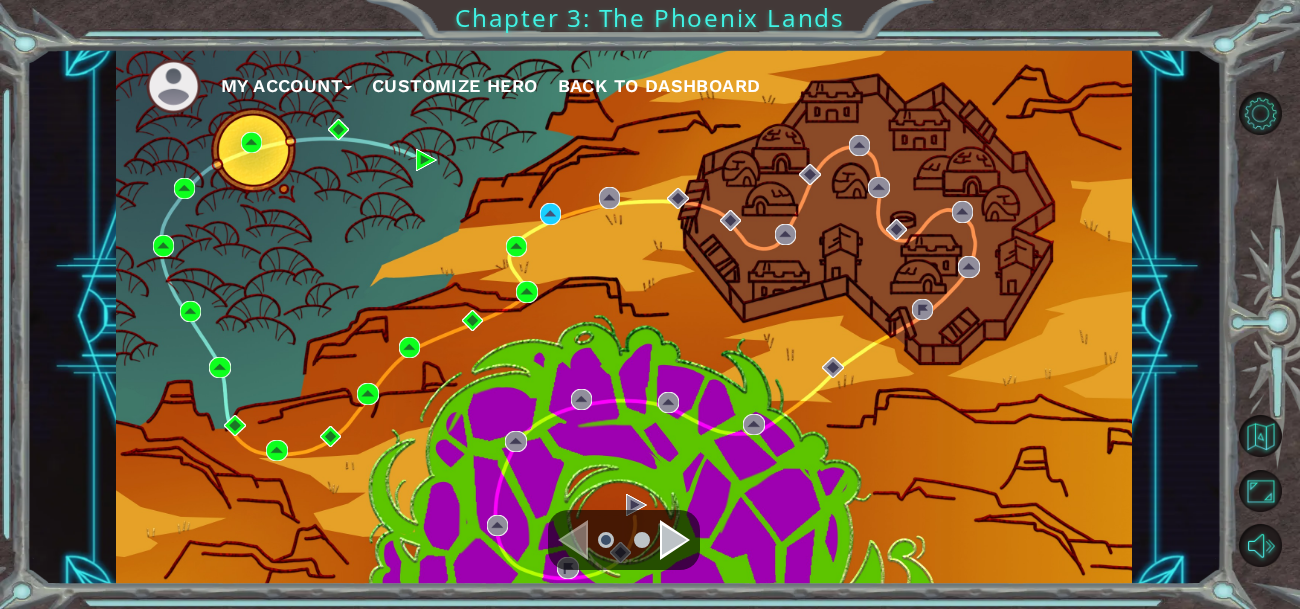 click on "My Account
Customize Hero
Back to Dashboard" at bounding box center (624, 317) 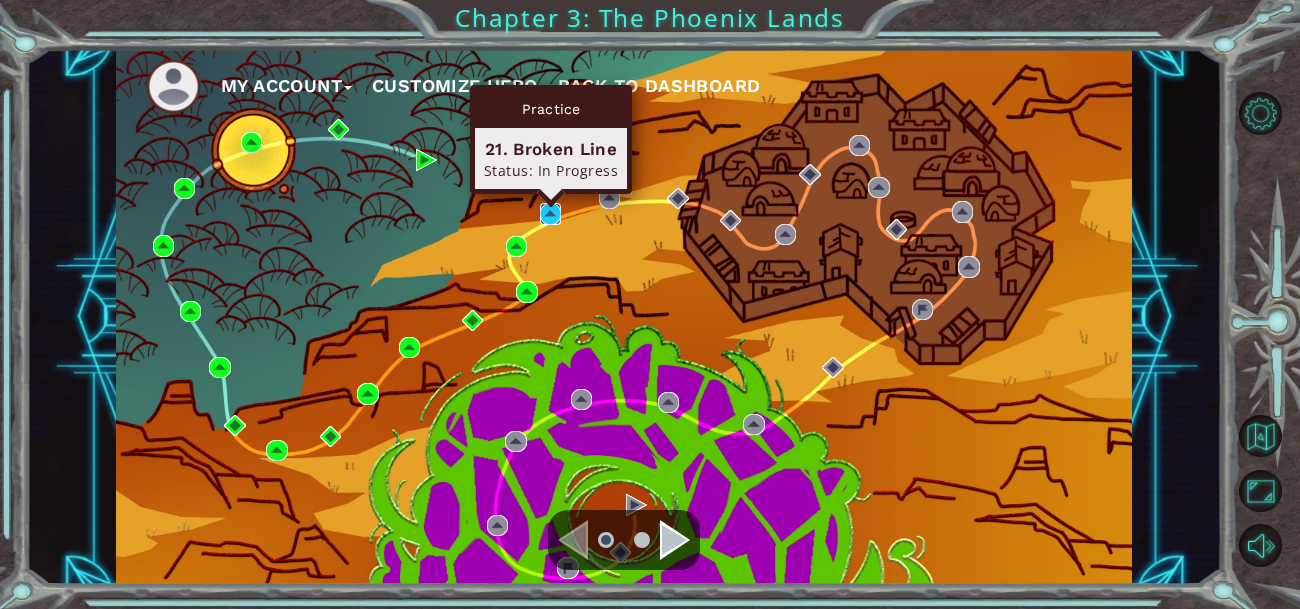 click at bounding box center [550, 213] 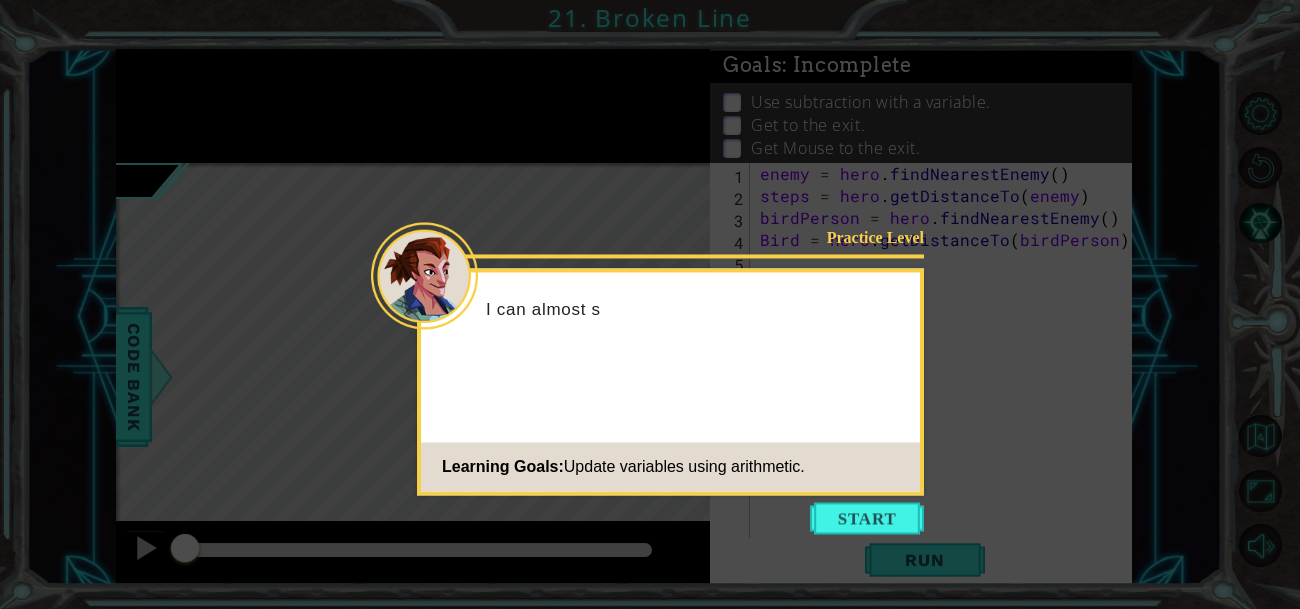 click 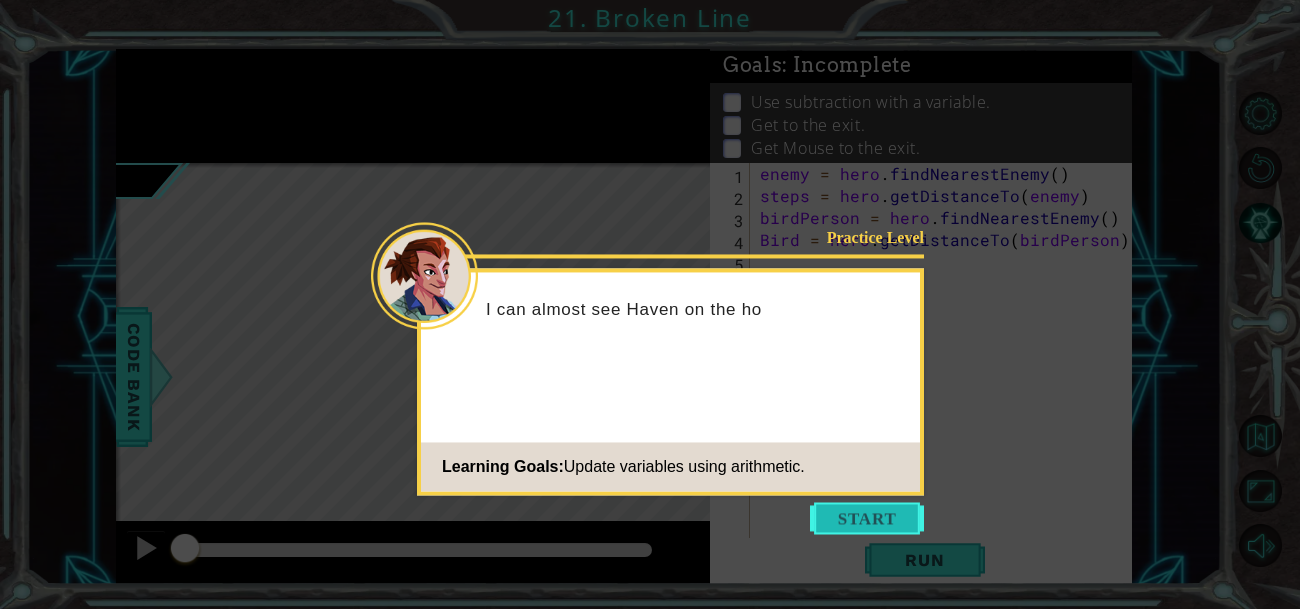 click at bounding box center (867, 518) 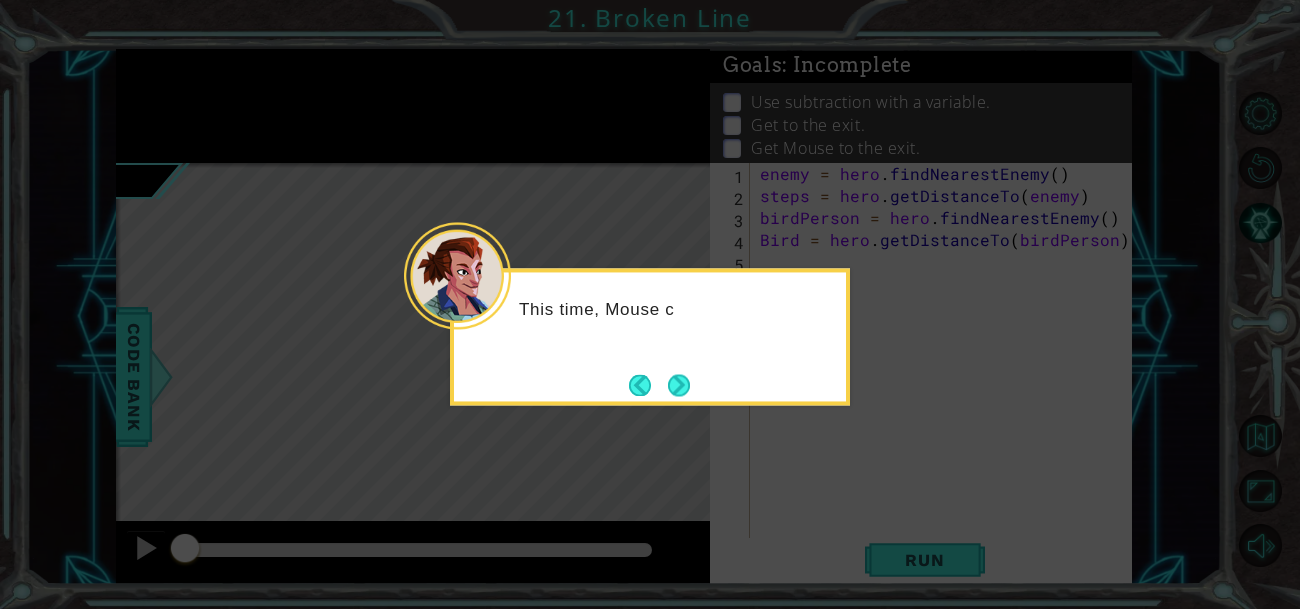 click on "This time, Mouse c" 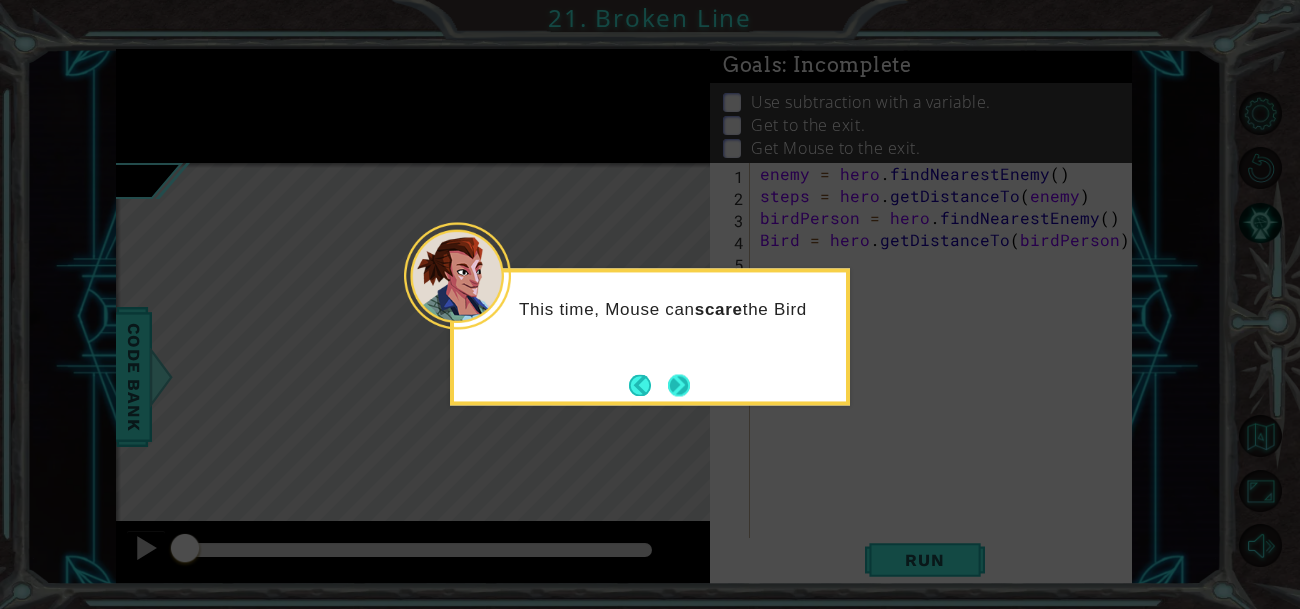 click at bounding box center (679, 385) 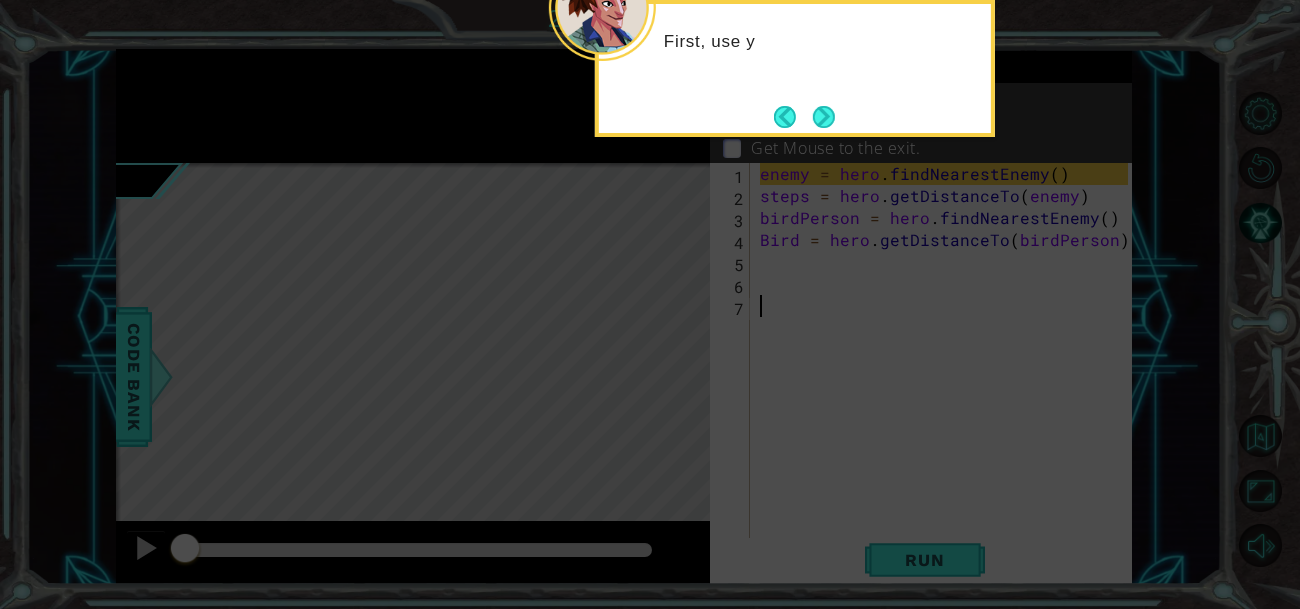 click on "First, use y" 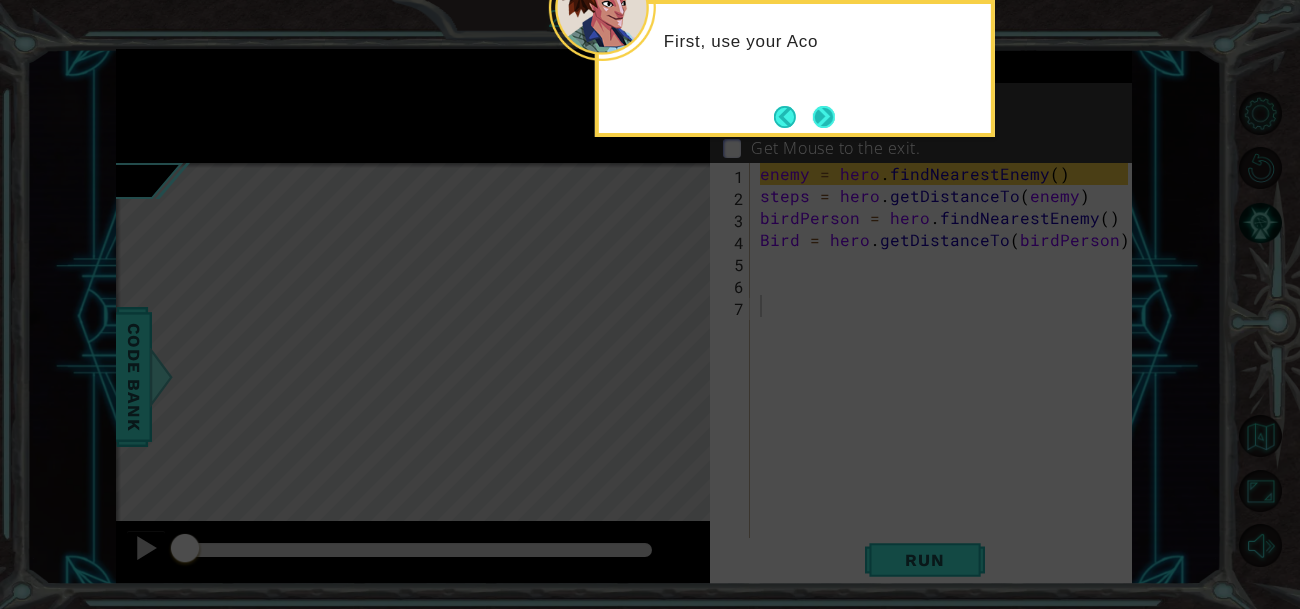 click at bounding box center [824, 117] 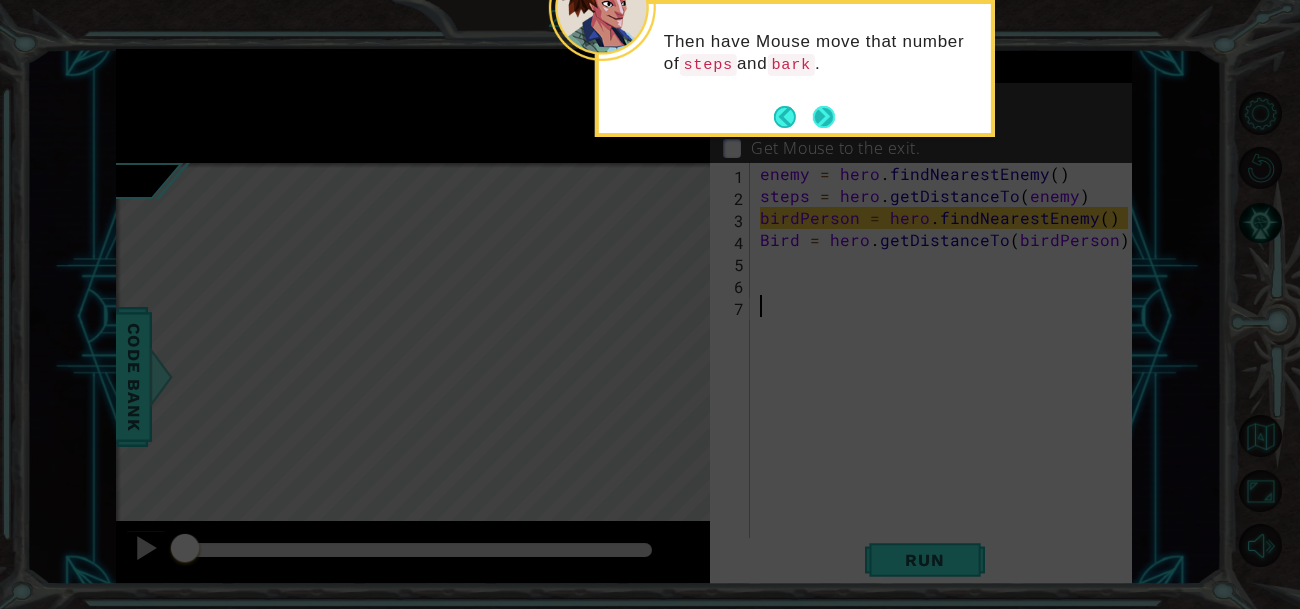 click at bounding box center (824, 117) 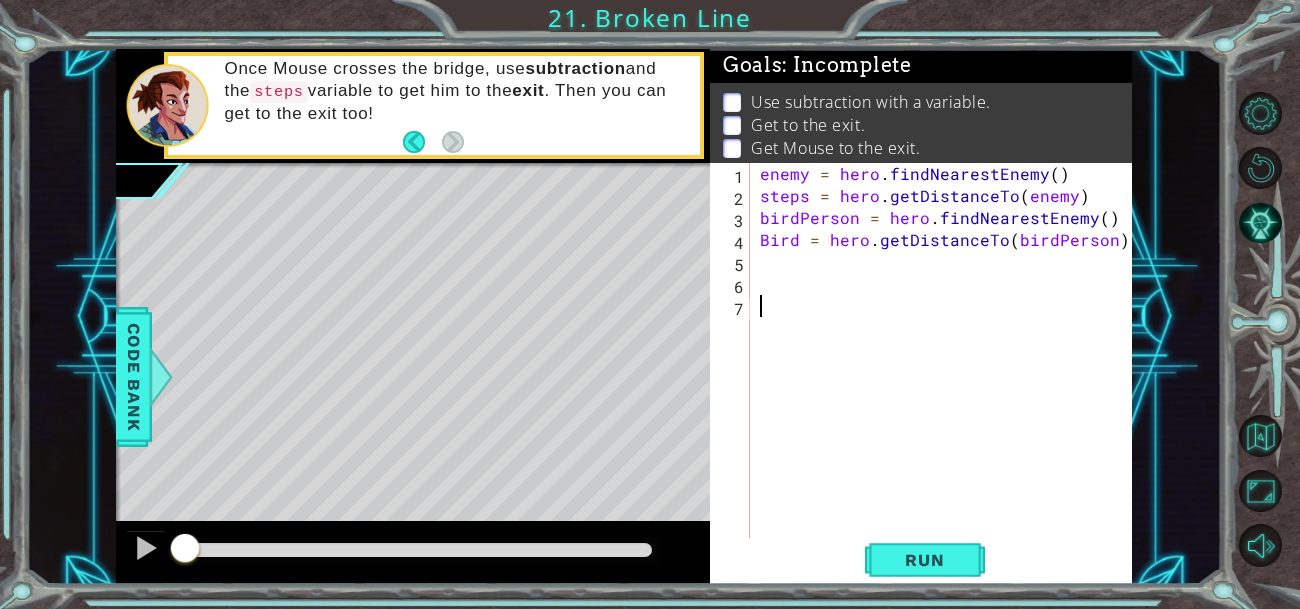 click on "enemy   =   hero . findNearestEnemy ( ) steps   =   hero . getDistanceTo ( enemy ) birdPerson   =   hero . findNearestEnemy ( ) Bird   =   hero . getDistanceTo ( birdPerson )" at bounding box center [947, 383] 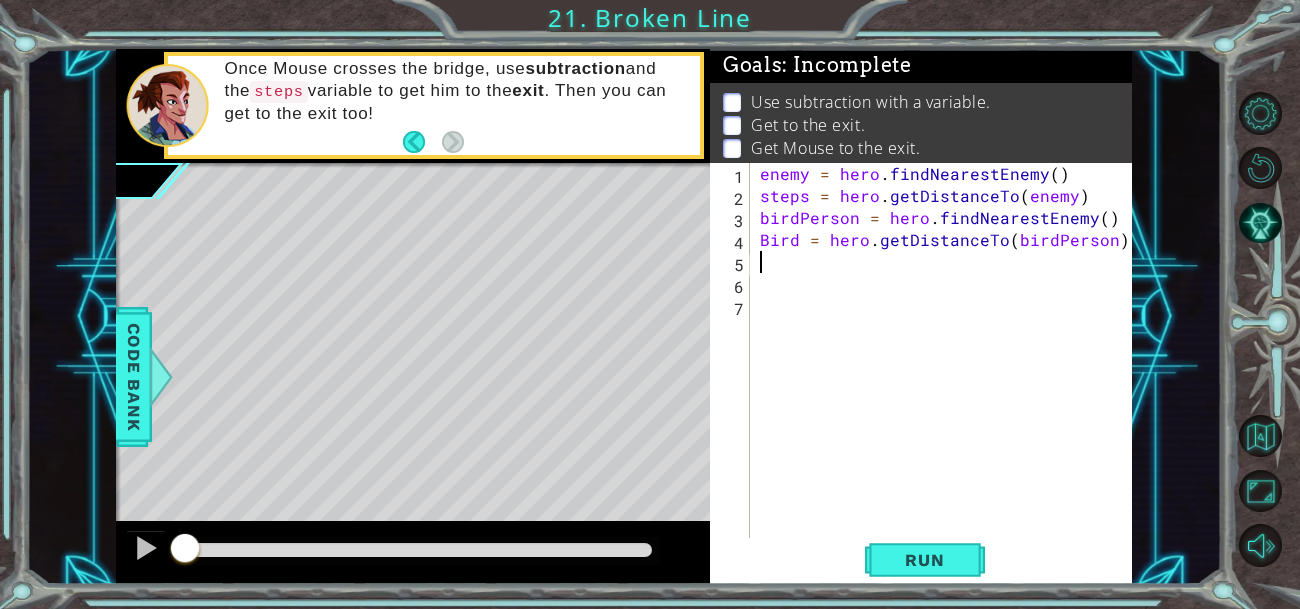 type on "m" 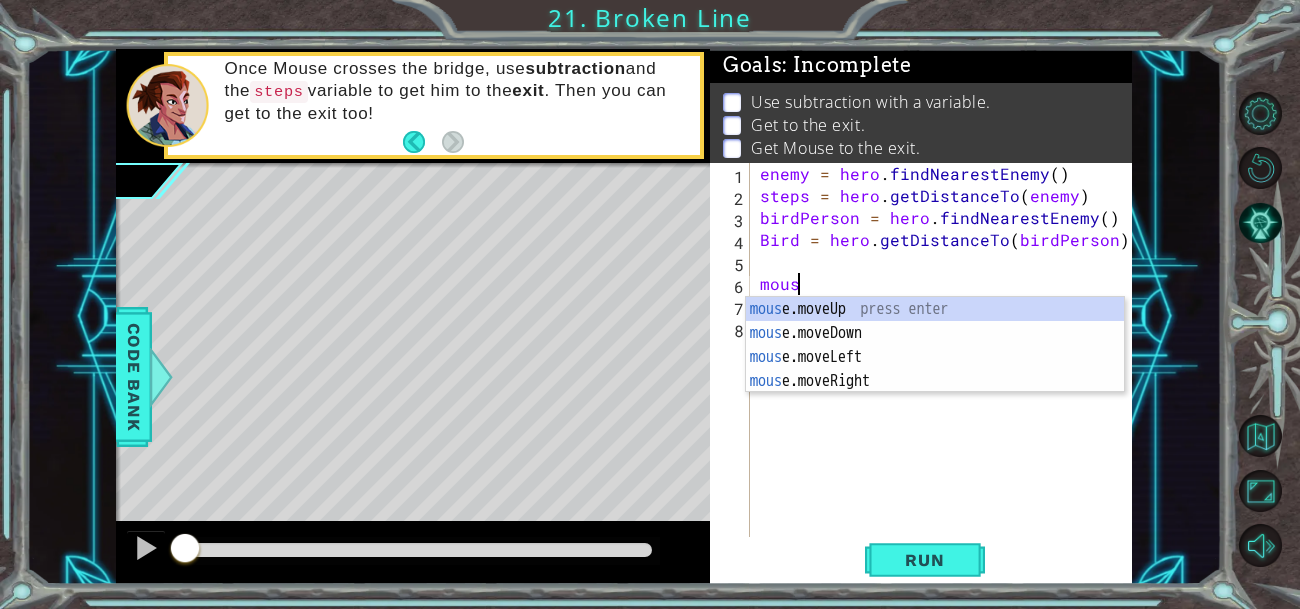 scroll, scrollTop: 0, scrollLeft: 1, axis: horizontal 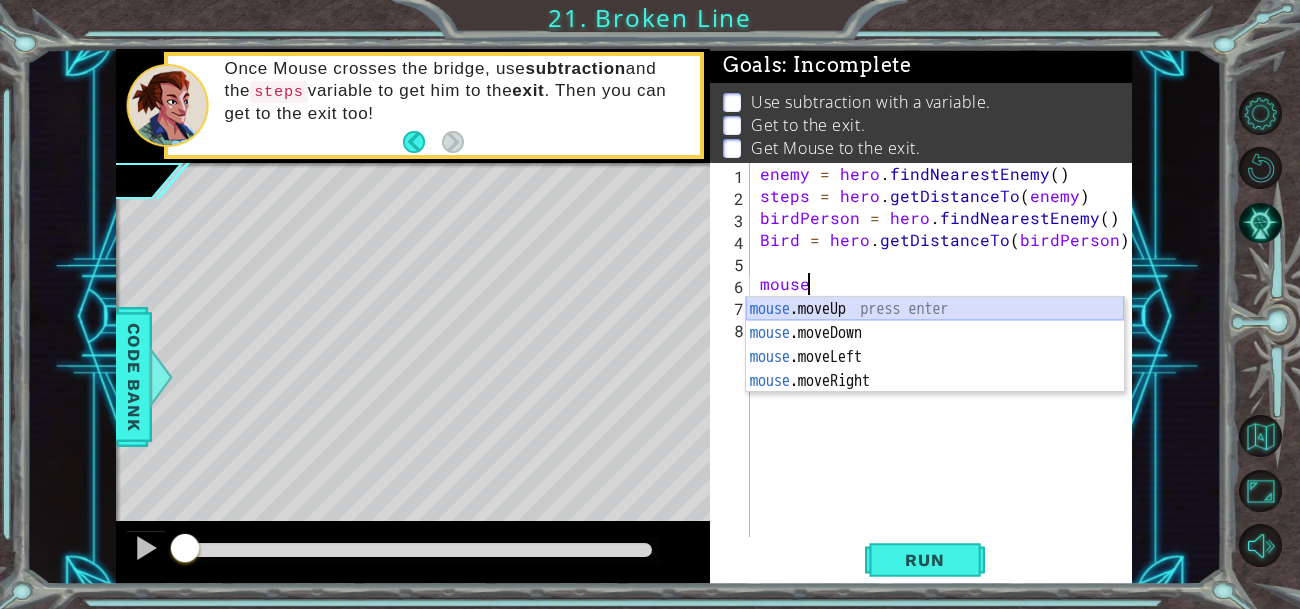 click on "mouse .moveUp press enter mouse .moveDown press enter mouse .moveLeft press enter mouse .moveRight press enter" at bounding box center (935, 369) 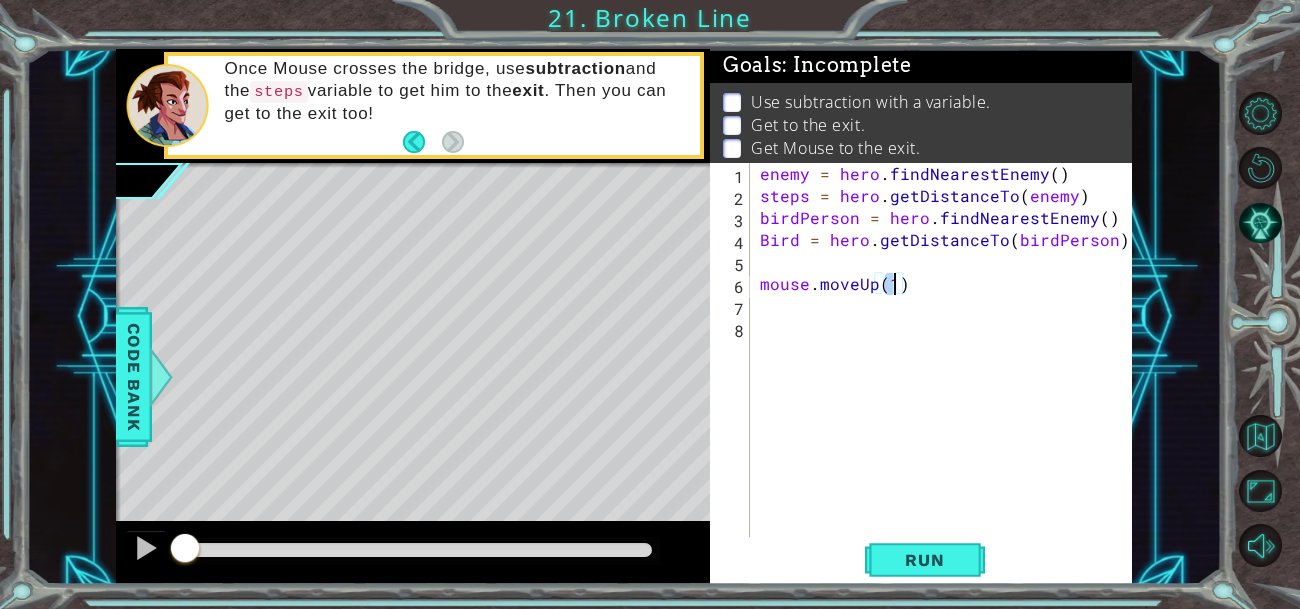 click on "enemy   =   hero . findNearestEnemy ( ) steps   =   hero . getDistanceTo ( enemy ) birdPerson   =   hero . findNearestEnemy ( ) Bird   =   hero . getDistanceTo ( birdPerson ) mouse . moveUp ( 1 )" at bounding box center (947, 372) 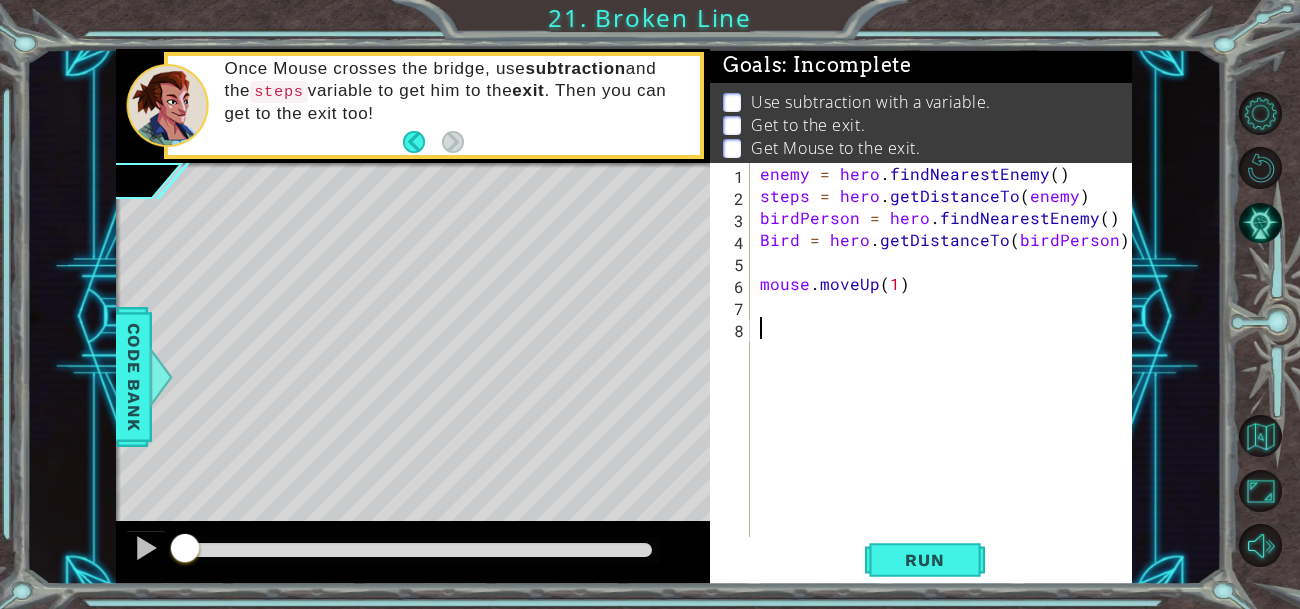 click on "enemy   =   hero . findNearestEnemy ( ) steps   =   hero . getDistanceTo ( enemy ) birdPerson   =   hero . findNearestEnemy ( ) Bird   =   hero . getDistanceTo ( birdPerson ) mouse . moveUp ( 1 )" at bounding box center (947, 372) 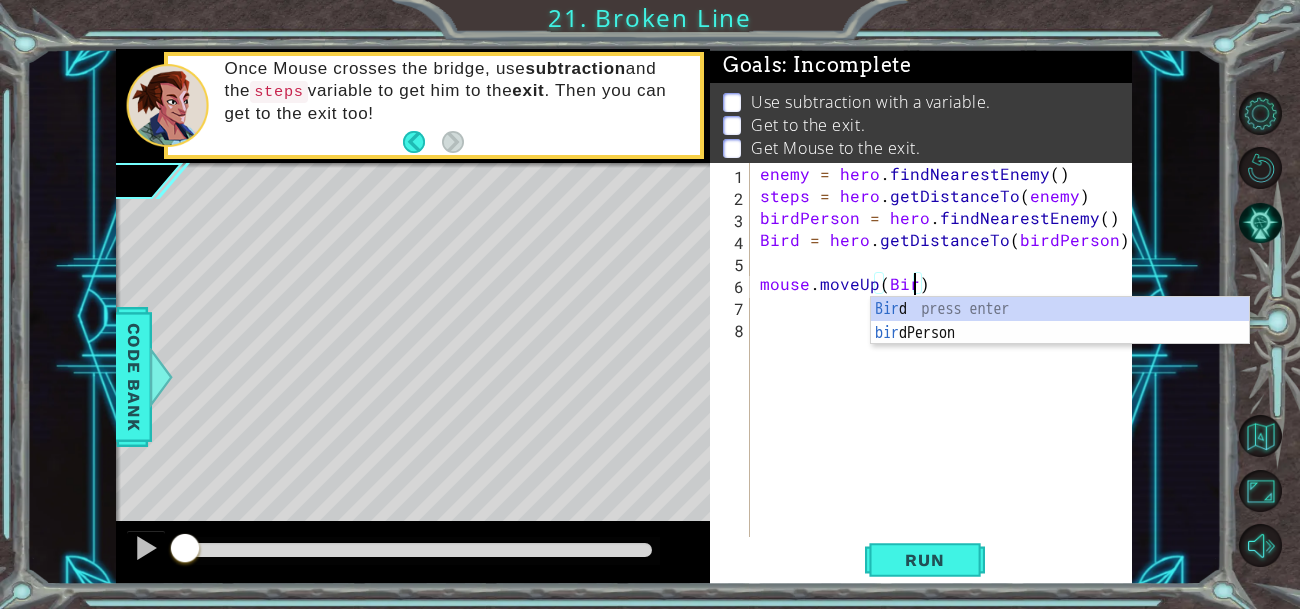 scroll, scrollTop: 0, scrollLeft: 9, axis: horizontal 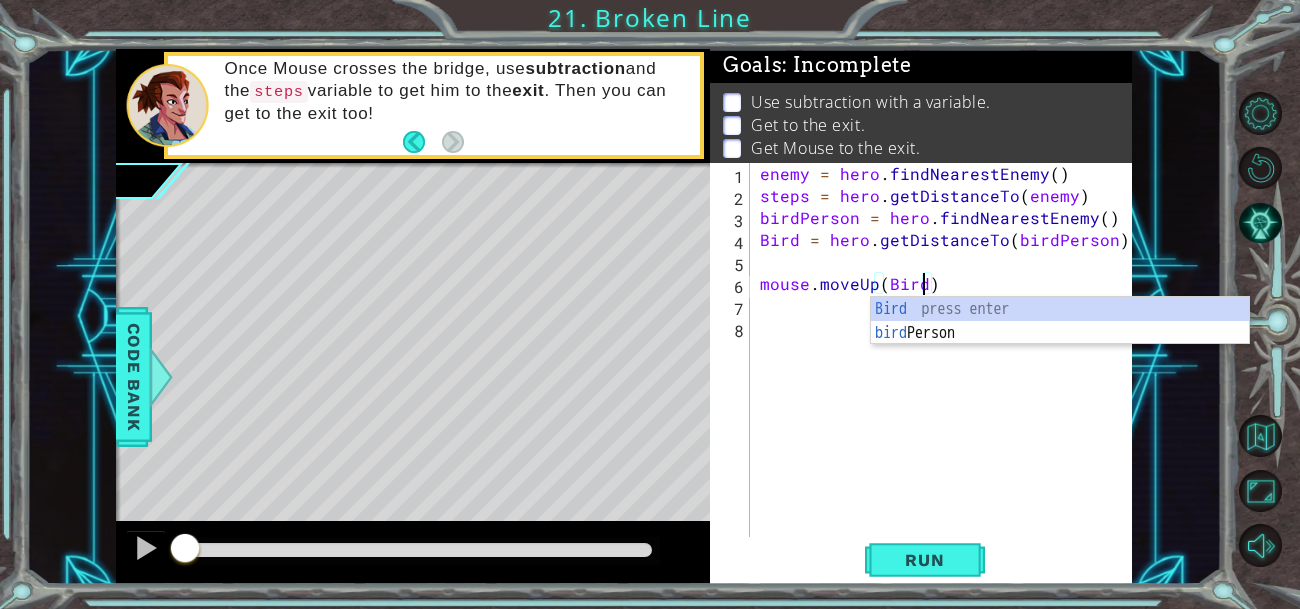 click on "enemy   =   hero . findNearestEnemy ( ) steps   =   hero . getDistanceTo ( enemy ) birdPerson   =   hero . findNearestEnemy ( ) Bird   =   hero . getDistanceTo ( birdPerson ) mouse . moveUp ( Bird )" at bounding box center [947, 372] 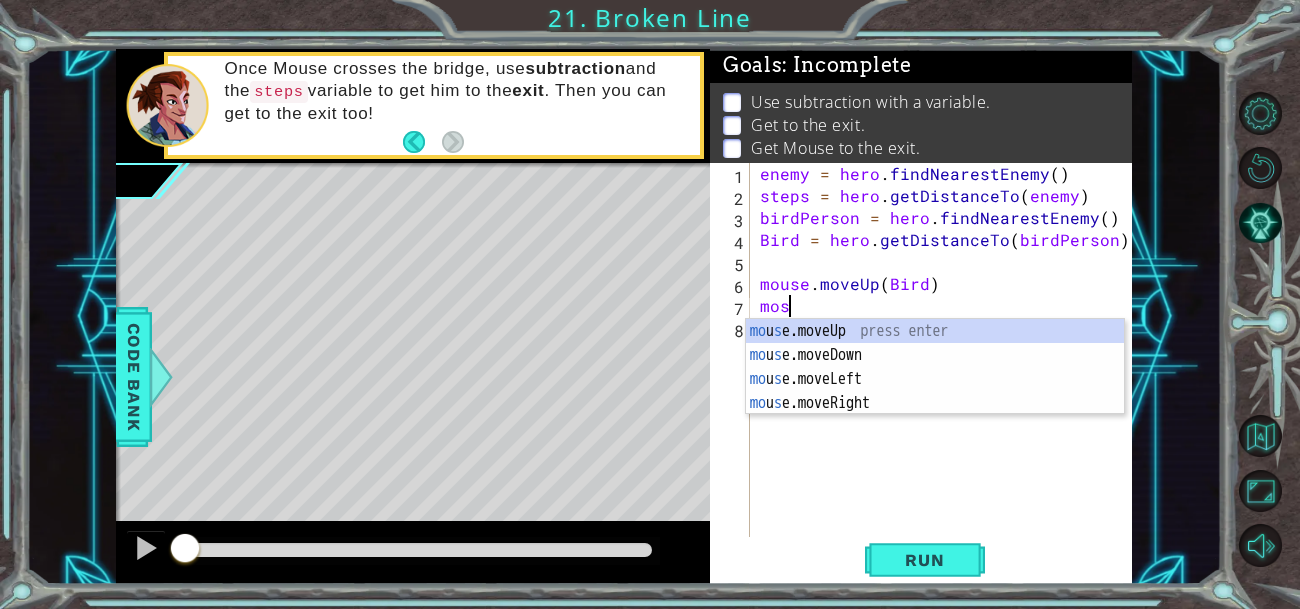 scroll, scrollTop: 0, scrollLeft: 1, axis: horizontal 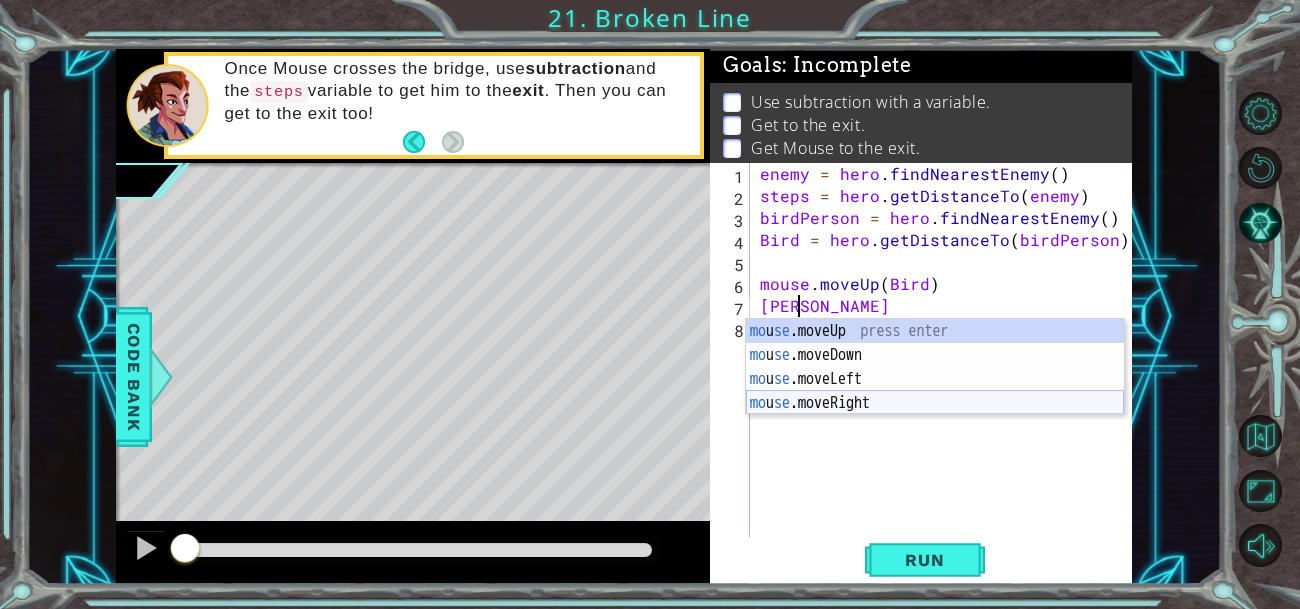 click on "mo u se .moveUp press enter mo u se .moveDown press enter mo u se .moveLeft press enter mo u se .moveRight press enter" at bounding box center [935, 391] 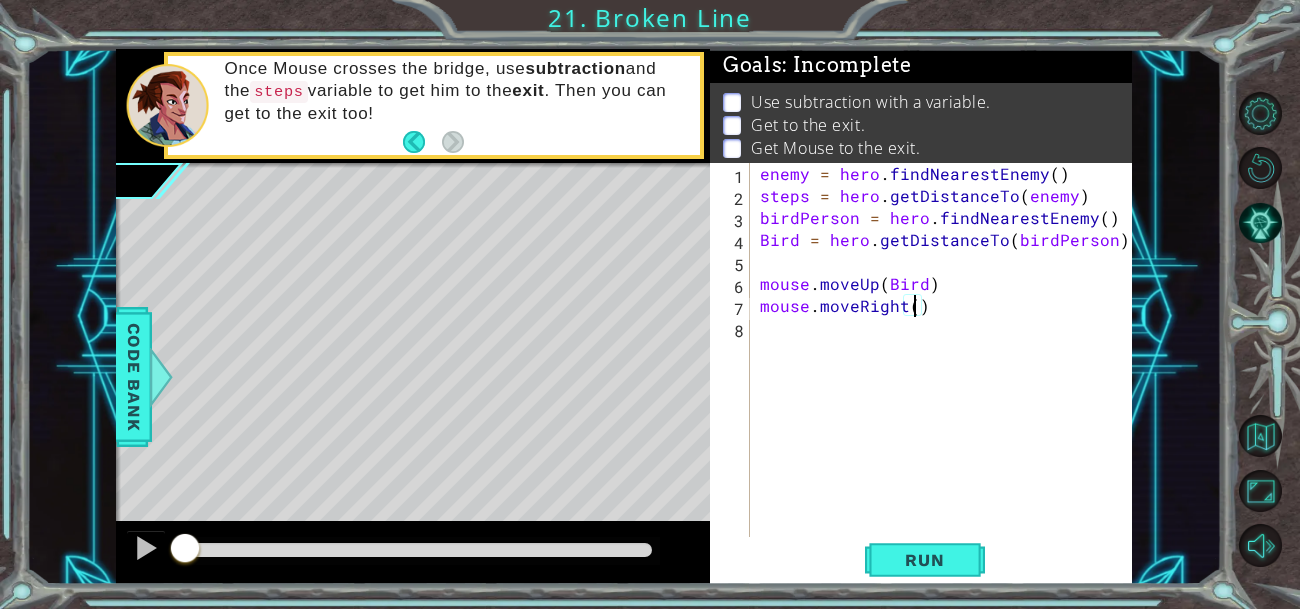 scroll, scrollTop: 0, scrollLeft: 9, axis: horizontal 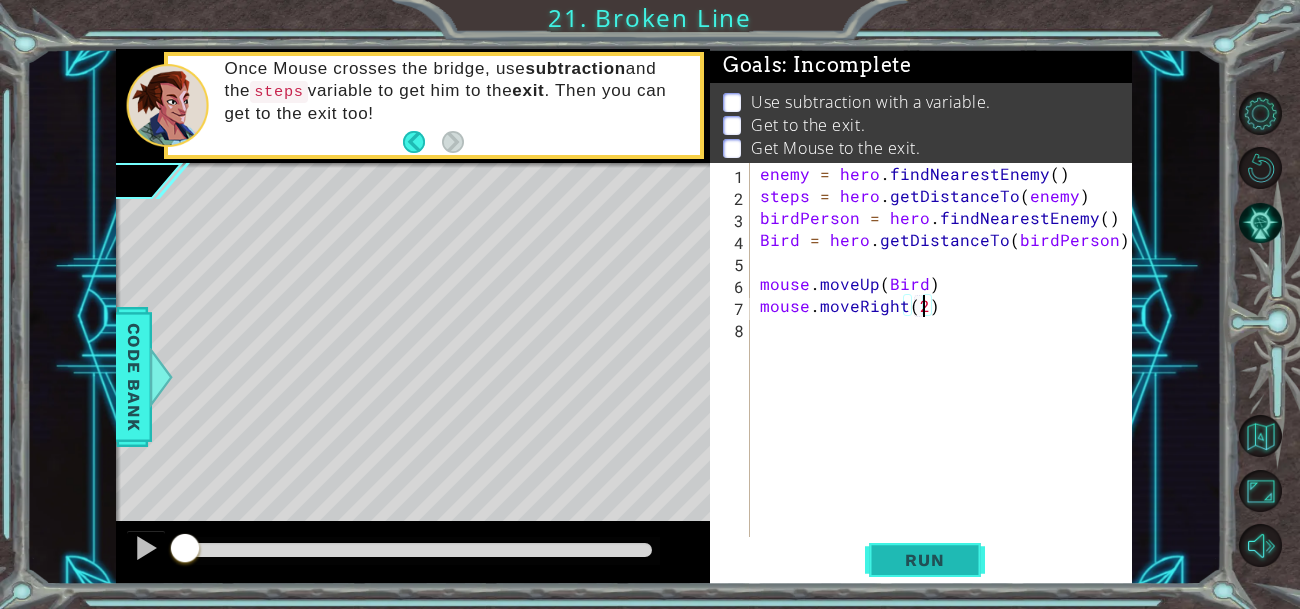 type on "mouse.moveRight(2)" 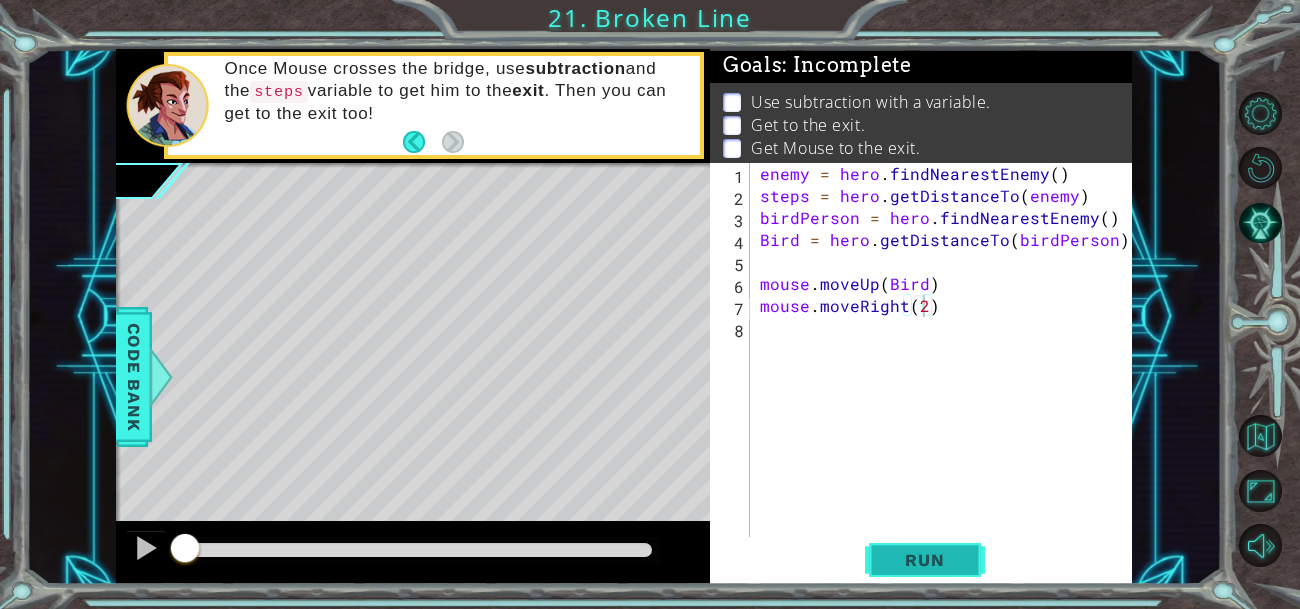 click on "Run" at bounding box center (924, 560) 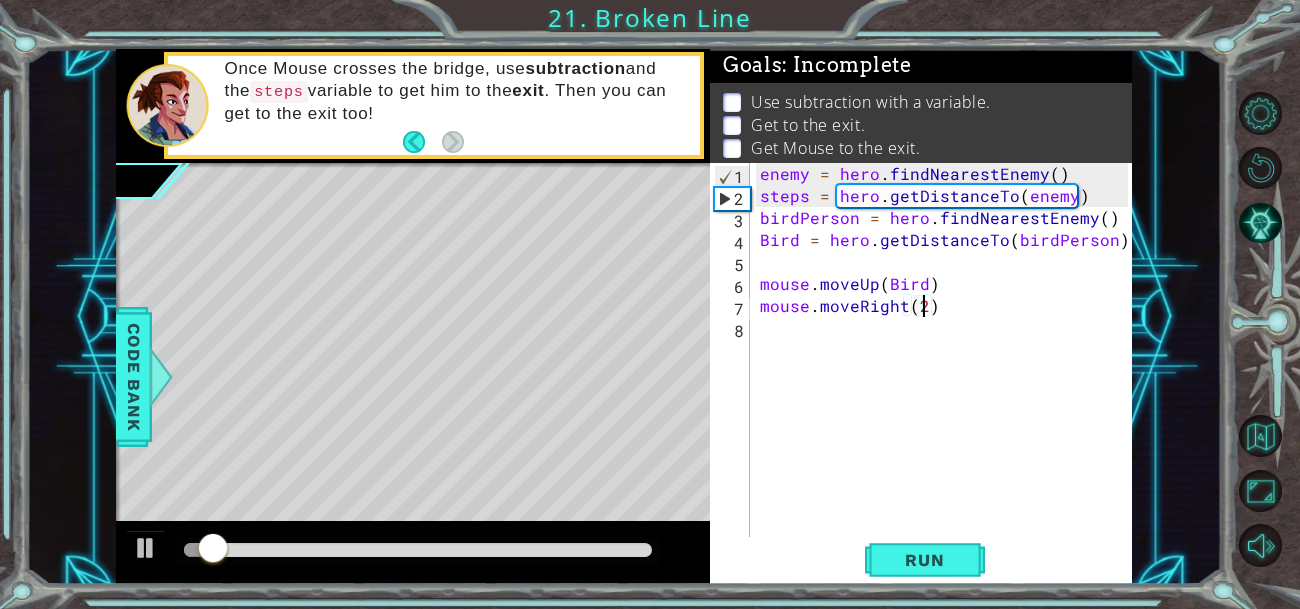 click on "enemy   =   hero . findNearestEnemy ( ) steps   =   hero . getDistanceTo ( enemy ) birdPerson   =   hero . findNearestEnemy ( ) Bird   =   hero . getDistanceTo ( birdPerson ) mouse . moveUp ( Bird ) mouse . moveRight ( 2 )" at bounding box center (947, 372) 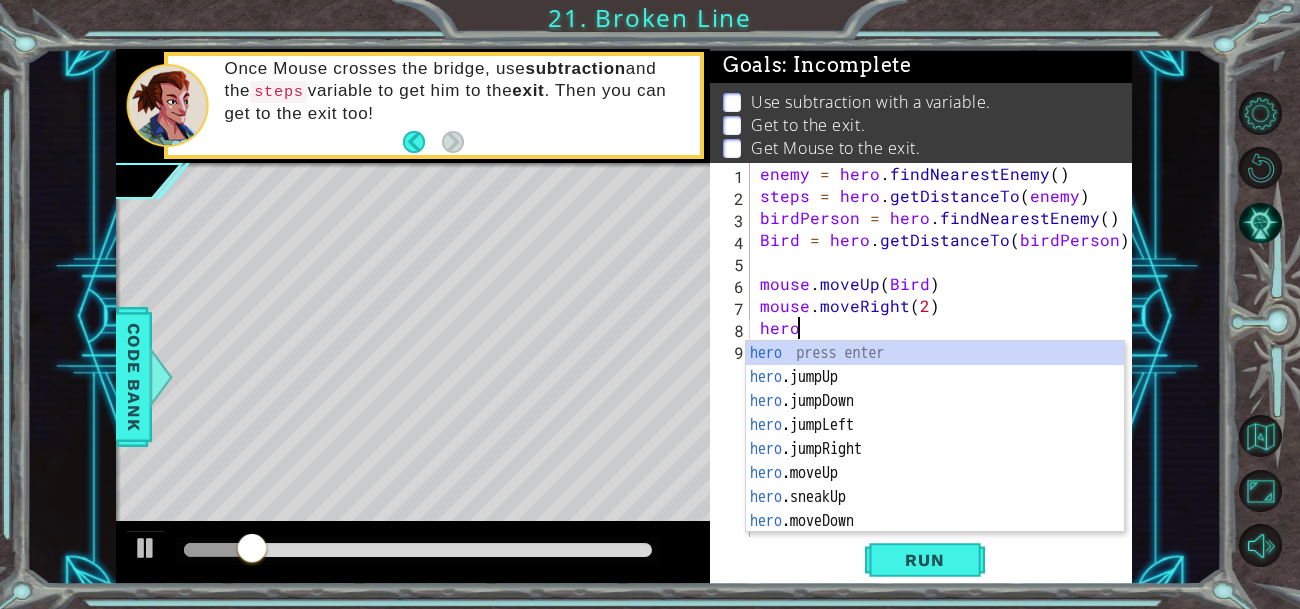 scroll, scrollTop: 0, scrollLeft: 1, axis: horizontal 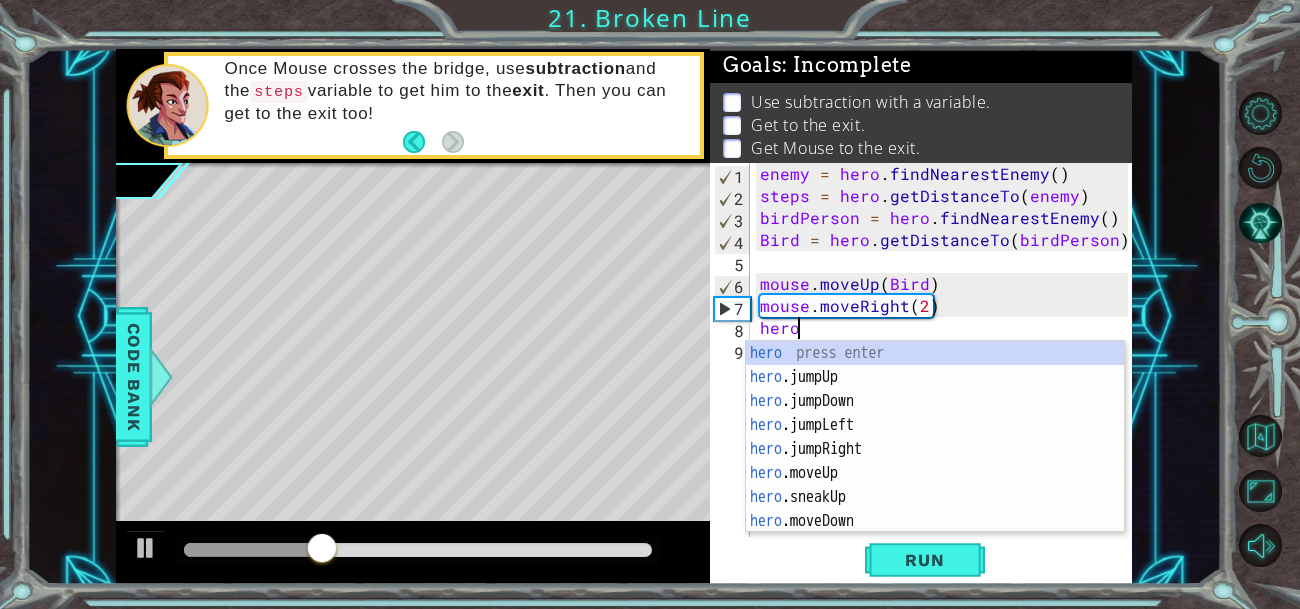 click on "enemy   =   hero . findNearestEnemy ( ) steps   =   hero . getDistanceTo ( enemy ) birdPerson   =   hero . findNearestEnemy ( ) Bird   =   hero . getDistanceTo ( birdPerson ) mouse . moveUp ( Bird ) mouse . moveRight ( 2 ) hero" at bounding box center (947, 372) 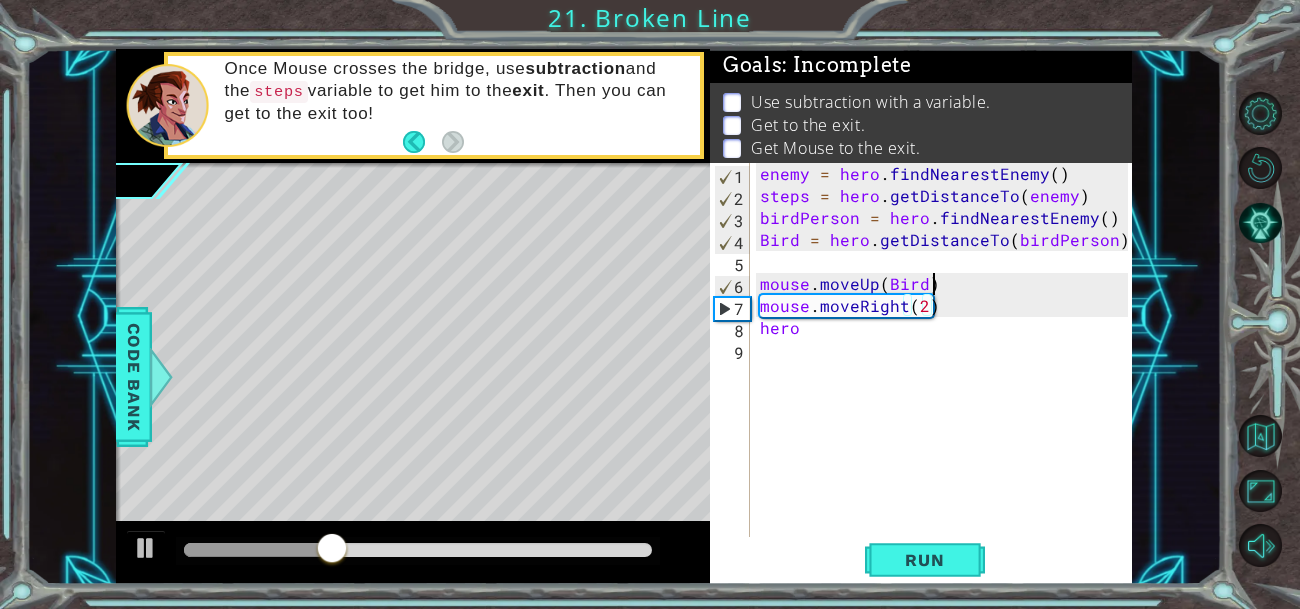 click on "enemy   =   hero . findNearestEnemy ( ) steps   =   hero . getDistanceTo ( enemy ) birdPerson   =   hero . findNearestEnemy ( ) Bird   =   hero . getDistanceTo ( birdPerson ) mouse . moveUp ( Bird ) mouse . moveRight ( 2 ) hero" at bounding box center [947, 372] 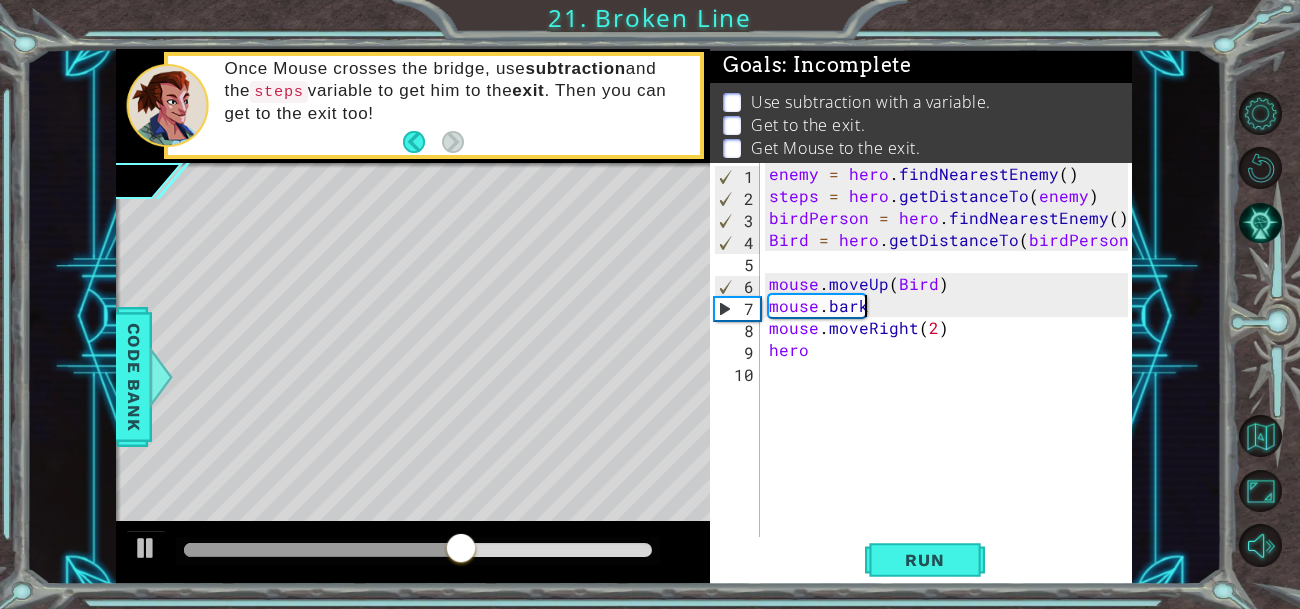 scroll, scrollTop: 0, scrollLeft: 5, axis: horizontal 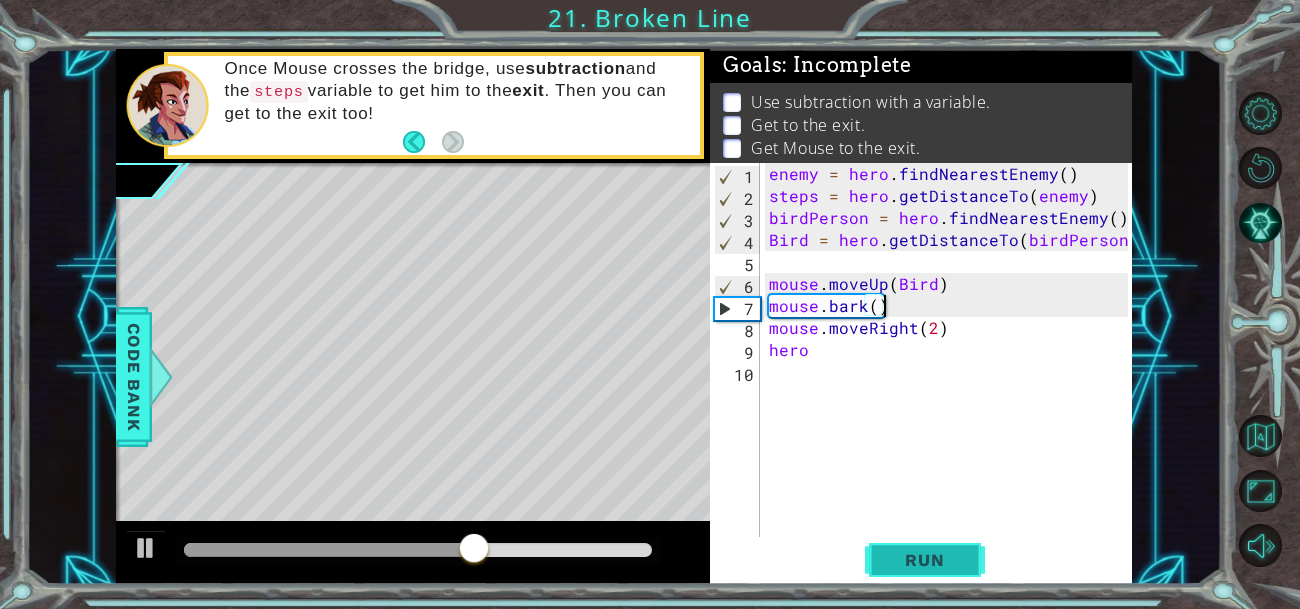 type on "mouse.bark()" 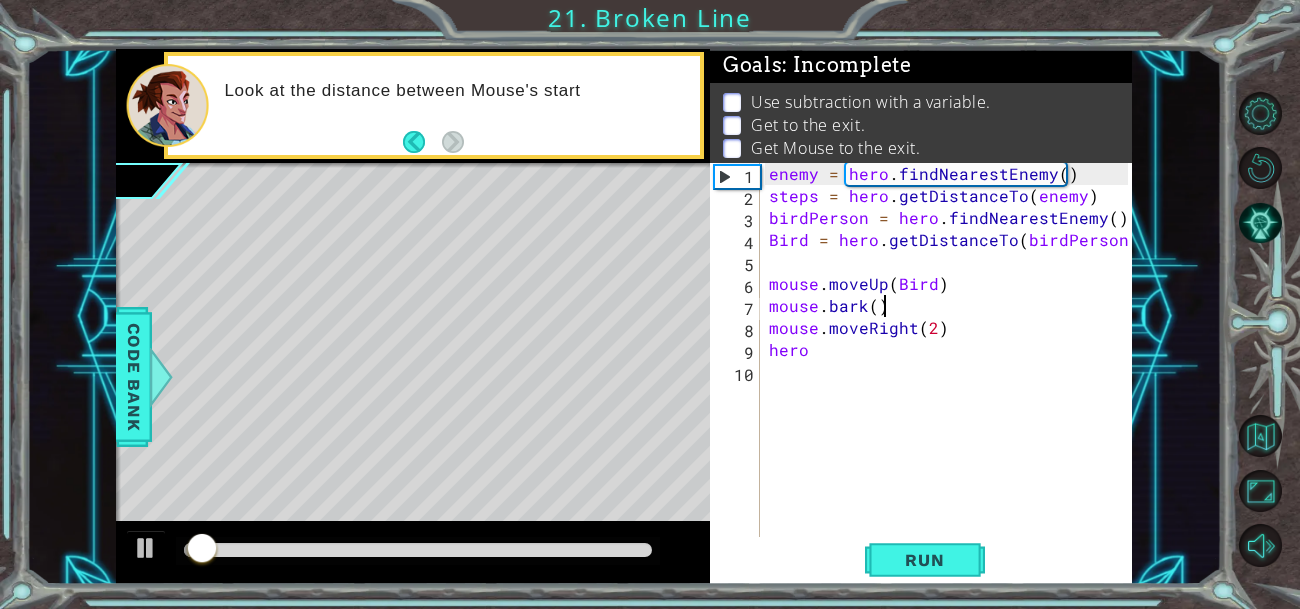 click on "enemy   =   hero . findNearestEnemy ( ) steps   =   hero . getDistanceTo ( enemy ) birdPerson   =   hero . findNearestEnemy ( ) Bird   =   hero . getDistanceTo ( birdPerson ) mouse . moveUp ( Bird ) mouse . bark ( ) mouse . moveRight ( 2 ) hero" at bounding box center (951, 372) 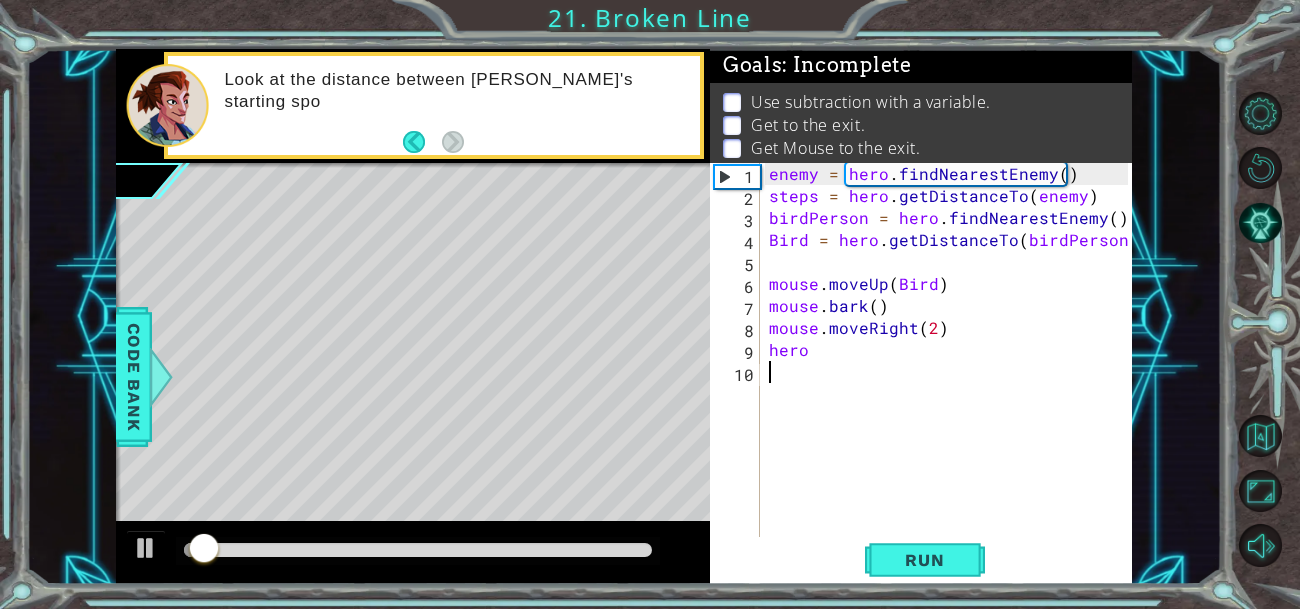 scroll, scrollTop: 0, scrollLeft: 0, axis: both 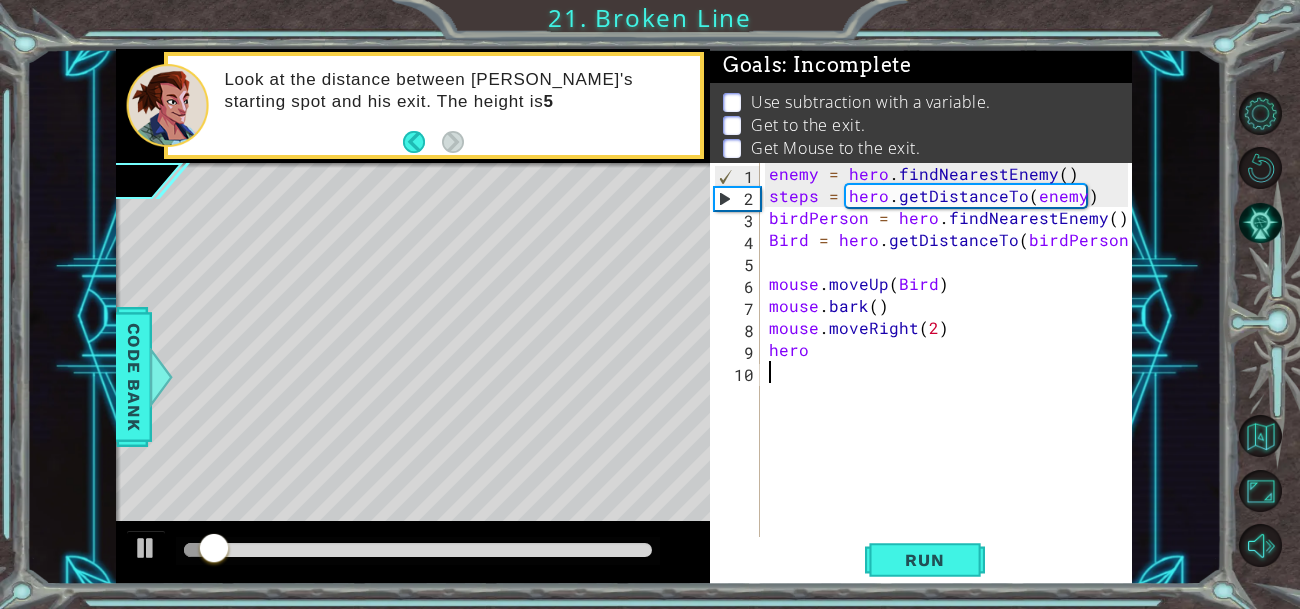 type on "." 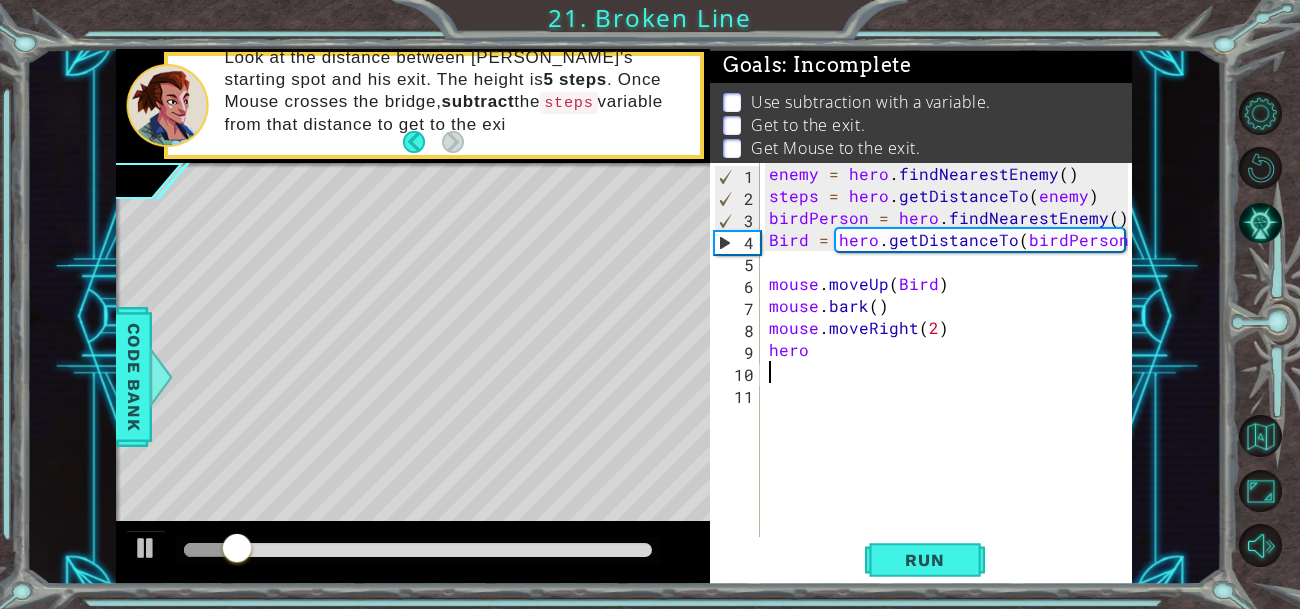 click on "enemy   =   hero . findNearestEnemy ( ) steps   =   hero . getDistanceTo ( enemy ) birdPerson   =   hero . findNearestEnemy ( ) Bird   =   hero . getDistanceTo ( birdPerson ) mouse . moveUp ( Bird ) mouse . bark ( ) mouse . moveRight ( 2 ) hero" at bounding box center [951, 372] 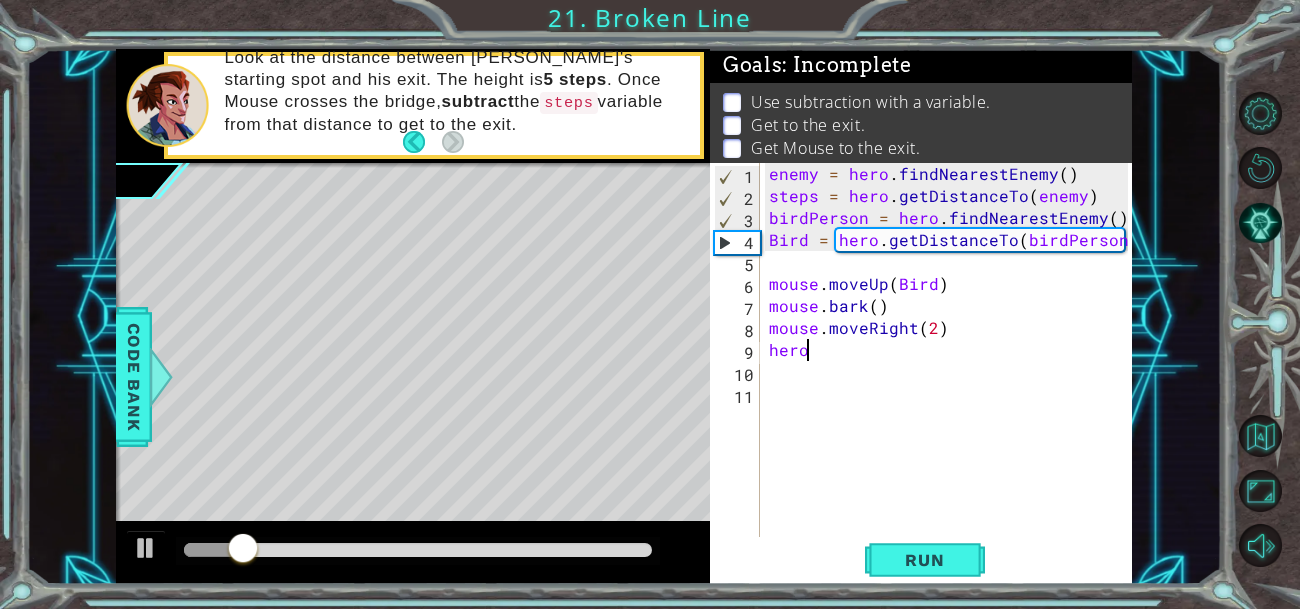 click on "enemy   =   hero . findNearestEnemy ( ) steps   =   hero . getDistanceTo ( enemy ) birdPerson   =   hero . findNearestEnemy ( ) Bird   =   hero . getDistanceTo ( birdPerson ) mouse . moveUp ( Bird ) mouse . bark ( ) mouse . moveRight ( 2 ) hero" at bounding box center (951, 372) 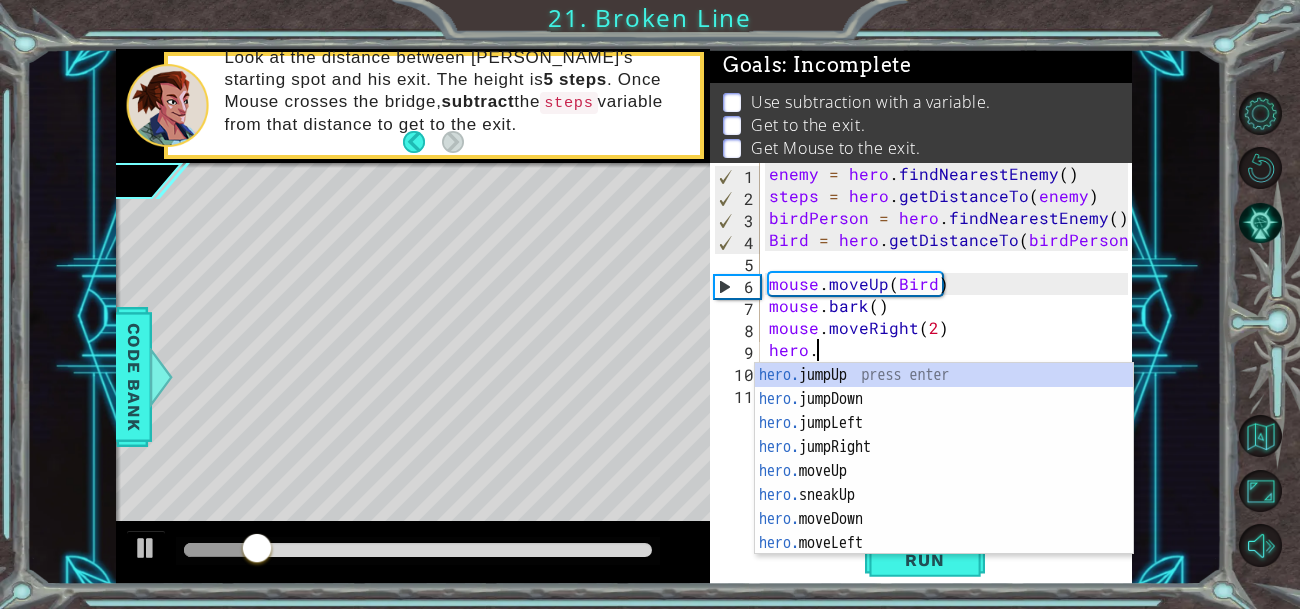 scroll, scrollTop: 0, scrollLeft: 1, axis: horizontal 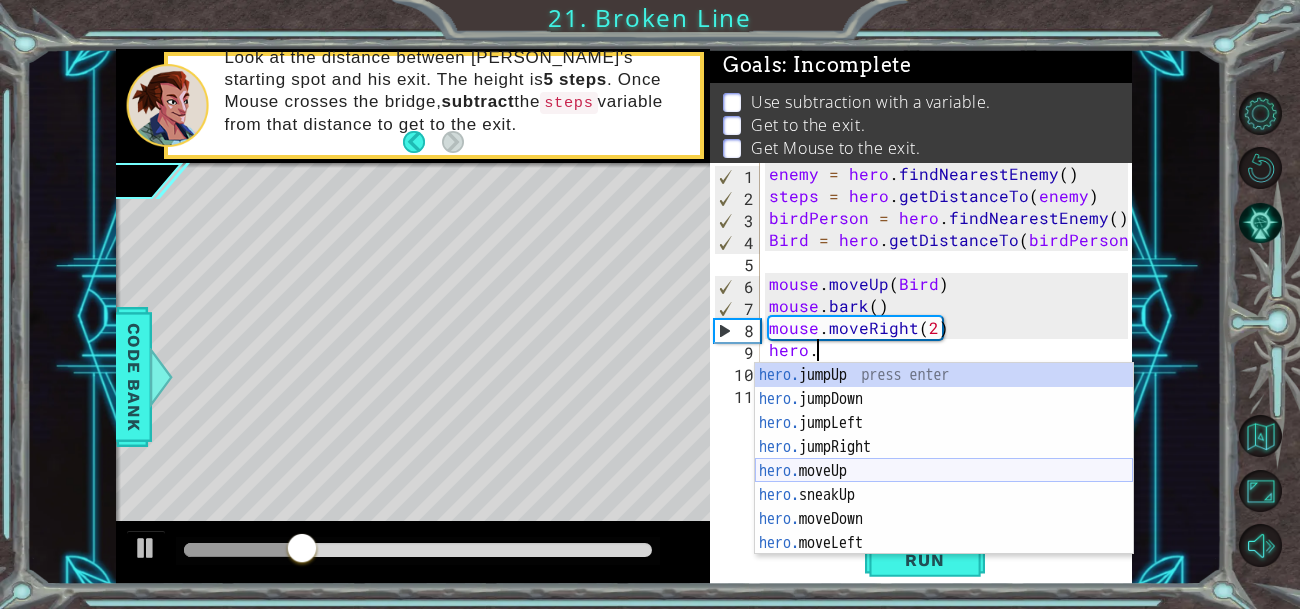 click on "hero. jumpUp press enter hero. jumpDown press enter hero. jumpLeft press enter hero. jumpRight press enter hero. moveUp press enter hero. sneakUp press enter hero. moveDown press enter hero. moveLeft press enter hero. moveRight press enter" at bounding box center [944, 483] 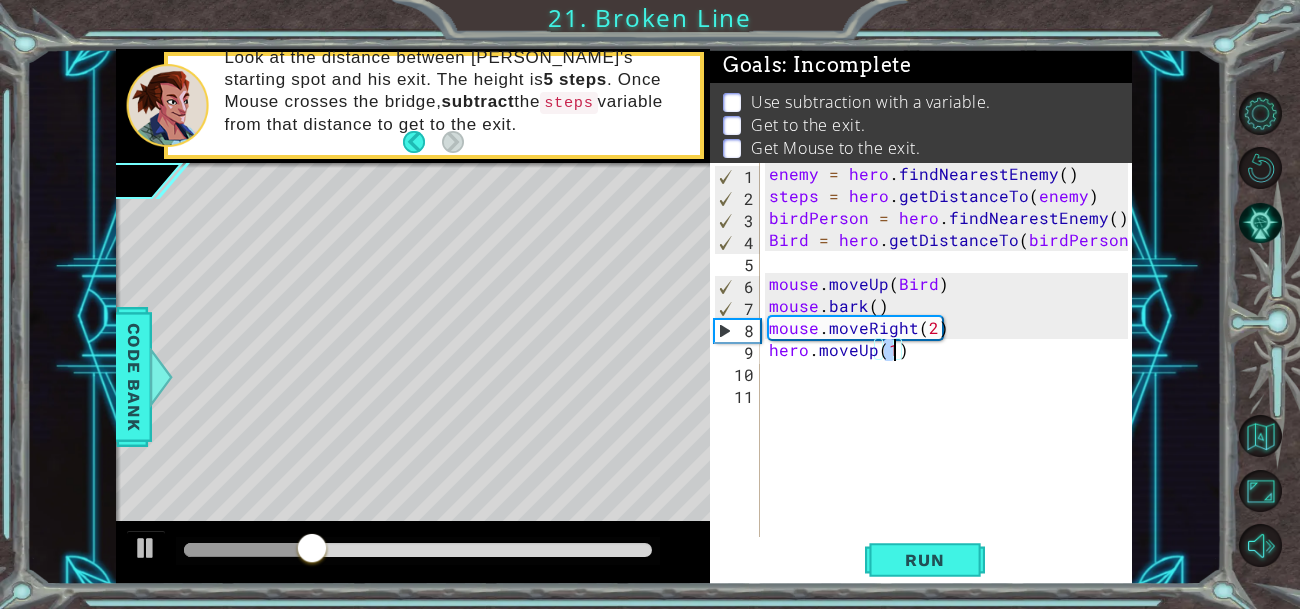 click on "enemy   =   hero . findNearestEnemy ( ) steps   =   hero . getDistanceTo ( enemy ) birdPerson   =   hero . findNearestEnemy ( ) Bird   =   hero . getDistanceTo ( birdPerson ) mouse . moveUp ( Bird ) mouse . bark ( ) mouse . moveRight ( 2 ) hero . moveUp ( 1 )" at bounding box center (951, 372) 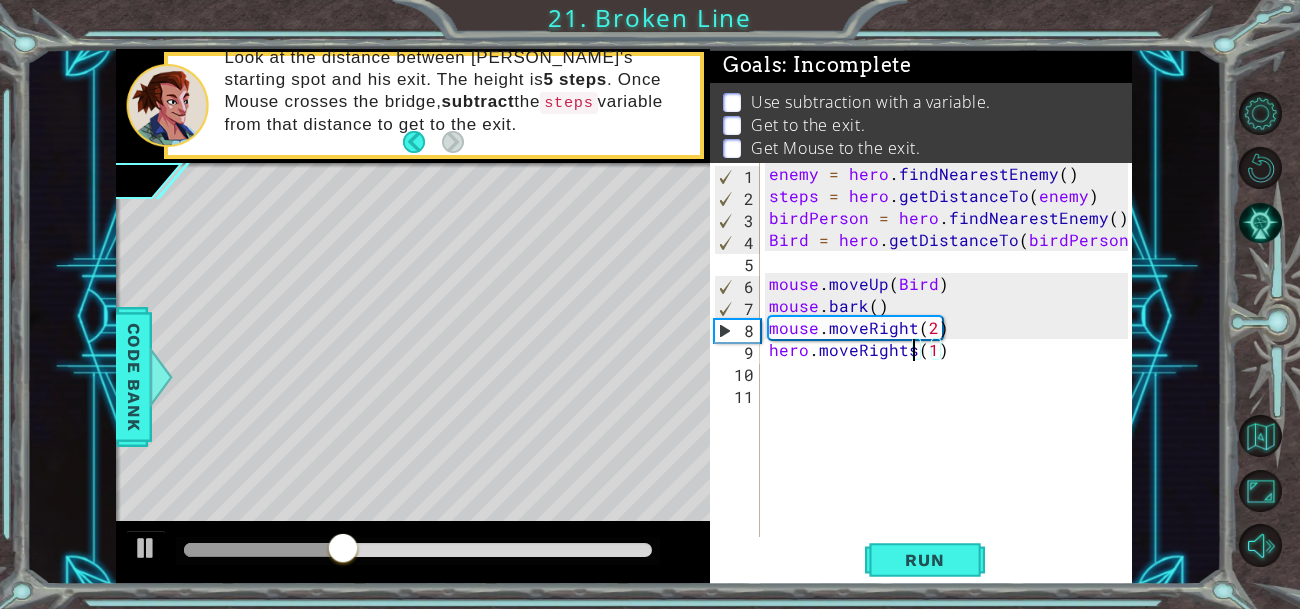 scroll, scrollTop: 0, scrollLeft: 9, axis: horizontal 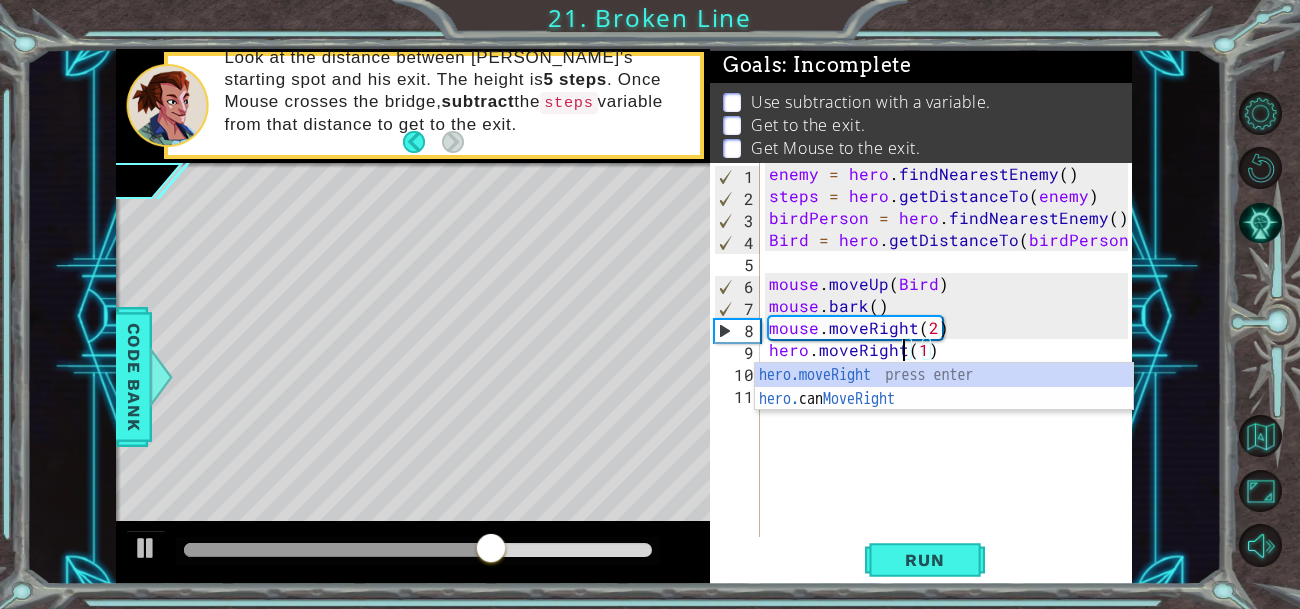 click on "enemy   =   hero . findNearestEnemy ( ) steps   =   hero . getDistanceTo ( enemy ) birdPerson   =   hero . findNearestEnemy ( ) Bird   =   hero . getDistanceTo ( birdPerson ) mouse . moveUp ( Bird ) mouse . bark ( ) mouse . moveRight ( 2 ) hero . moveRight ( 1 )" at bounding box center [951, 372] 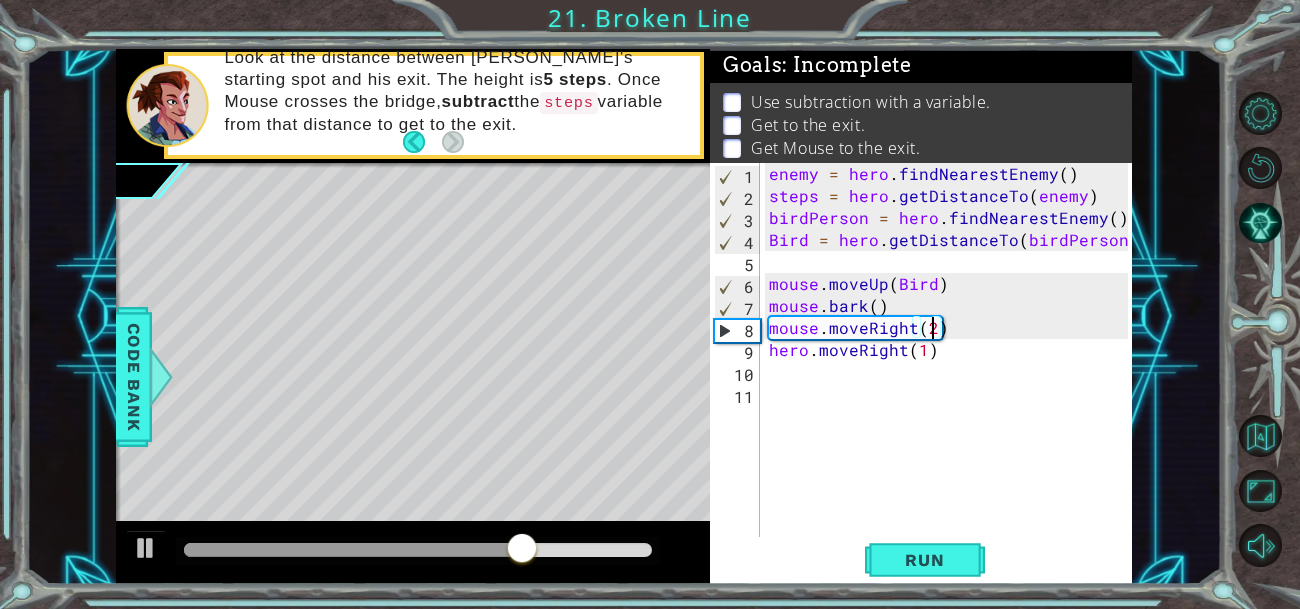 click on "enemy   =   hero . findNearestEnemy ( ) steps   =   hero . getDistanceTo ( enemy ) birdPerson   =   hero . findNearestEnemy ( ) Bird   =   hero . getDistanceTo ( birdPerson ) mouse . moveUp ( Bird ) mouse . bark ( ) mouse . moveRight ( 2 ) hero . moveRight ( 1 )" at bounding box center (951, 372) 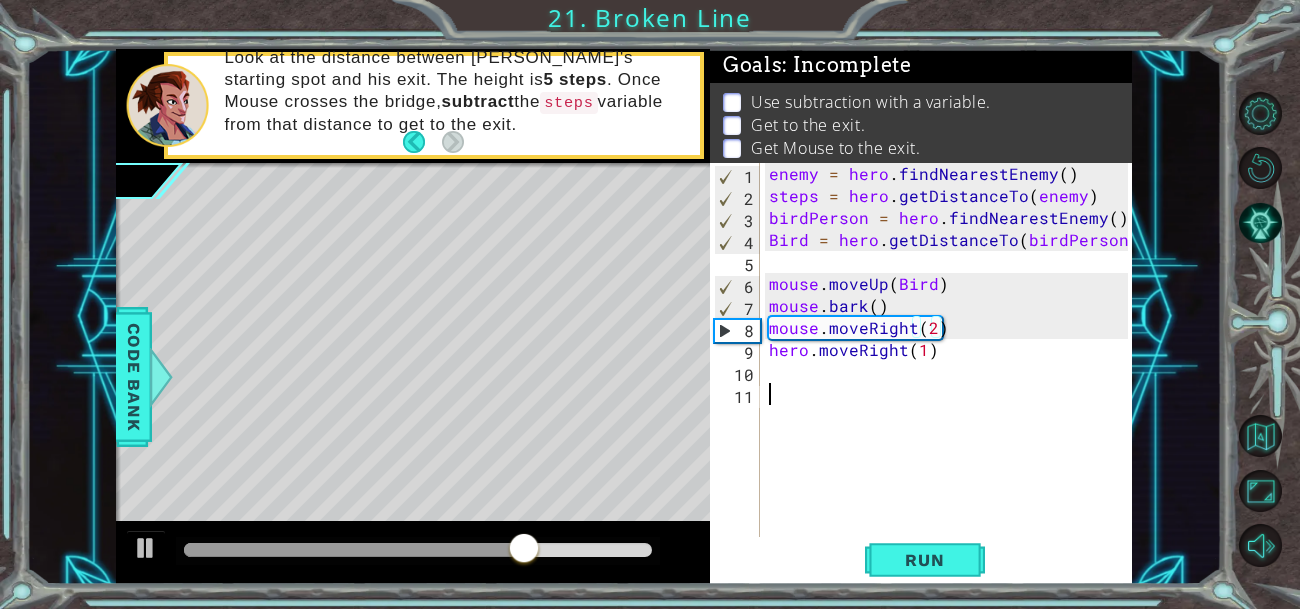 scroll, scrollTop: 0, scrollLeft: 0, axis: both 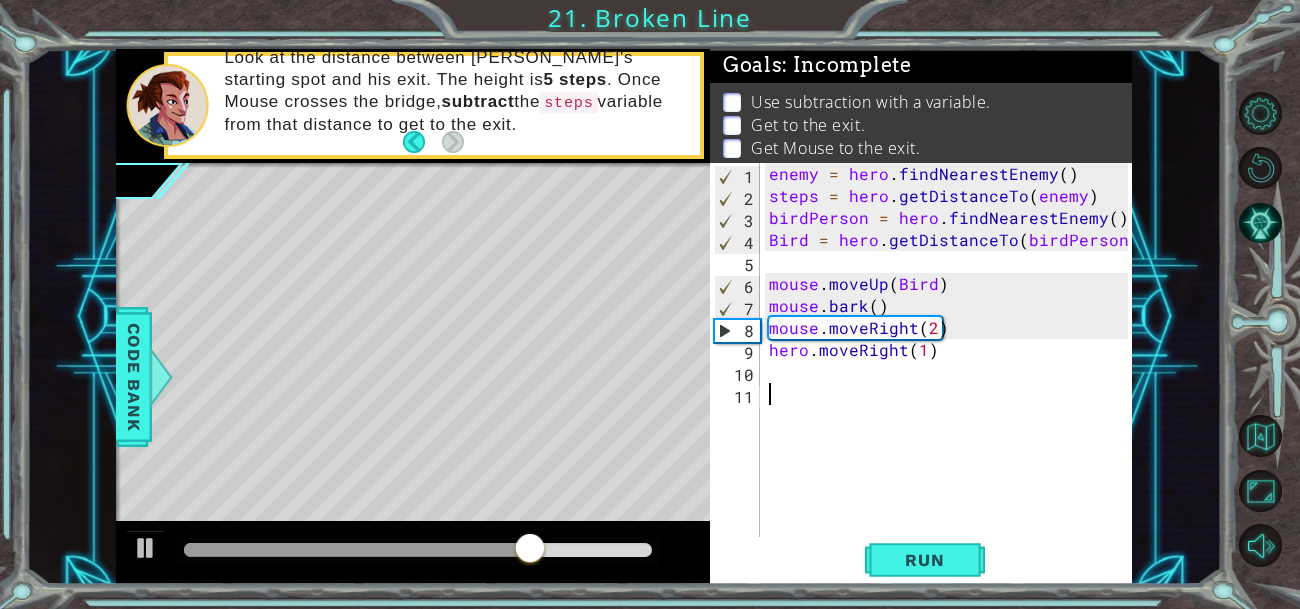 click on "enemy   =   hero . findNearestEnemy ( ) steps   =   hero . getDistanceTo ( enemy ) birdPerson   =   hero . findNearestEnemy ( ) Bird   =   hero . getDistanceTo ( birdPerson ) mouse . moveUp ( Bird ) mouse . bark ( ) mouse . moveRight ( 2 ) hero . moveRight ( 1 )" at bounding box center (951, 372) 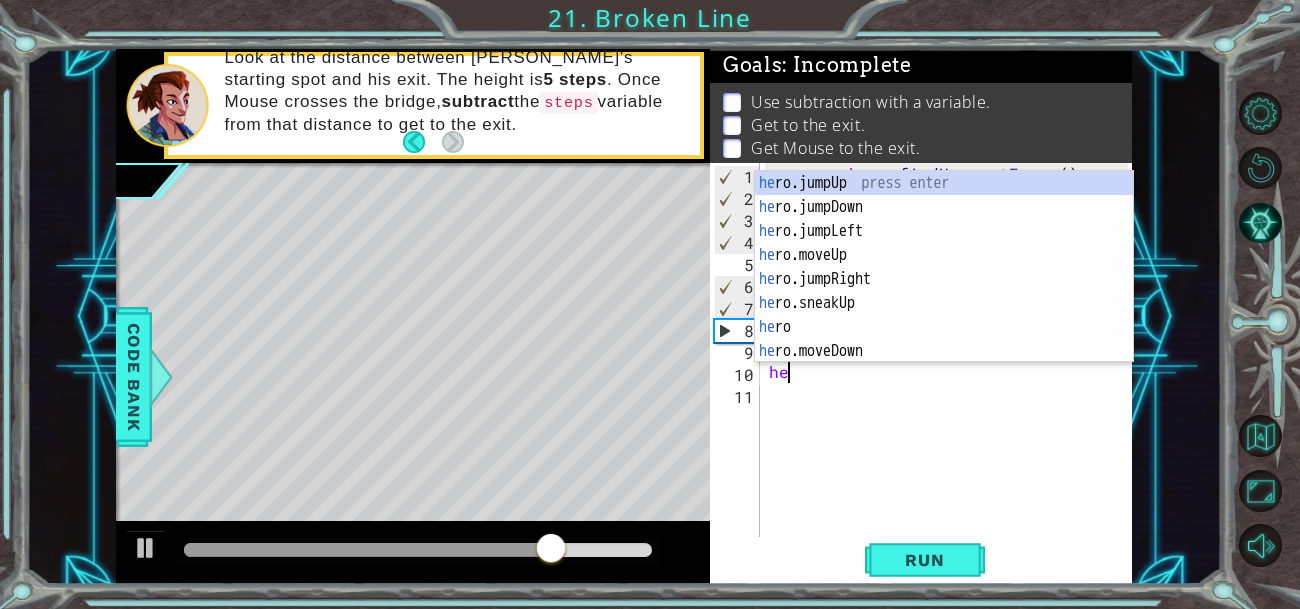 type on "her" 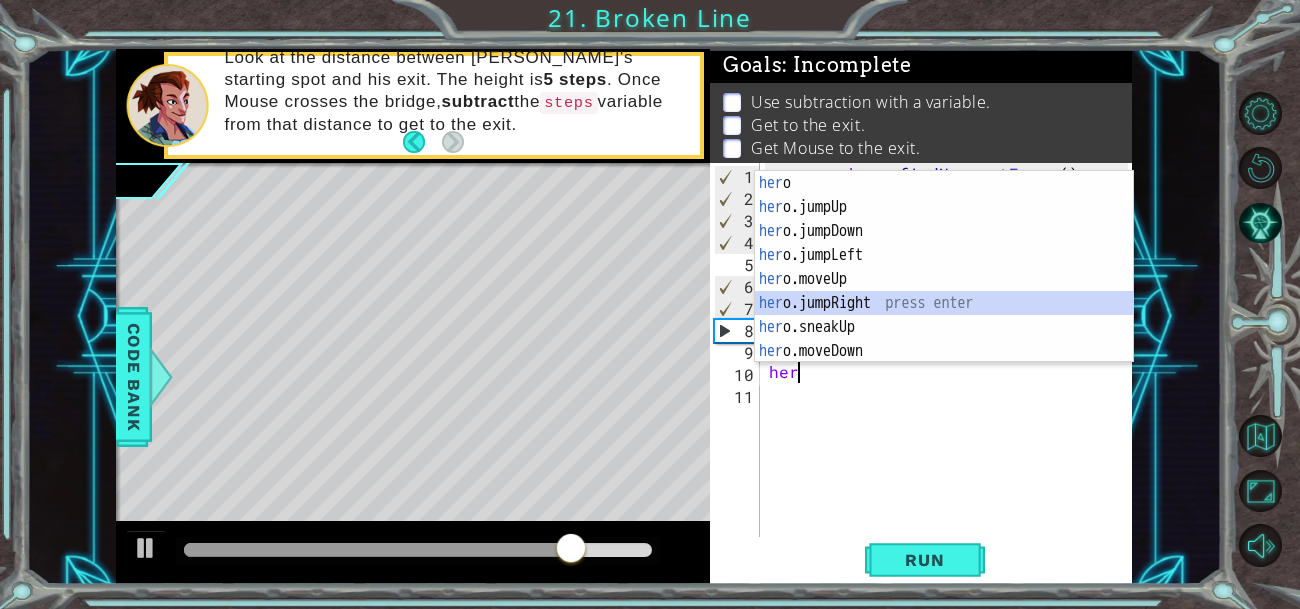 click on "her o press enter her o.jumpUp press enter her o.jumpDown press enter her o.jumpLeft press enter her o.moveUp press enter her o.jumpRight press enter her o.sneakUp press enter her o.moveDown press enter her o.moveLeft press enter" at bounding box center (944, 291) 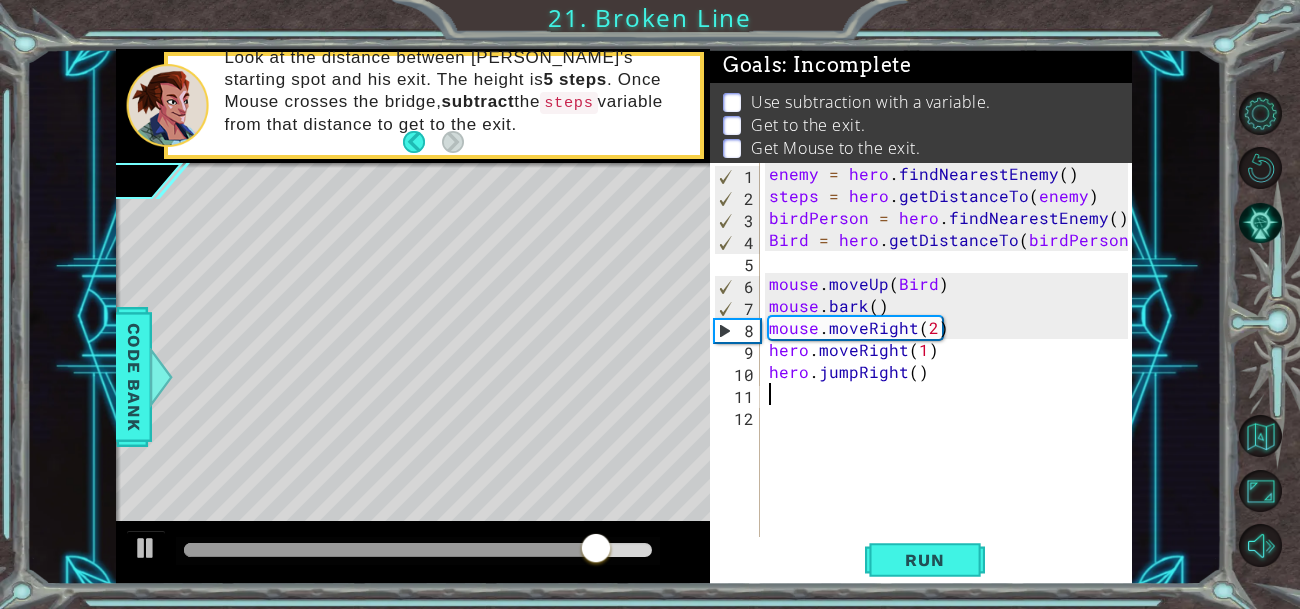 click on "enemy   =   hero . findNearestEnemy ( ) steps   =   hero . getDistanceTo ( enemy ) birdPerson   =   hero . findNearestEnemy ( ) Bird   =   hero . getDistanceTo ( birdPerson ) mouse . moveUp ( Bird ) mouse . bark ( ) mouse . moveRight ( 2 ) hero . moveRight ( 1 ) hero . jumpRight ( )" at bounding box center (951, 372) 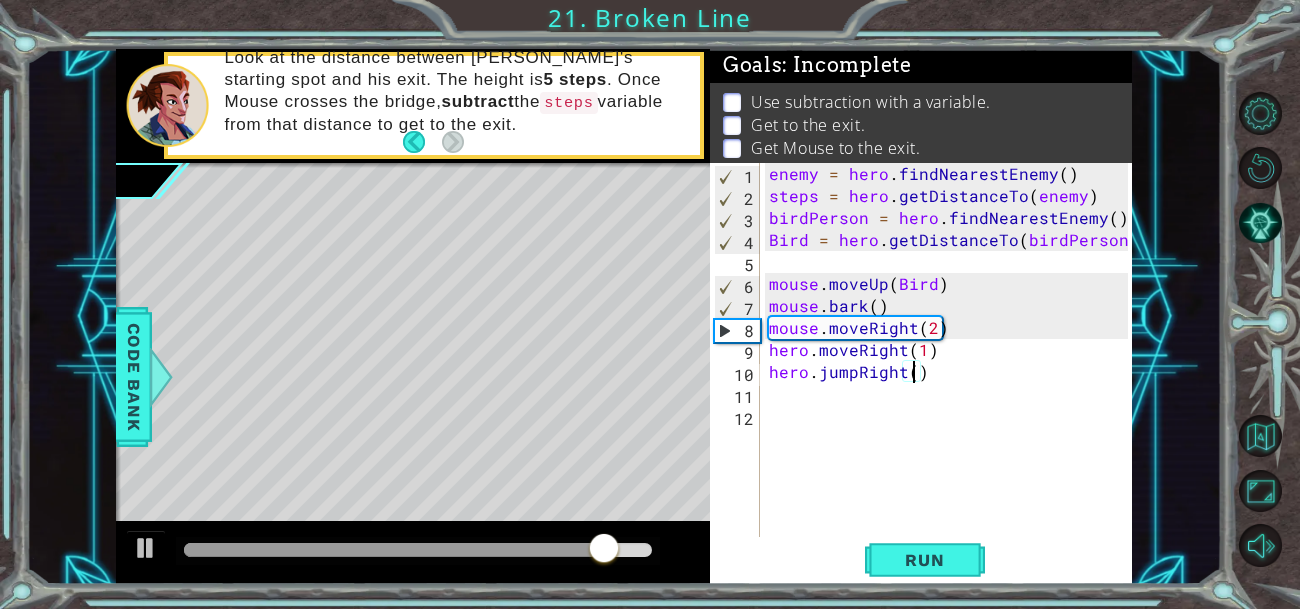 type on "hero.jumpRight(2)" 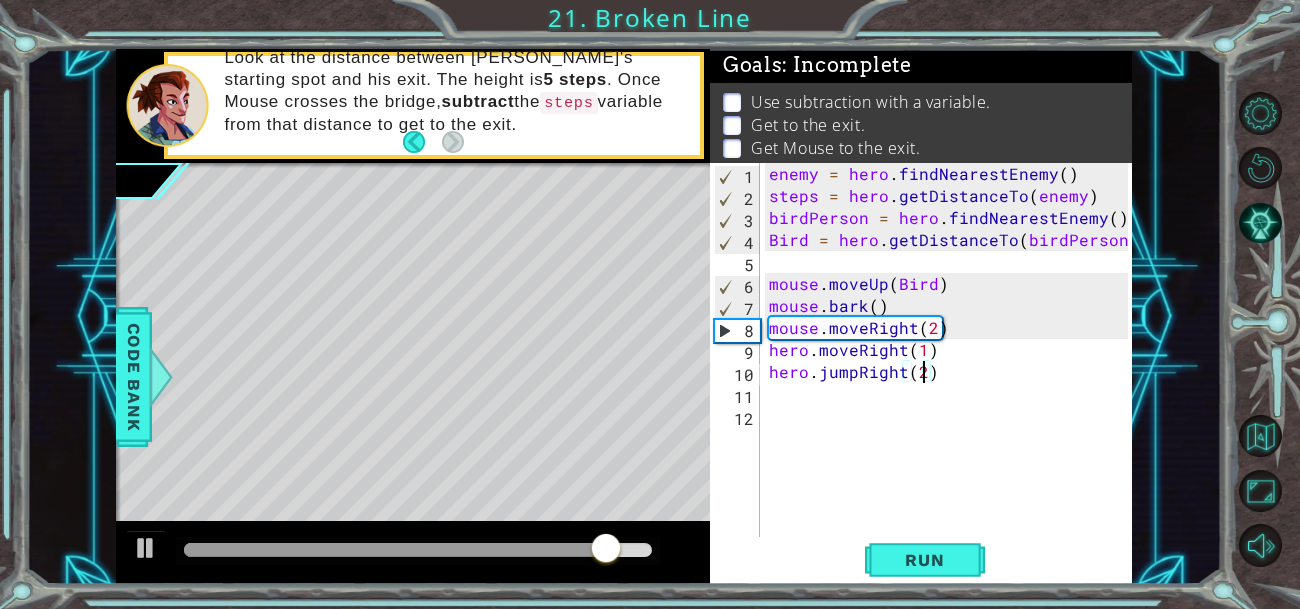 scroll, scrollTop: 0, scrollLeft: 8, axis: horizontal 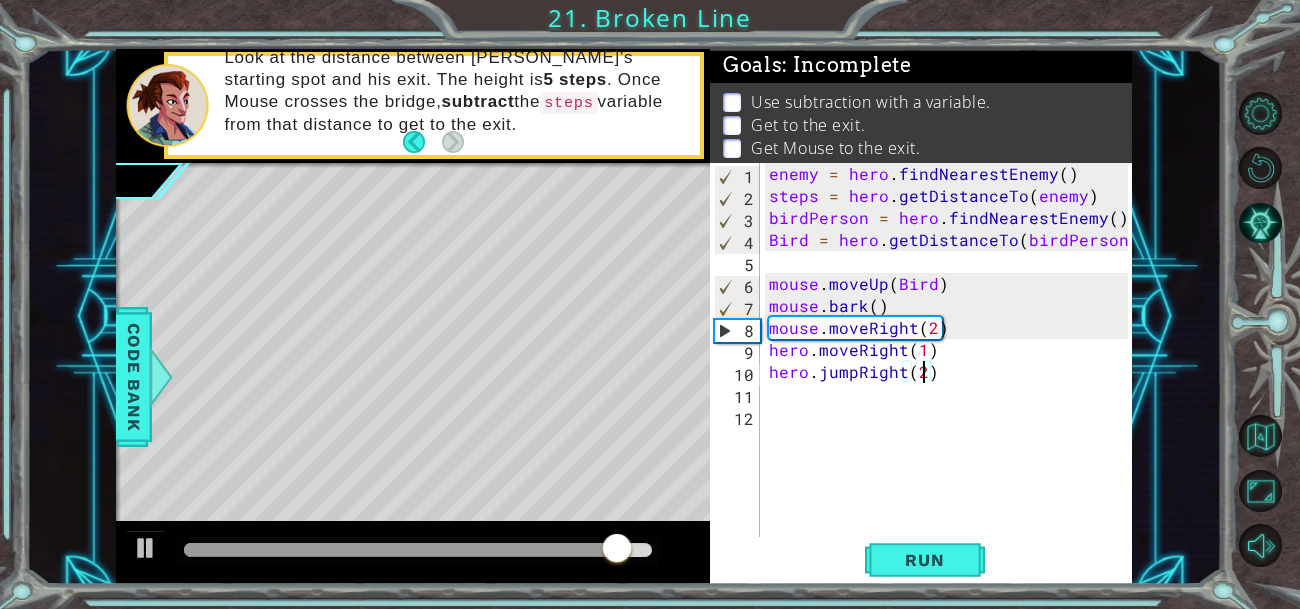click on "enemy   =   hero . findNearestEnemy ( ) steps   =   hero . getDistanceTo ( enemy ) birdPerson   =   hero . findNearestEnemy ( ) Bird   =   hero . getDistanceTo ( birdPerson ) mouse . moveUp ( Bird ) mouse . bark ( ) mouse . moveRight ( 2 ) hero . moveRight ( 1 ) hero . jumpRight ( 2 )" at bounding box center (951, 372) 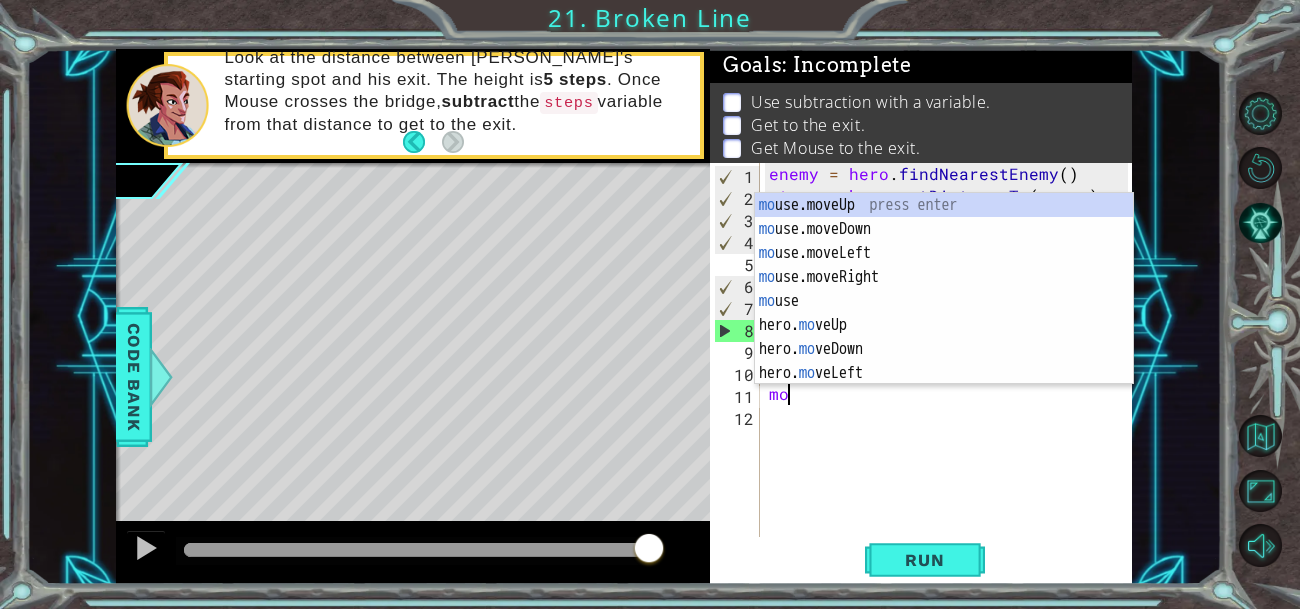 scroll, scrollTop: 0, scrollLeft: 0, axis: both 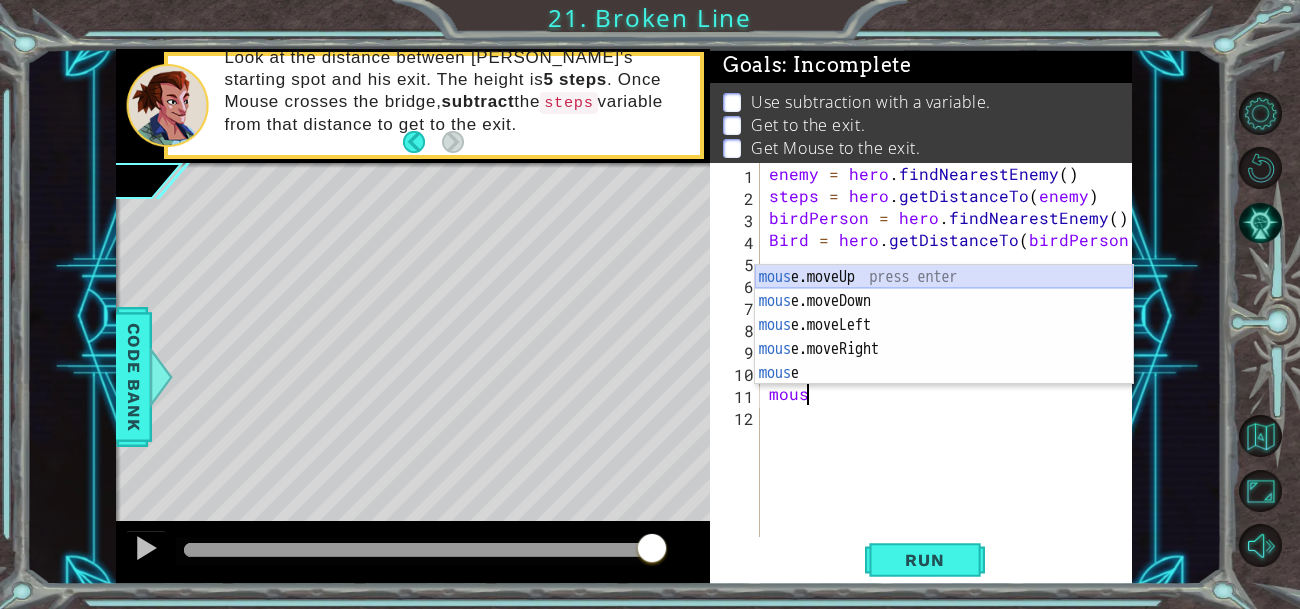 click on "mous e.moveUp press enter mous e.moveDown press enter mous e.moveLeft press enter mous e.moveRight press enter mous e press enter" at bounding box center [944, 349] 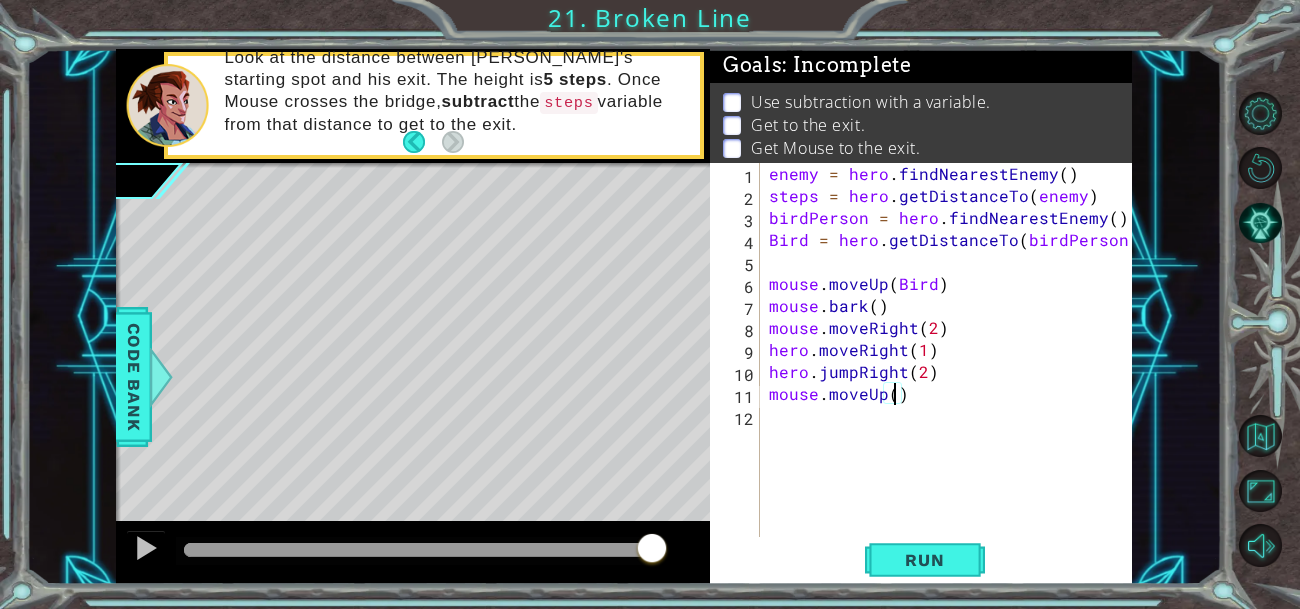 type on "mouse.moveUp(2)" 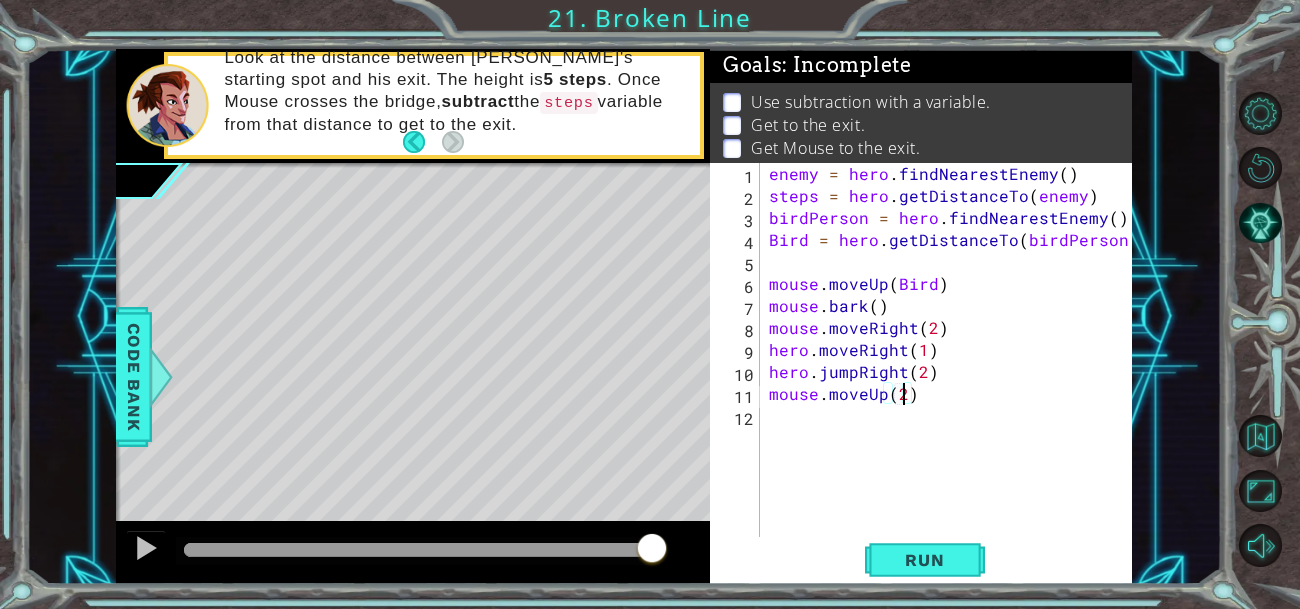 scroll, scrollTop: 0, scrollLeft: 7, axis: horizontal 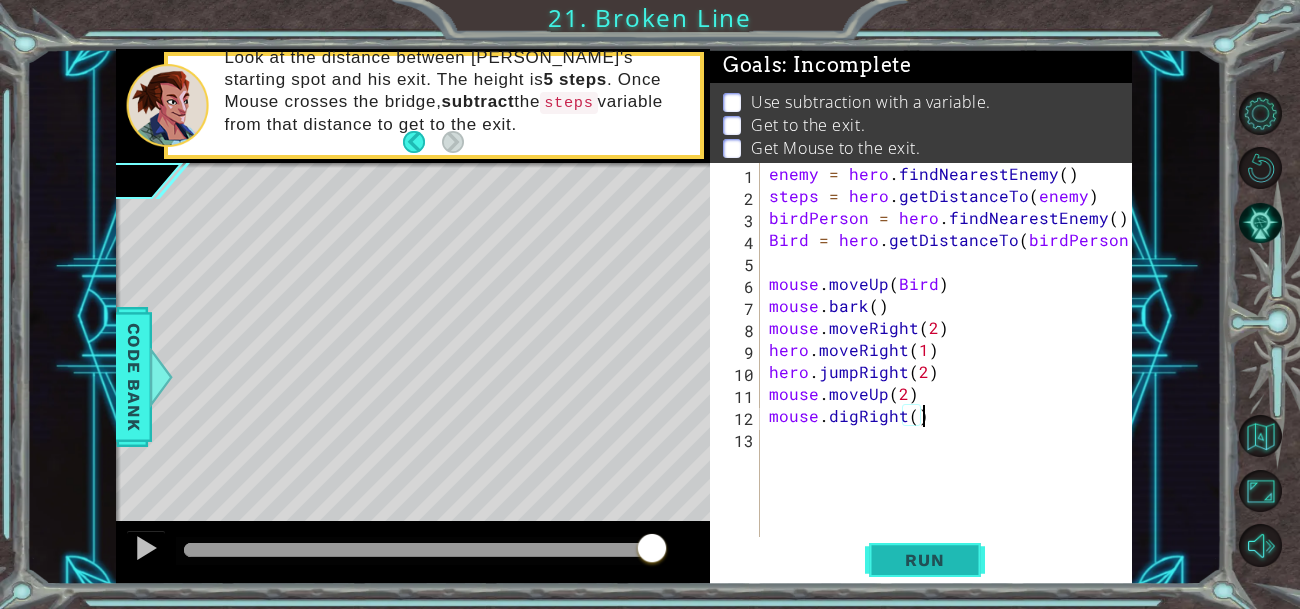 type on "mouse.digRight()" 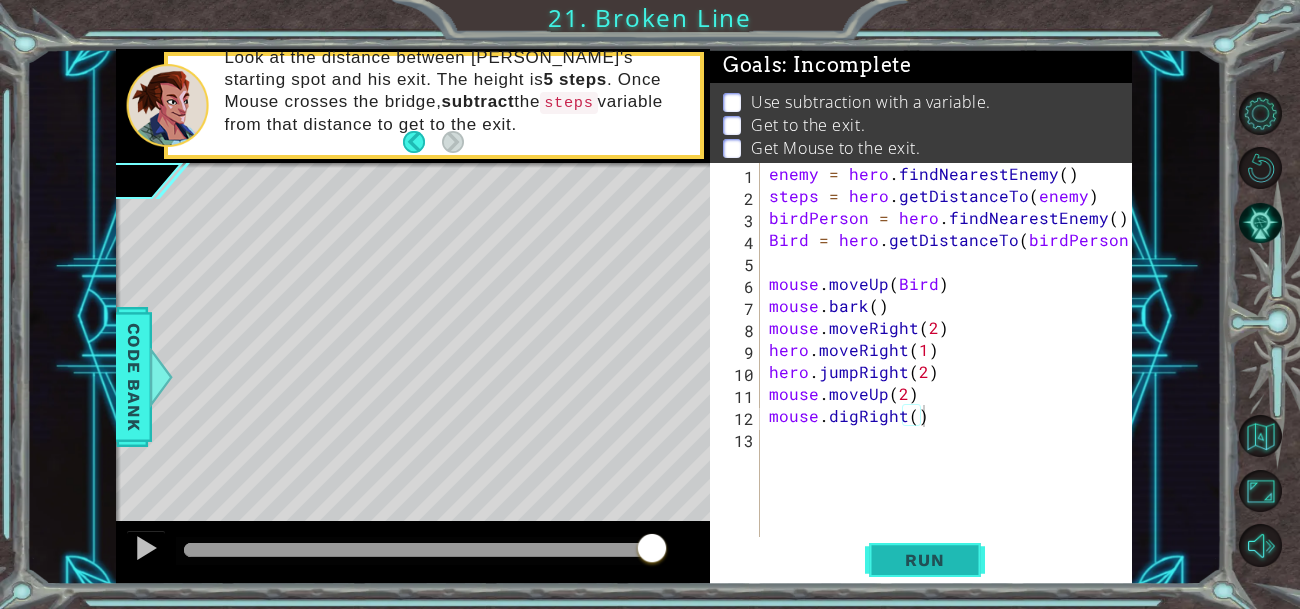 click on "Run" at bounding box center (924, 560) 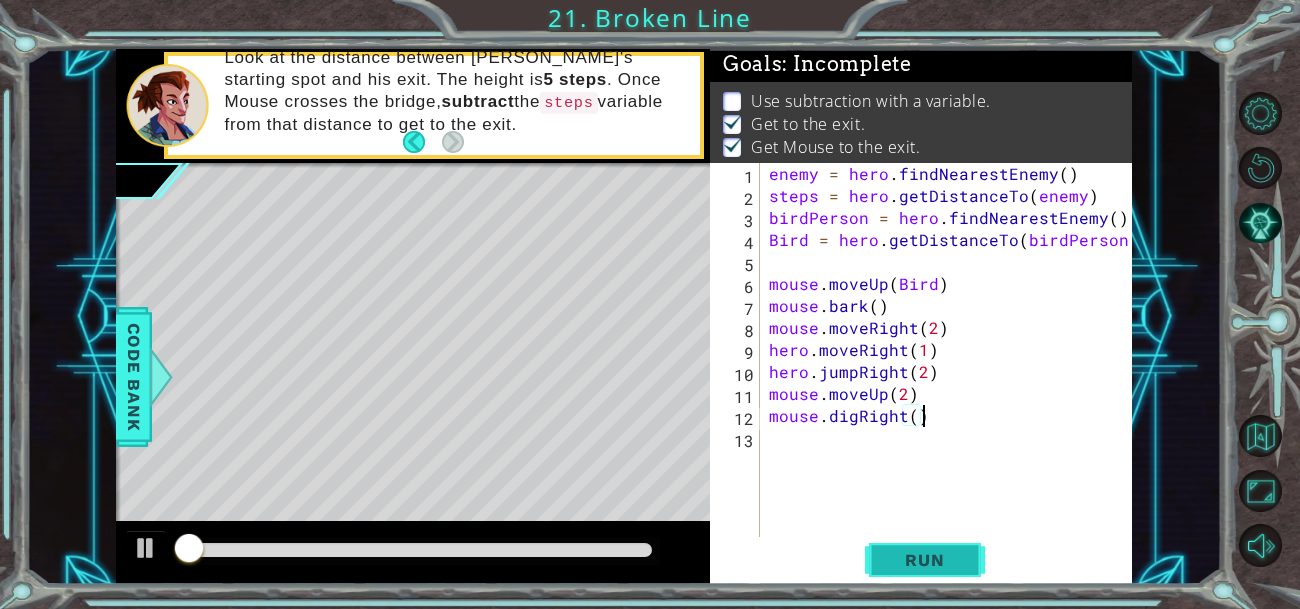 scroll, scrollTop: 3, scrollLeft: 0, axis: vertical 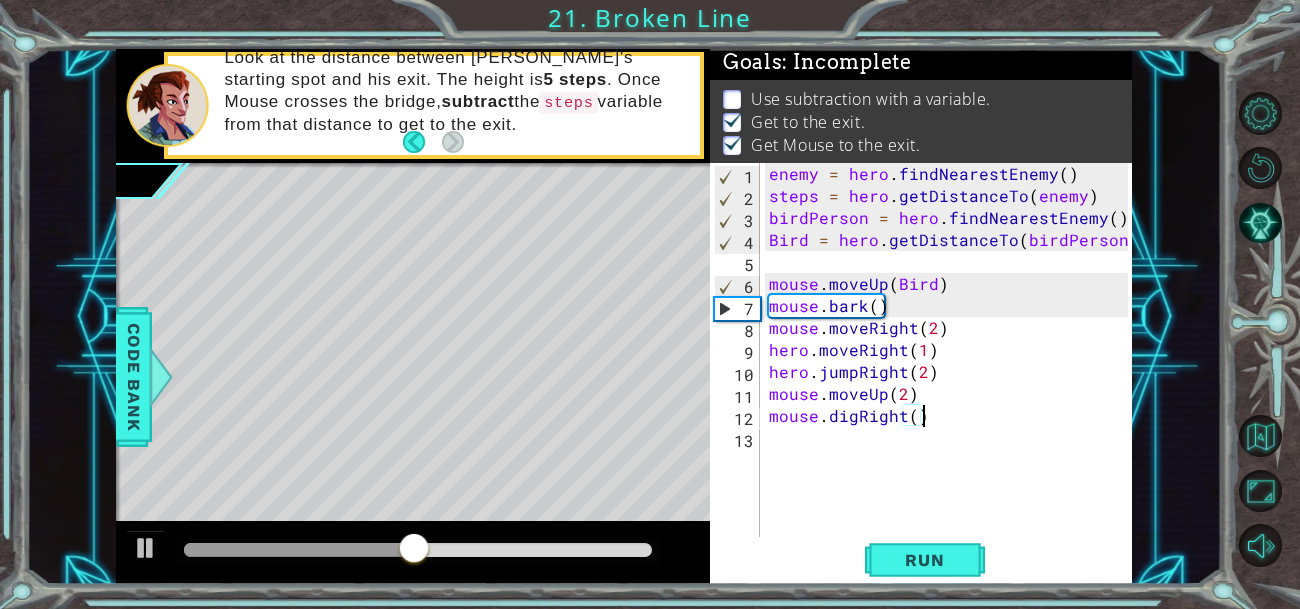 click on "enemy   =   hero . findNearestEnemy ( ) steps   =   hero . getDistanceTo ( enemy ) birdPerson   =   hero . findNearestEnemy ( ) Bird   =   hero . getDistanceTo ( birdPerson ) mouse . moveUp ( Bird ) mouse . bark ( ) mouse . moveRight ( 2 ) hero . moveRight ( 1 ) hero . jumpRight ( 2 ) mouse . moveUp ( 2 ) mouse . digRight ( )" at bounding box center [951, 372] 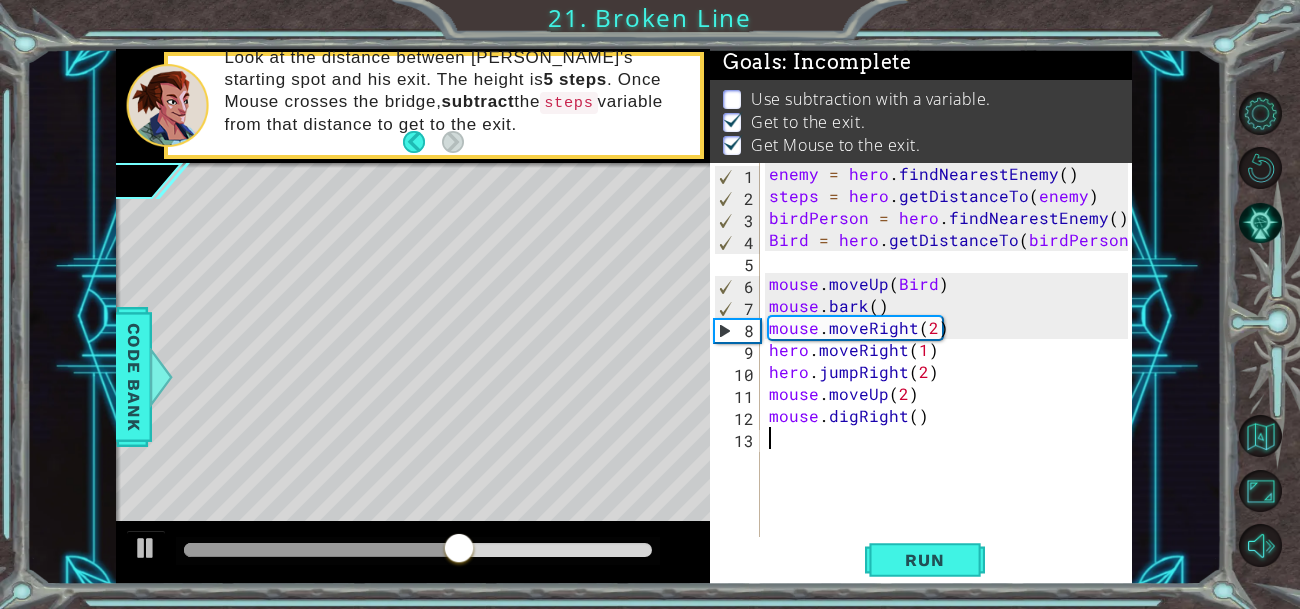 type on "6" 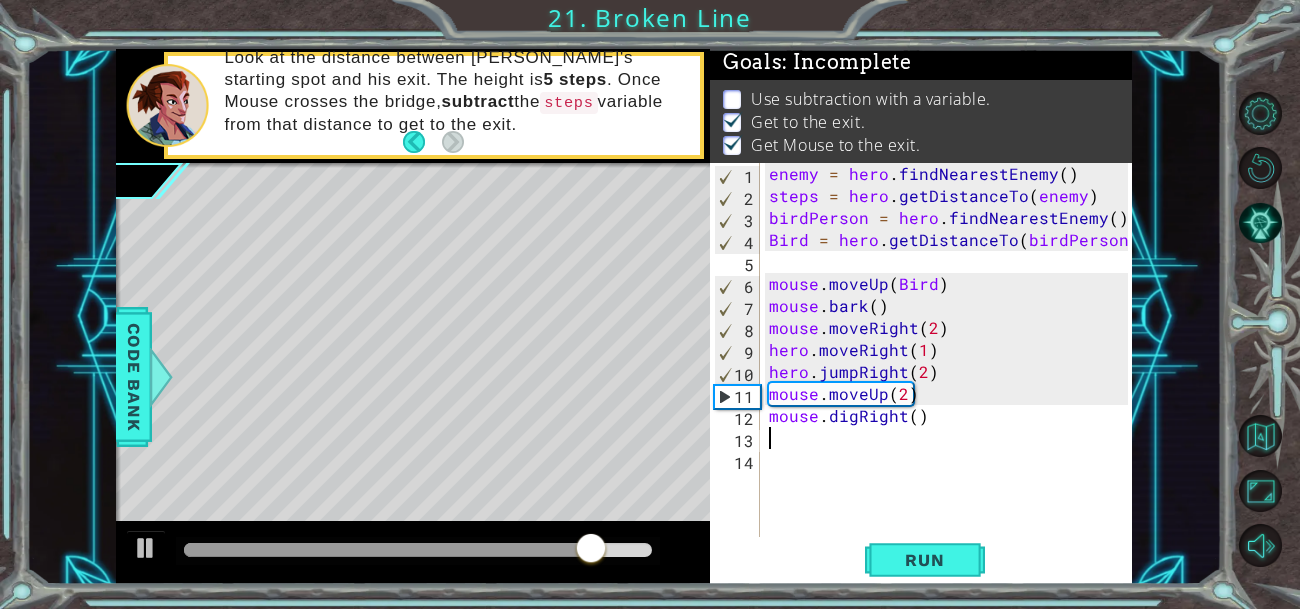 type on "5" 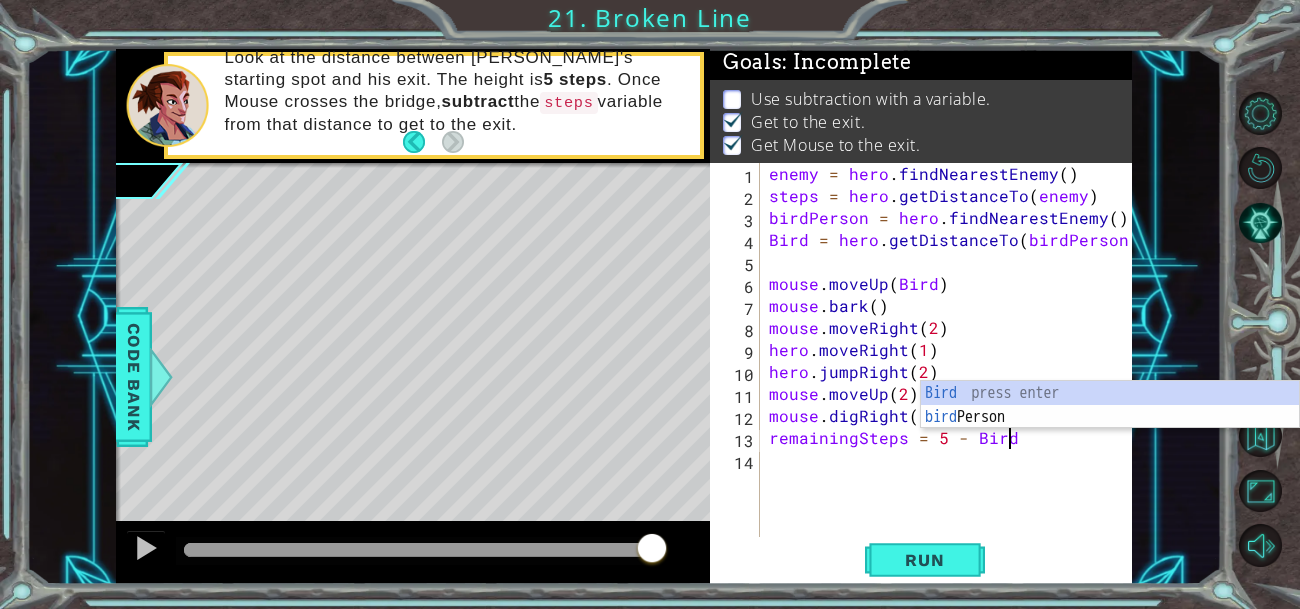 scroll, scrollTop: 0, scrollLeft: 14, axis: horizontal 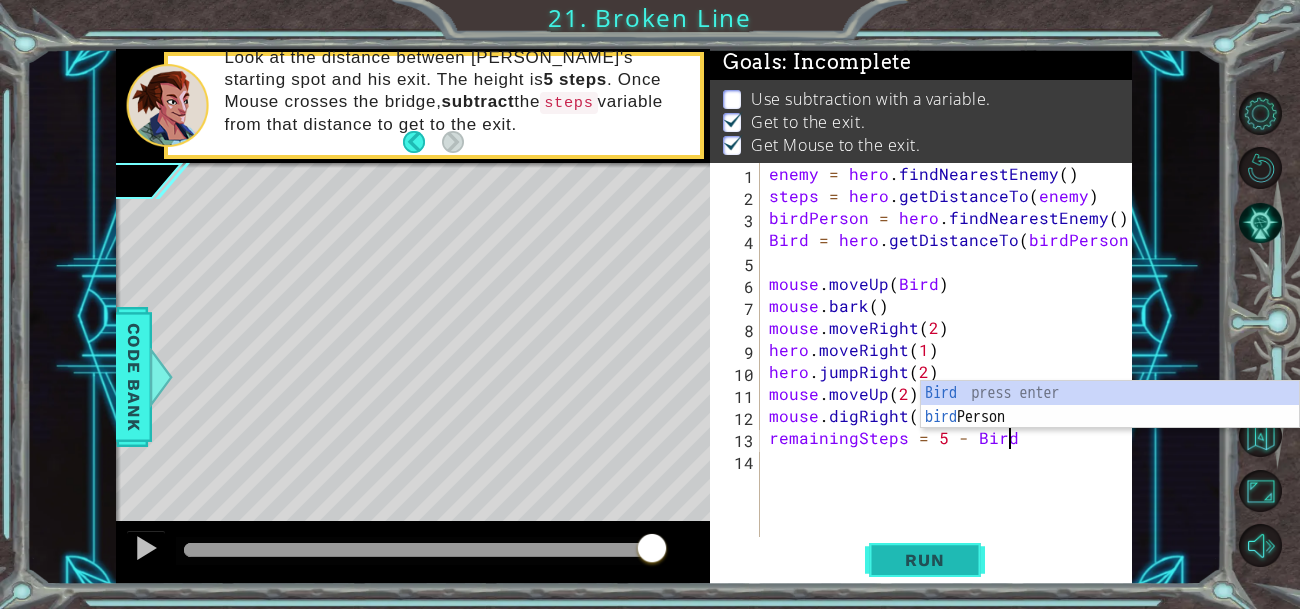 type on "remainingSteps = 5 - Bird" 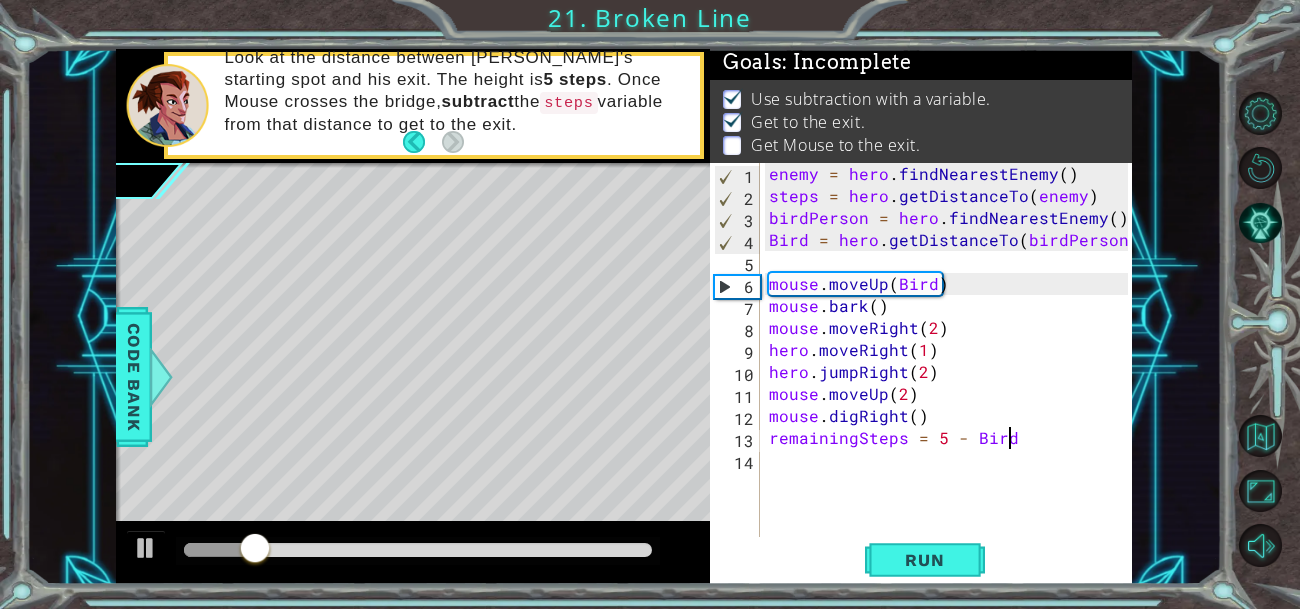 click on "enemy   =   hero . findNearestEnemy ( ) steps   =   hero . getDistanceTo ( enemy ) birdPerson   =   hero . findNearestEnemy ( ) Bird   =   hero . getDistanceTo ( birdPerson ) mouse . moveUp ( Bird ) mouse . bark ( ) mouse . moveRight ( 2 ) hero . moveRight ( 1 ) hero . jumpRight ( 2 ) mouse . moveUp ( 2 ) mouse . digRight ( ) remainingSteps   =   5   -   Bird" at bounding box center (951, 372) 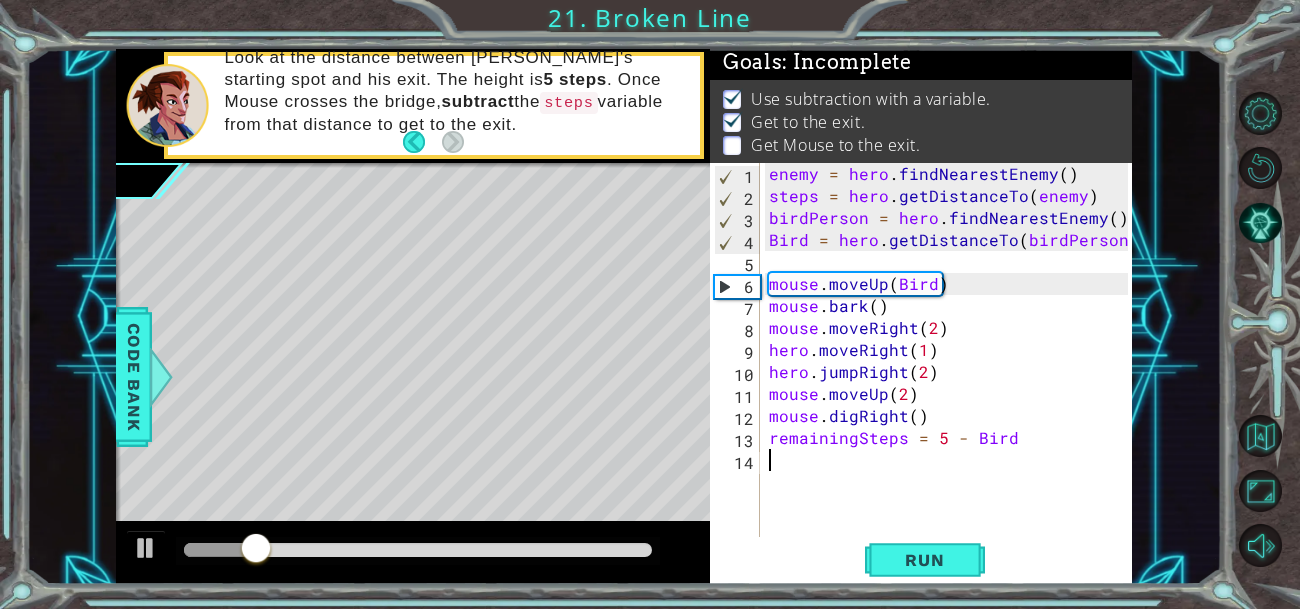 scroll, scrollTop: 0, scrollLeft: 0, axis: both 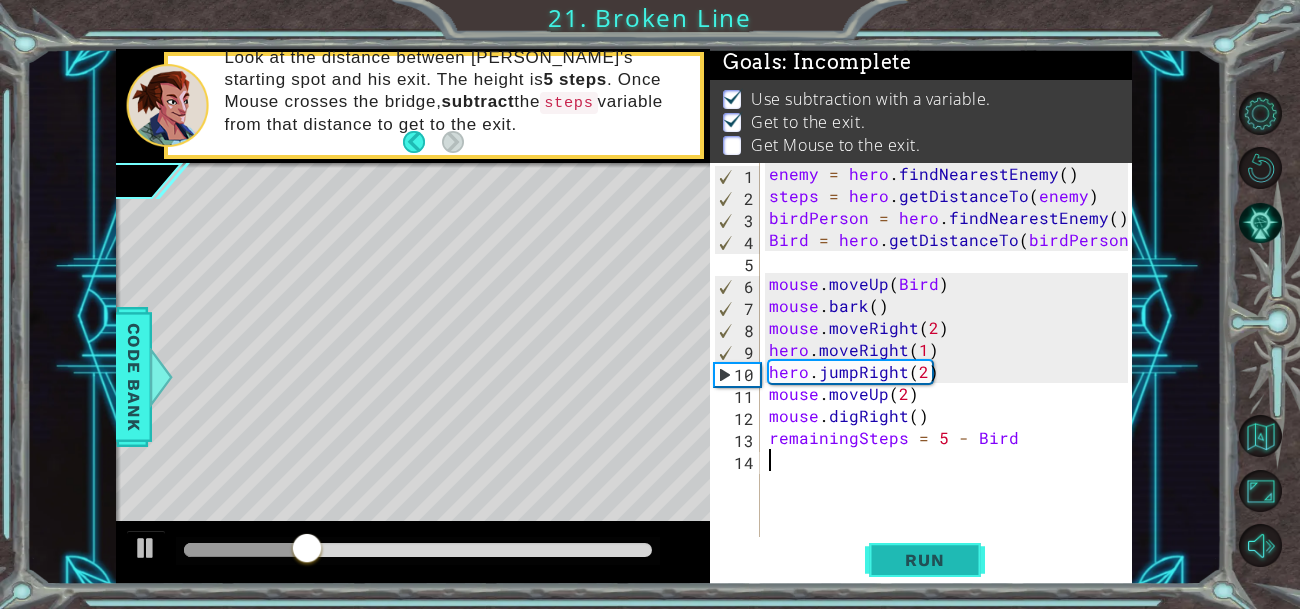 click on "Run" at bounding box center [924, 560] 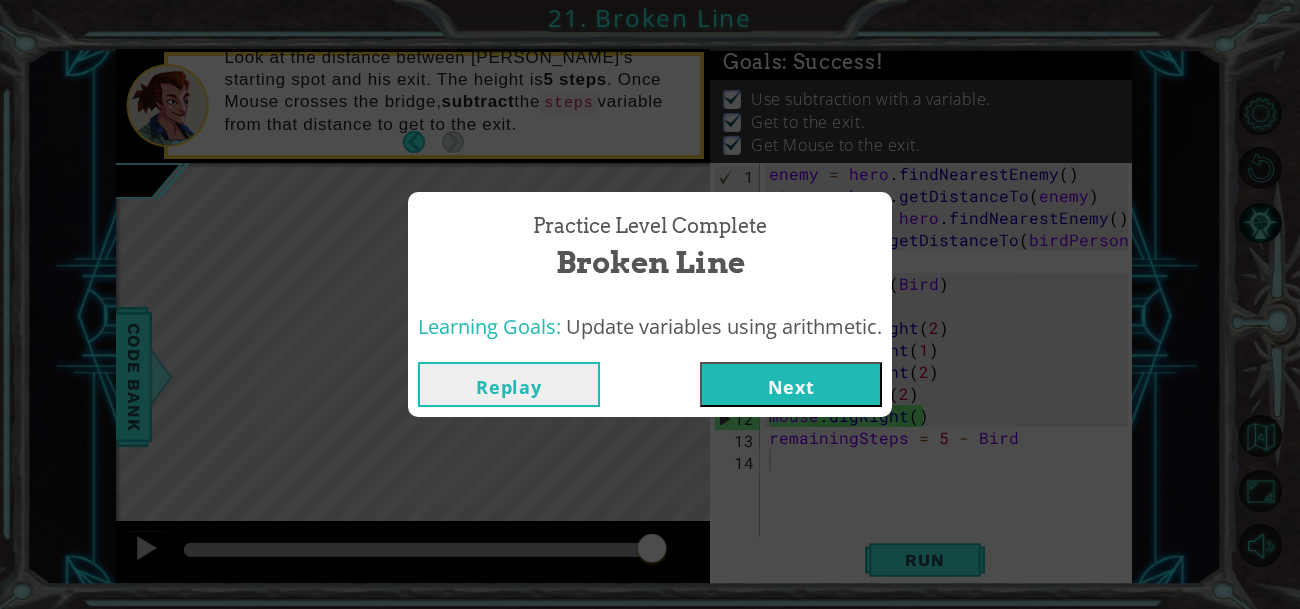 click on "Next" at bounding box center [791, 384] 